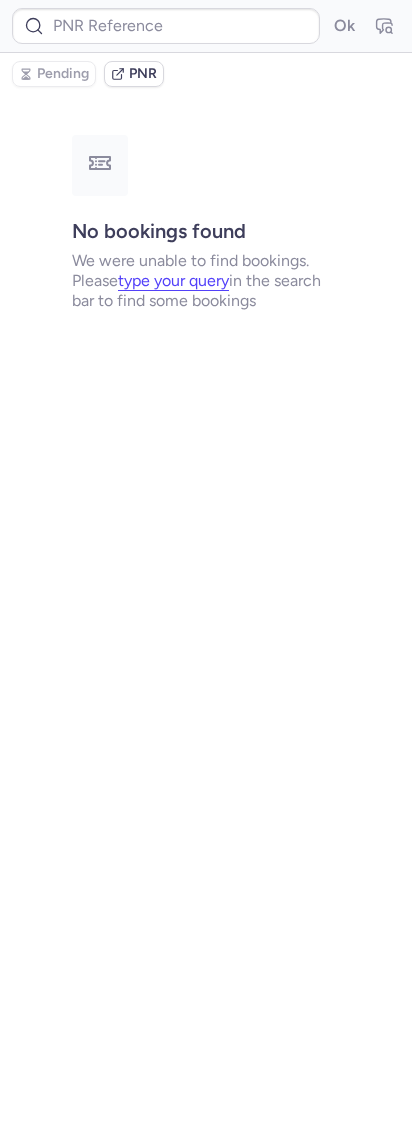 scroll, scrollTop: 0, scrollLeft: 0, axis: both 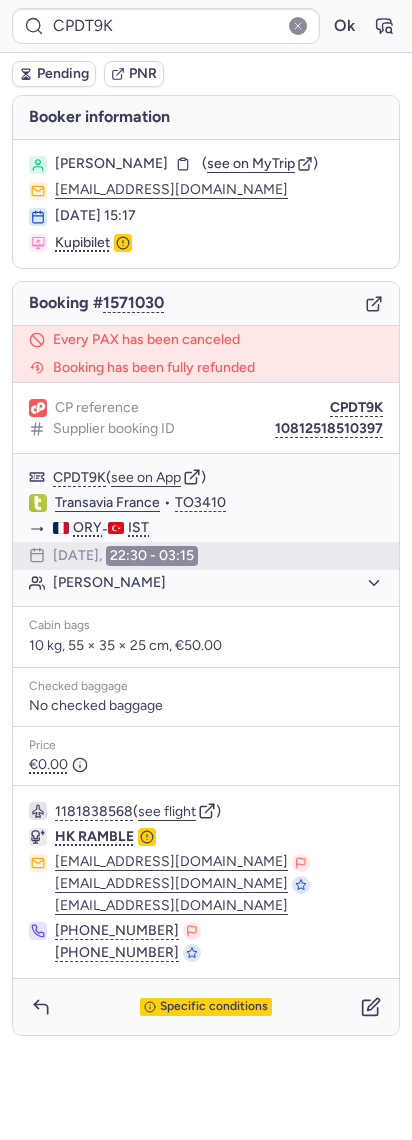 type on "CPEAZR" 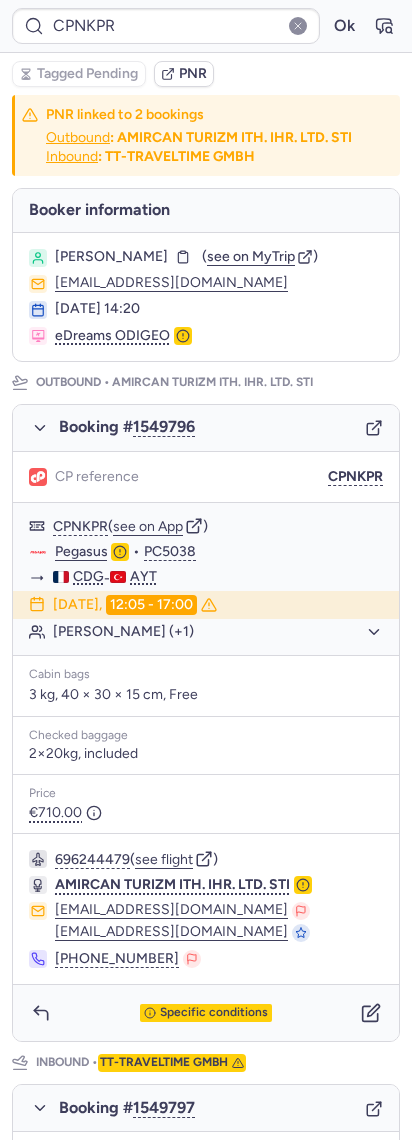 type on "CPDT9K" 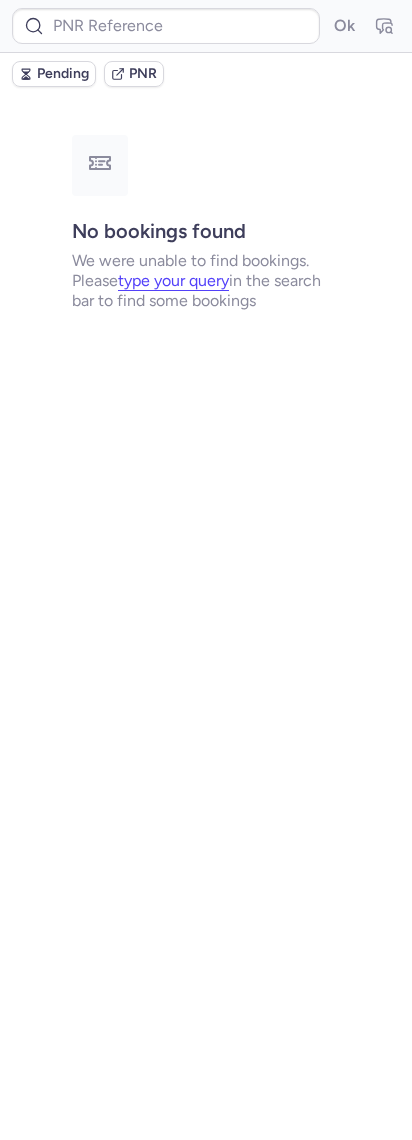 type on "CPJQ2X" 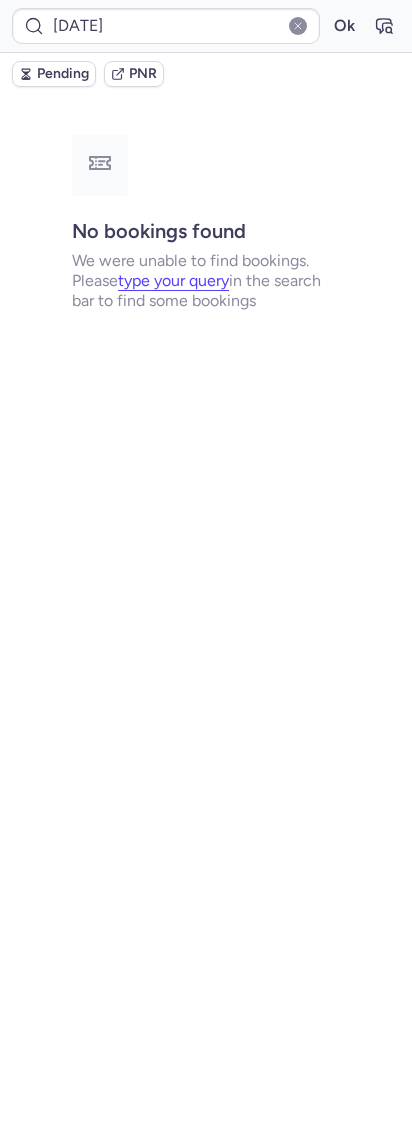 type on "CPJQ2X" 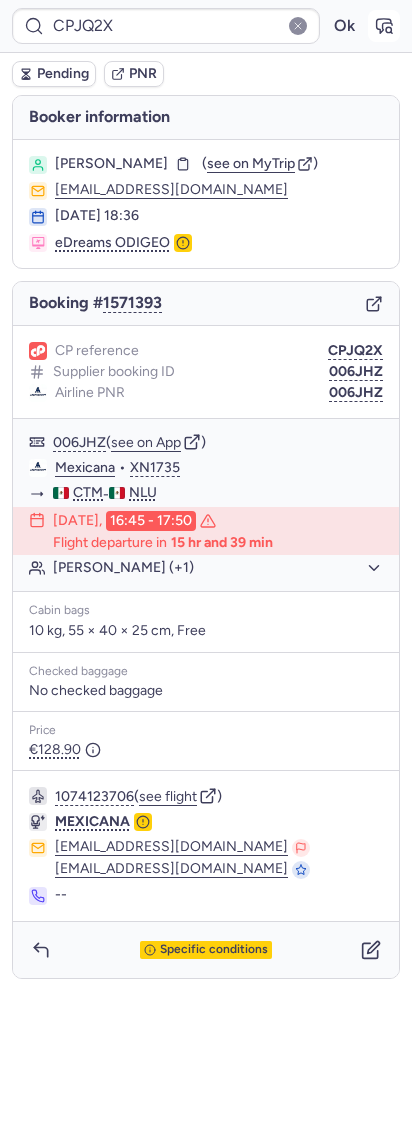 click 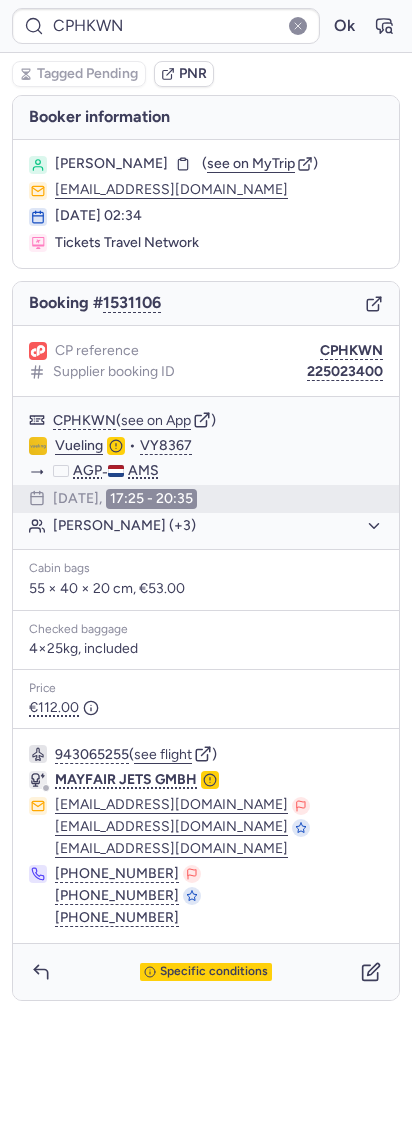 type on "[DATE]" 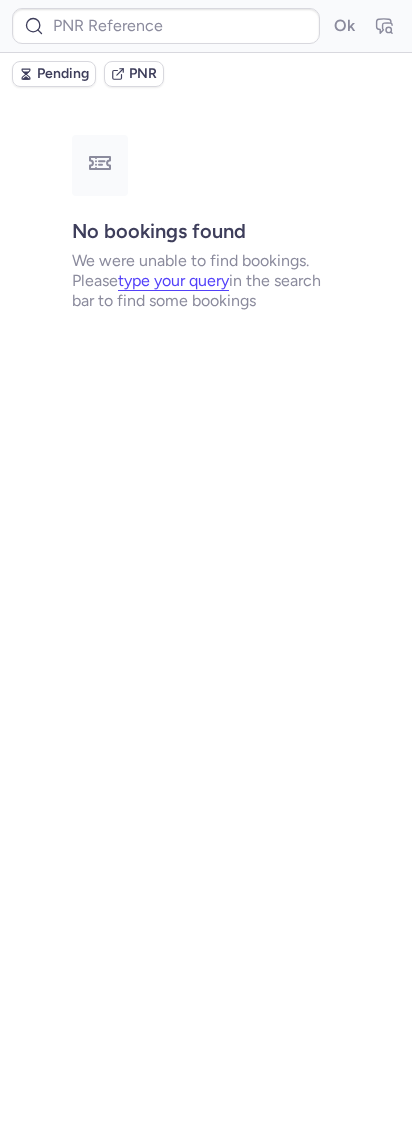 click on "Ok" at bounding box center (206, 26) 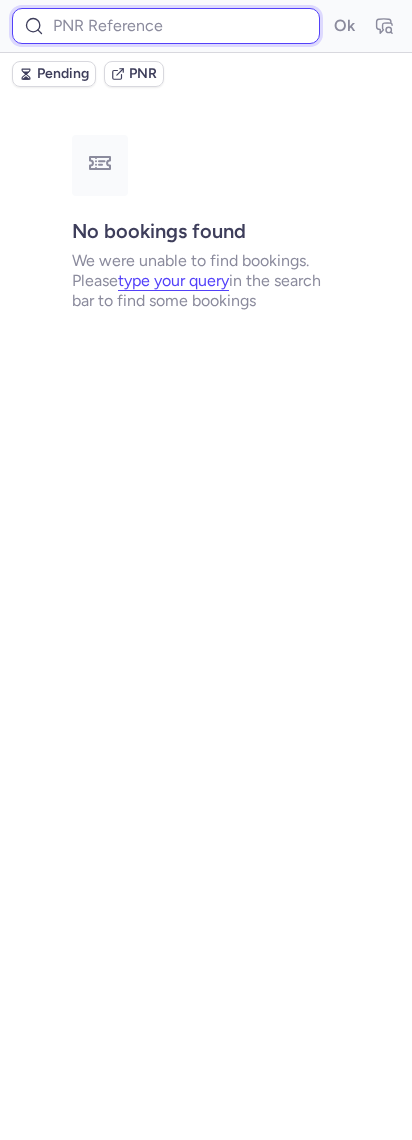 click at bounding box center [166, 26] 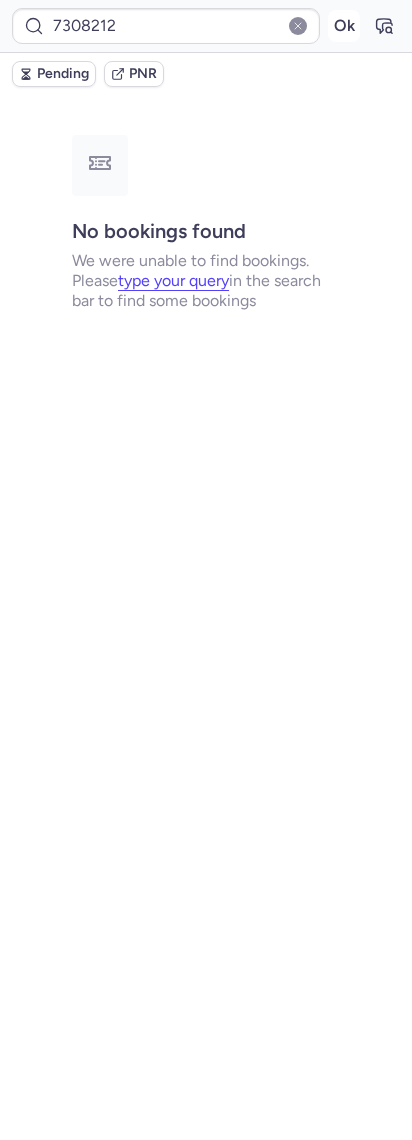 click on "Ok" at bounding box center (344, 26) 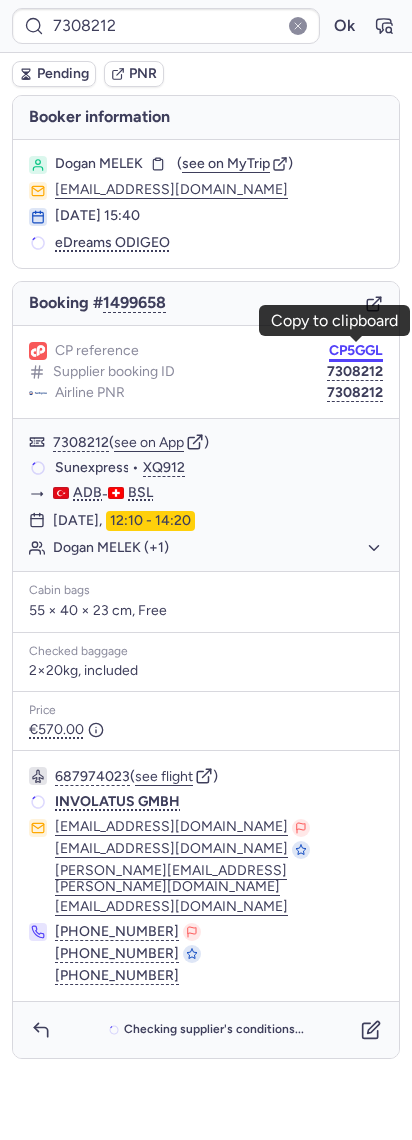 click on "CP5GGL" at bounding box center (356, 351) 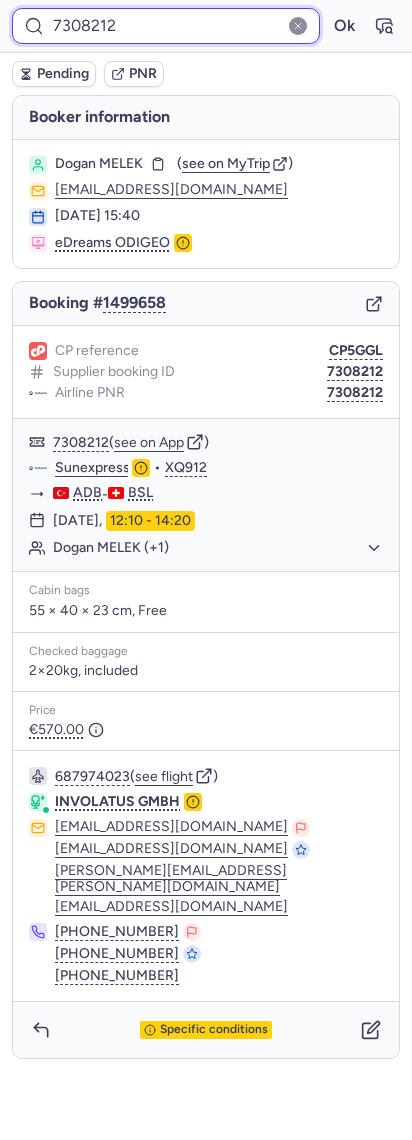 click on "7308212" at bounding box center [166, 26] 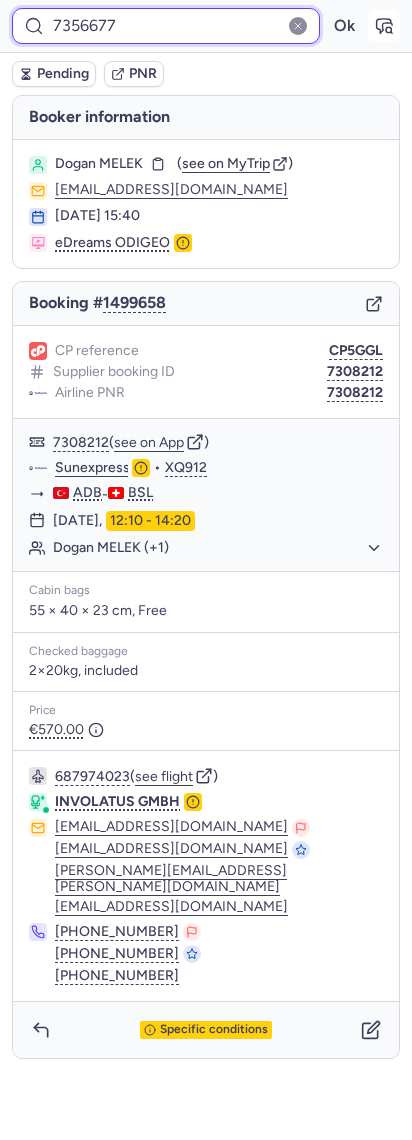 type on "7356677" 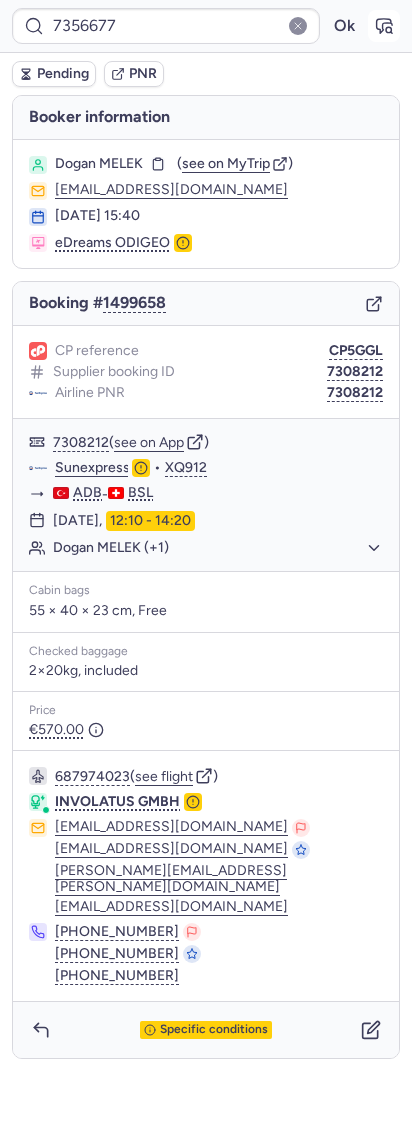 click at bounding box center [384, 26] 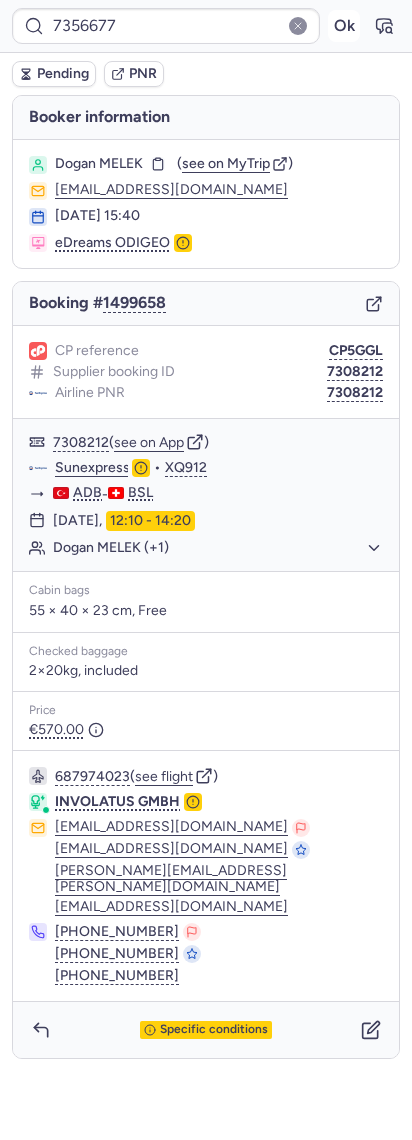 click on "Ok" at bounding box center (344, 26) 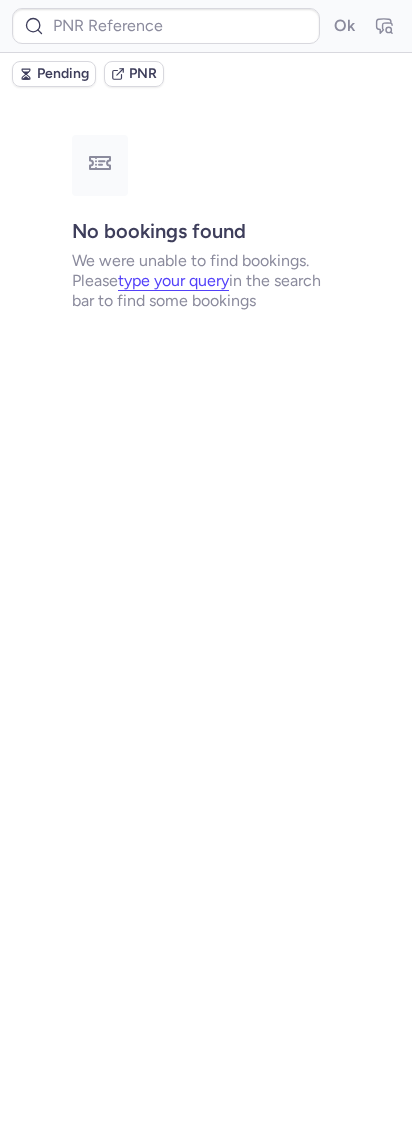drag, startPoint x: 284, startPoint y: 80, endPoint x: 270, endPoint y: 80, distance: 14 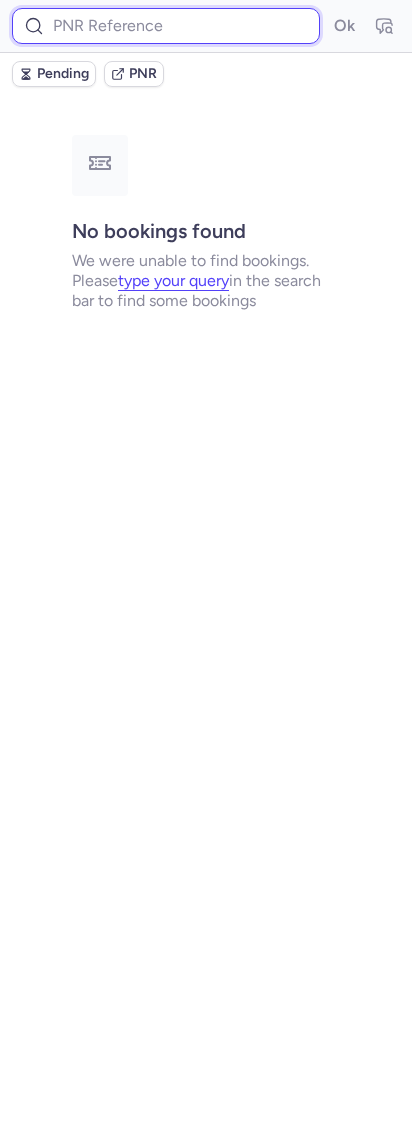 click at bounding box center (166, 26) 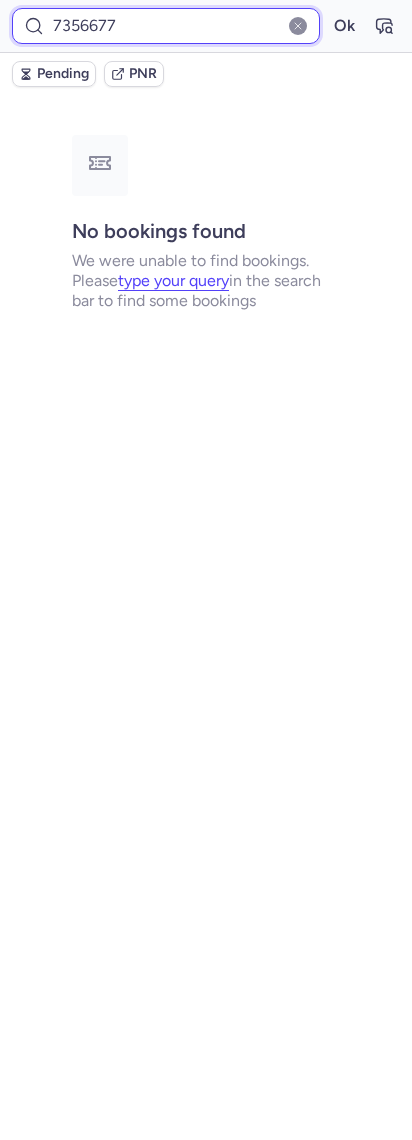 drag, startPoint x: 260, startPoint y: 10, endPoint x: 316, endPoint y: 14, distance: 56.142673 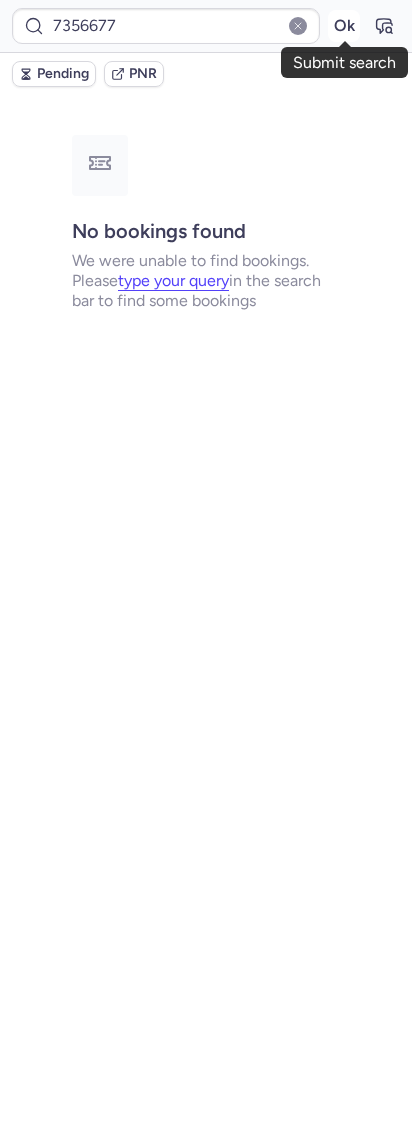 click on "Ok" at bounding box center (344, 26) 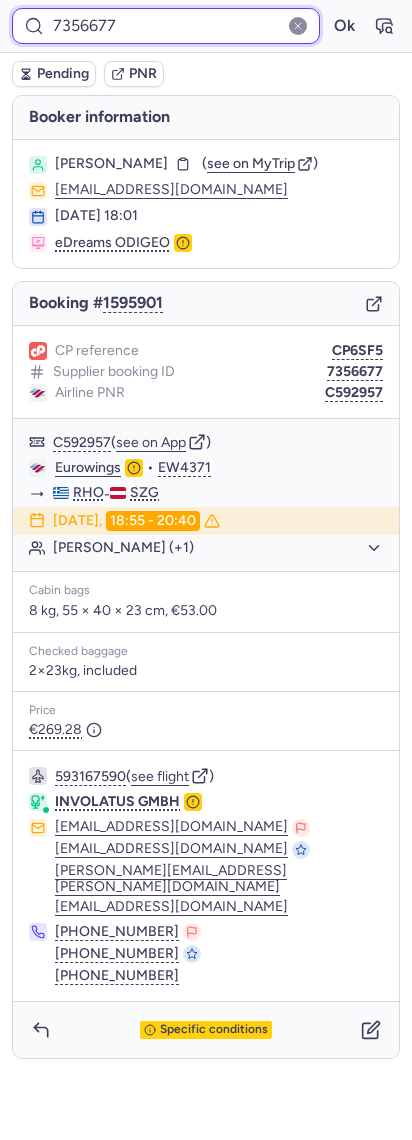 click on "7356677" at bounding box center (166, 26) 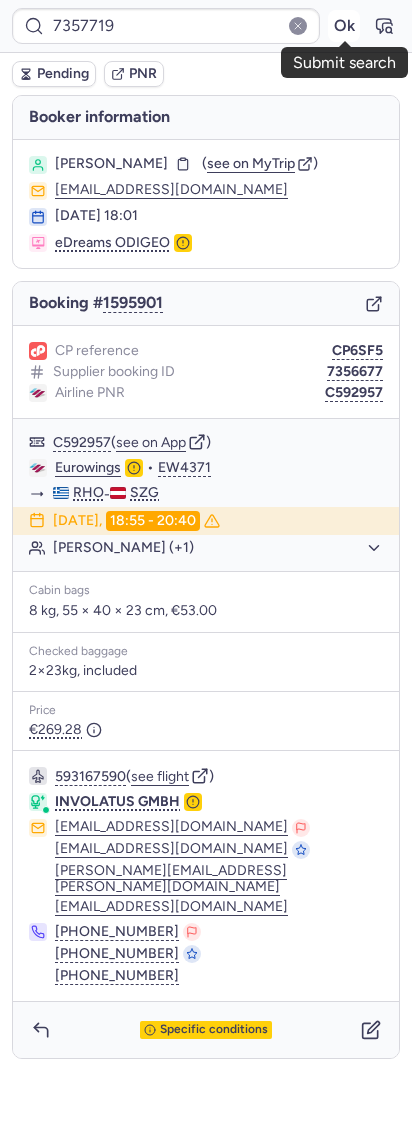 click on "Ok" at bounding box center [344, 26] 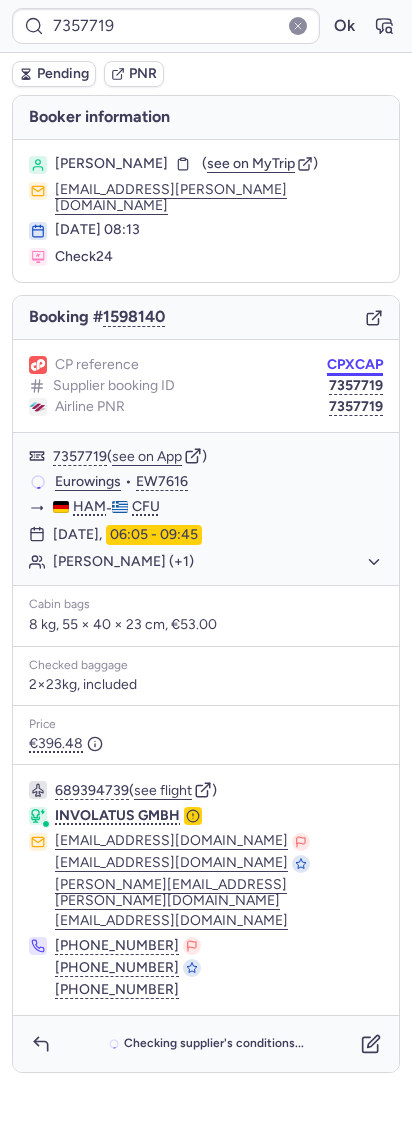 click on "CPXCAP" at bounding box center (355, 365) 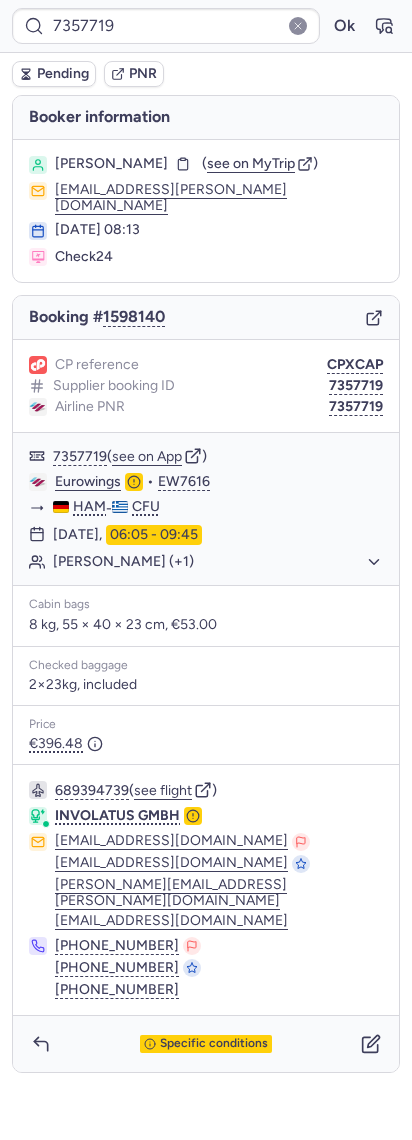 click on "7357719  Ok" at bounding box center [206, 26] 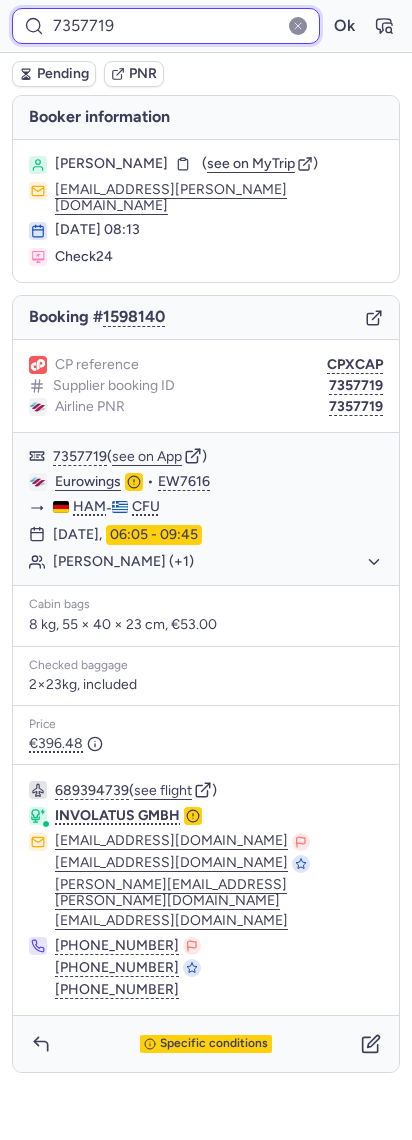click on "7357719" at bounding box center (166, 26) 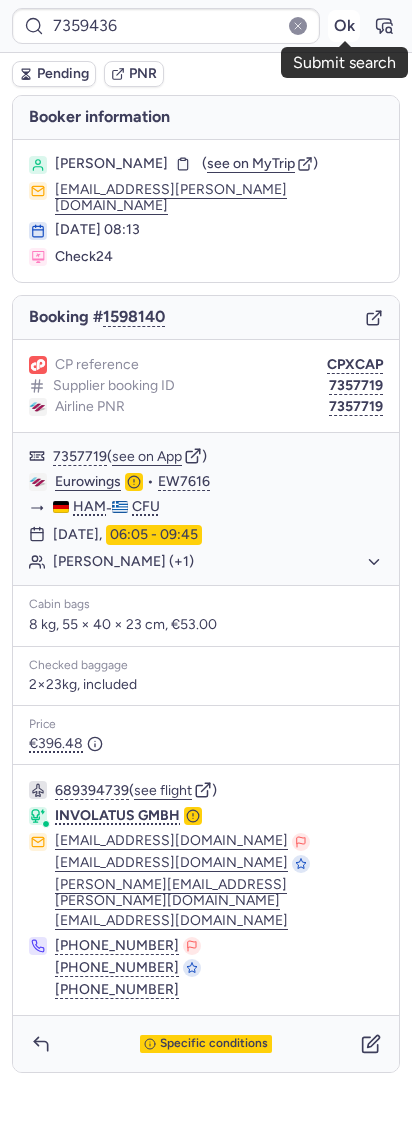 click on "Ok" at bounding box center [344, 26] 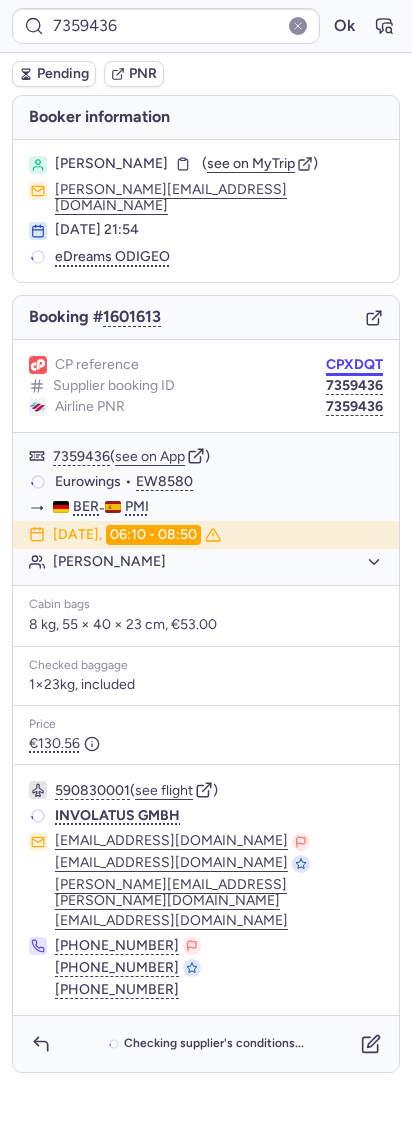 click on "CPXDQT" at bounding box center [354, 365] 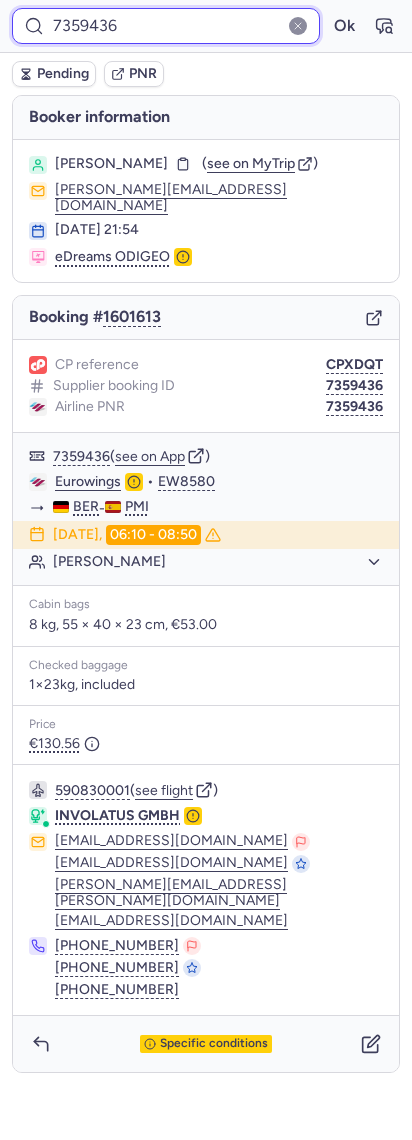 click on "7359436" at bounding box center (166, 26) 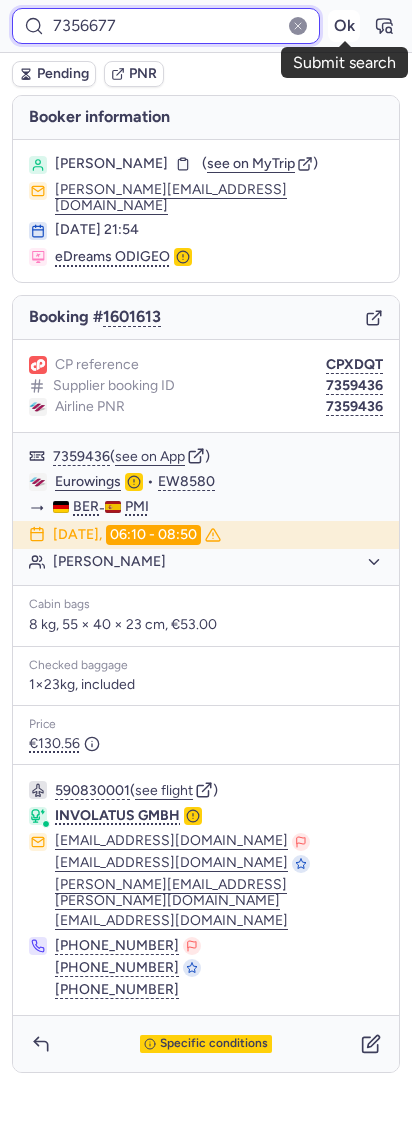 type on "7356677" 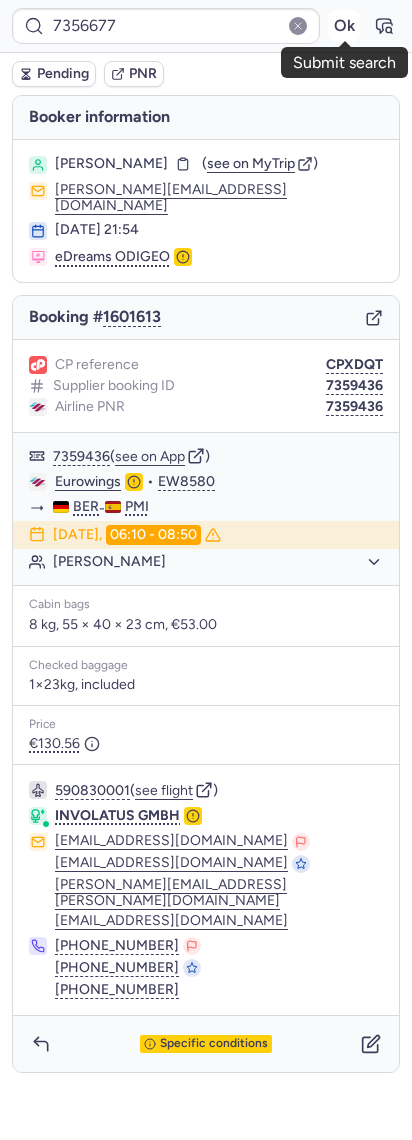 type 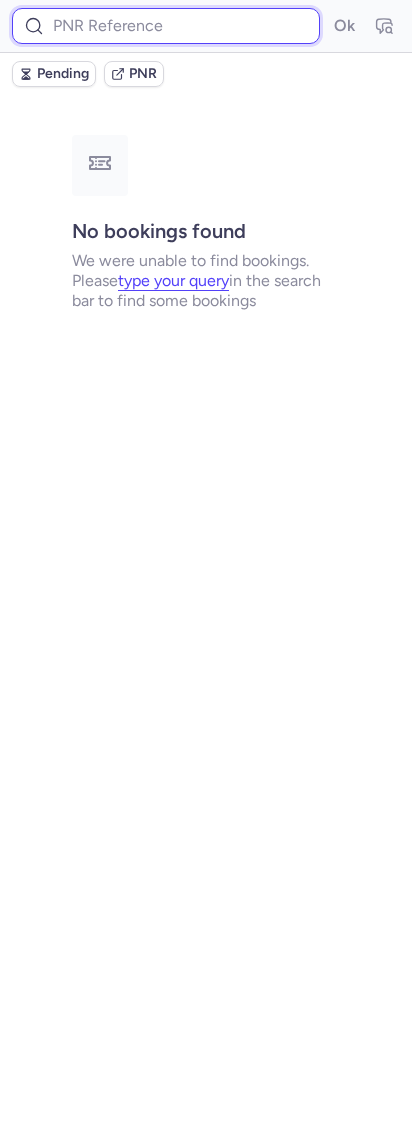 click at bounding box center [166, 26] 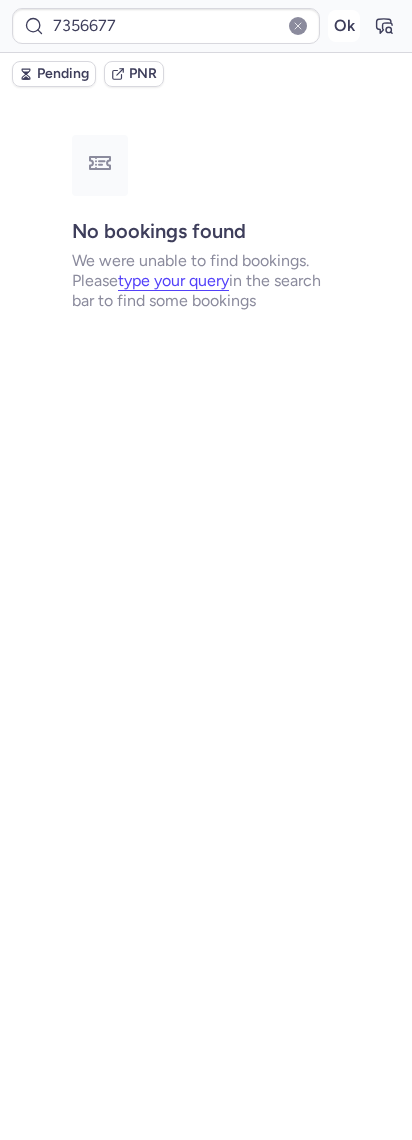 click on "Ok" at bounding box center (344, 26) 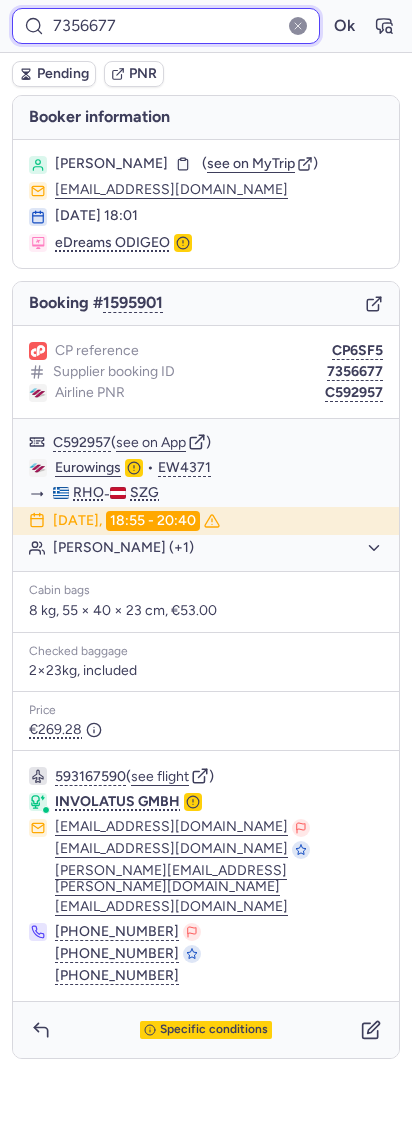 click on "7356677" at bounding box center [166, 26] 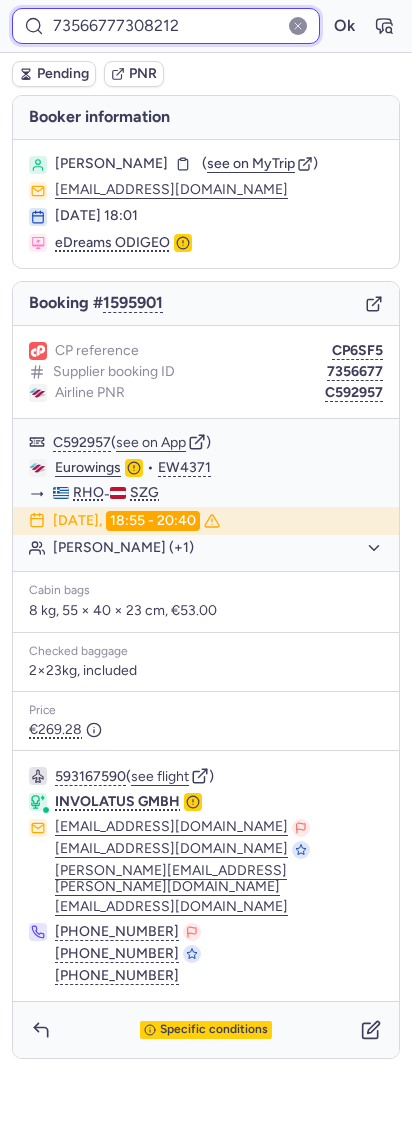 click on "73566777308212" at bounding box center [166, 26] 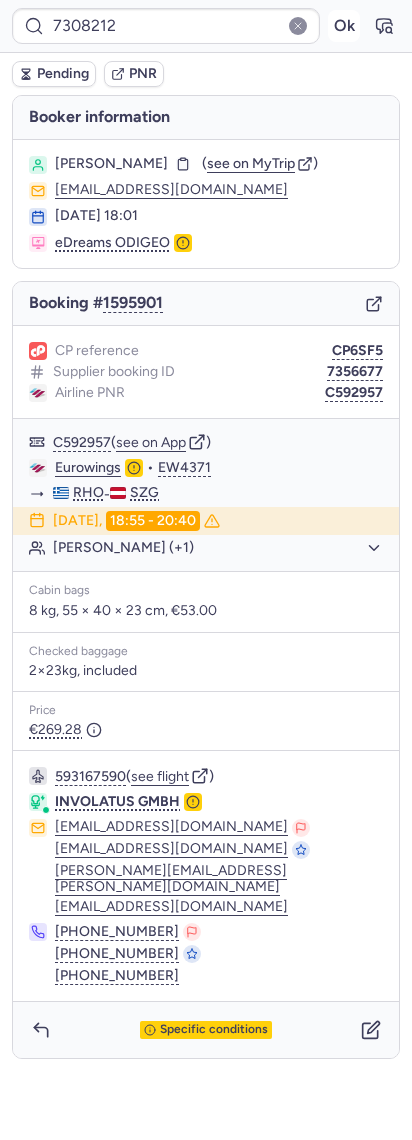 click on "Ok" at bounding box center (344, 26) 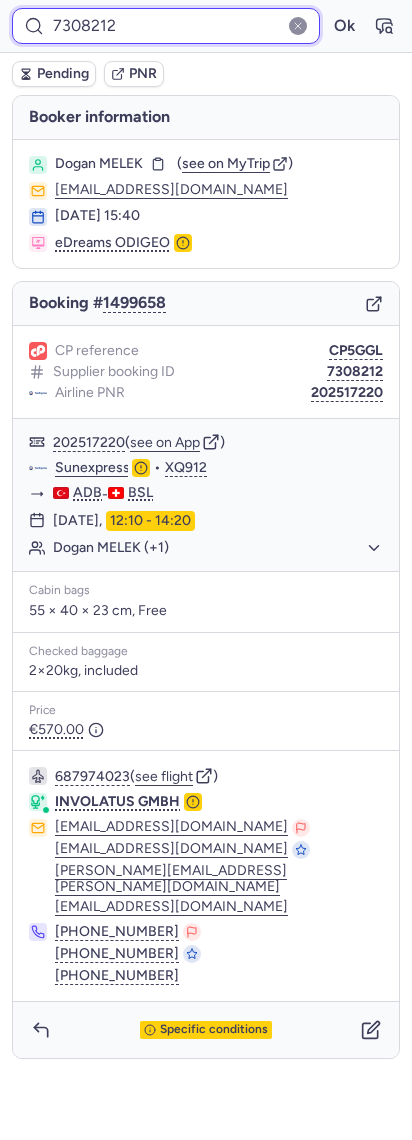 click on "7308212" at bounding box center [166, 26] 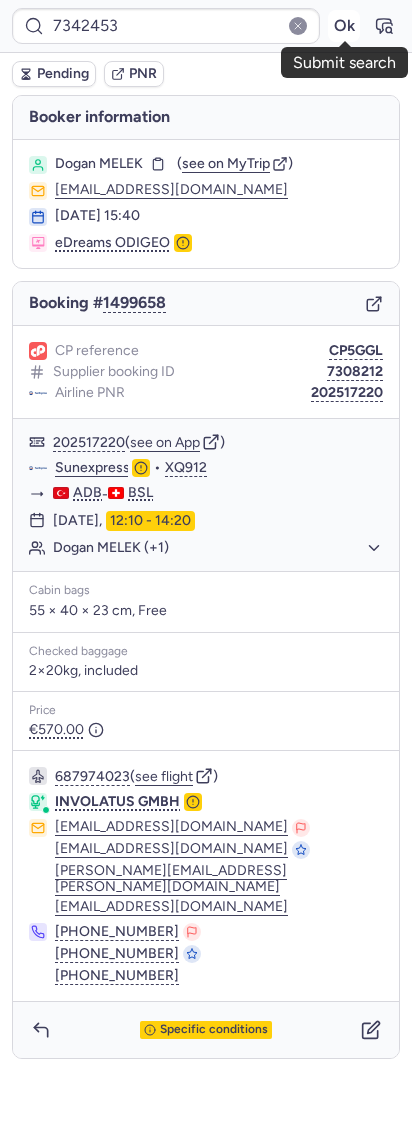click on "Ok" at bounding box center (344, 26) 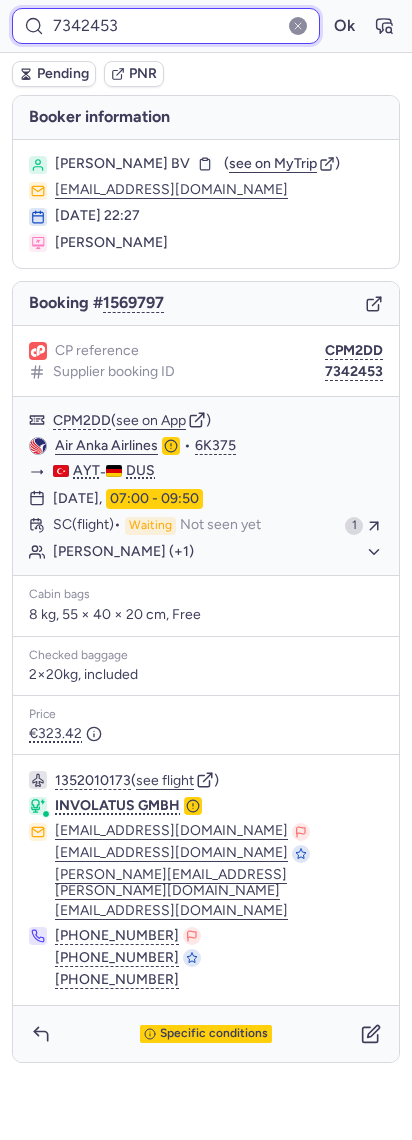 click on "7342453" at bounding box center (166, 26) 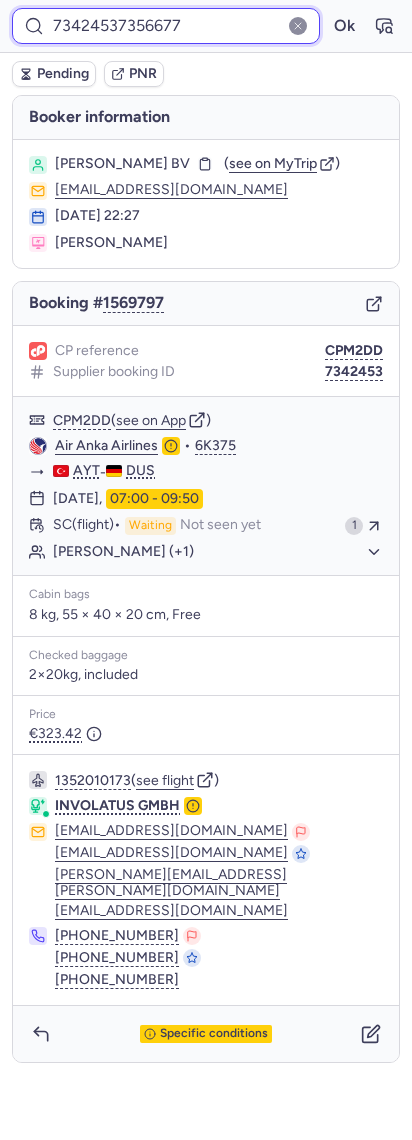 click on "73424537356677" at bounding box center (166, 26) 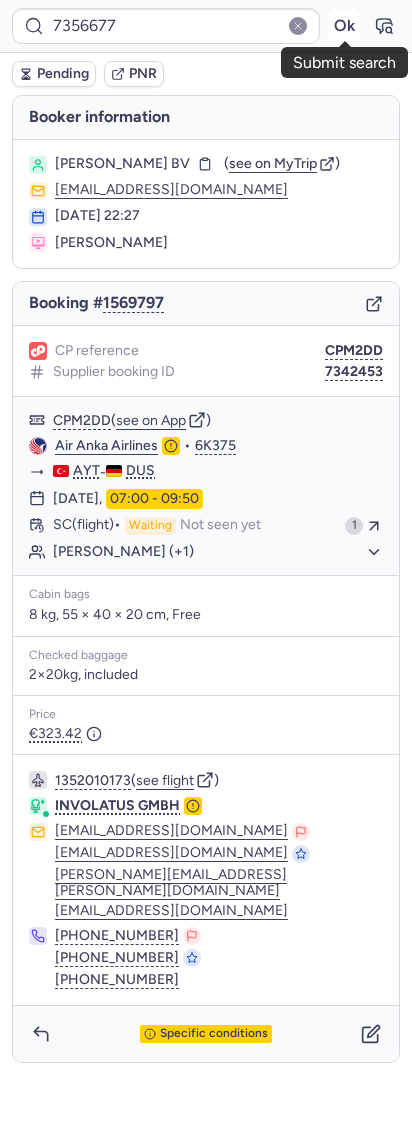 click on "Ok" at bounding box center [344, 26] 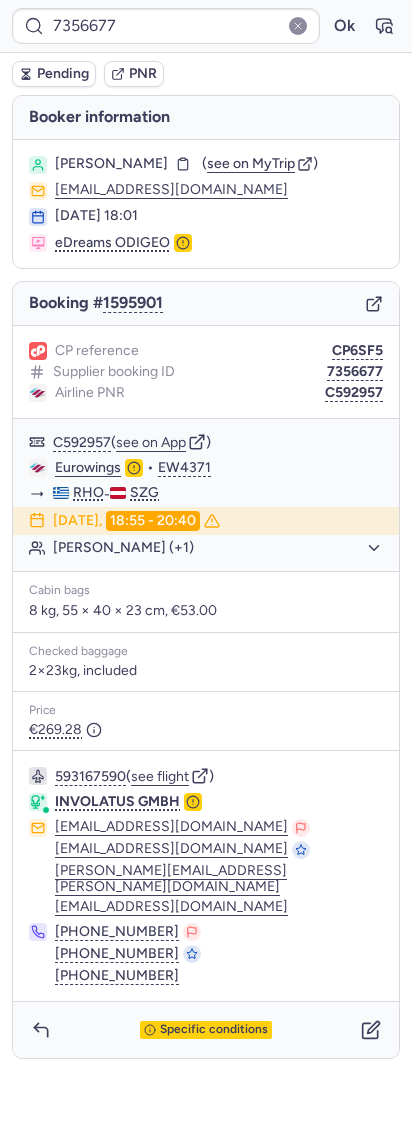 click on "7356677  Ok" at bounding box center [206, 26] 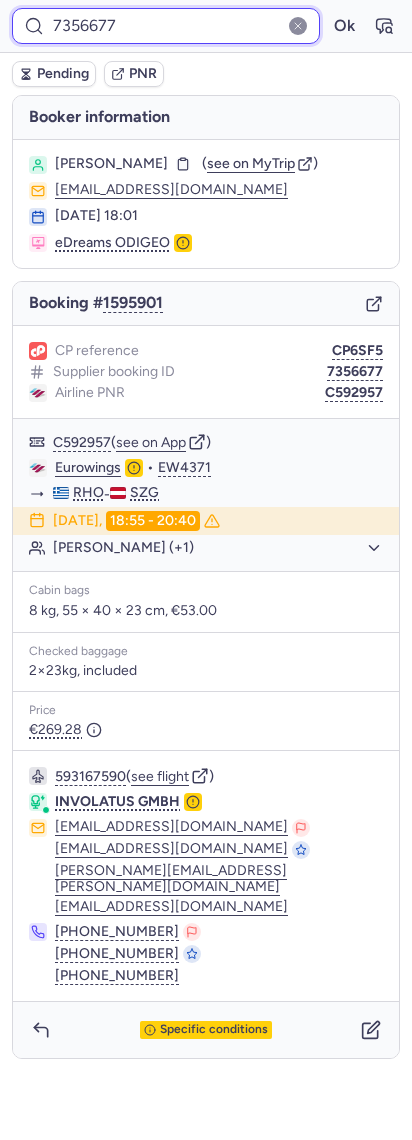 click on "7356677" at bounding box center [166, 26] 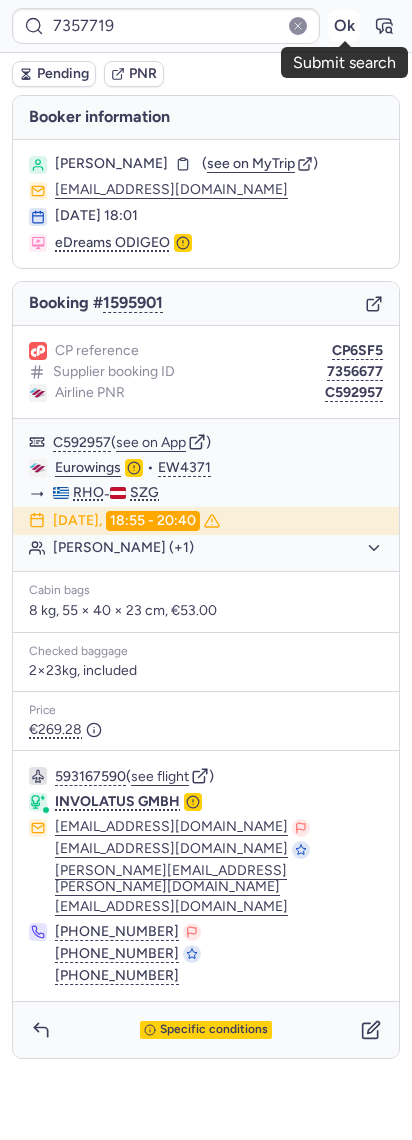 click on "Ok" at bounding box center [344, 26] 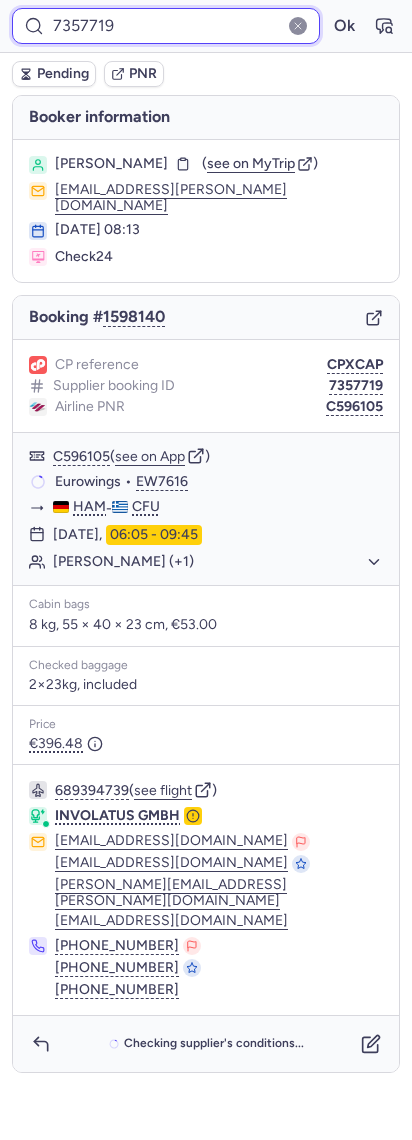click on "7357719" at bounding box center (166, 26) 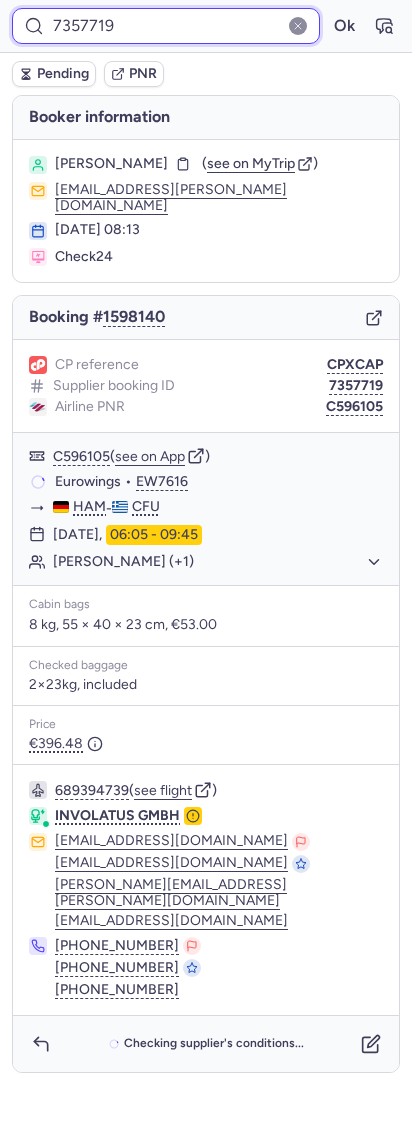 click on "7357719" at bounding box center (166, 26) 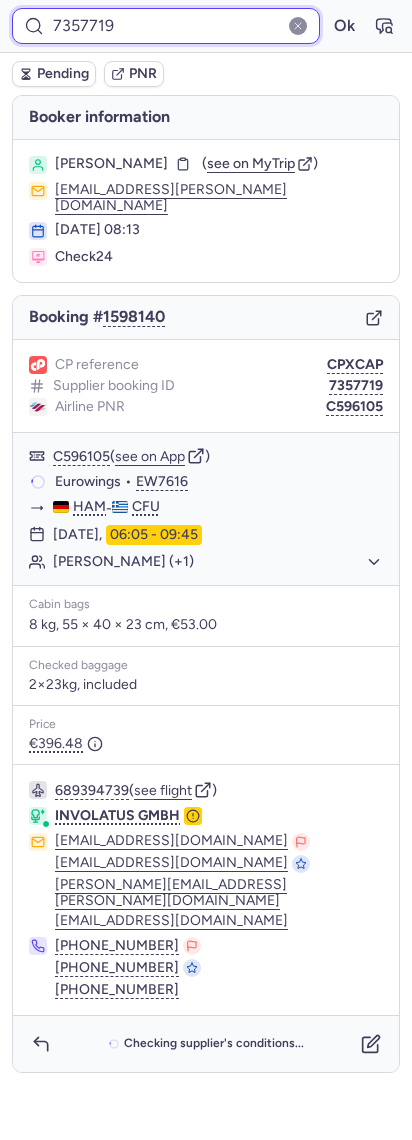 paste on "9436" 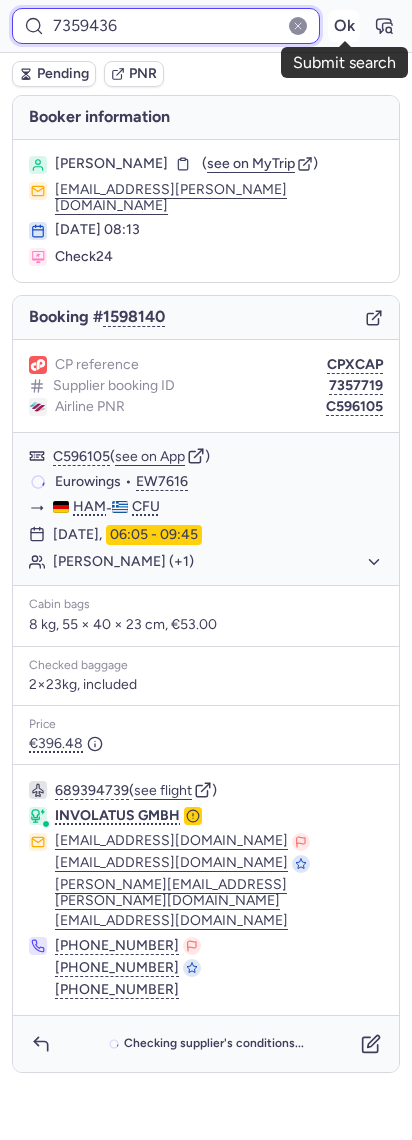 type on "7359436" 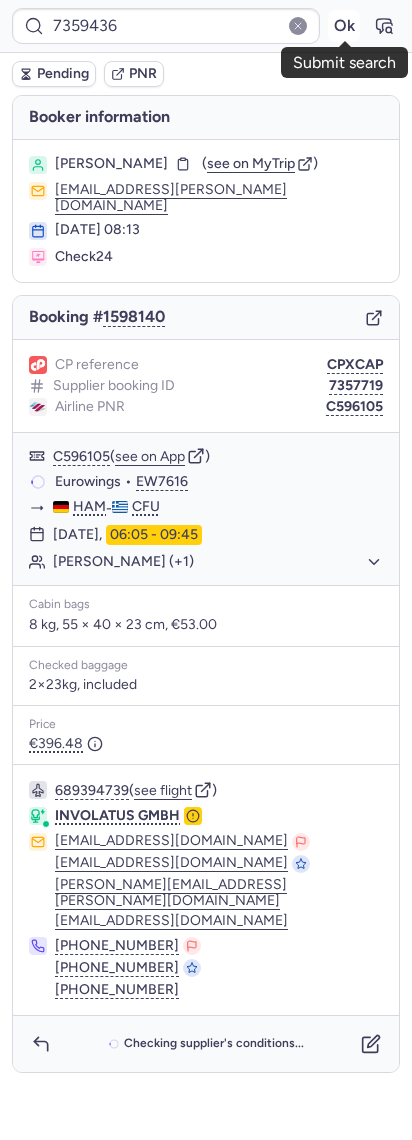 click on "Ok" at bounding box center [344, 26] 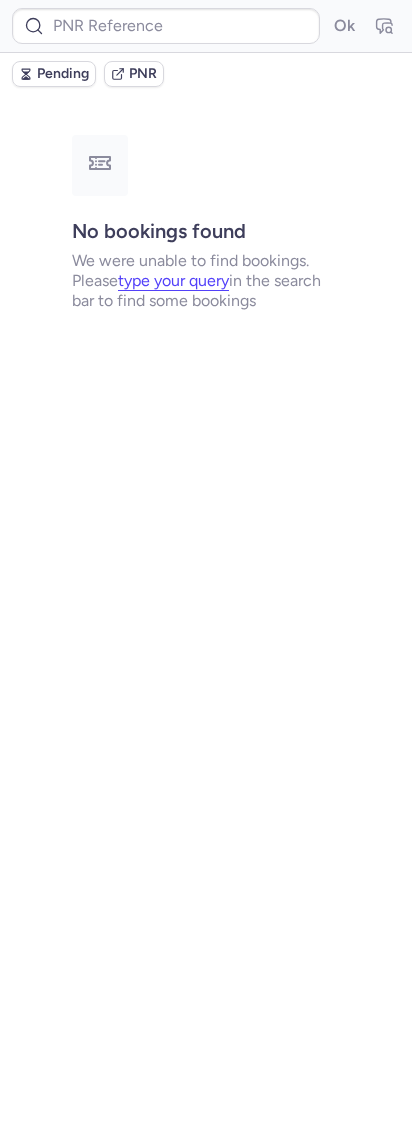 type on "CPDT9K" 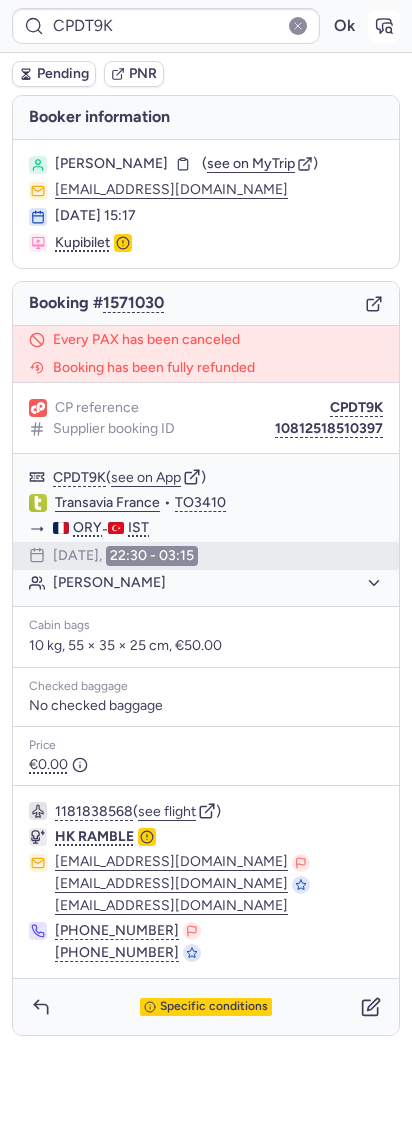 click at bounding box center (384, 26) 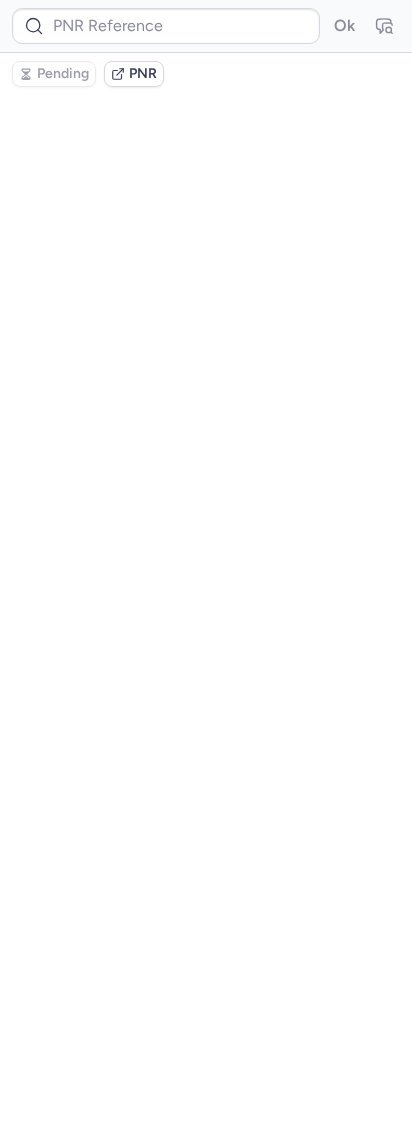 type on "CPDT9K" 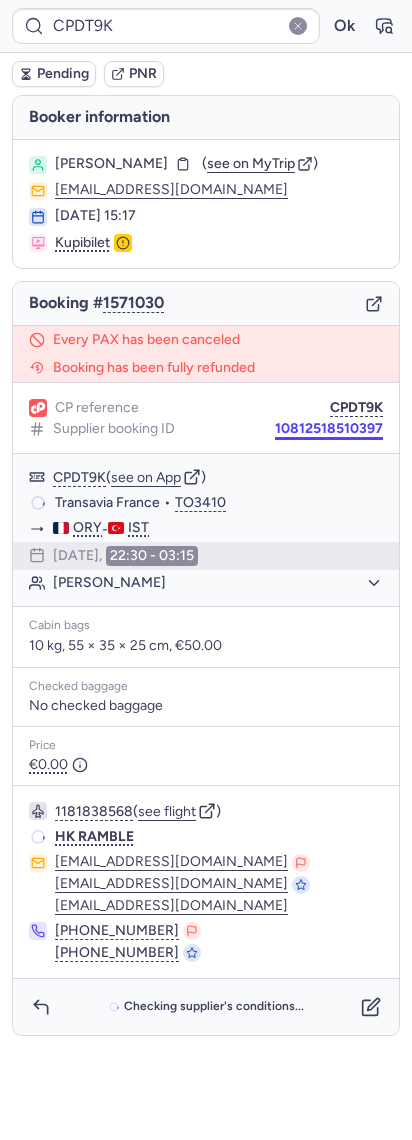 click on "10812518510397" at bounding box center [329, 429] 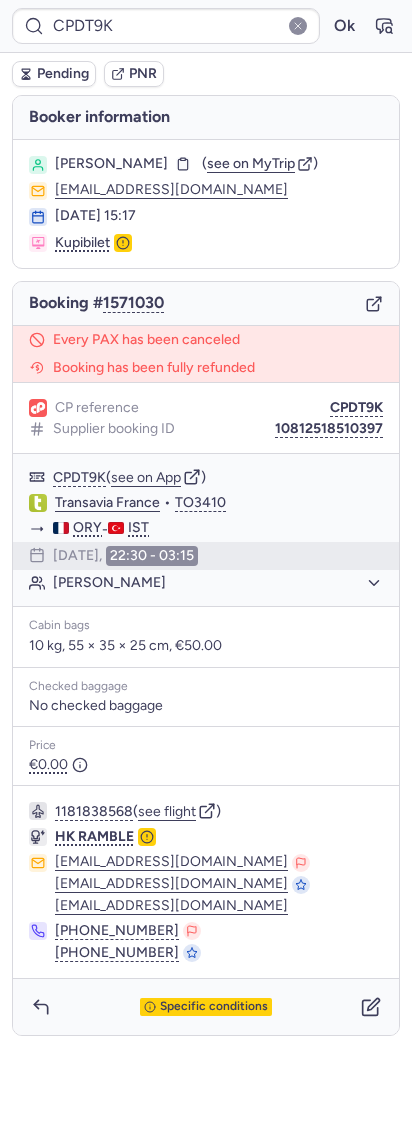 type on "CPE4C5" 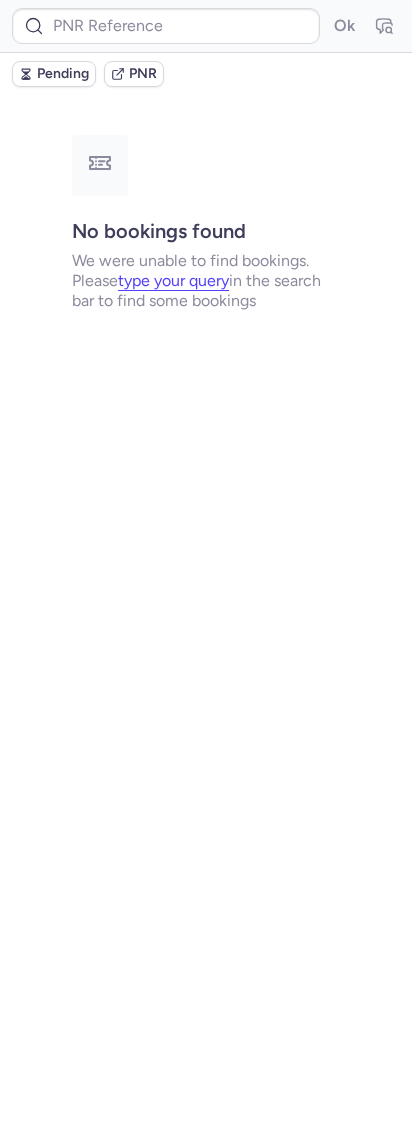 type on "CPMY2I" 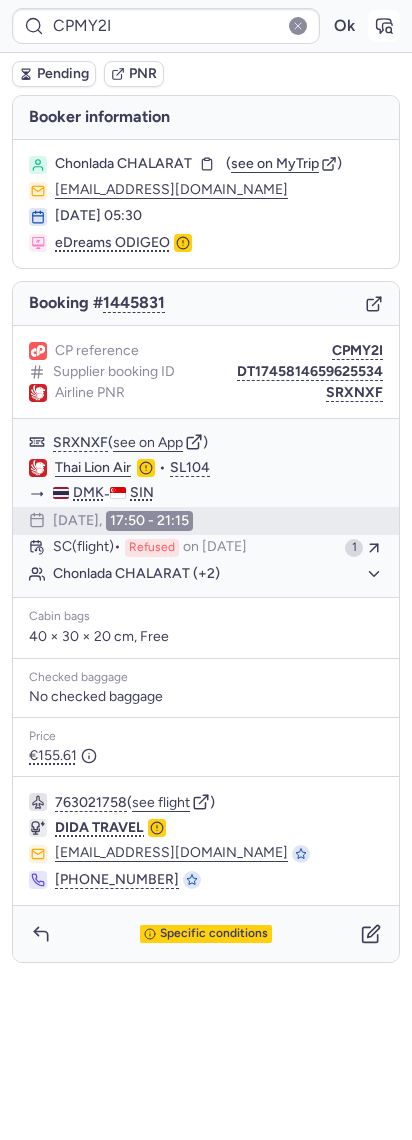 click 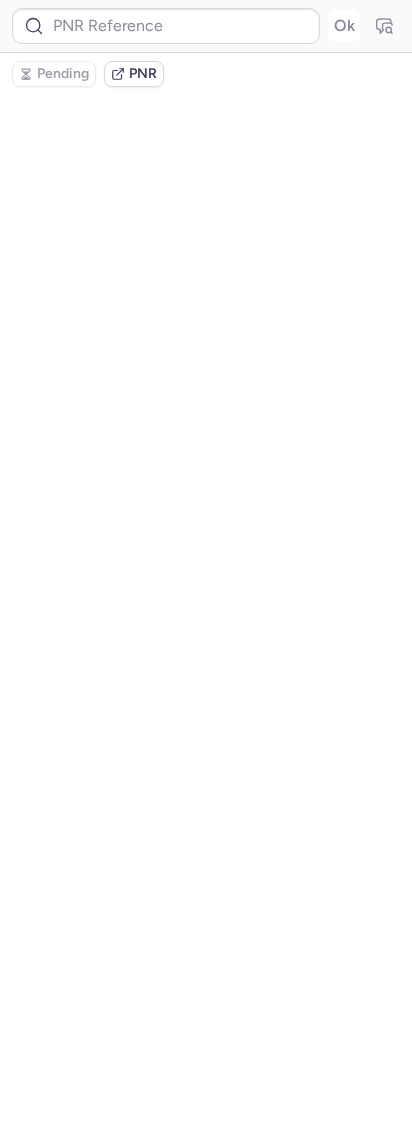 type on "CPMY2I" 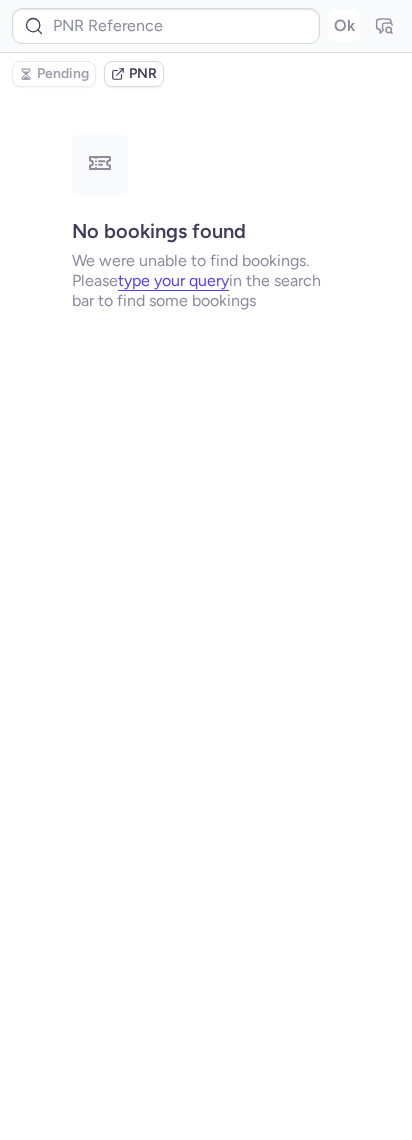 type on "CPMY2I" 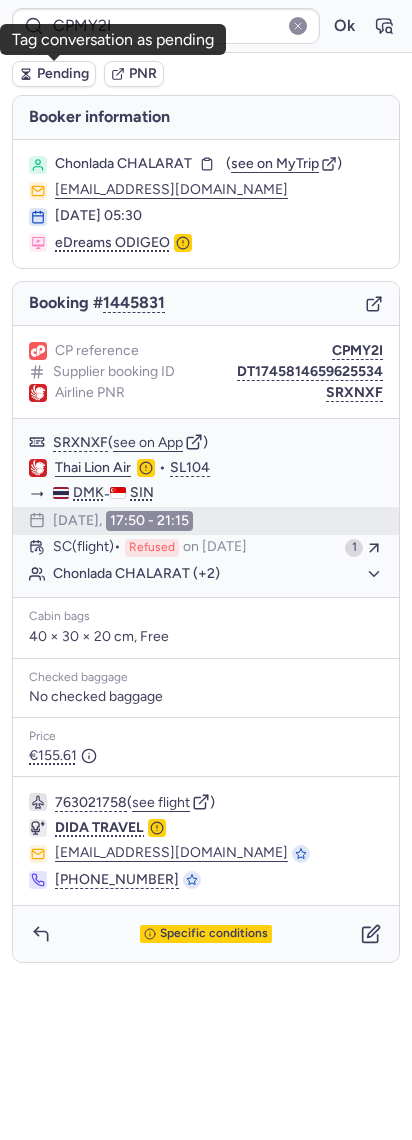 click on "Pending" at bounding box center (63, 74) 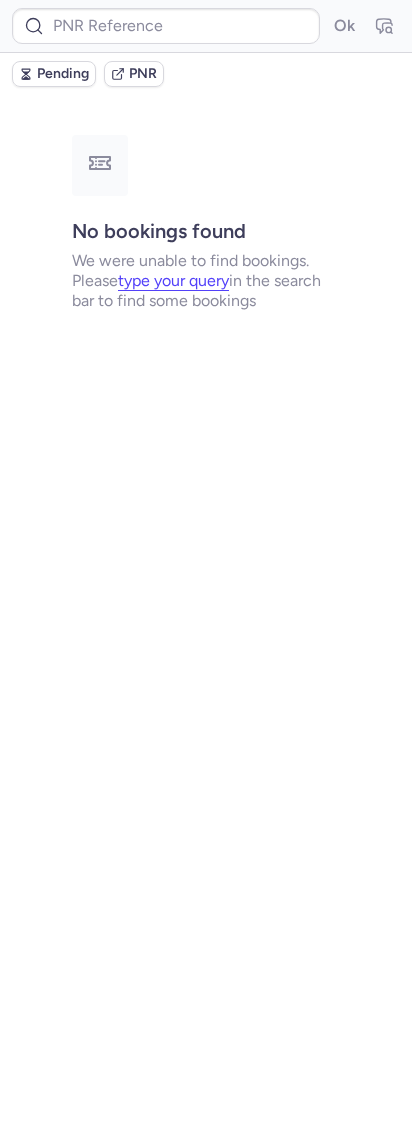 type on "[DATE]" 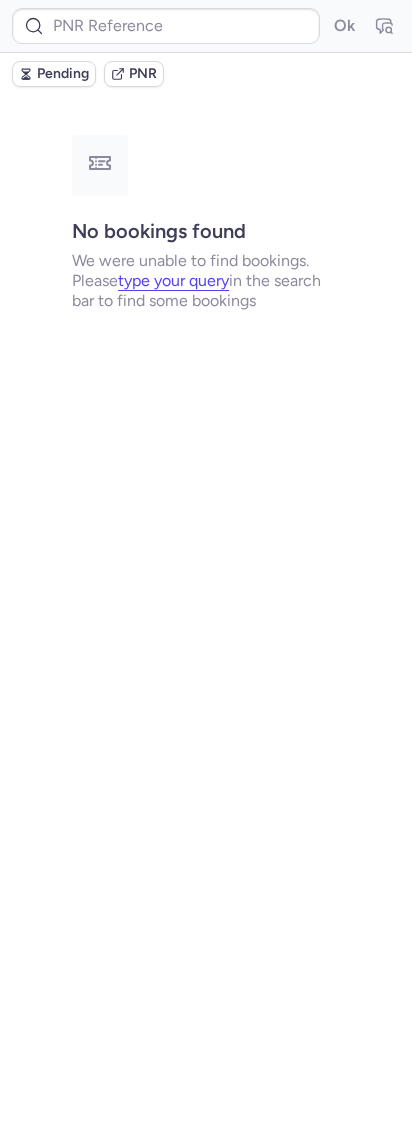 type on "CPECIF" 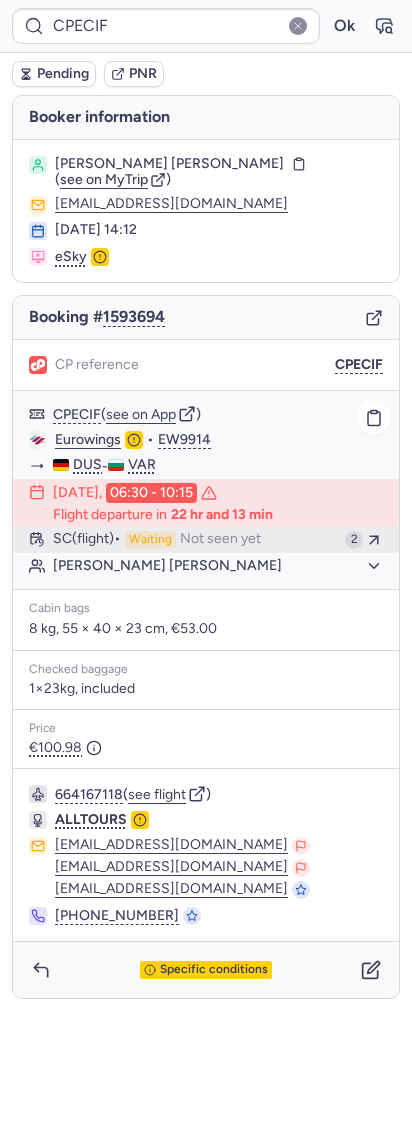 click on "SC   (flight)  Waiting Not seen yet 2" 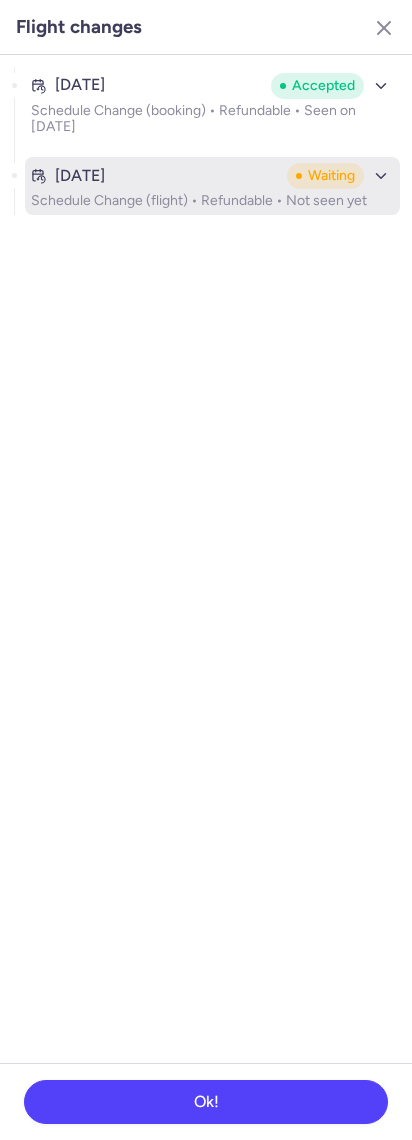 click on "[DATE] Waiting Schedule Change (flight) • Refundable • Not seen yet" at bounding box center (212, 186) 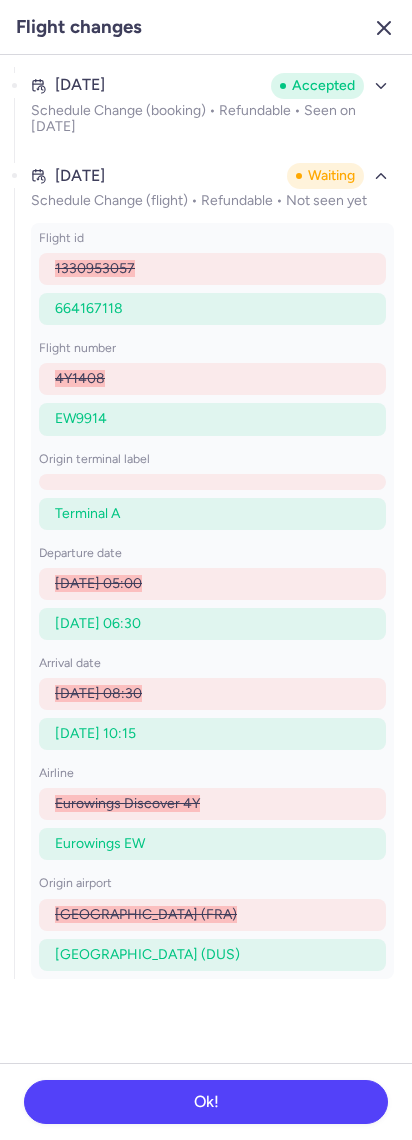 click 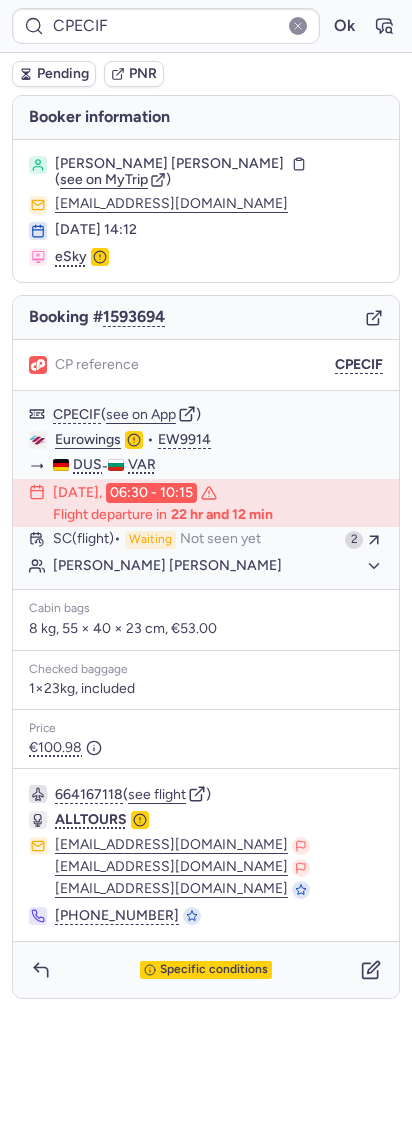 type 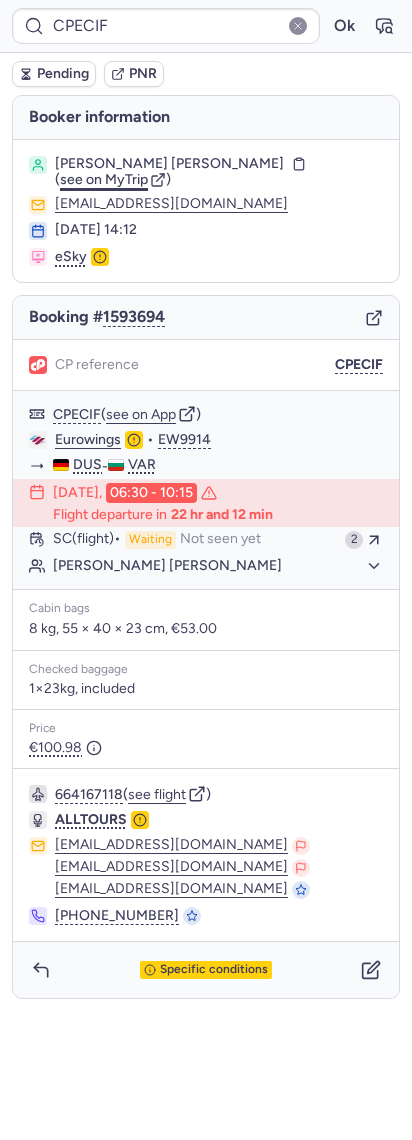 click on "see on MyTrip" at bounding box center [104, 179] 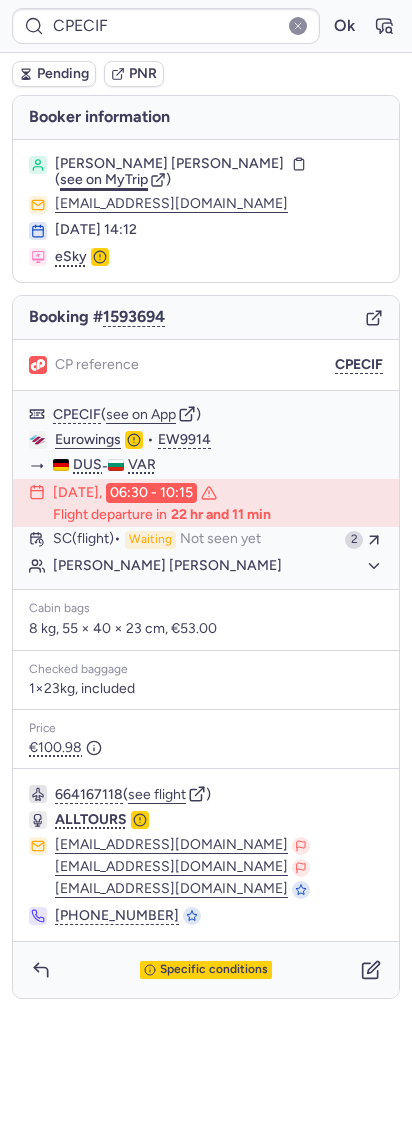 type 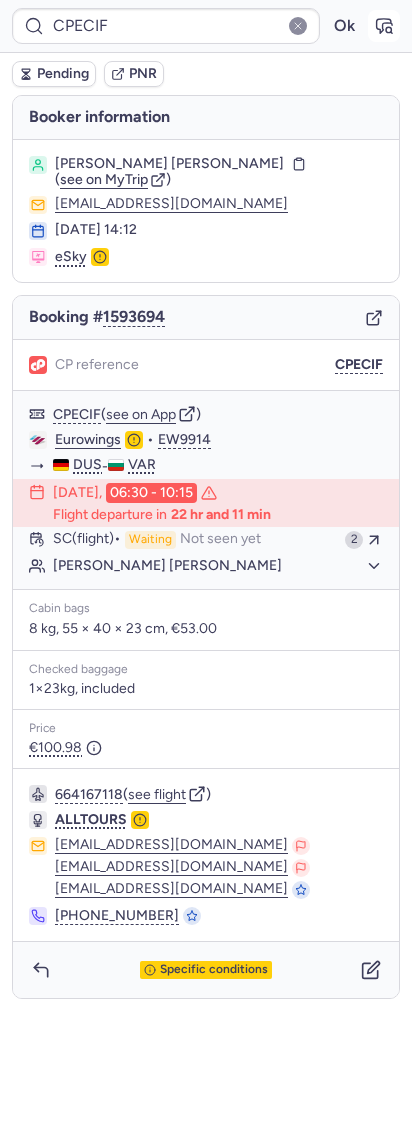 click at bounding box center [384, 26] 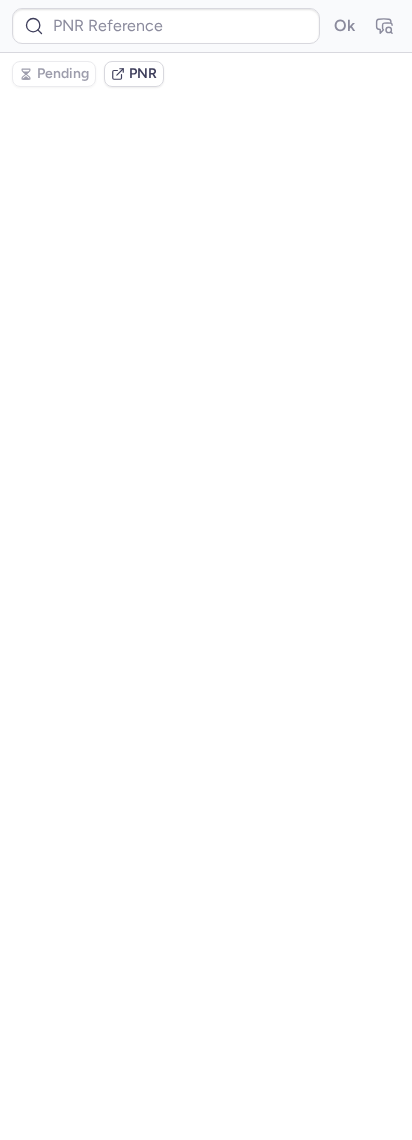 type on "CPECIF" 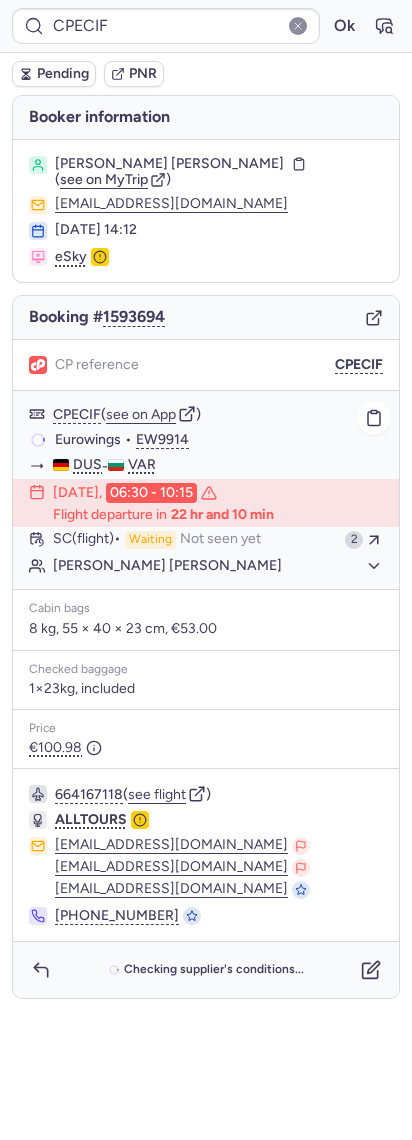 click on "[PERSON_NAME] [PERSON_NAME]" 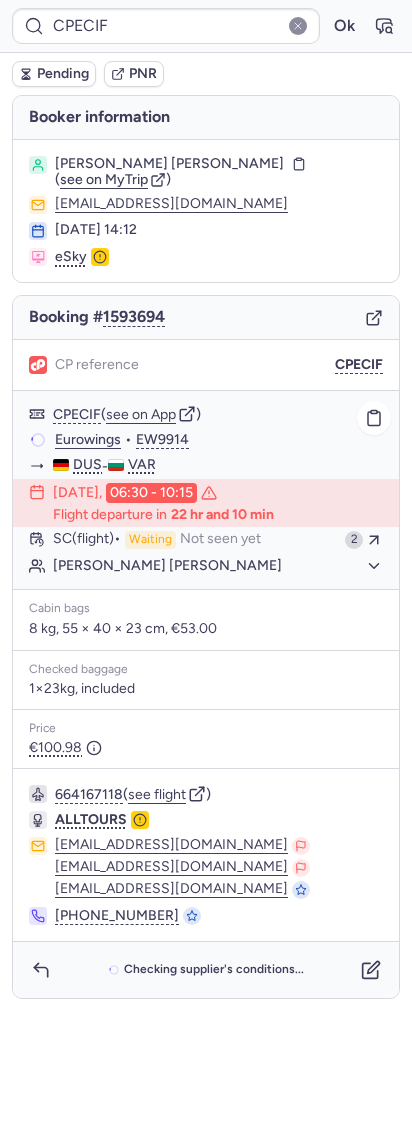 click on "[PERSON_NAME] [PERSON_NAME]" 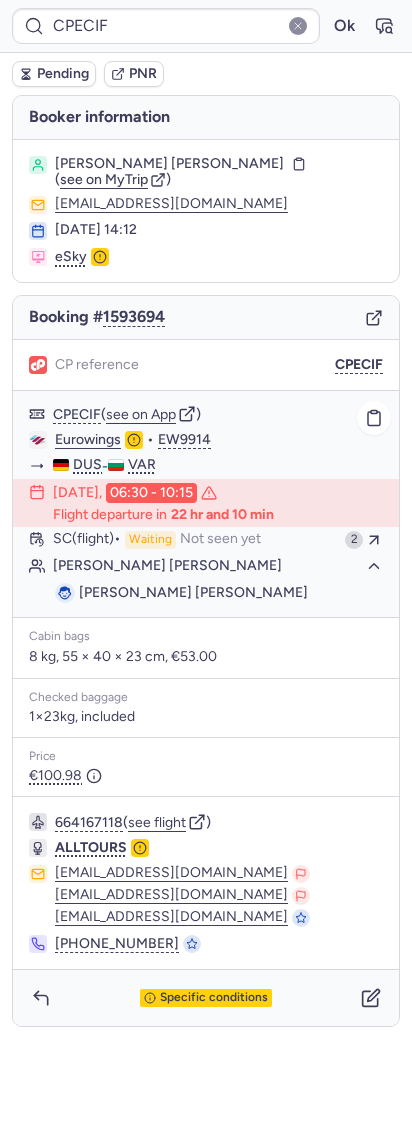click on "[PERSON_NAME] [PERSON_NAME]" 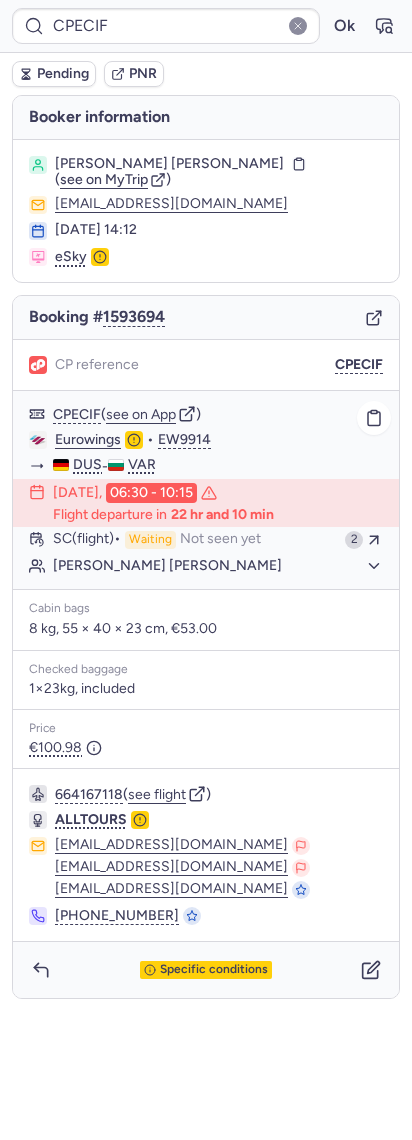 click on "06:30 - 10:15" at bounding box center (151, 493) 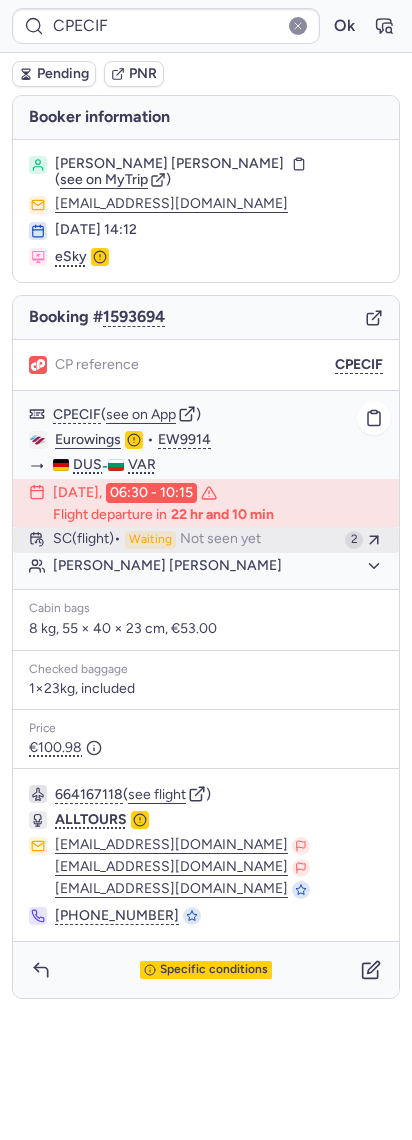 click on "SC   (flight)  Waiting Not seen yet 2" 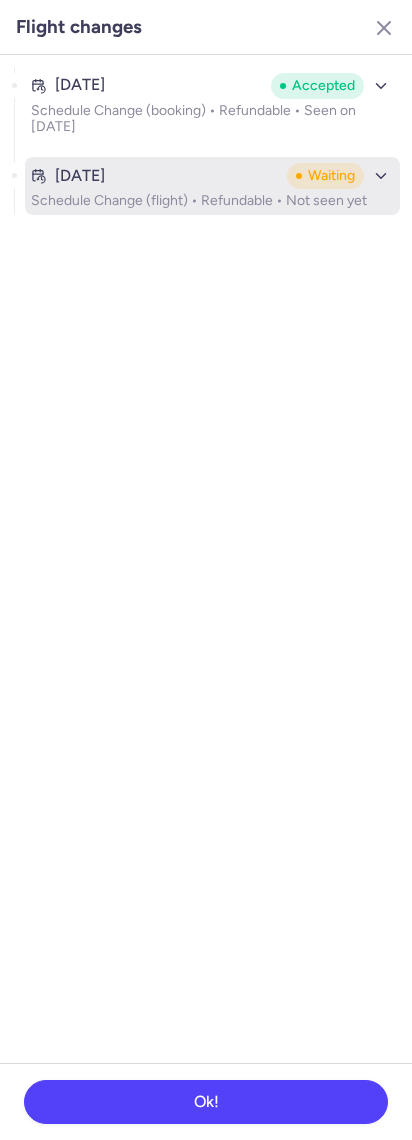 click on "[DATE] Waiting Schedule Change (flight) • Refundable • Not seen yet" at bounding box center [212, 186] 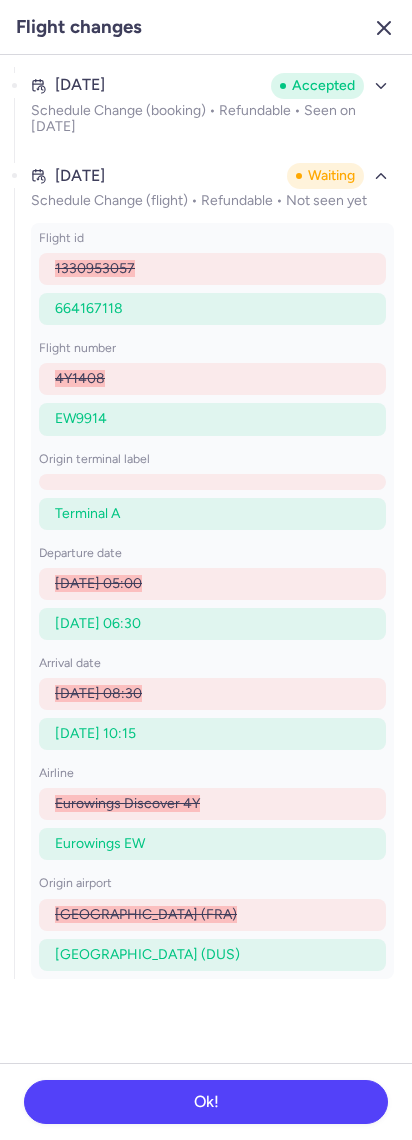click 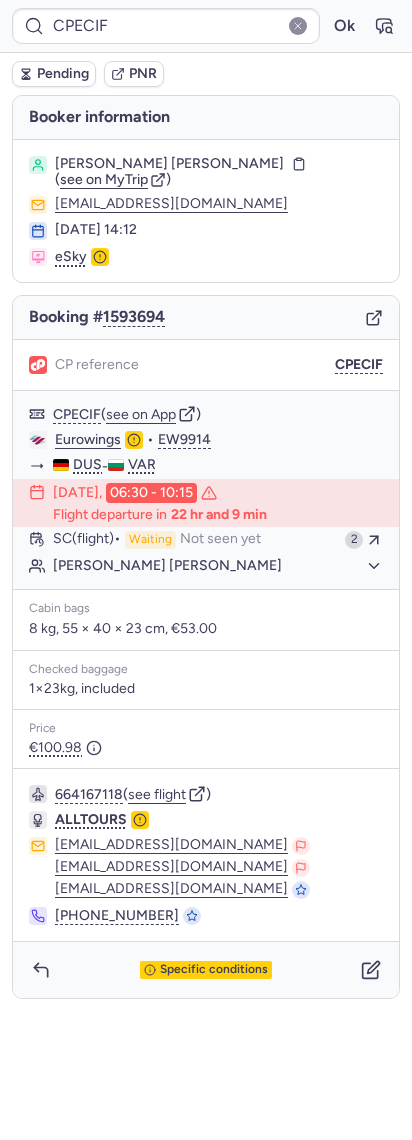 click on "Pending PNR" at bounding box center (206, 74) 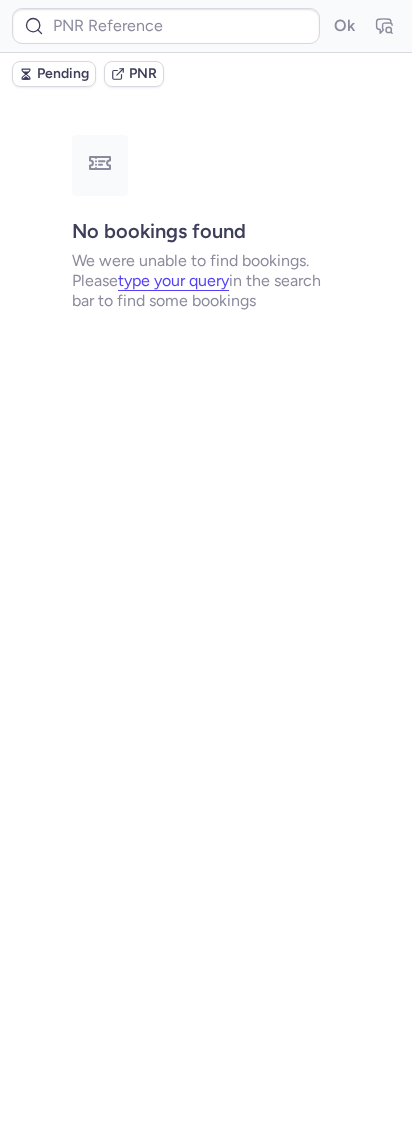 type on "CPRGHZ" 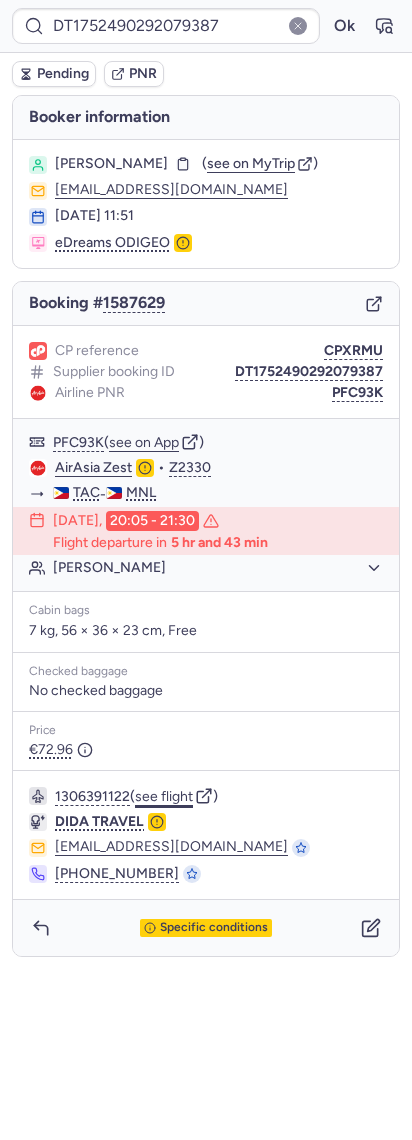 click on "see flight" 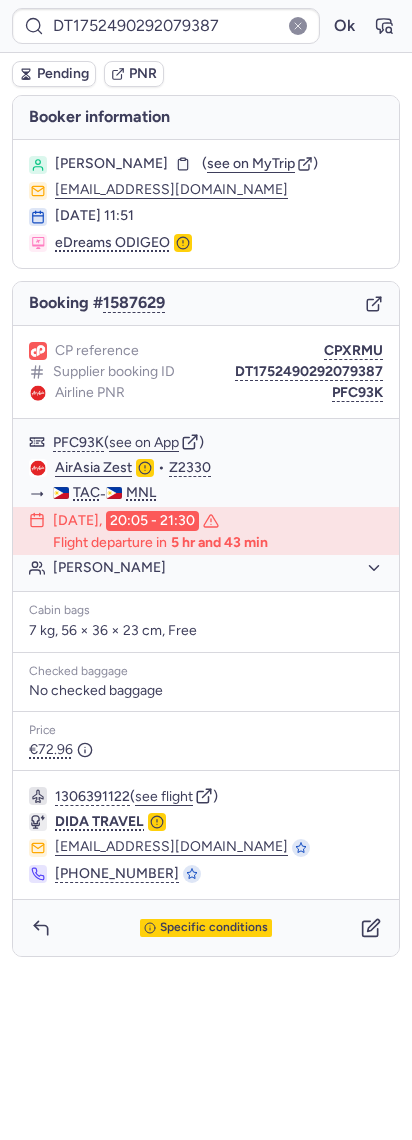 click on "DT1752490292079387  Ok" at bounding box center (206, 26) 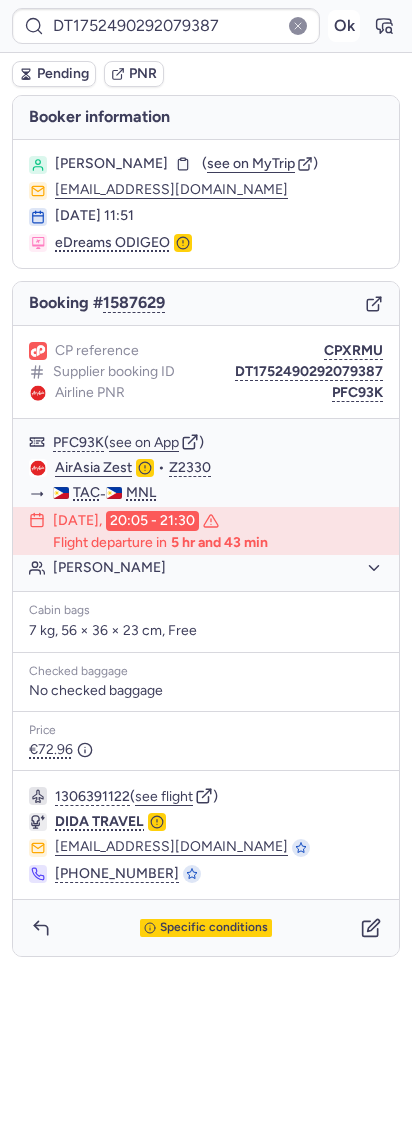 click on "Ok" at bounding box center (344, 26) 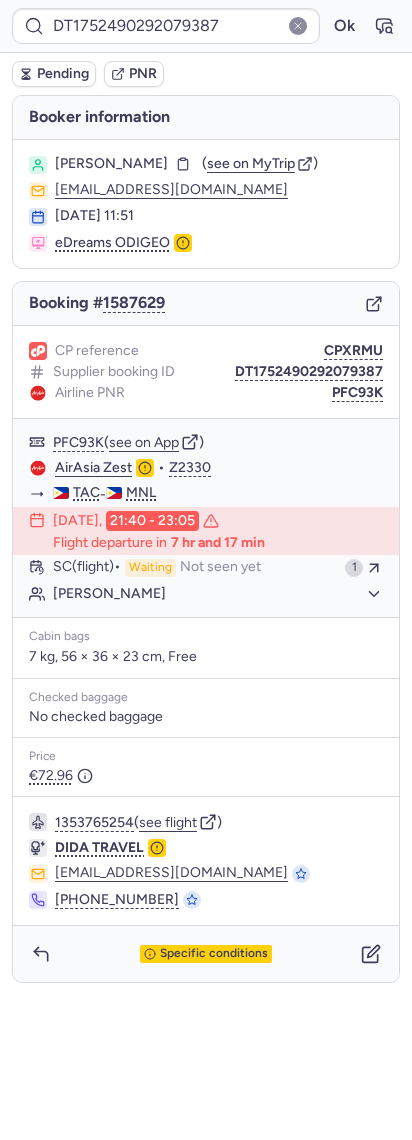 type on "[DATE]" 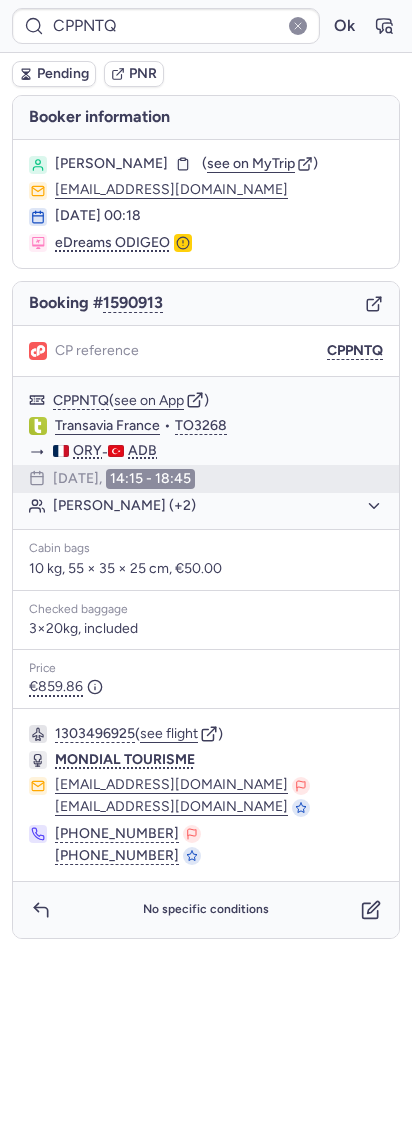 type on "CPMNWK" 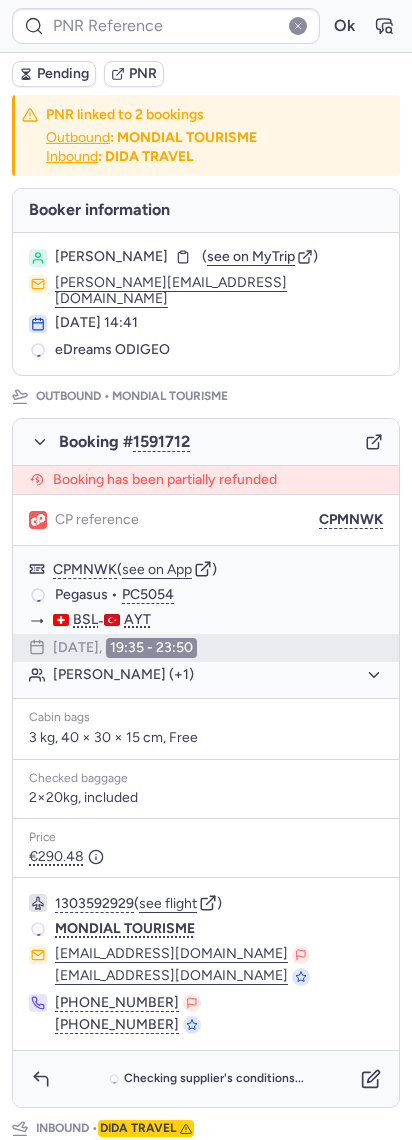 type on "CP7CPS" 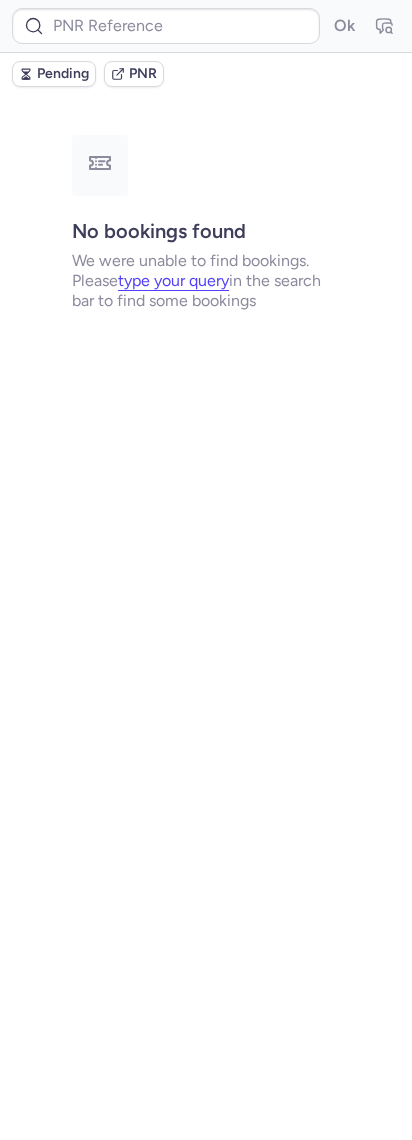 type on "CPMNWK" 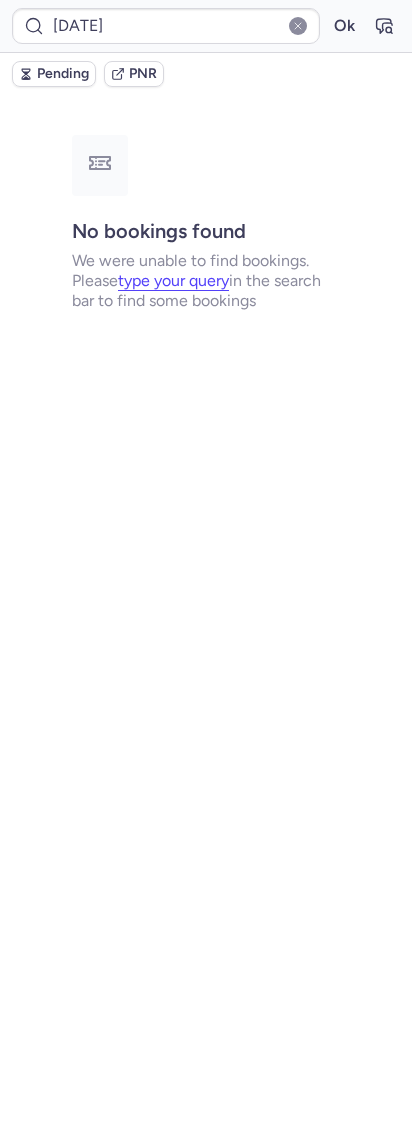 type on "CPECIF" 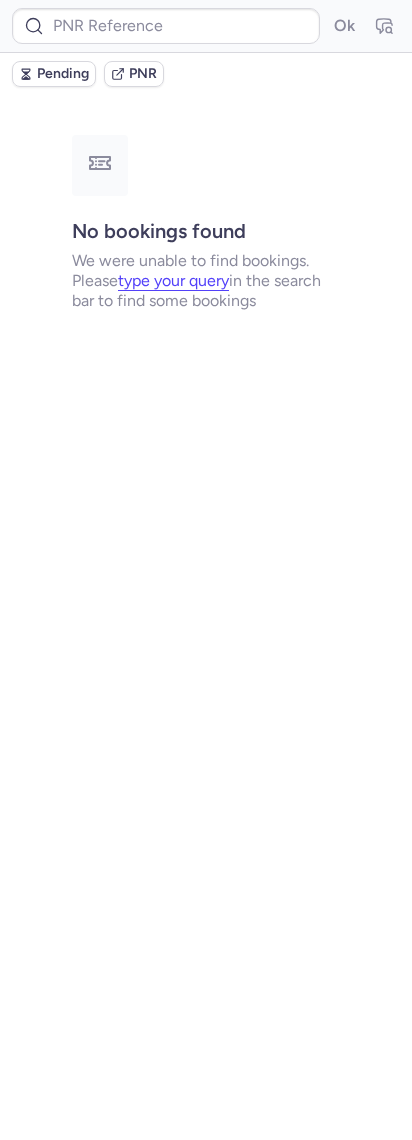 type on "CPONIY" 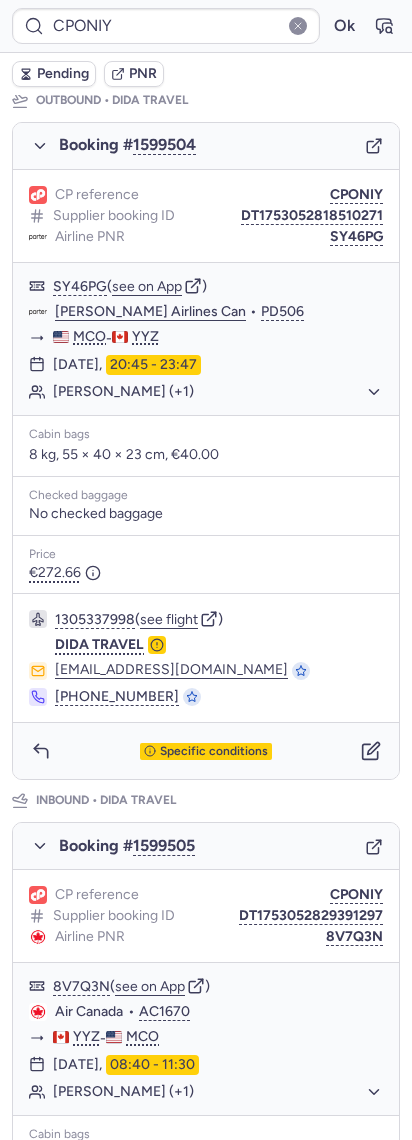 scroll, scrollTop: 628, scrollLeft: 0, axis: vertical 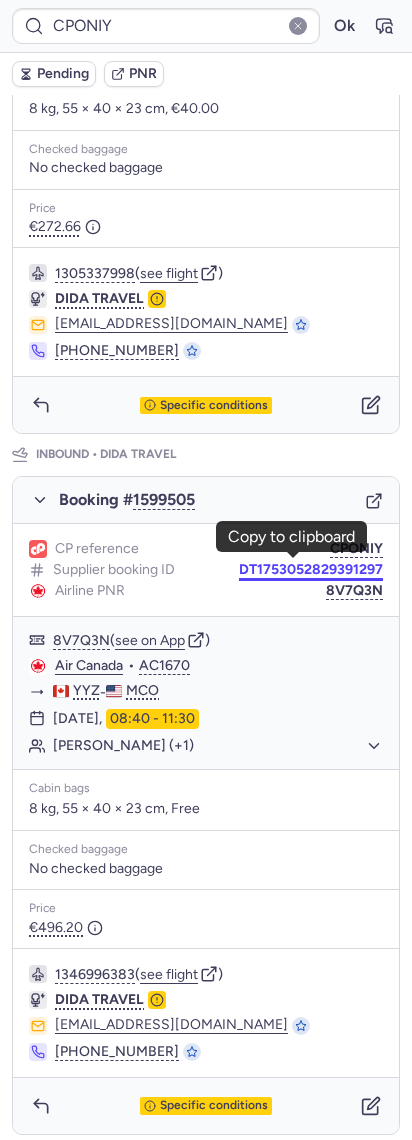 click on "DT1753052829391297" at bounding box center (311, 570) 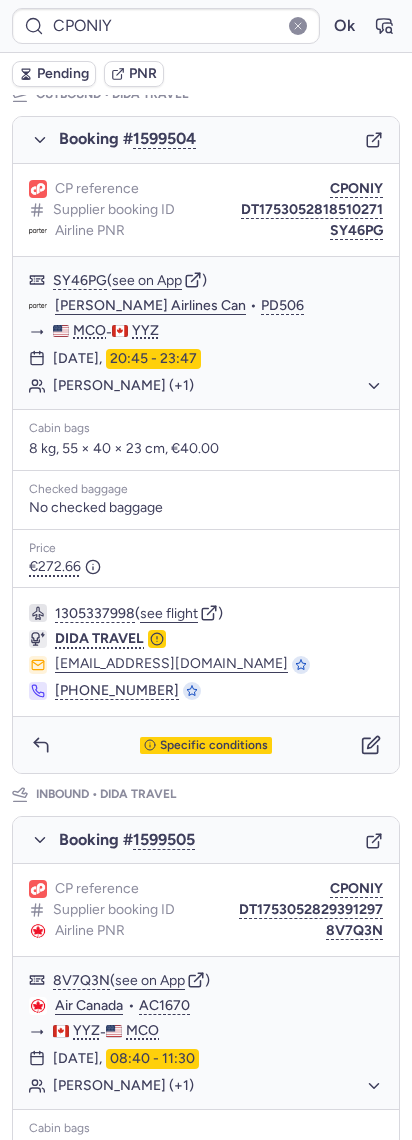scroll, scrollTop: 628, scrollLeft: 0, axis: vertical 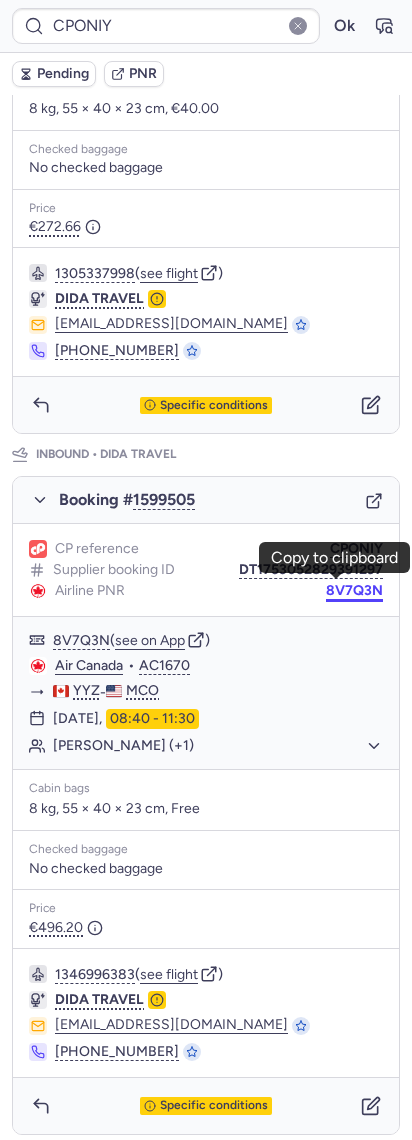 click on "8V7Q3N" at bounding box center (354, 591) 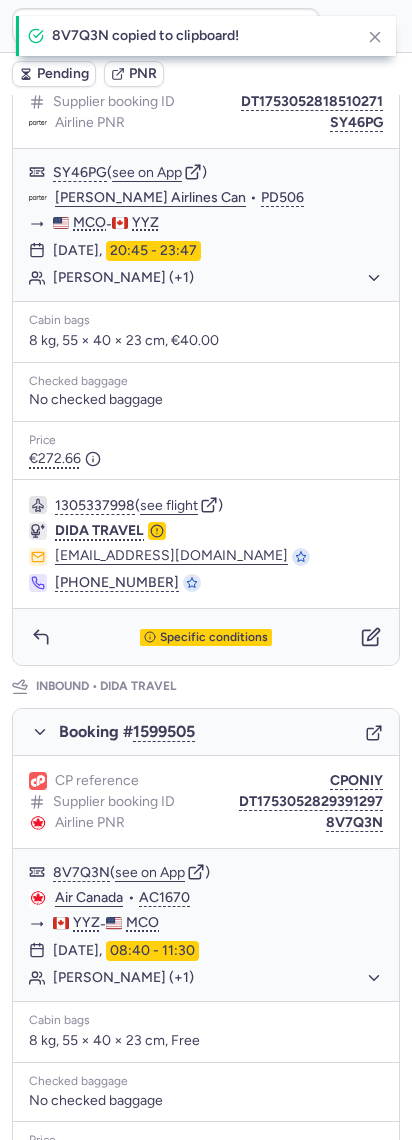 scroll, scrollTop: 228, scrollLeft: 0, axis: vertical 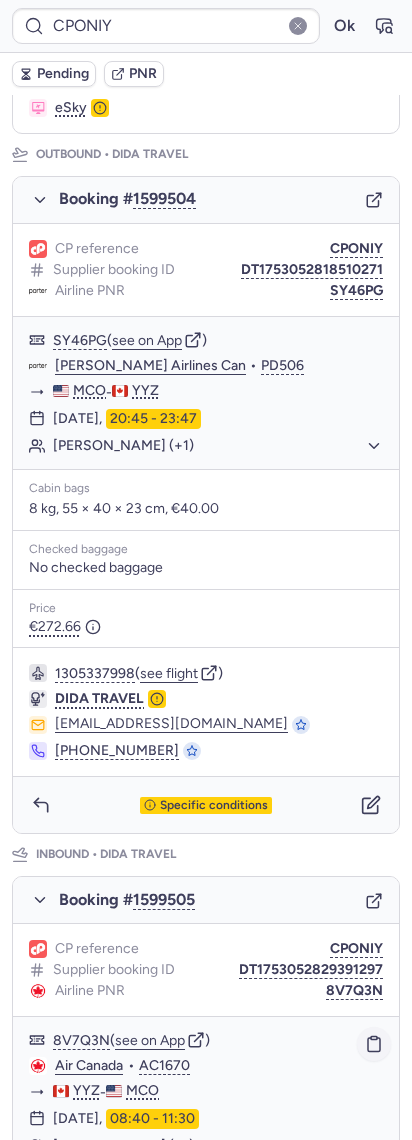 click 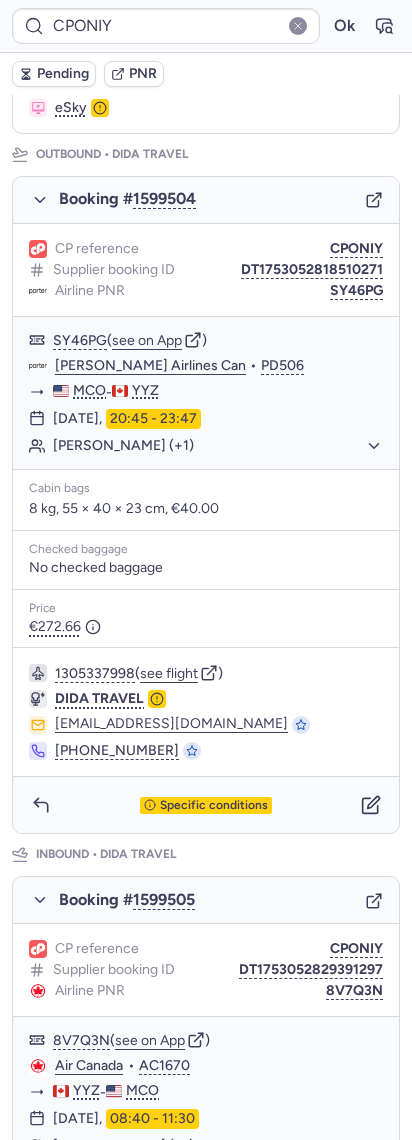 click on "CP reference CPONIY Supplier booking ID DT1753052829391297 Airline PNR 8V7Q3N" at bounding box center (206, 970) 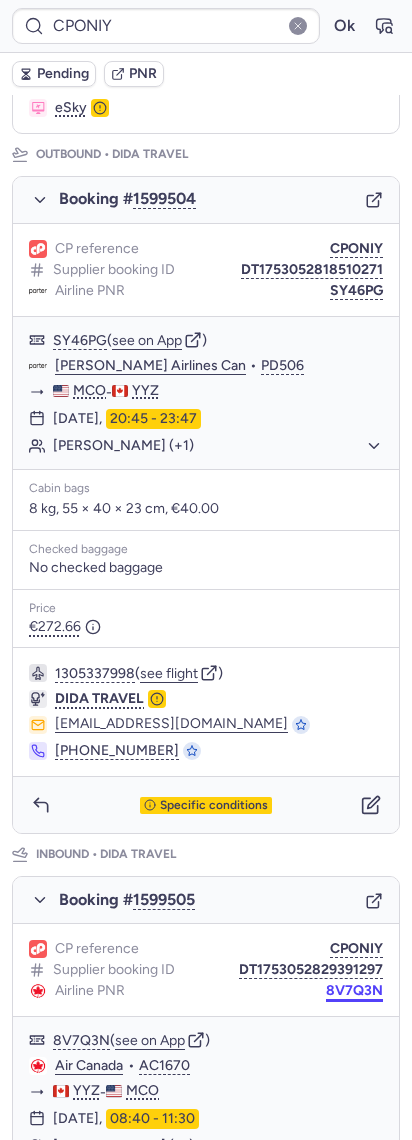 click on "8V7Q3N" at bounding box center (354, 991) 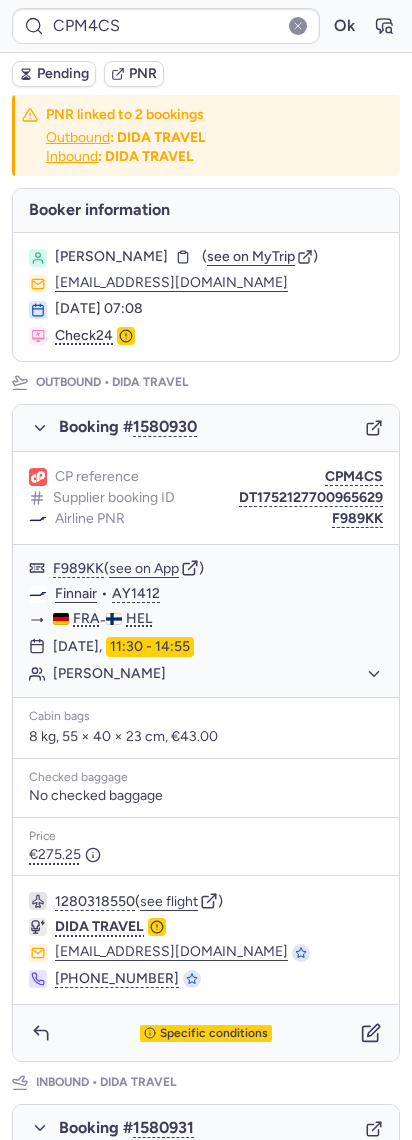scroll, scrollTop: 628, scrollLeft: 0, axis: vertical 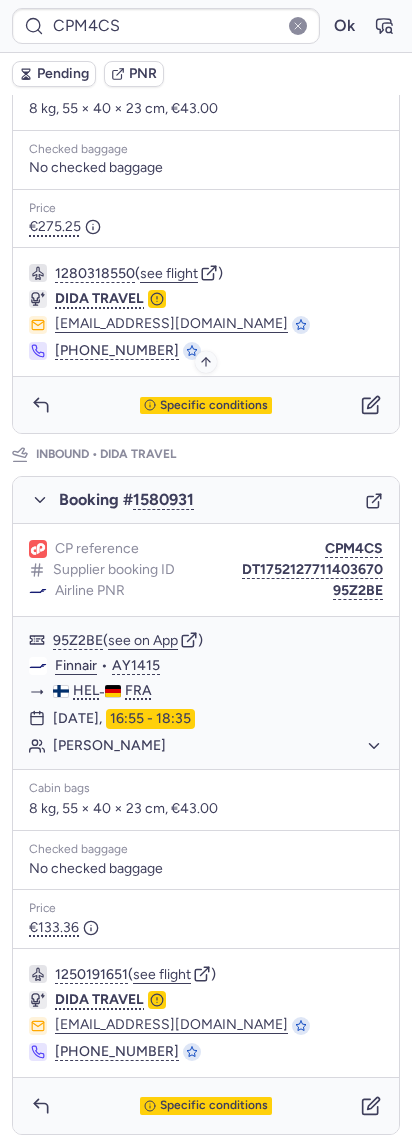 click on "Specific conditions" at bounding box center (206, 406) 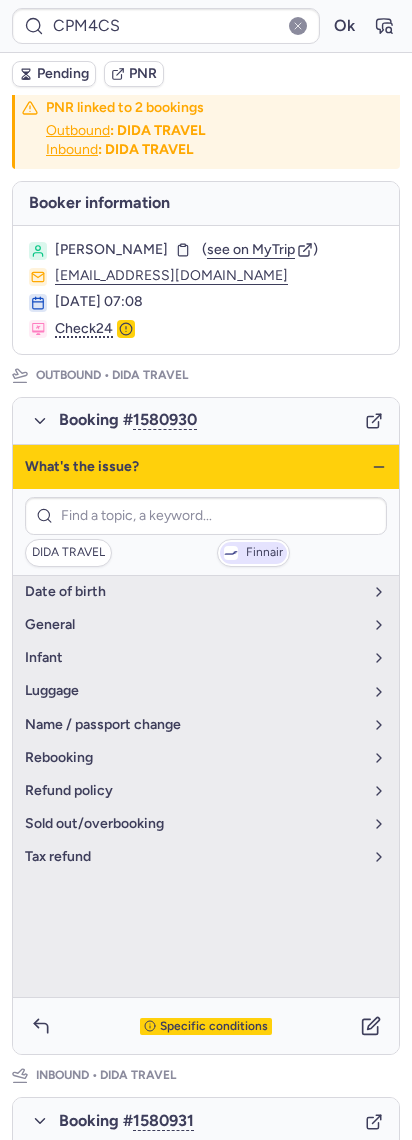 click on "Finnair" at bounding box center (253, 553) 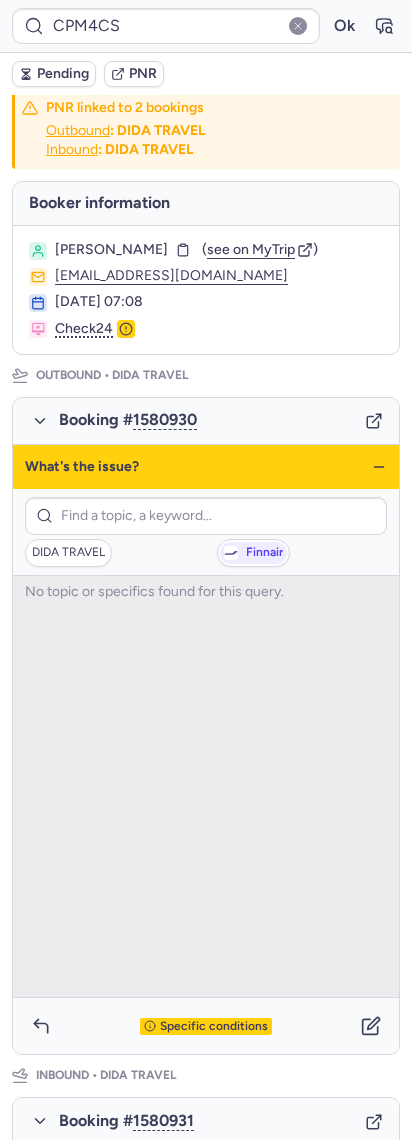 click on "What's the issue?" at bounding box center [206, 467] 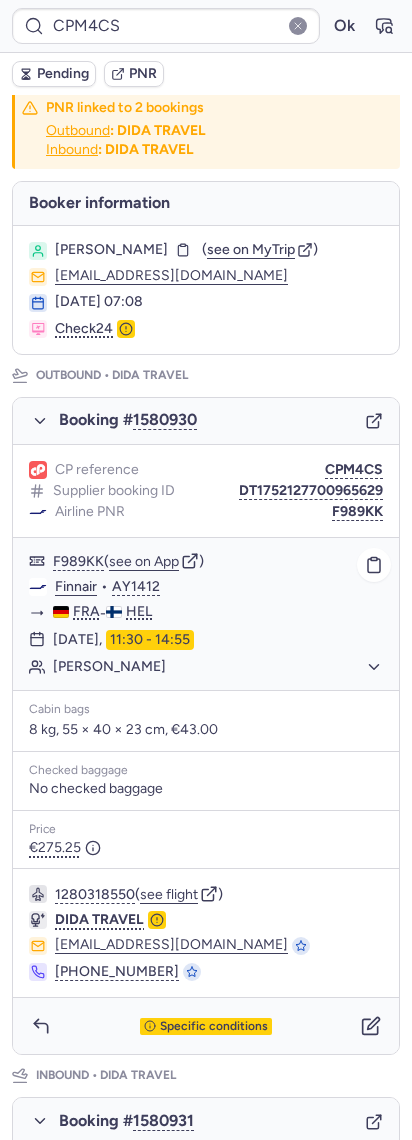 click on "Finnair" 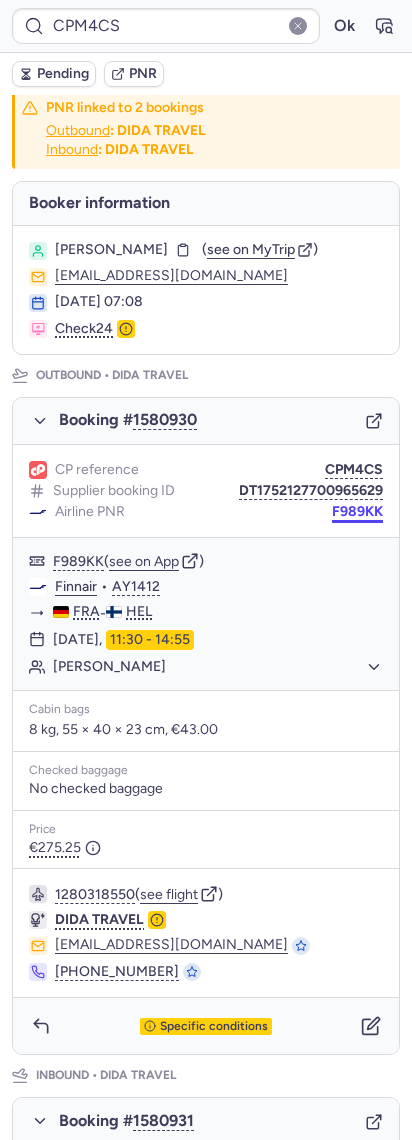 click on "F989KK" at bounding box center (357, 512) 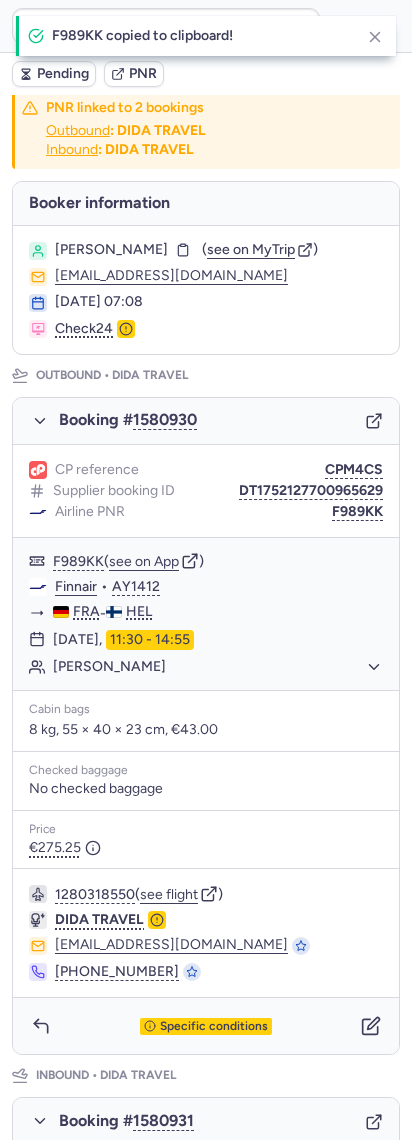 scroll, scrollTop: 628, scrollLeft: 0, axis: vertical 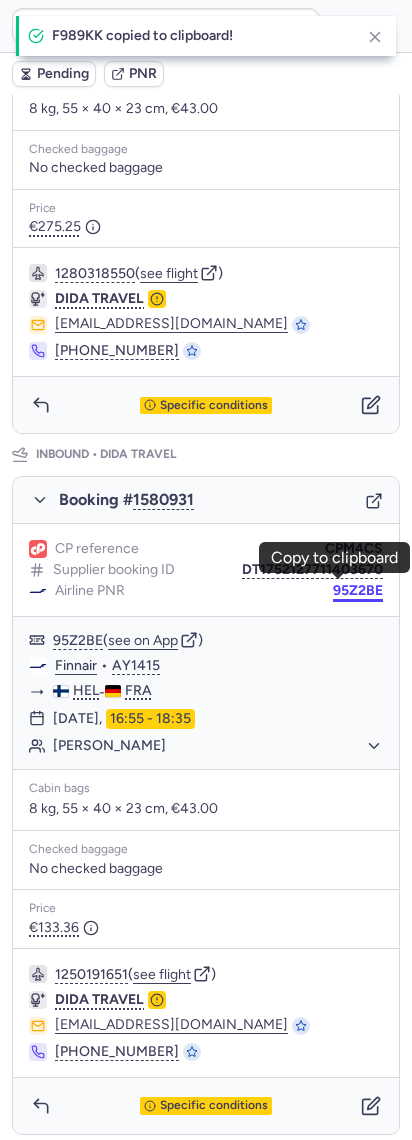 click on "95Z2BE" at bounding box center [358, 591] 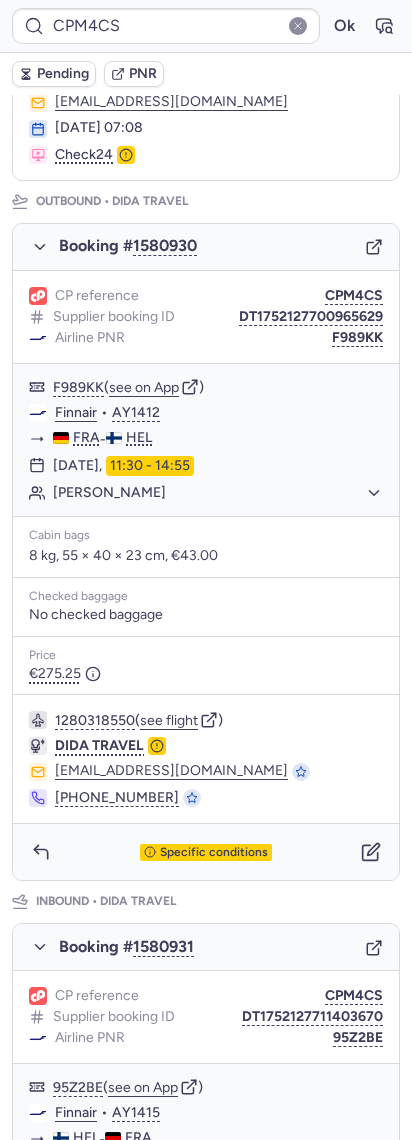 scroll, scrollTop: 0, scrollLeft: 0, axis: both 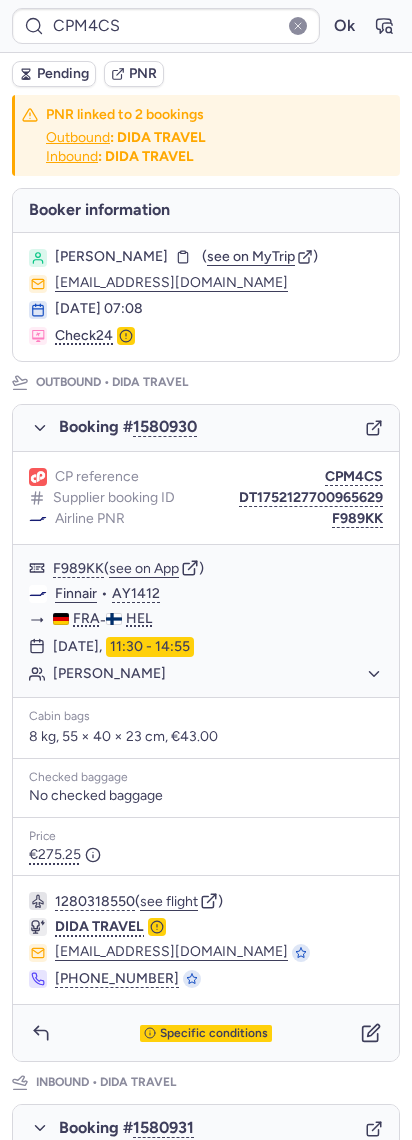 click on "[PERSON_NAME]" at bounding box center (111, 257) 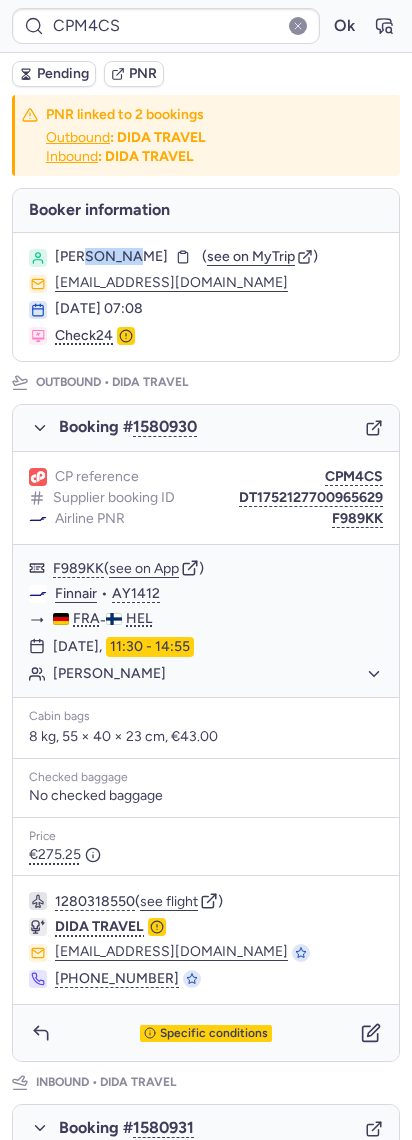 click on "[PERSON_NAME]" at bounding box center [111, 257] 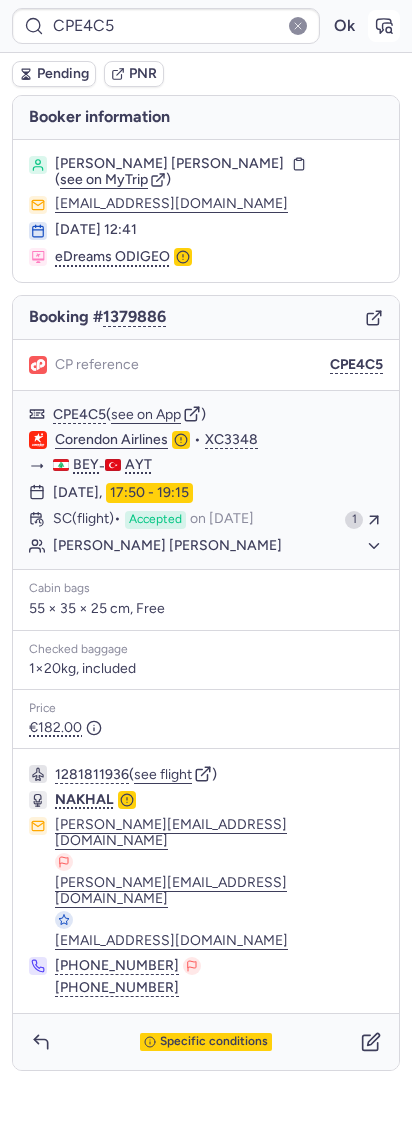 click at bounding box center [384, 26] 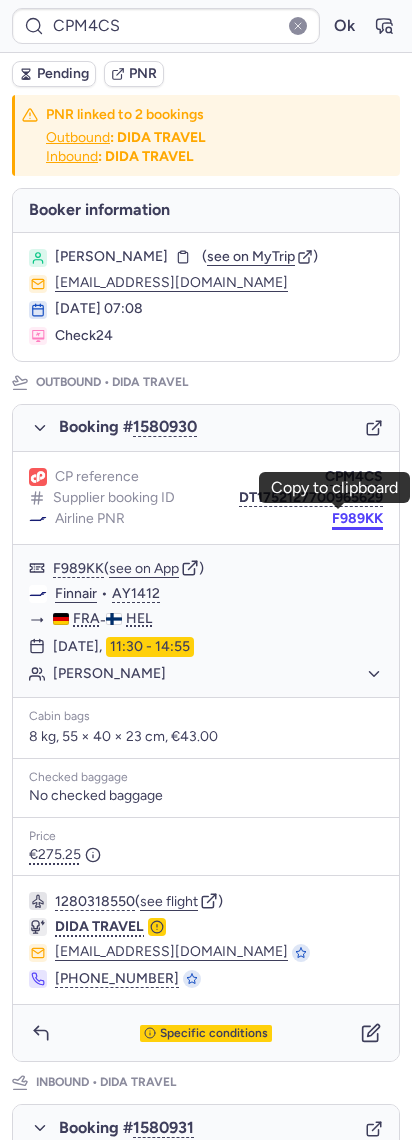 click on "F989KK" at bounding box center (357, 519) 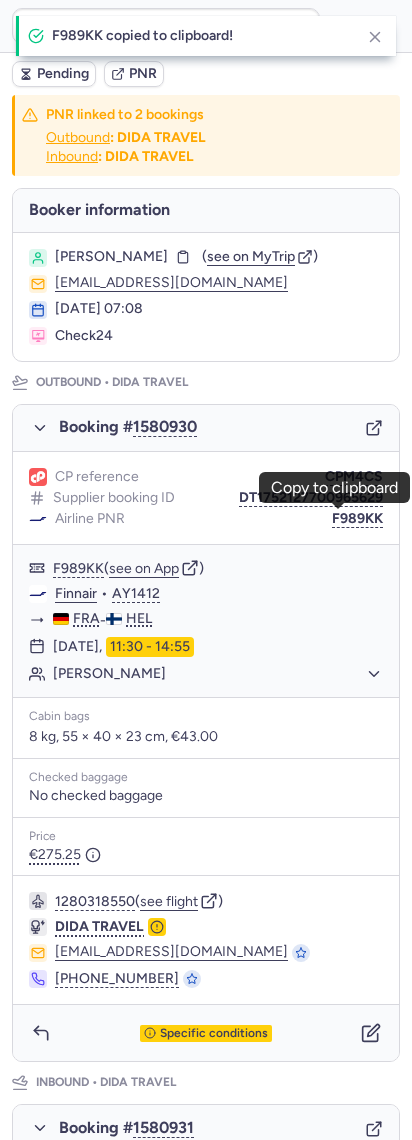 click on "[PERSON_NAME]" at bounding box center [111, 257] 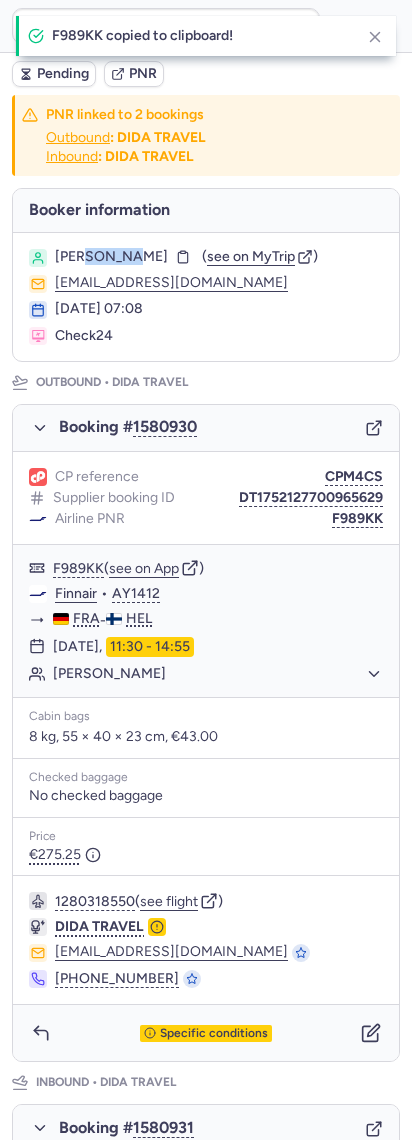 click on "[PERSON_NAME]" at bounding box center (111, 257) 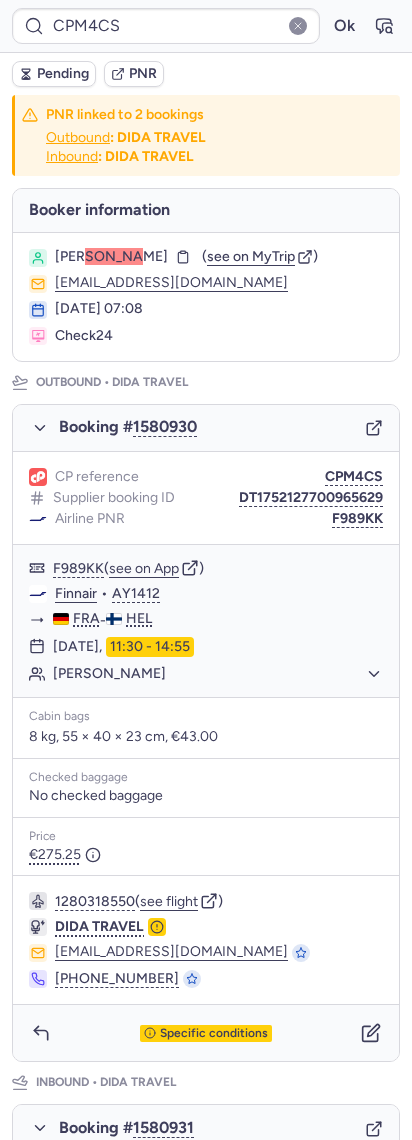 type on "CPRGHZ" 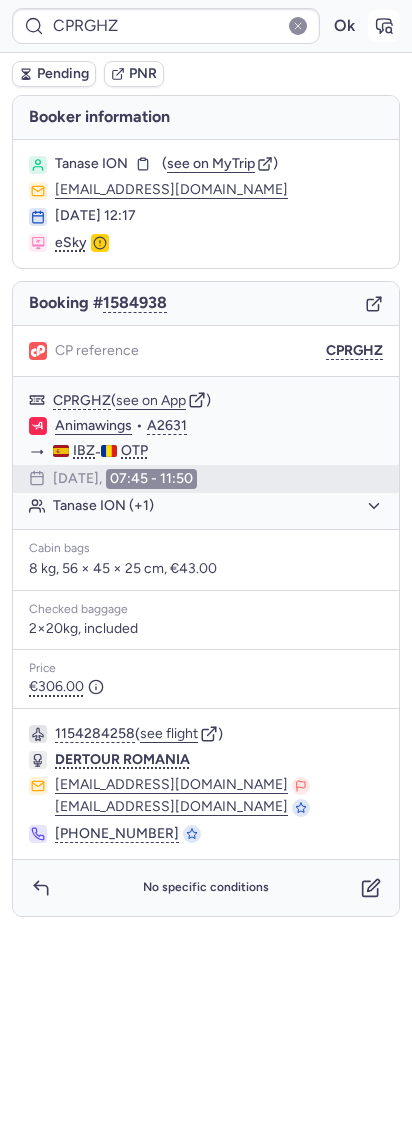 click 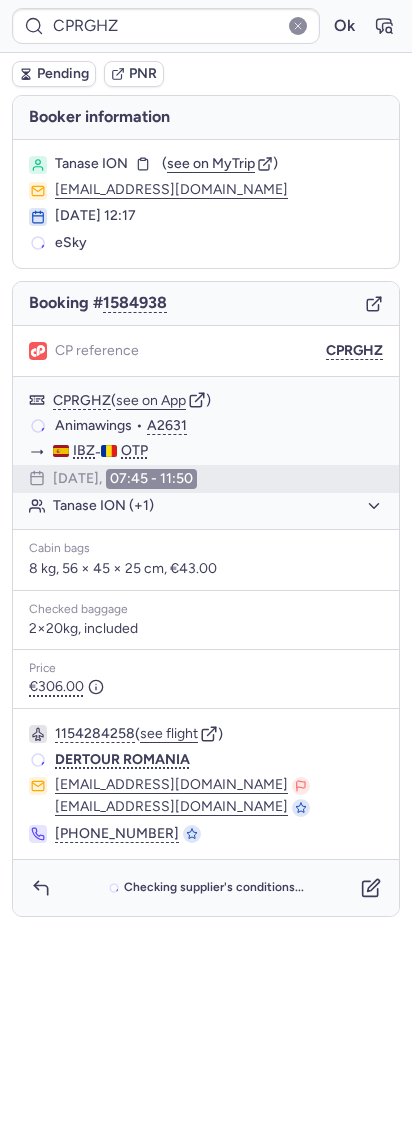 type on "CPECIF" 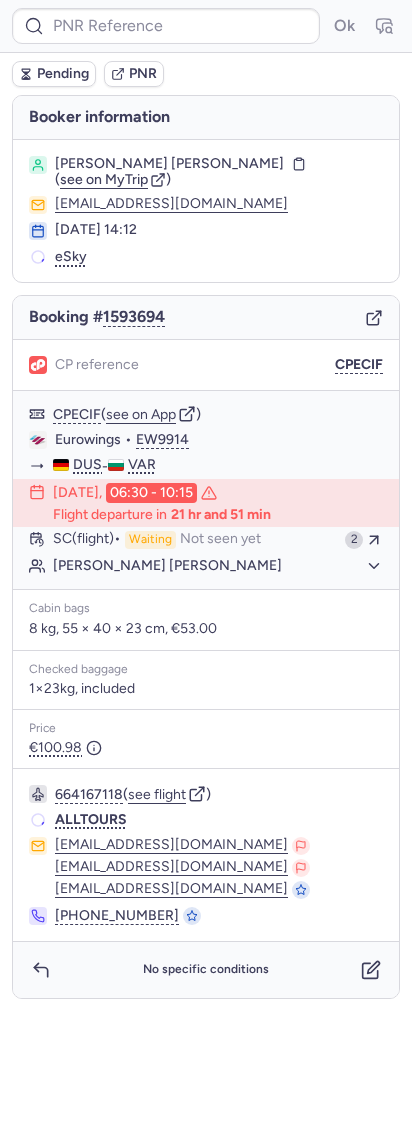 type on "CPM4CS" 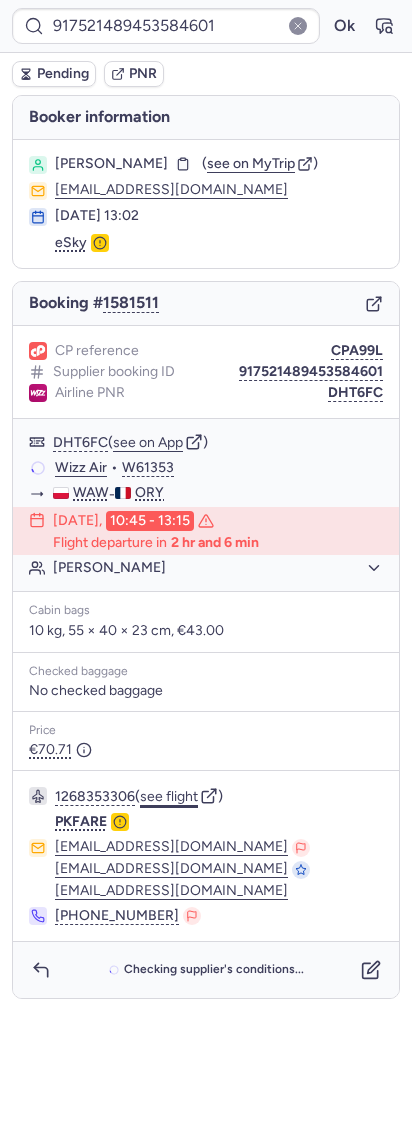 click on "see flight" 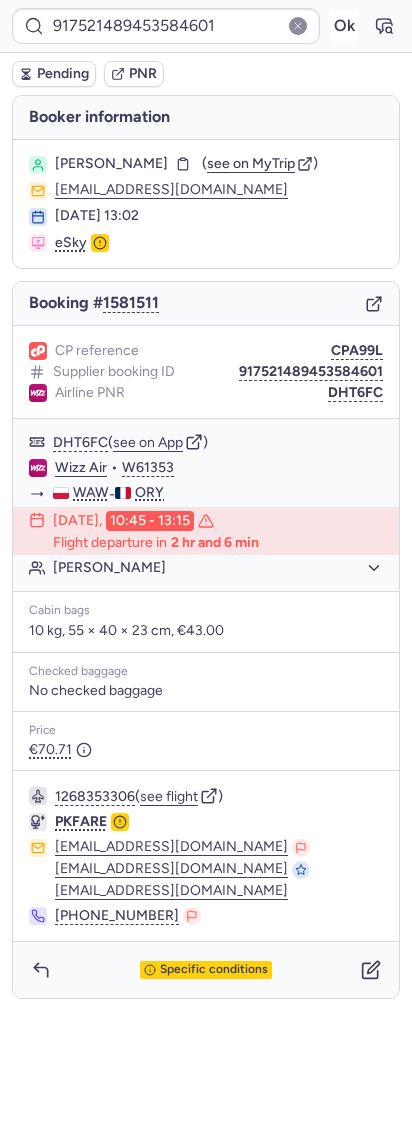 click on "Ok" at bounding box center (344, 26) 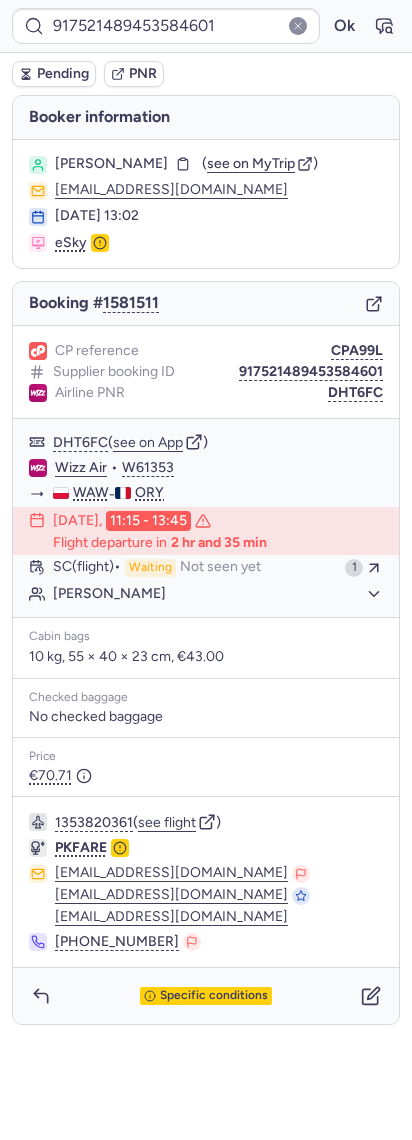 type on "CPECIF" 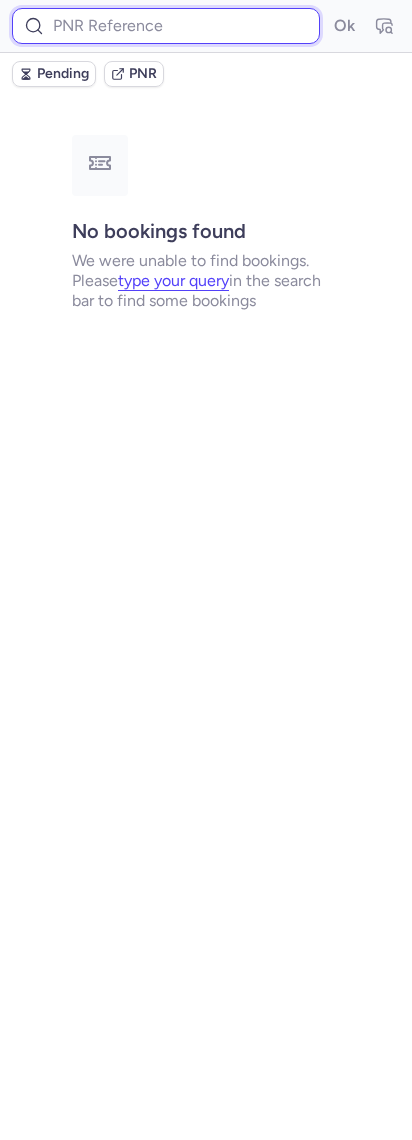 click at bounding box center [166, 26] 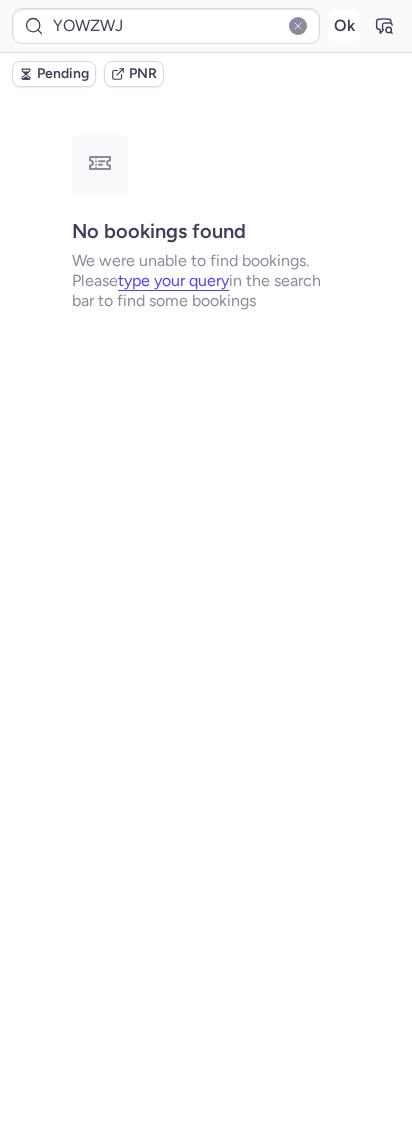 click on "Ok" at bounding box center [344, 26] 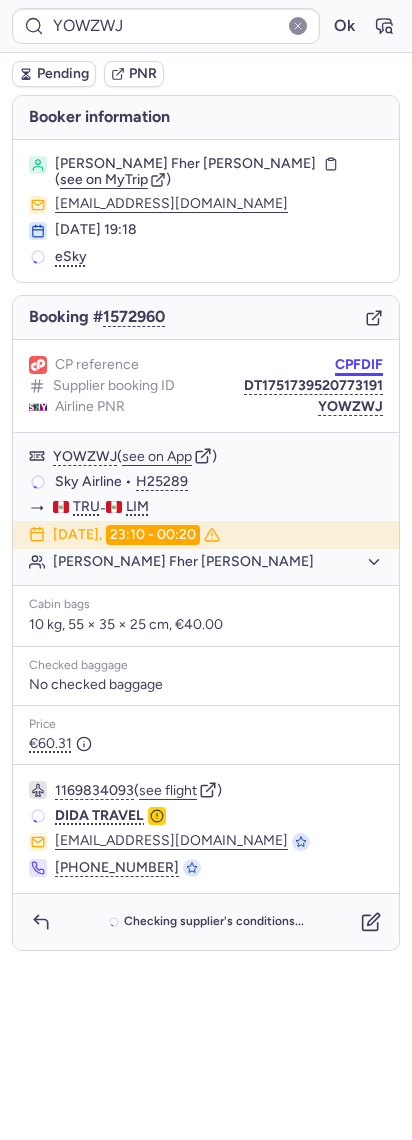 click on "CPFDIF" at bounding box center (359, 365) 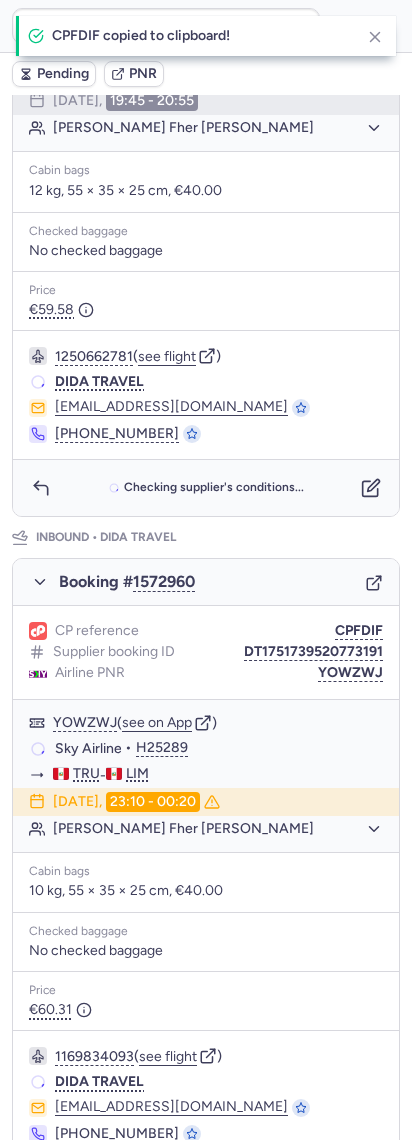 scroll, scrollTop: 642, scrollLeft: 0, axis: vertical 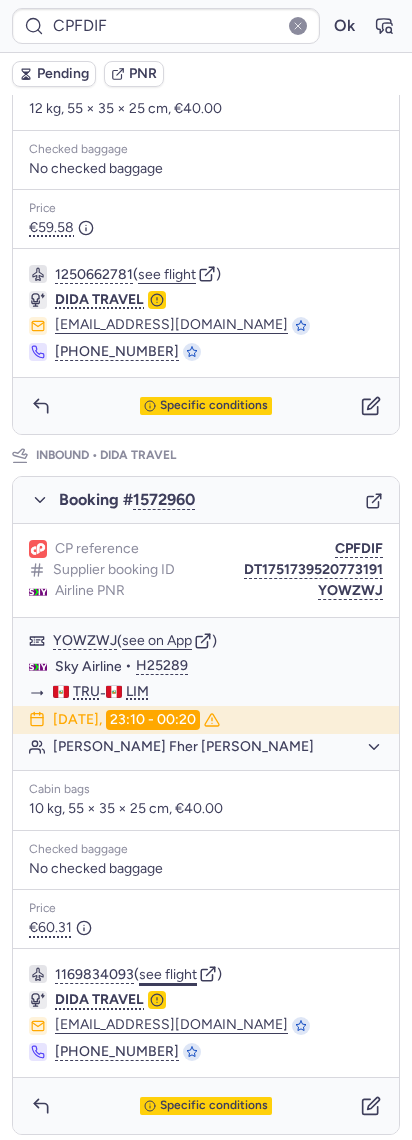 click on "see flight" 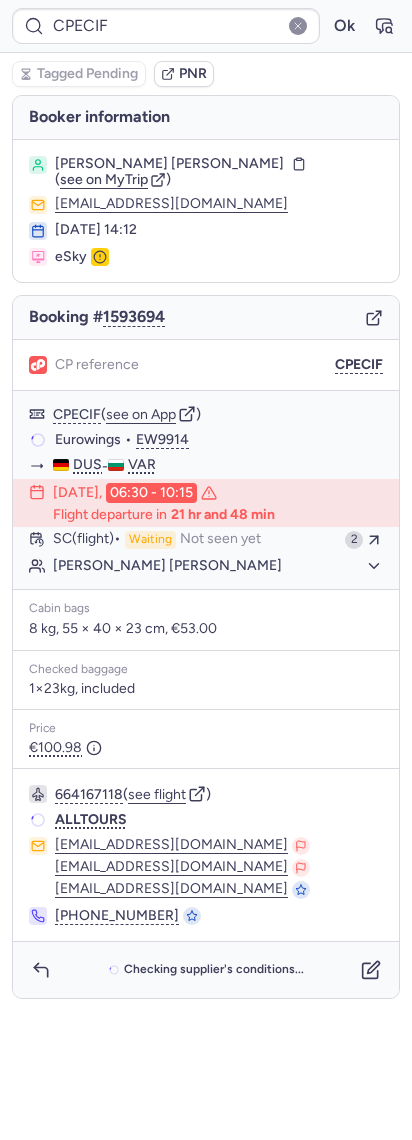 scroll, scrollTop: 0, scrollLeft: 0, axis: both 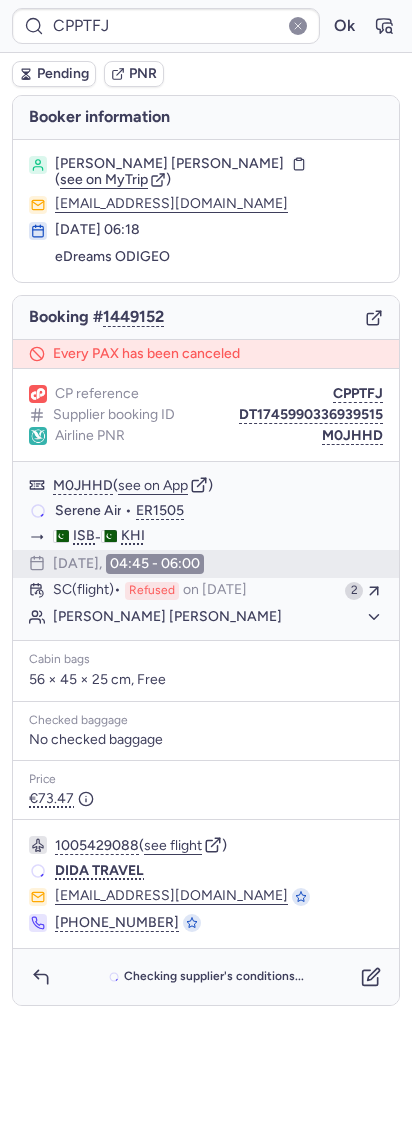 type on "CPFDIF" 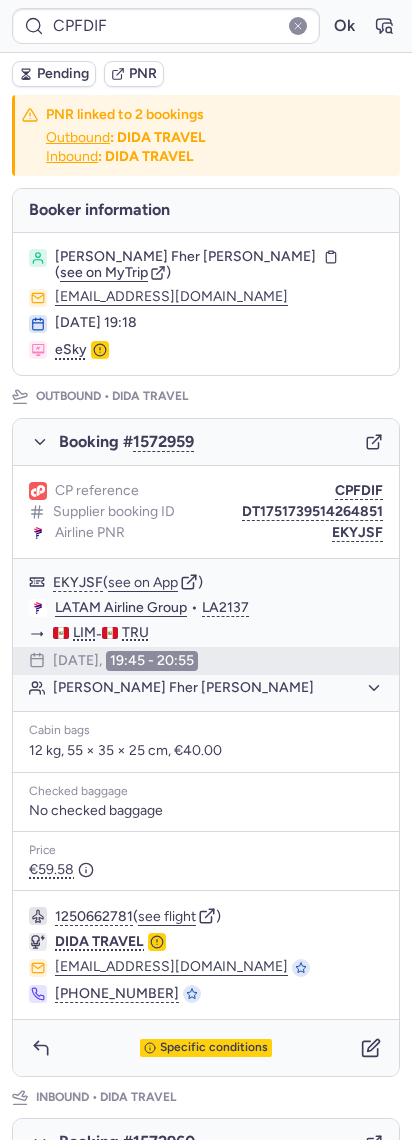 click on "Pending" at bounding box center (63, 74) 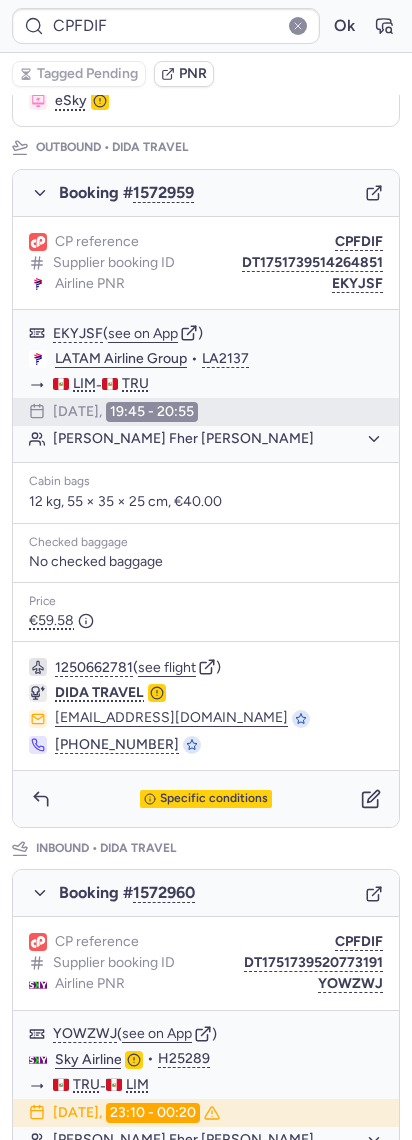 scroll, scrollTop: 642, scrollLeft: 0, axis: vertical 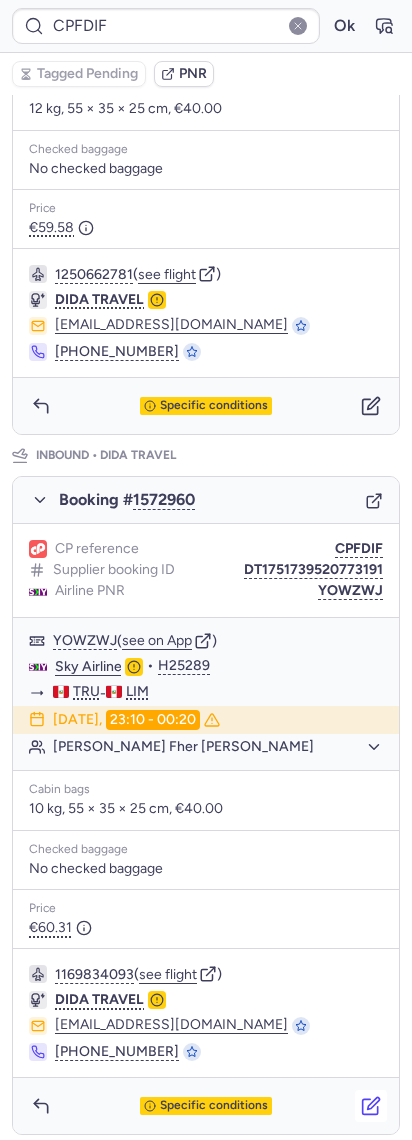 click 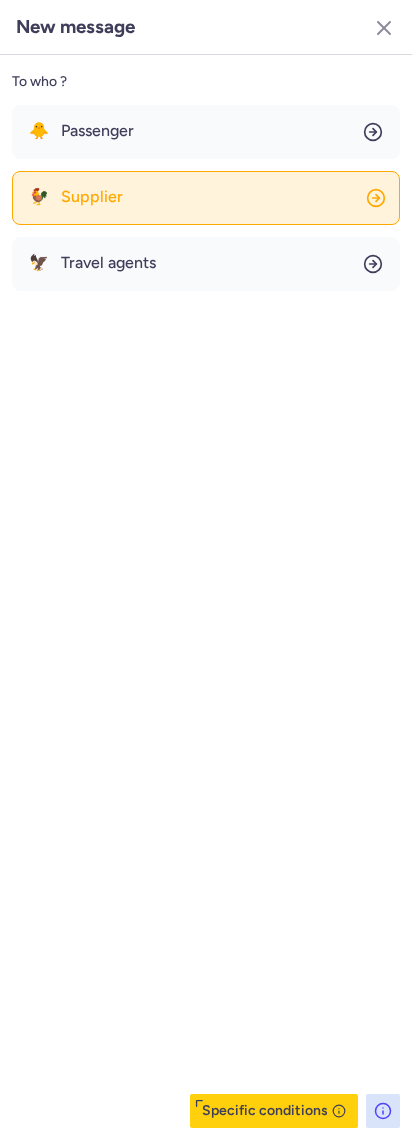 click on "Supplier" at bounding box center (92, 197) 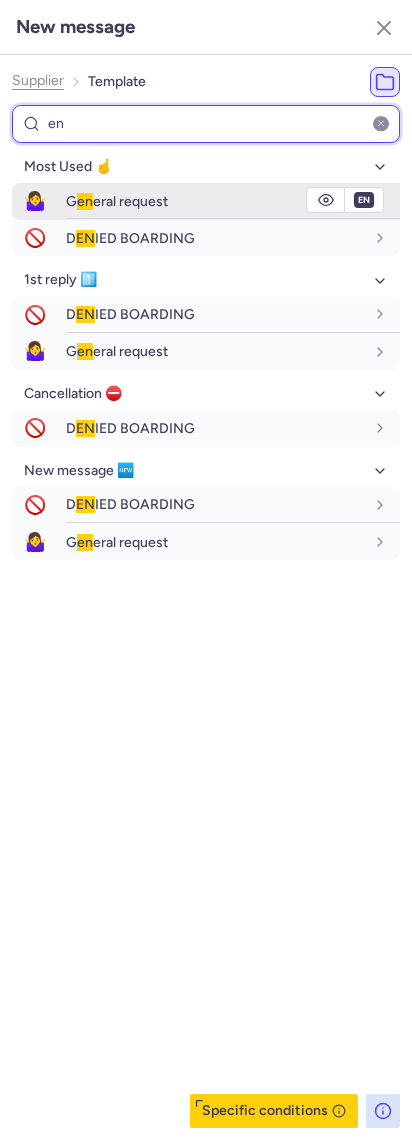 type on "en" 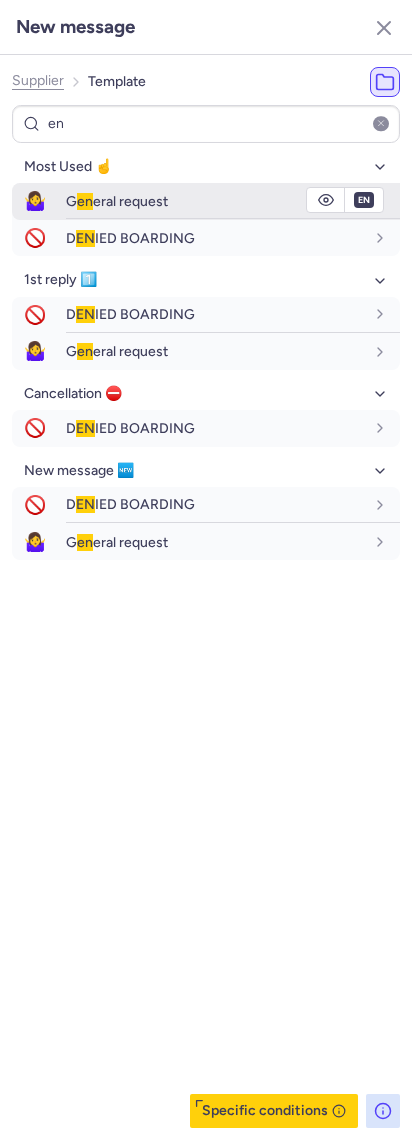 click on "en" at bounding box center [85, 201] 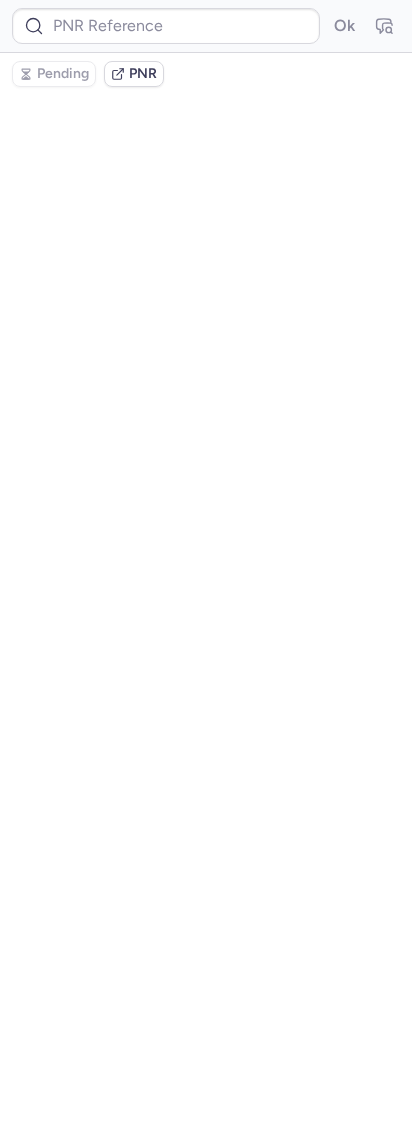 scroll, scrollTop: 0, scrollLeft: 0, axis: both 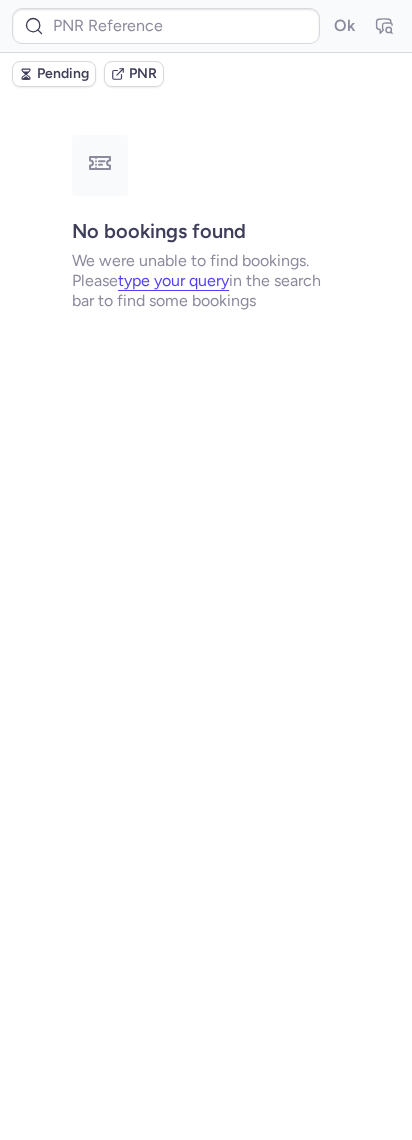 type on "CPFDIF" 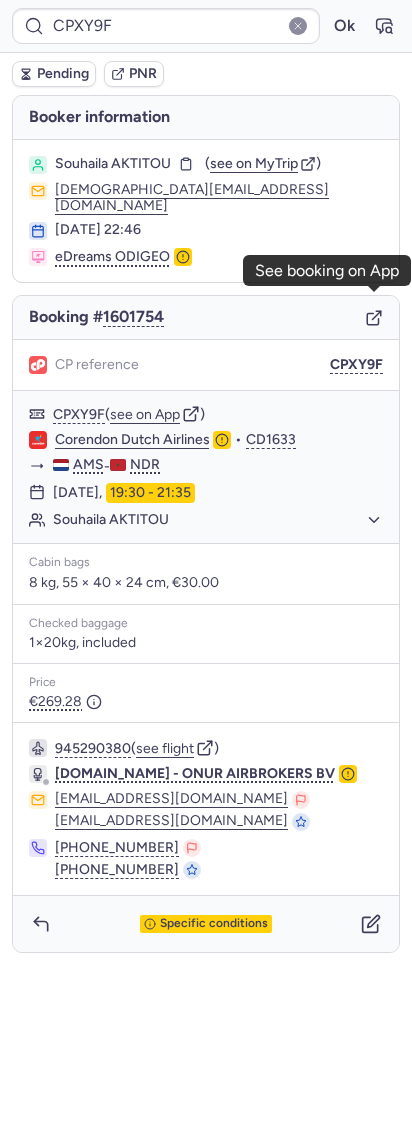 click 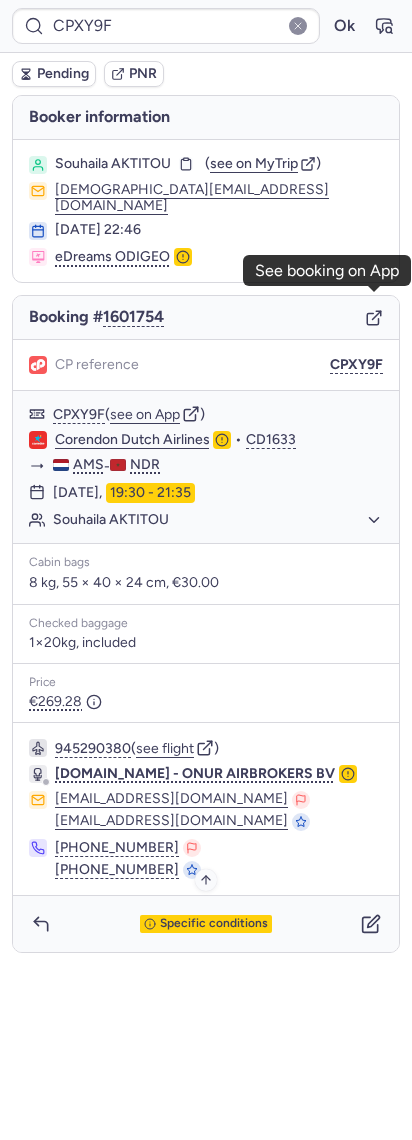click on "Specific conditions" at bounding box center (214, 924) 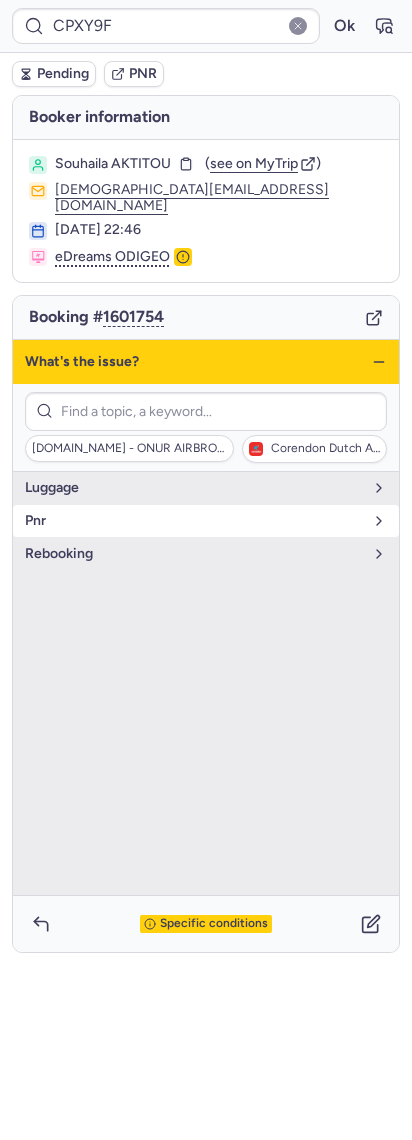 click on "pnr" at bounding box center [194, 521] 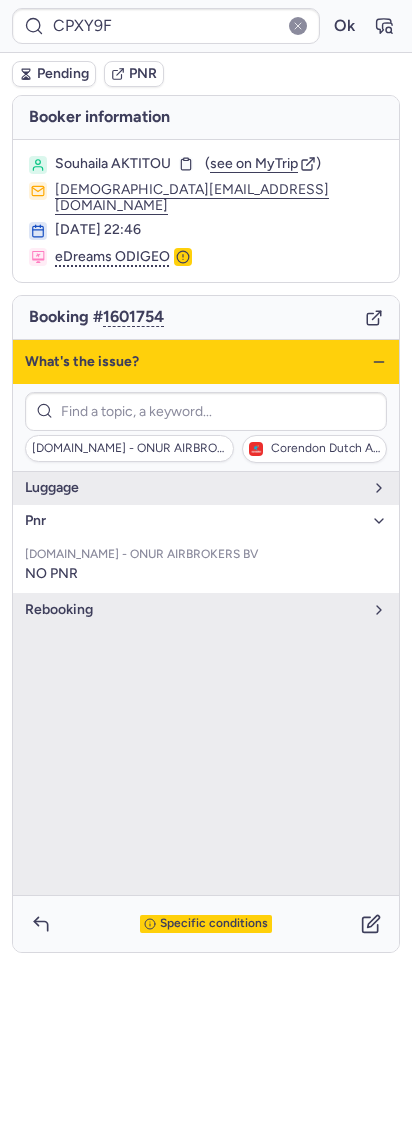 click on "pnr" at bounding box center (194, 521) 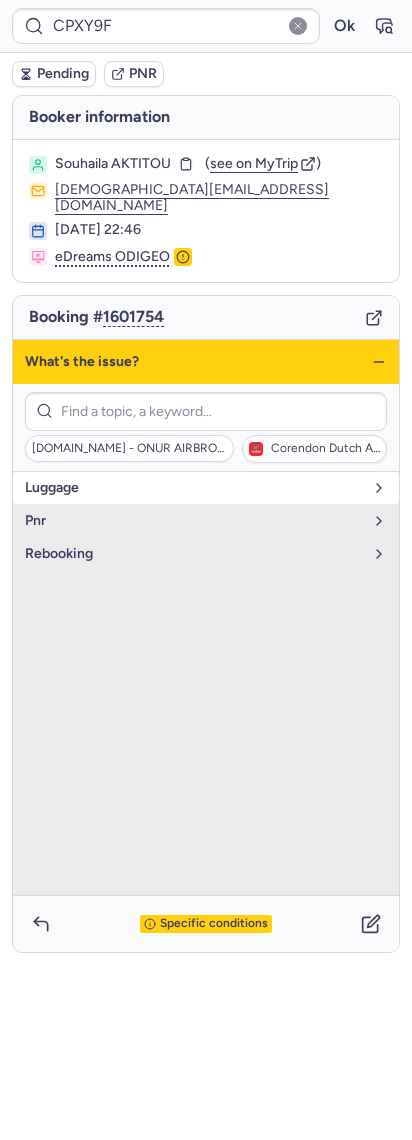 click on "luggage" at bounding box center (194, 488) 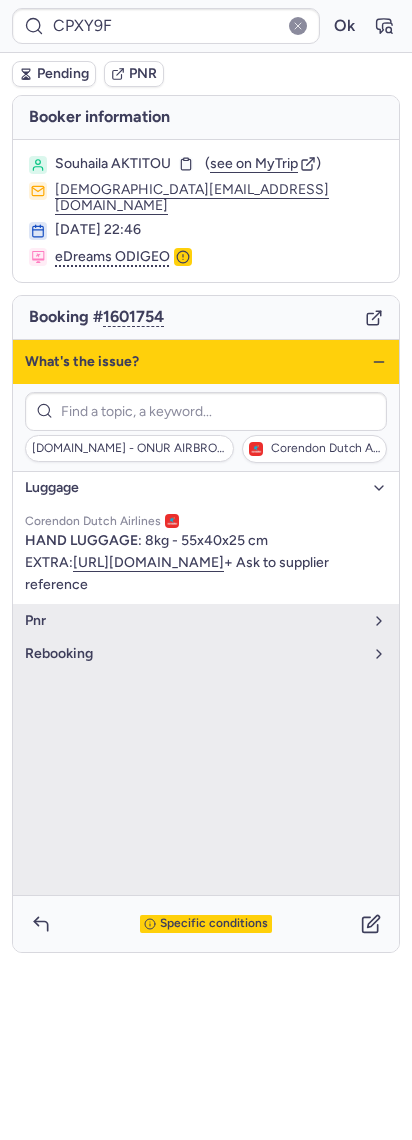 click on "luggage" at bounding box center (194, 488) 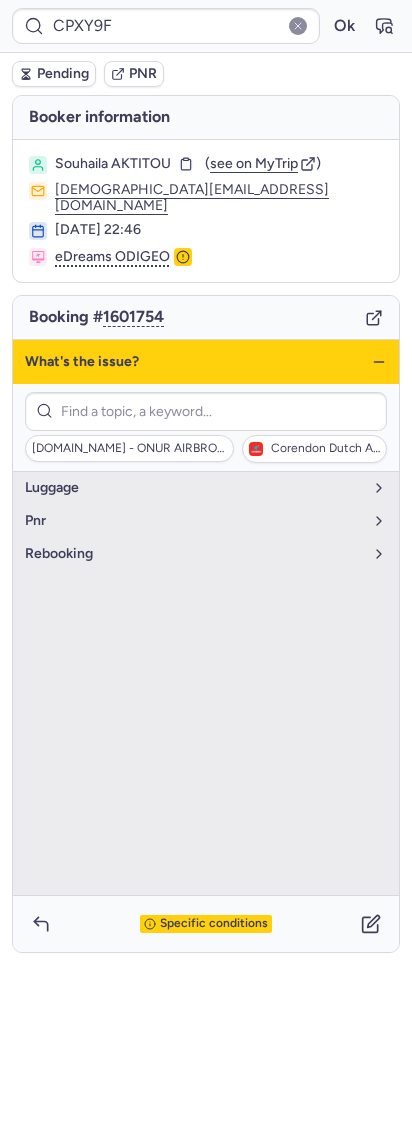 click 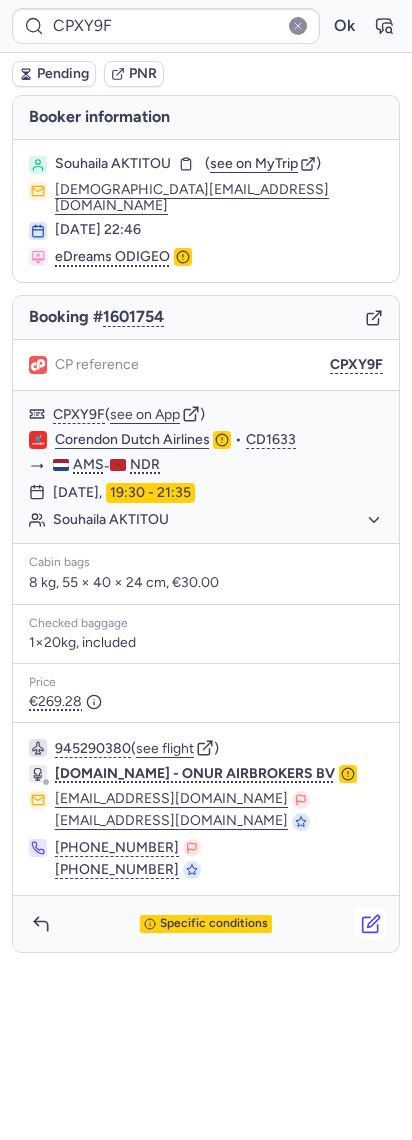 click 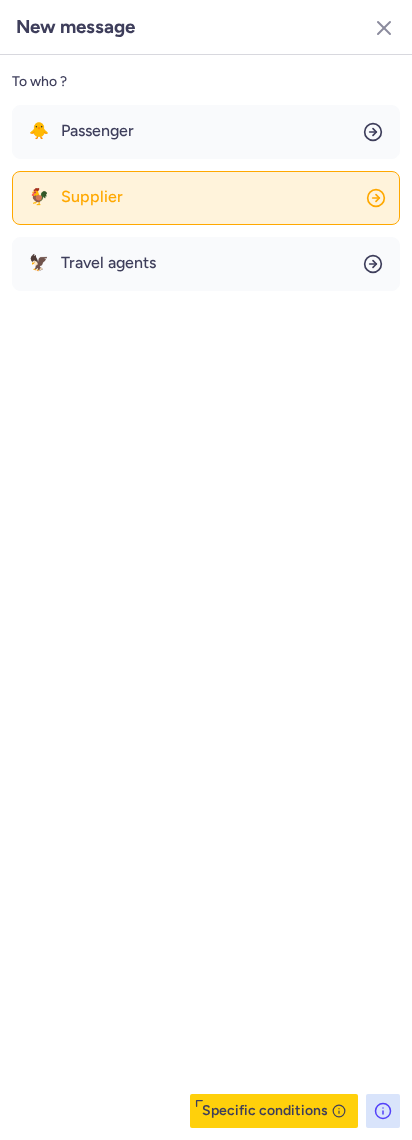 click on "🐓 Supplier" 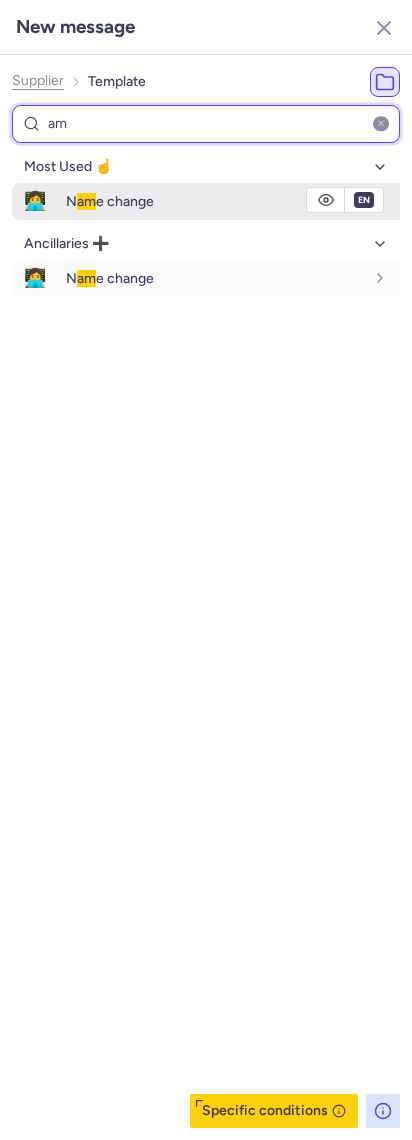 type on "am" 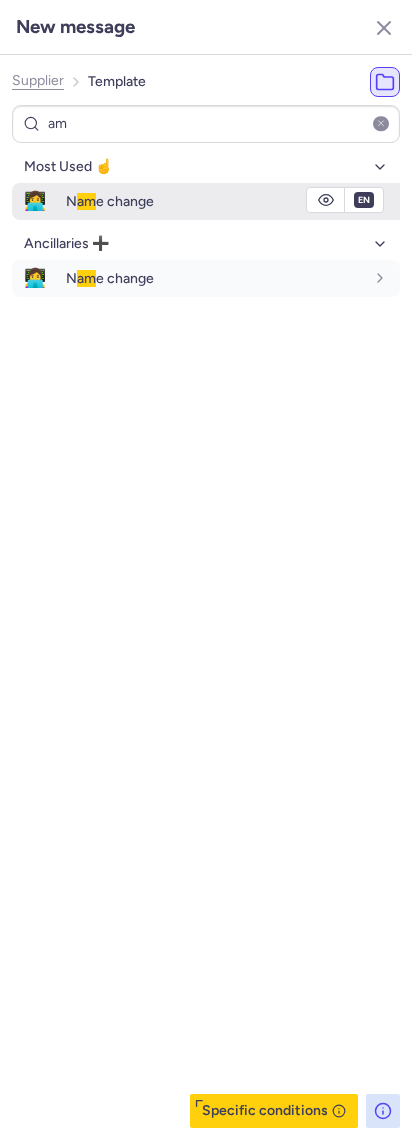 click on "N am e change" at bounding box center (233, 201) 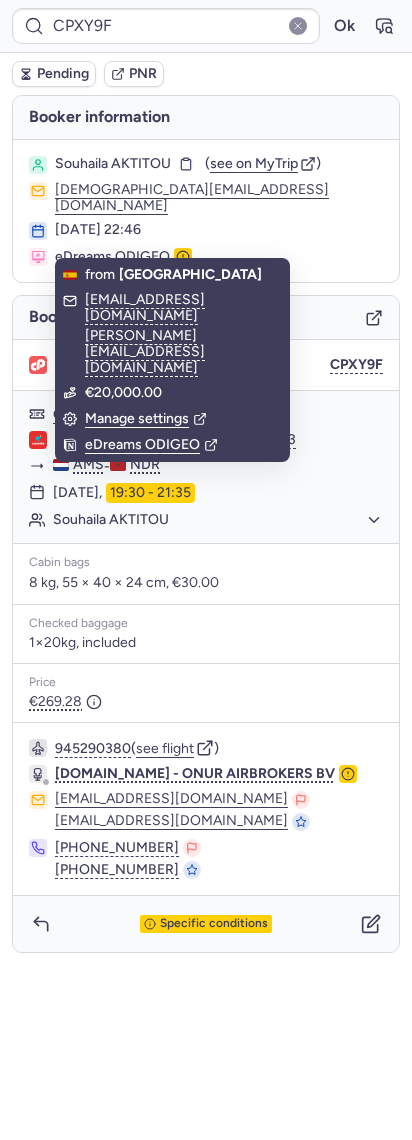 click on "Pending" at bounding box center (54, 74) 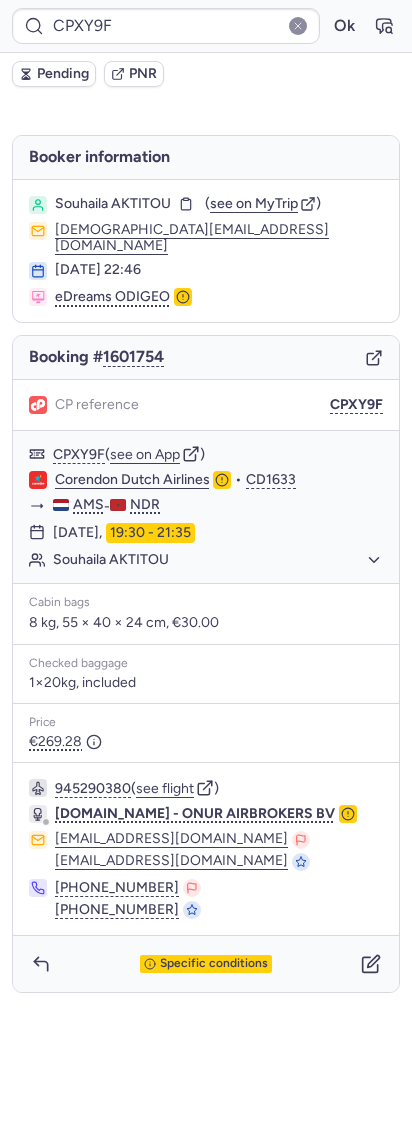 type on "CPHYER" 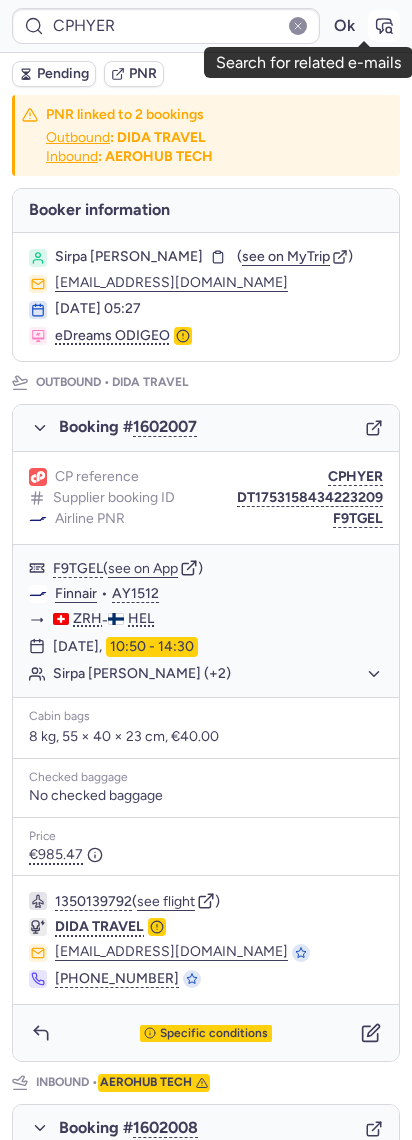 click 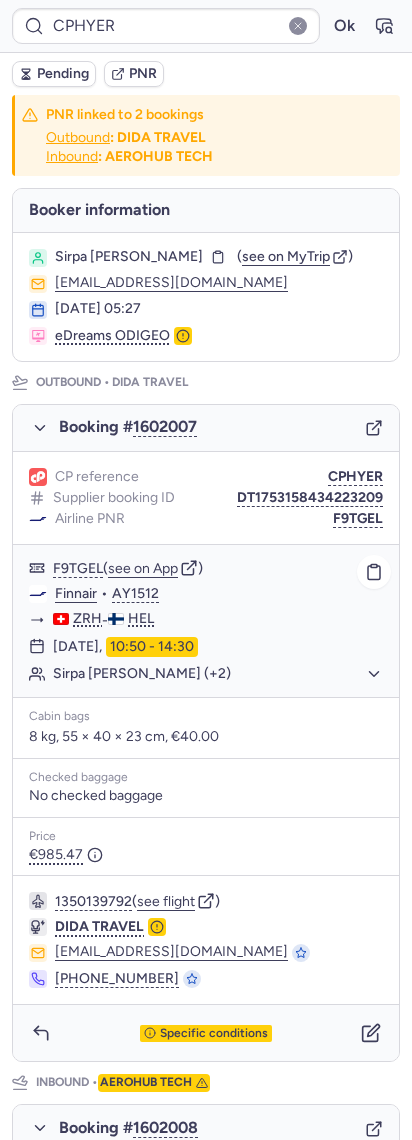 click on "Sirpa [PERSON_NAME] (+2)" 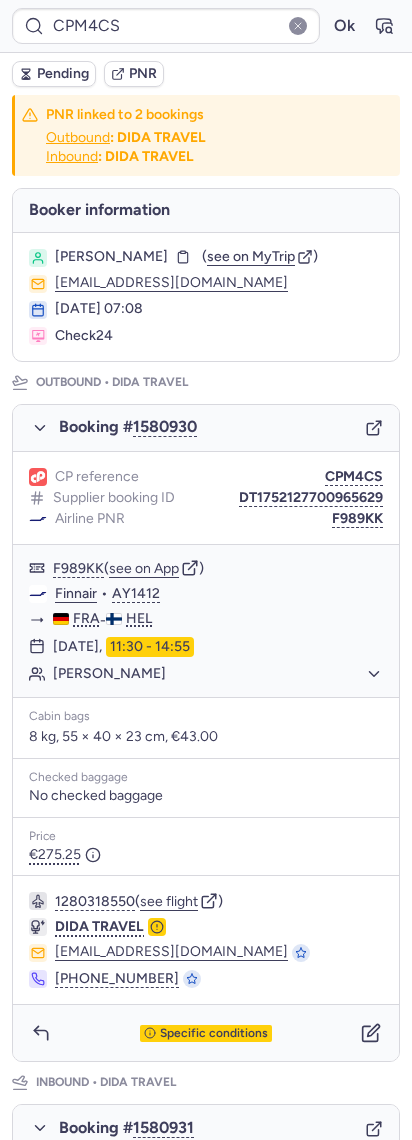 type on "CPXY9F" 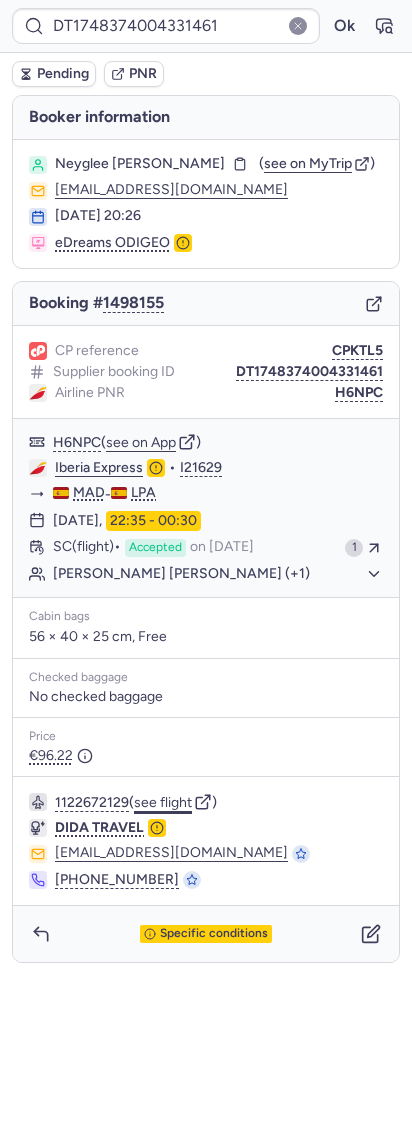 click on "see flight" 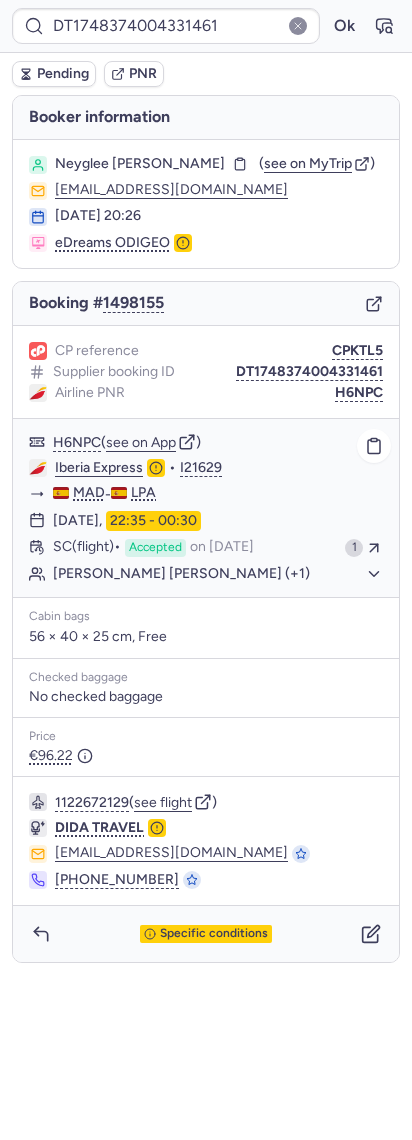 click on "[PERSON_NAME] [PERSON_NAME] (+1)" 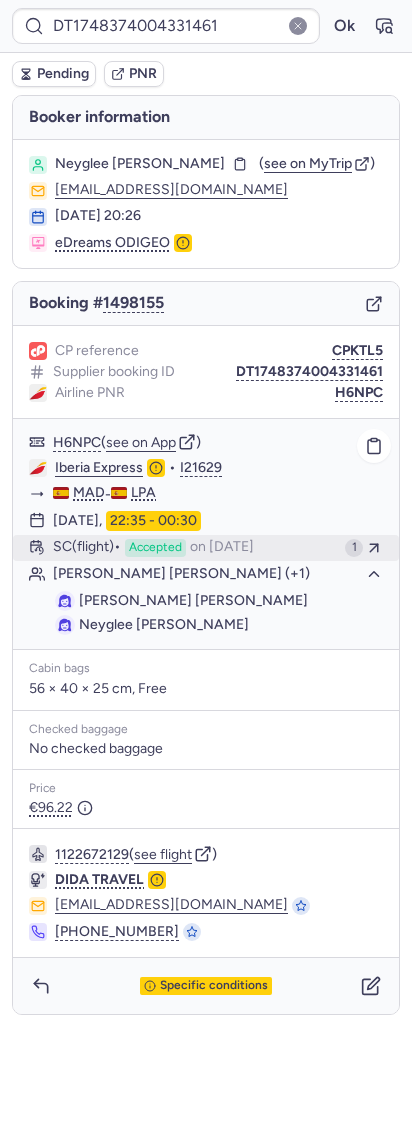 click on "on [DATE]" at bounding box center [222, 548] 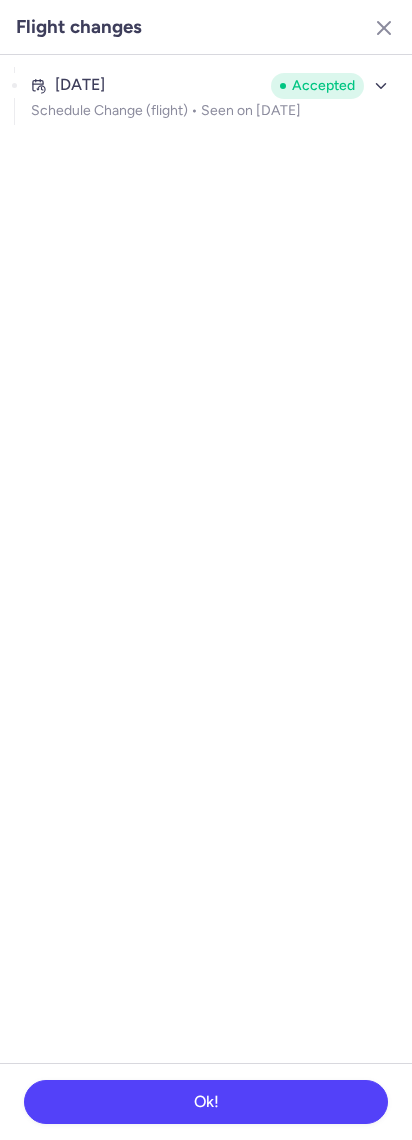 click on "[DATE] Accepted Schedule Change (flight) •  Seen on [DATE]" 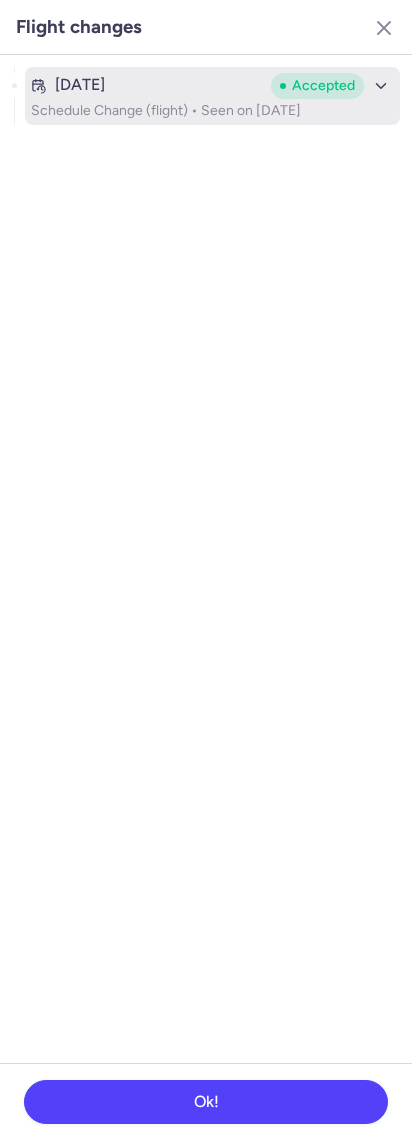 click on "[DATE]" at bounding box center (80, 85) 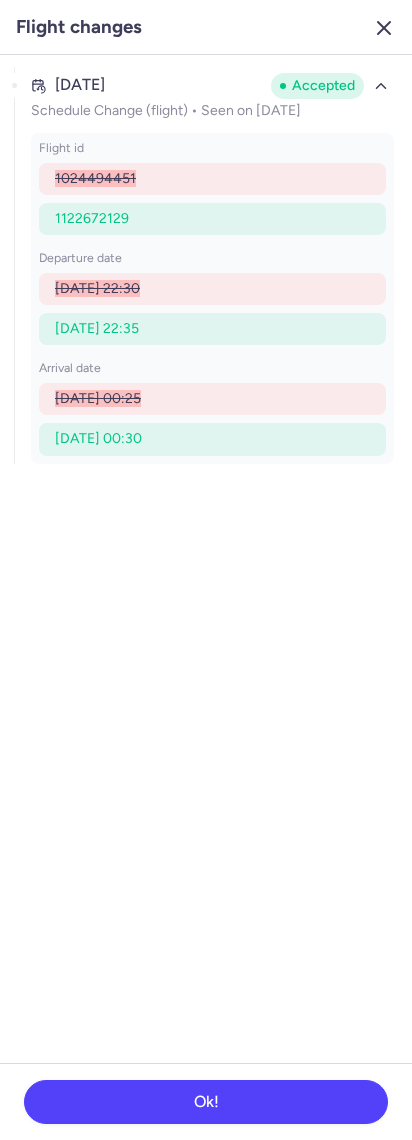 click 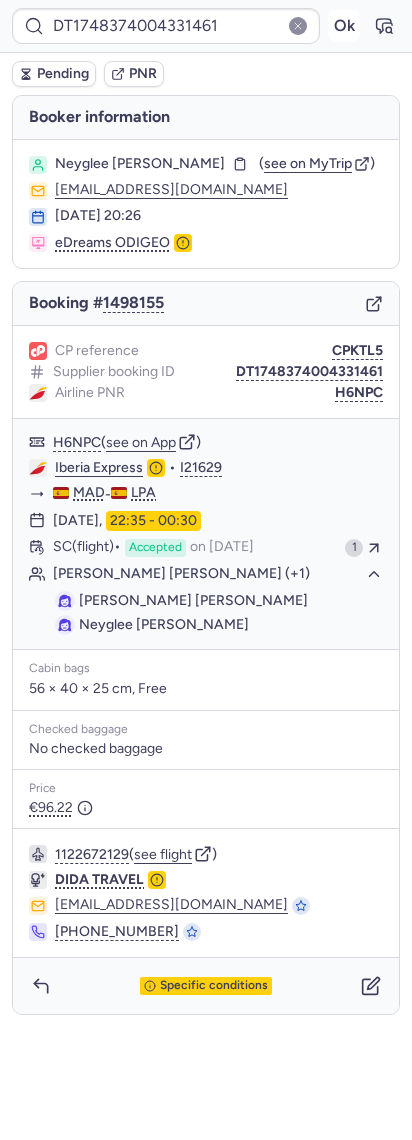 click on "Ok" at bounding box center (344, 26) 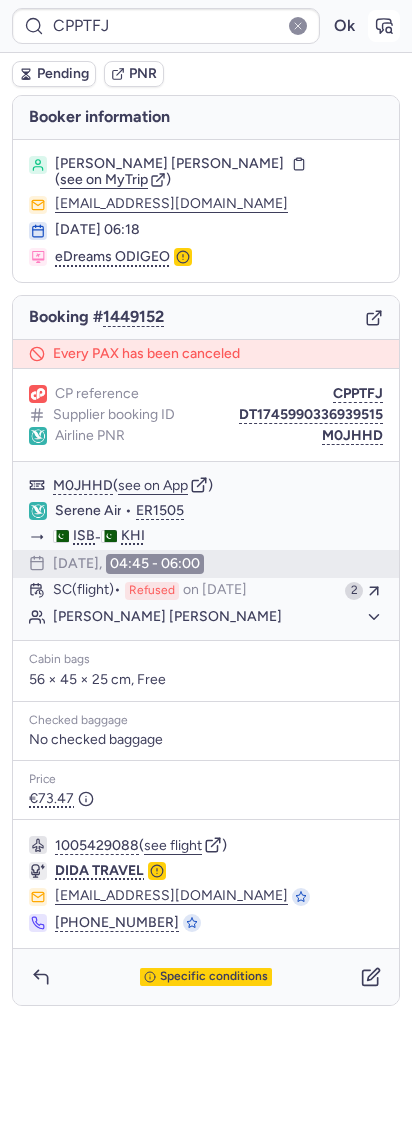 click at bounding box center [384, 26] 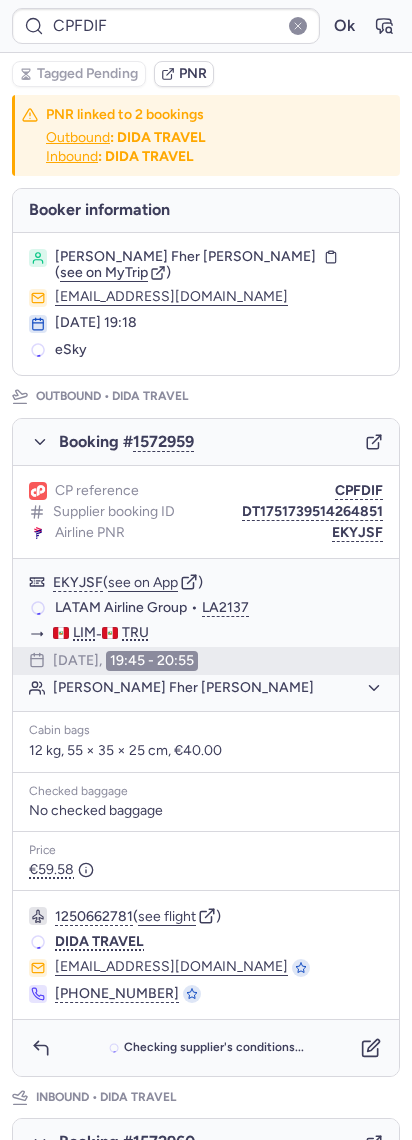 type on "CPE4C5" 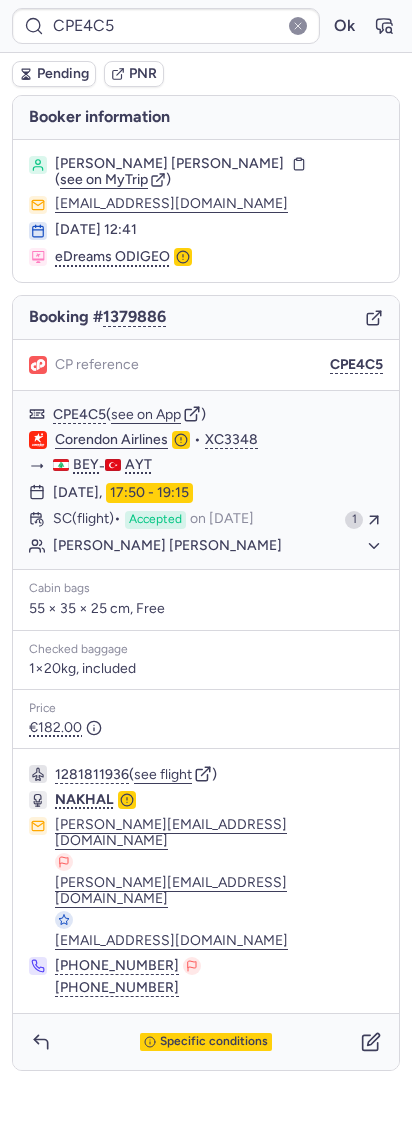 click on "CPE4C5  Ok" at bounding box center [206, 26] 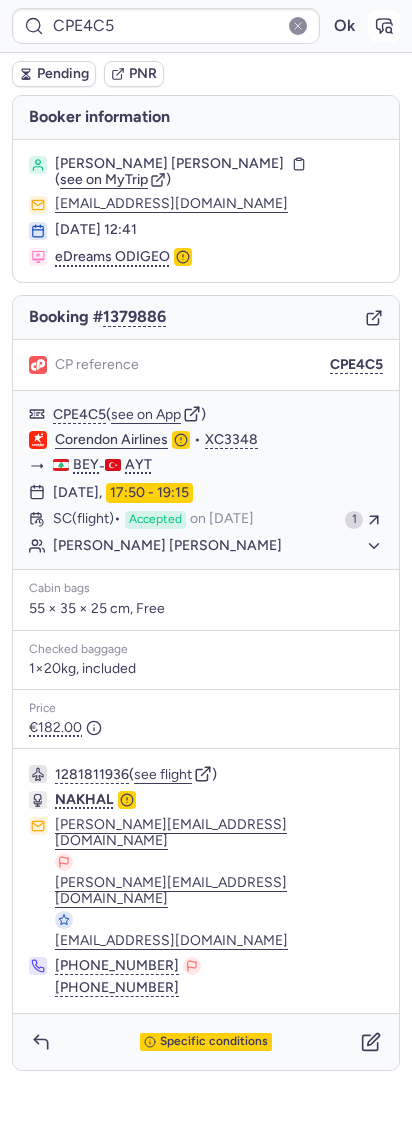 click 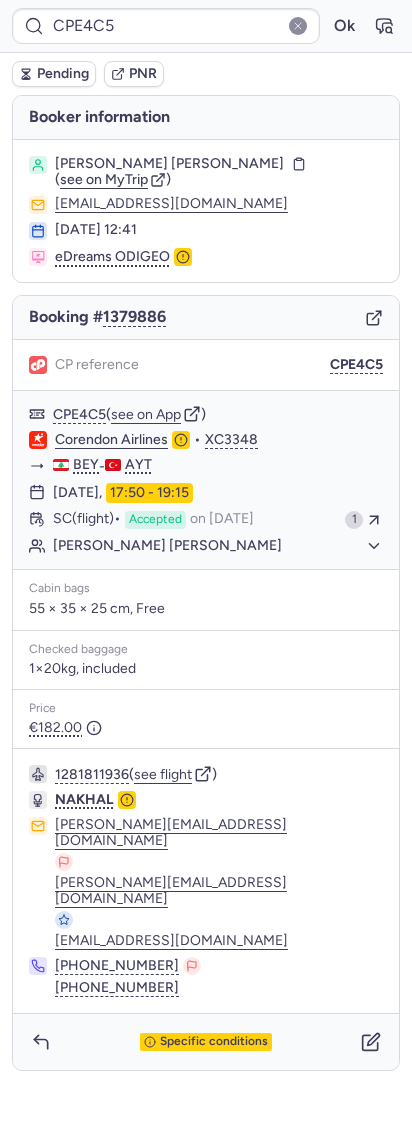 click on "[PERSON_NAME] information [PERSON_NAME] [PERSON_NAME]  ( see on MyTrip  )  [EMAIL_ADDRESS][DOMAIN_NAME] [DATE] 12:41 eDreams ODIGEO Booking # 1379886 CP reference CPE4C5 CPE4C5  ( see on App )  Corendon Airlines  •  XC3348 BEY  -  AYT [DATE]  17:50 - 19:15 SC   (flight)  Accepted  on [DATE] 1 [PERSON_NAME] [PERSON_NAME] bags  55 × 35 × 25 cm, Free Checked baggage 1×20kg, included Price €182.00  1281811936  ( see flight )  NAKHAL [EMAIL_ADDRESS][DOMAIN_NAME] [PERSON_NAME][EMAIL_ADDRESS][DOMAIN_NAME] [EMAIL_ADDRESS][DOMAIN_NAME] [PHONE_NUMBER] [PHONE_NUMBER] Specific conditions" at bounding box center (206, 583) 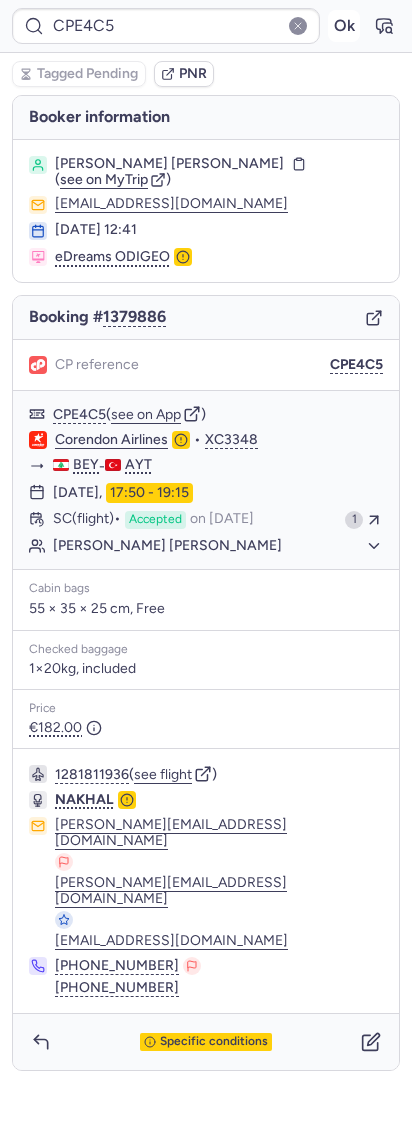 click on "Ok" at bounding box center (344, 26) 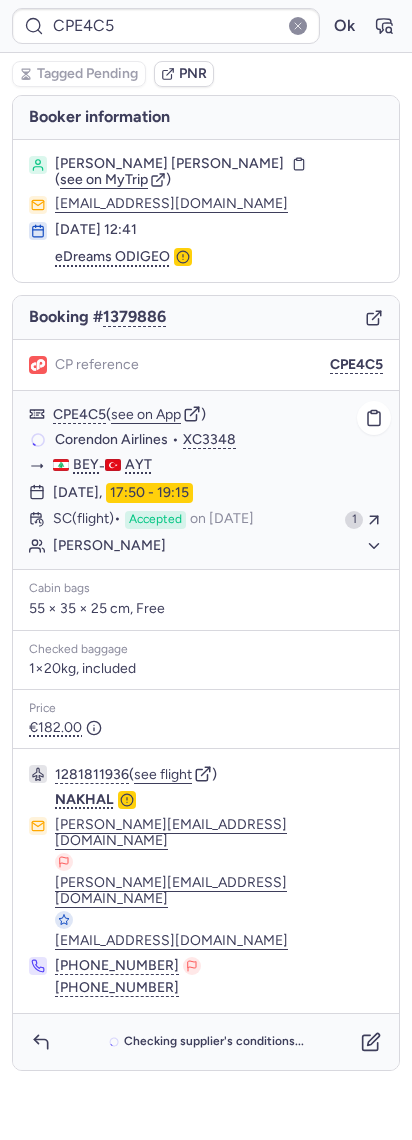click on "CPE4C5  ( see on App )  Corendon Airlines  •  XC3348 BEY  -  AYT [DATE]  17:50 - 19:15 SC   (flight)  Accepted  on [DATE] 1 [PERSON_NAME]" at bounding box center [206, 480] 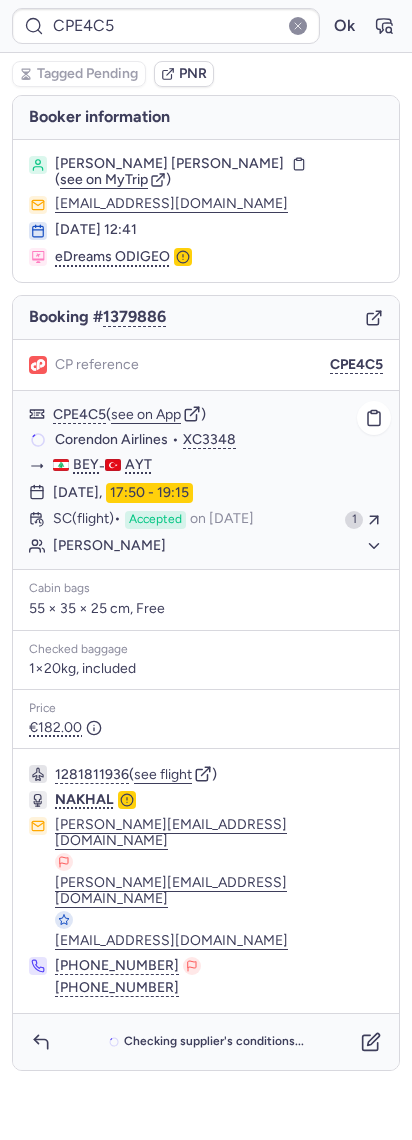 click on "[PERSON_NAME]" 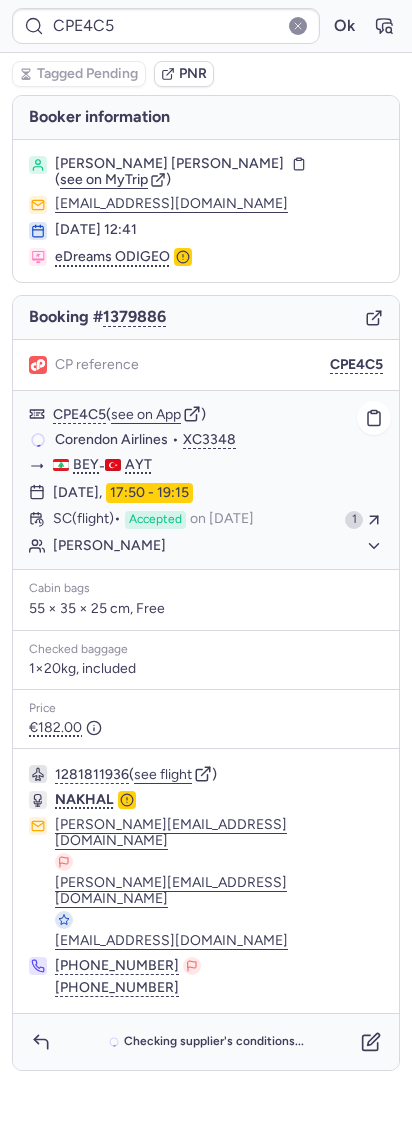 click on "[PERSON_NAME]" 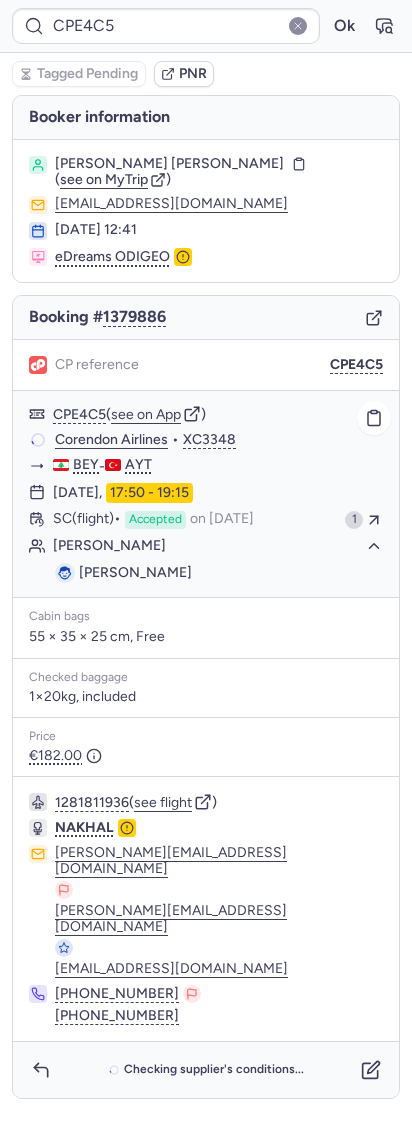drag, startPoint x: 248, startPoint y: 578, endPoint x: 76, endPoint y: 574, distance: 172.04651 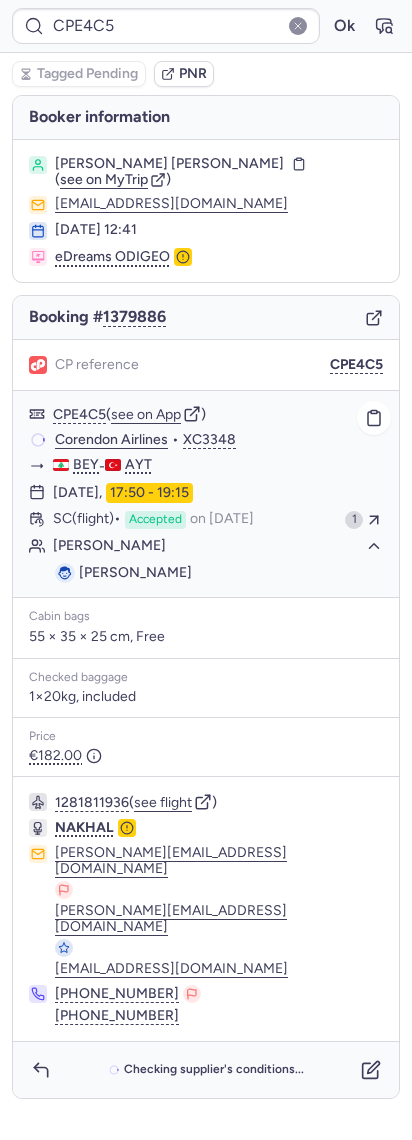 click on "[PERSON_NAME]" 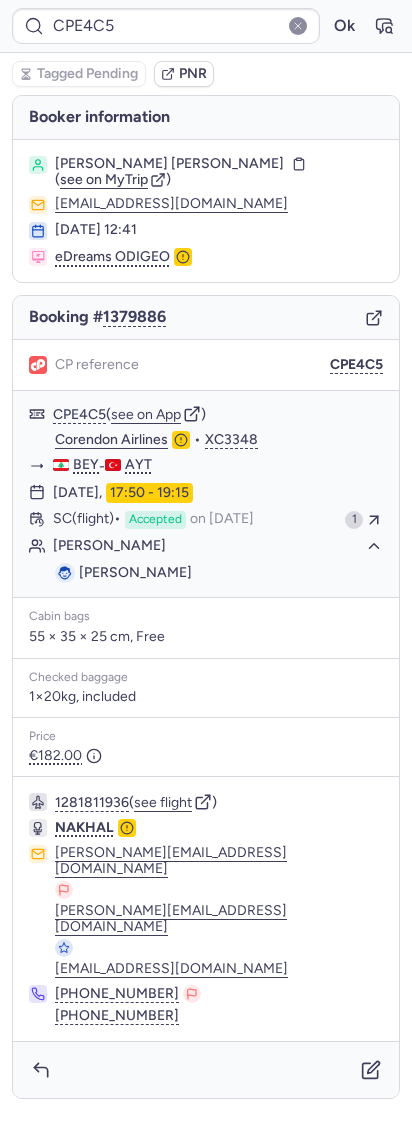 copy on "[PERSON_NAME]" 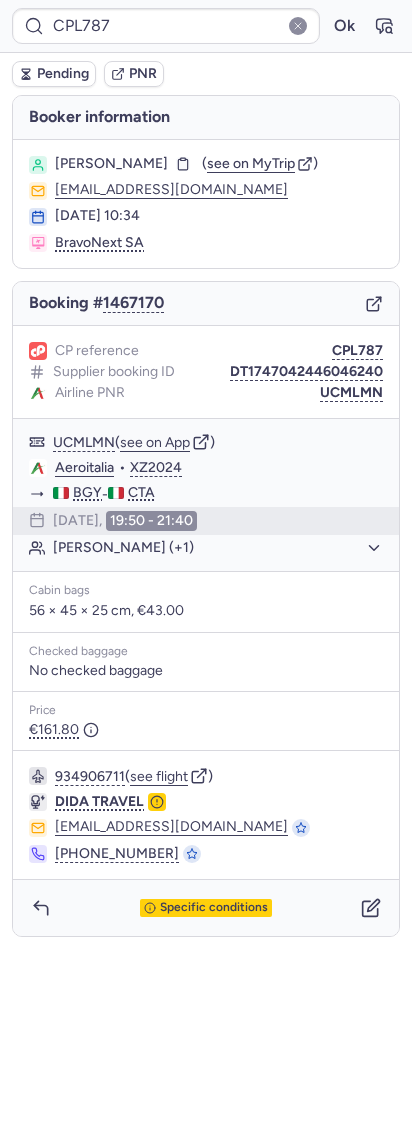 click on "CPL787  Ok" at bounding box center (206, 26) 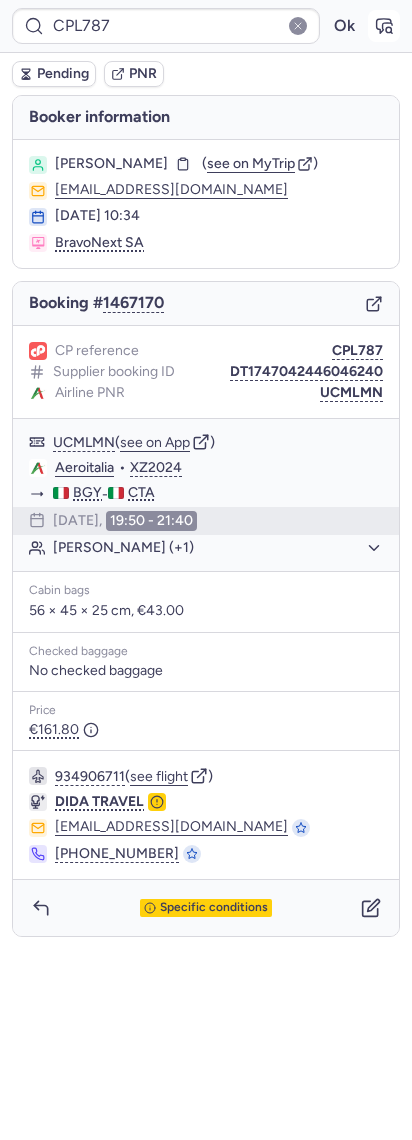 click 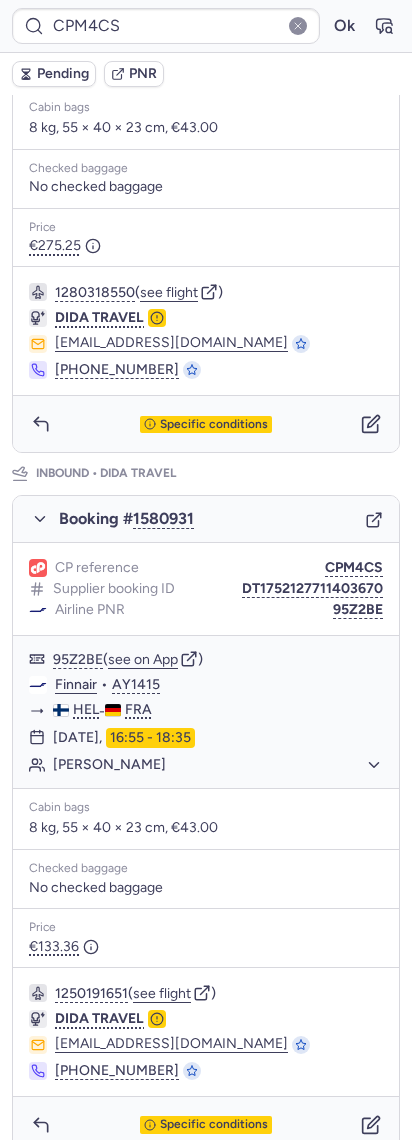 scroll, scrollTop: 628, scrollLeft: 0, axis: vertical 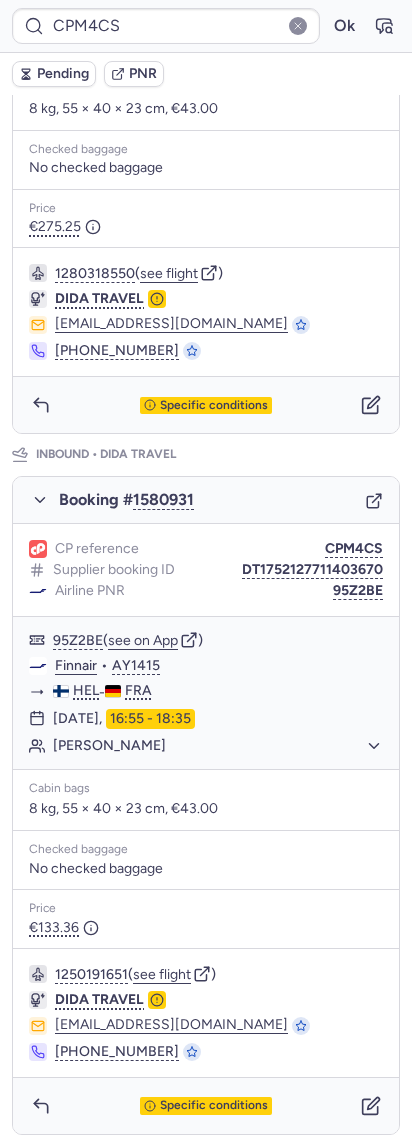 click on "CPM4CS  Ok" at bounding box center [206, 26] 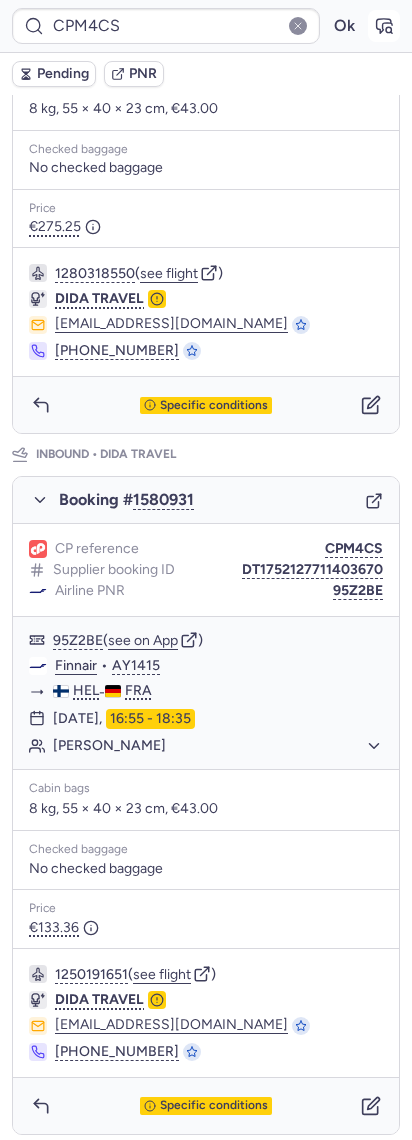click 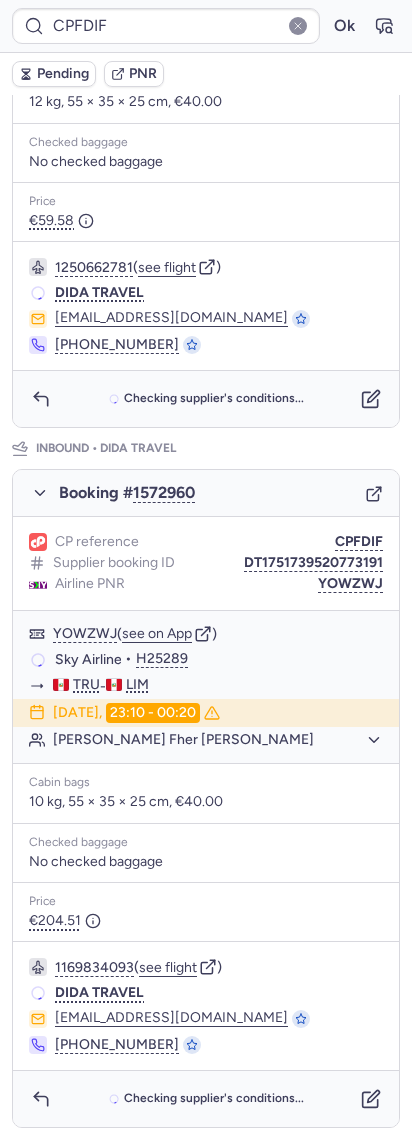 scroll, scrollTop: 0, scrollLeft: 0, axis: both 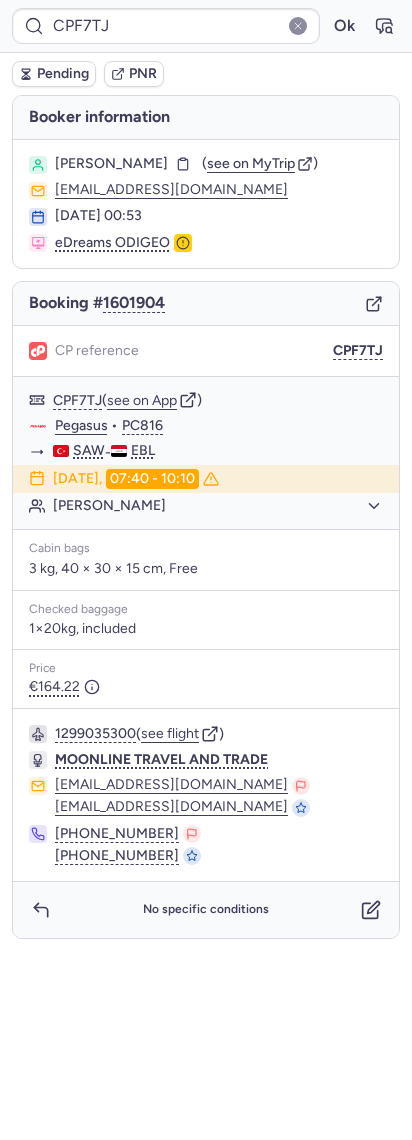 click on "1299035300  ( see flight )" at bounding box center [219, 734] 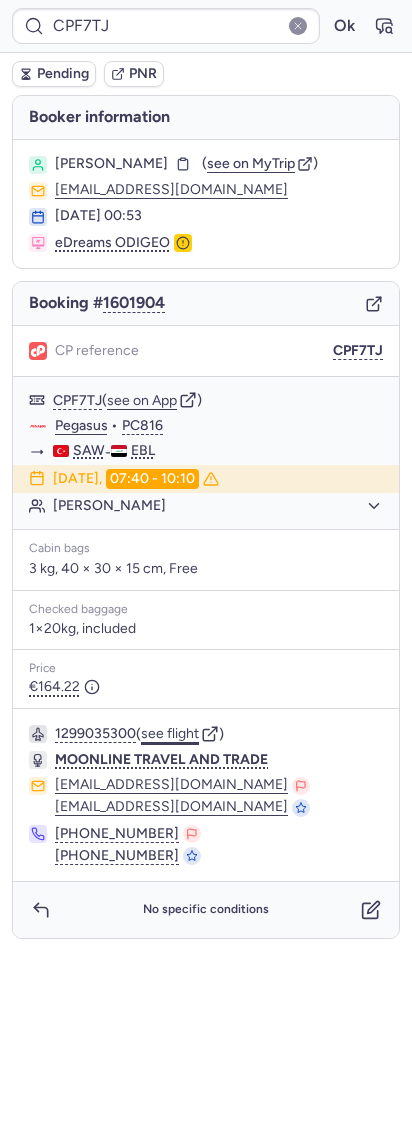 click on "see flight" 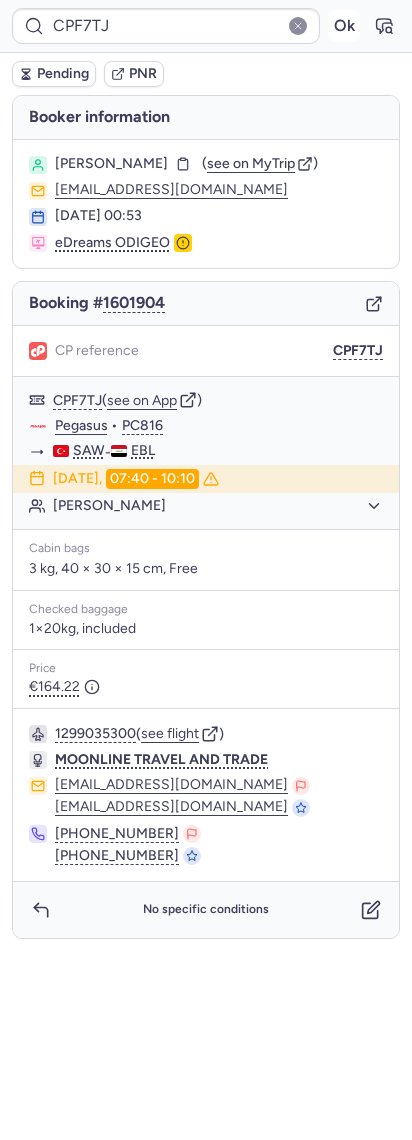 click on "Ok" at bounding box center (344, 26) 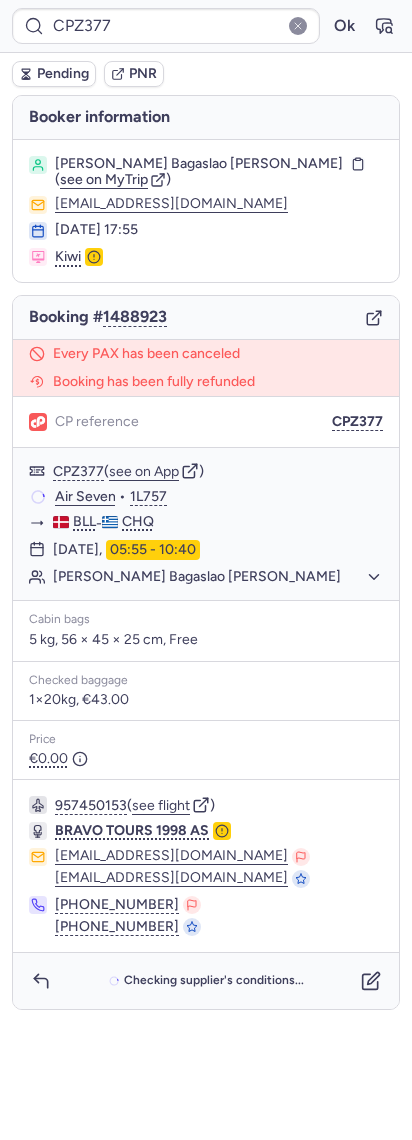 click on "Booking # 1488923" at bounding box center [206, 318] 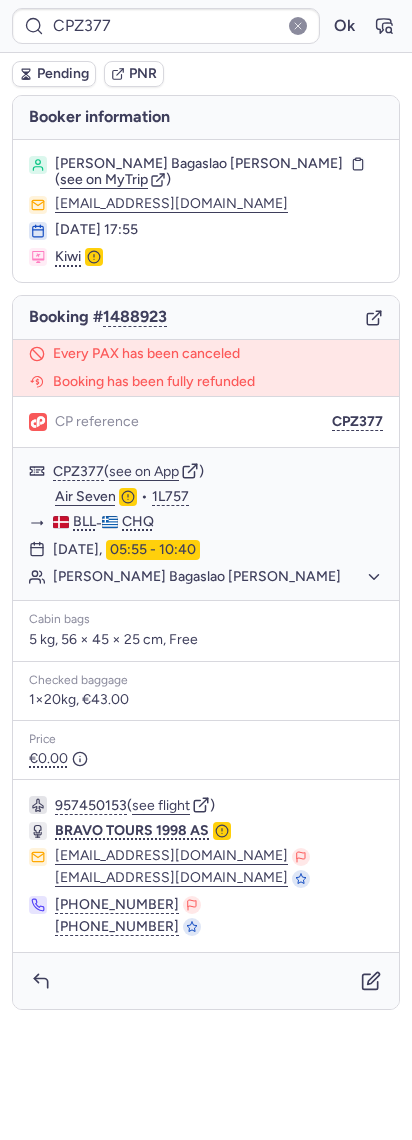 click on "Booking # 1488923" at bounding box center [206, 318] 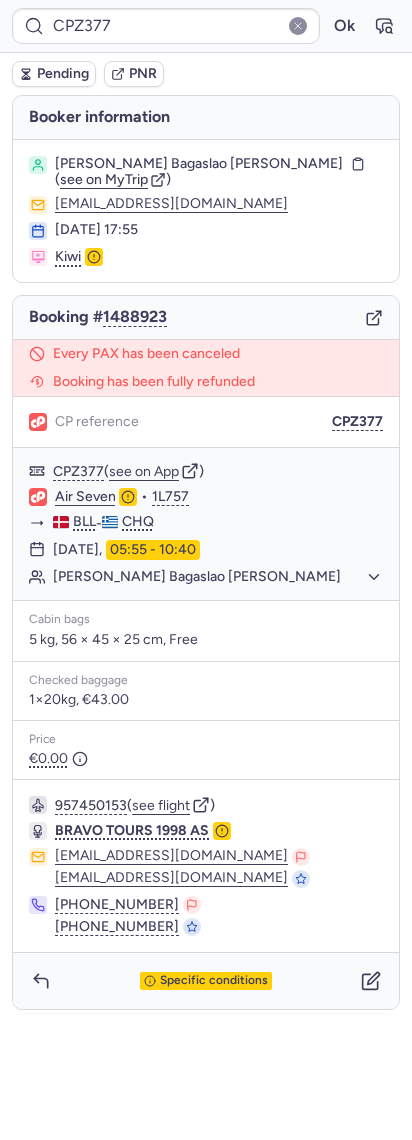 click 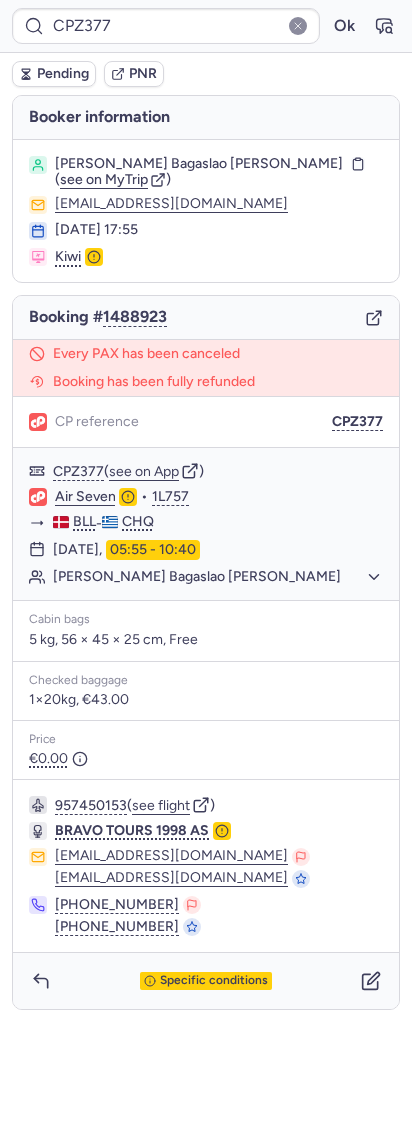 type on "CPXY9F" 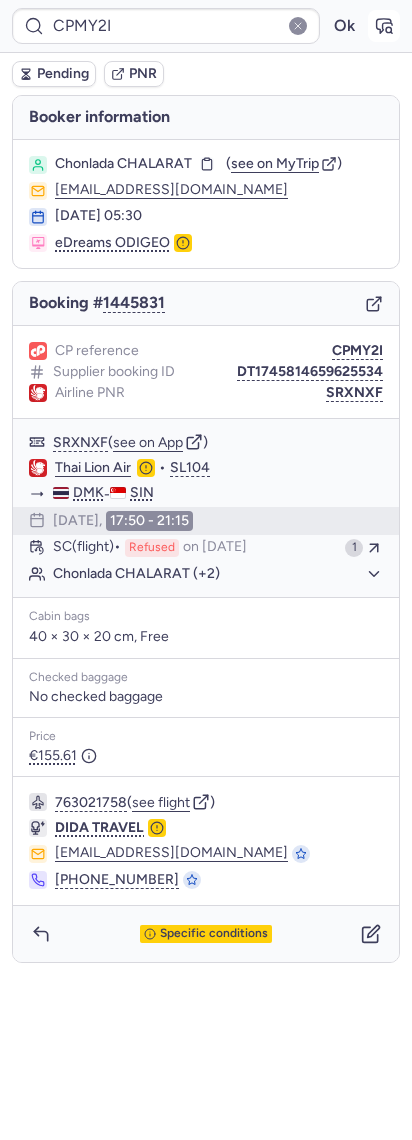 click 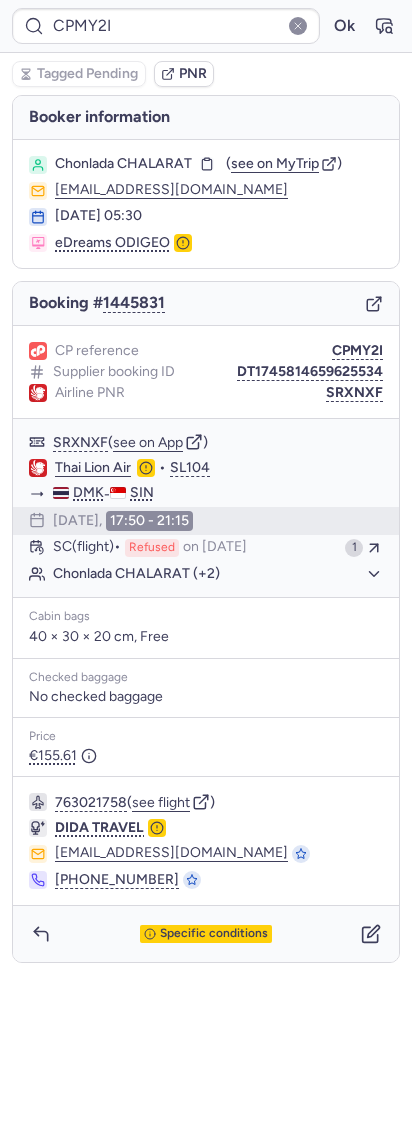 click 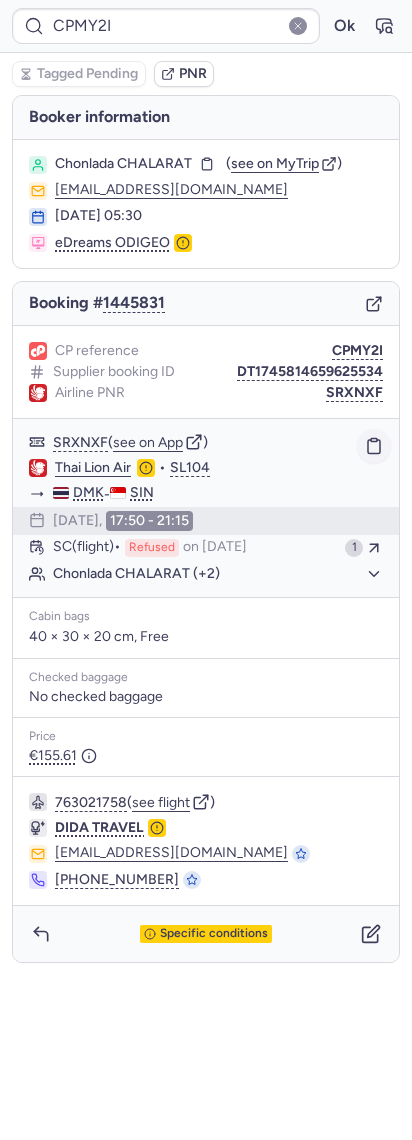 click 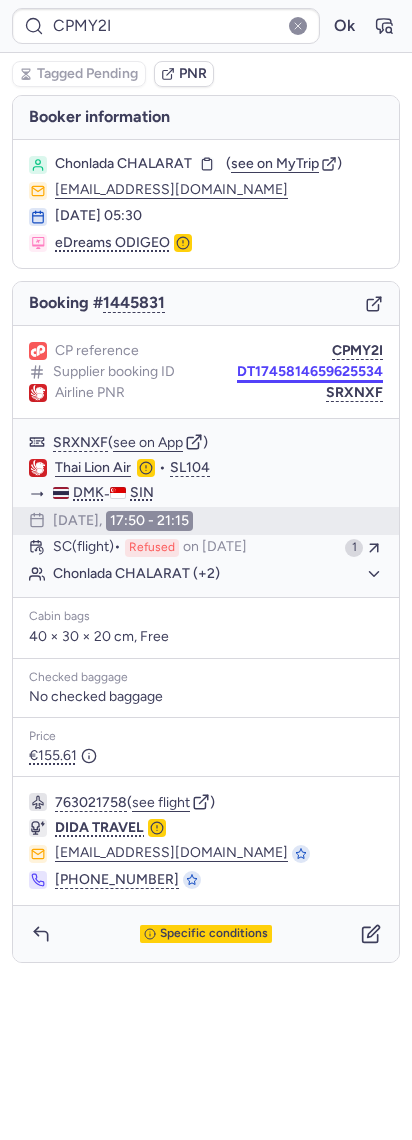 click on "DT1745814659625534" at bounding box center (310, 372) 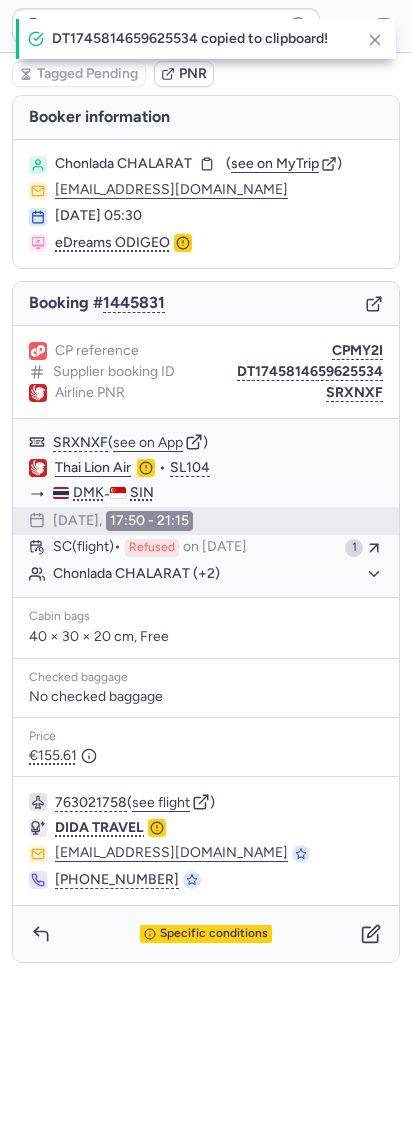 click on "CP reference CPMY2I Supplier booking ID DT1745814659625534 Airline PNR SRXNXF" at bounding box center (206, 372) 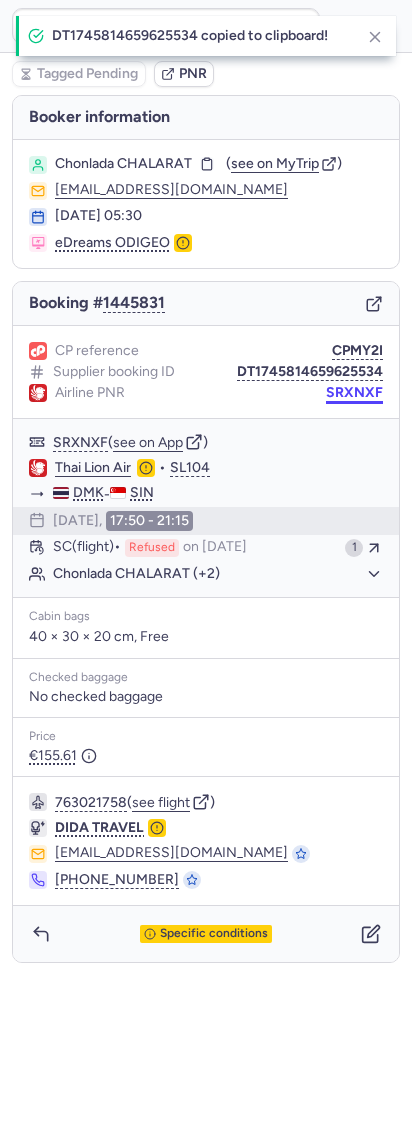 click on "SRXNXF" at bounding box center (354, 393) 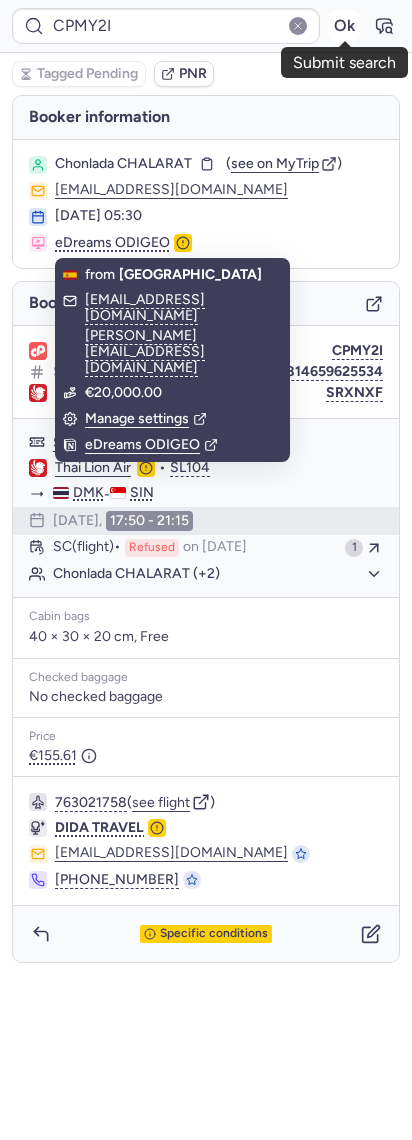 click on "CPMY2I  Ok  Tagged Pending PNR [PERSON_NAME] information Chonlada CHALARAT  ( see on MyTrip  )  [EMAIL_ADDRESS][DOMAIN_NAME] [DATE] 05:30 eDreams ODIGEO Booking # 1445831 CP reference CPMY2I Supplier booking ID DT1745814659625534 Airline PNR SRXNXF SRXNXF  ( see on App )  Thai Lion Air  •  SL104 DMK  -  SIN [DATE]  17:50 - 21:15 SC   (flight)  Refused  on [DATE] 1 Chonlada CHALARAT (+2)  Cabin bags  40 × 30 × 20 cm, Free Checked baggage No checked baggage Price €155.61  763021758  ( see flight )  DIDA TRAVEL [EMAIL_ADDRESS][DOMAIN_NAME] [PHONE_NUMBER] Specific conditions
from  [DEMOGRAPHIC_DATA] [EMAIL_ADDRESS][DOMAIN_NAME]  [DOMAIN_NAME][EMAIL_ADDRESS][DOMAIN_NAME] €20,000.00  Manage settings  eDreams ODIGEO  Submit search" at bounding box center [206, 0] 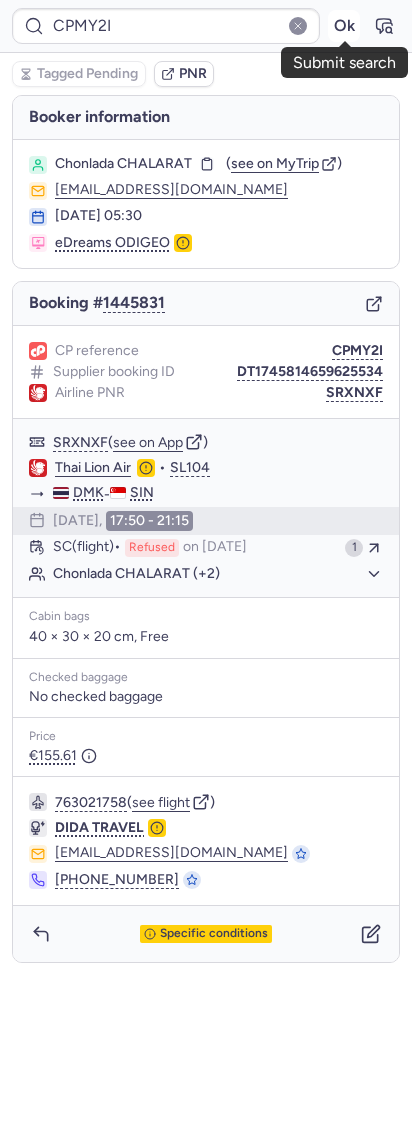click on "Ok" at bounding box center (344, 26) 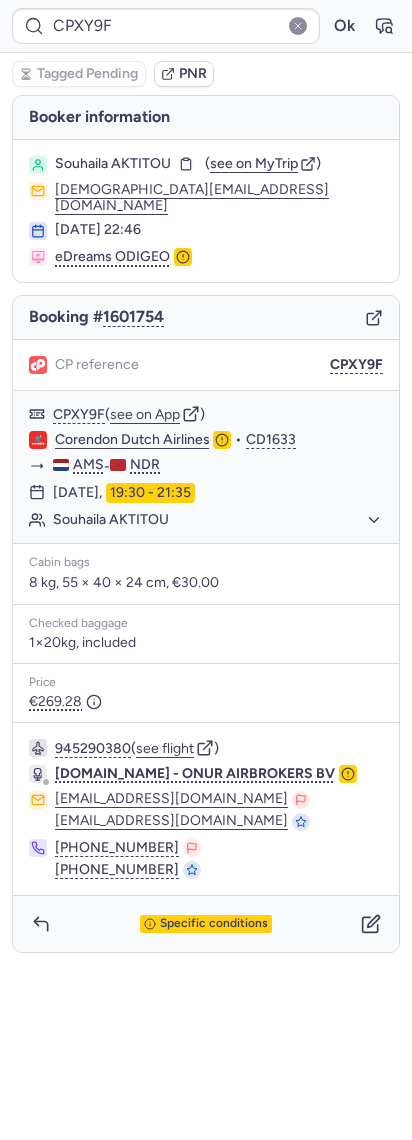 type on "CPF7TJ" 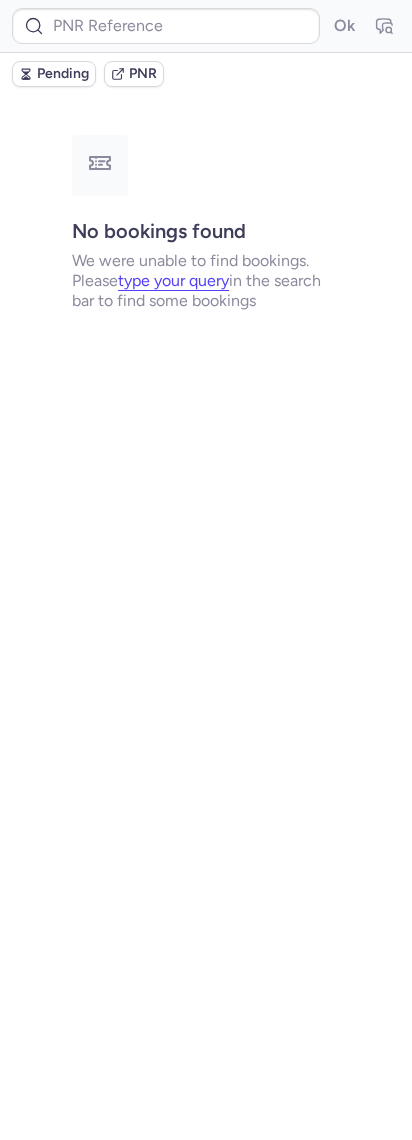 type on "CPWFJV" 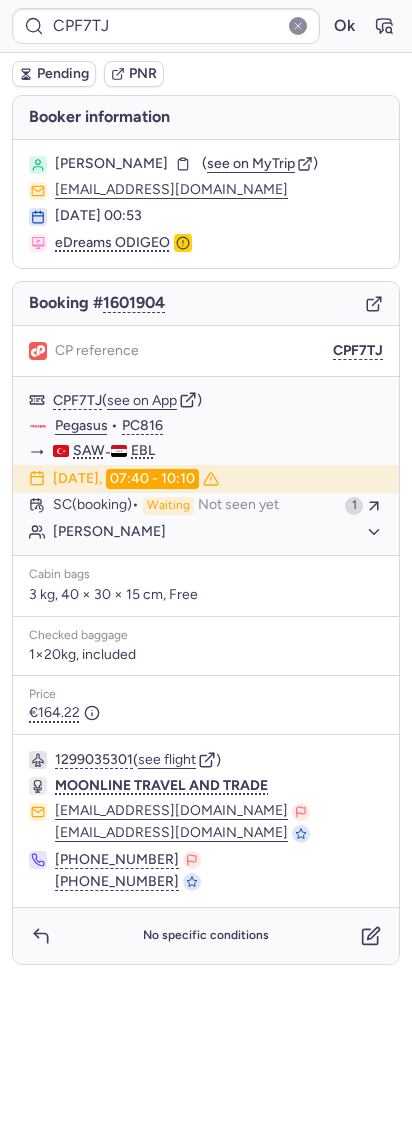 type on "CPXY9F" 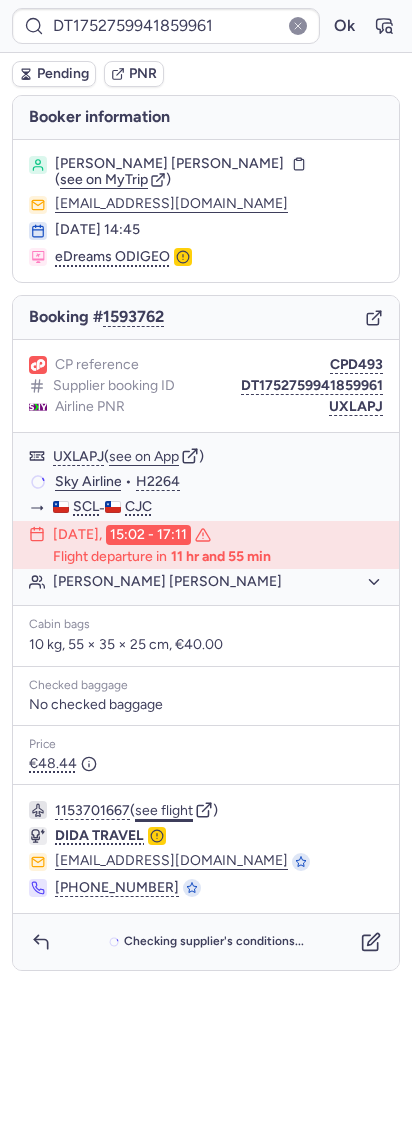 click on "see flight" 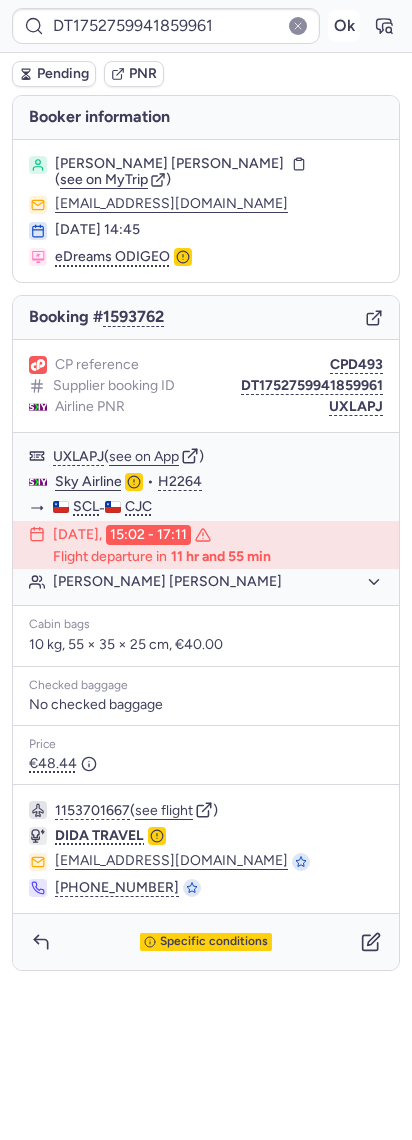 click on "Ok" at bounding box center (344, 26) 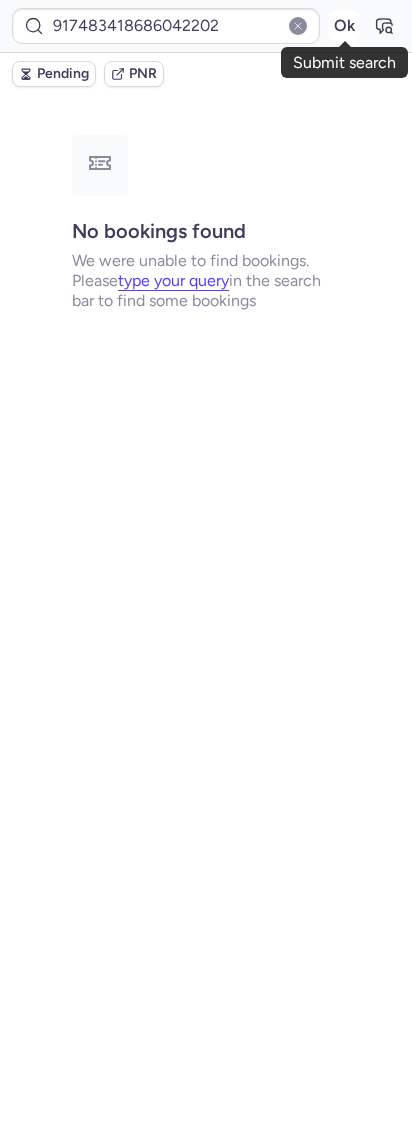 click on "Ok" at bounding box center [344, 26] 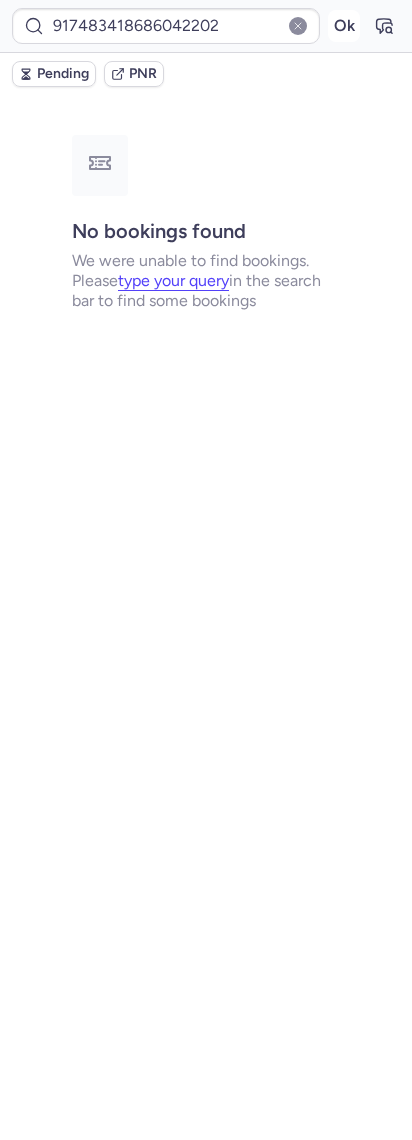 click on "Ok" at bounding box center [344, 26] 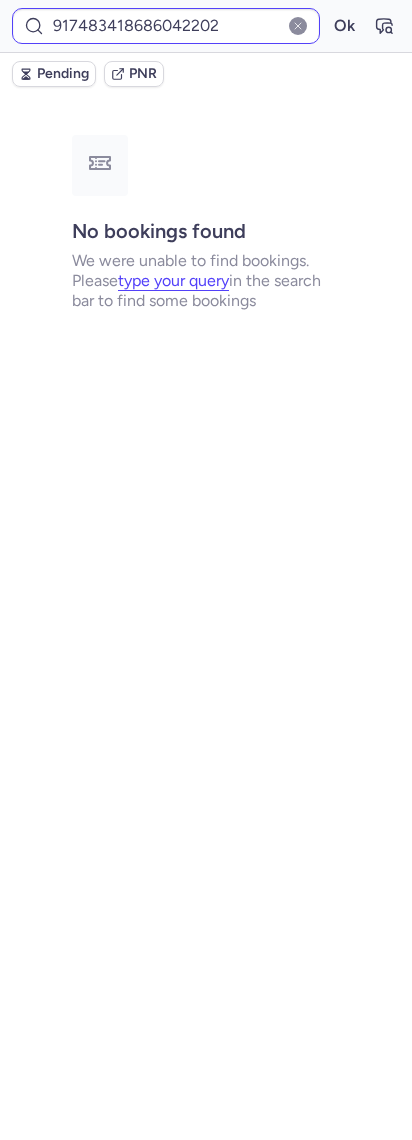 type on "CPXY9F" 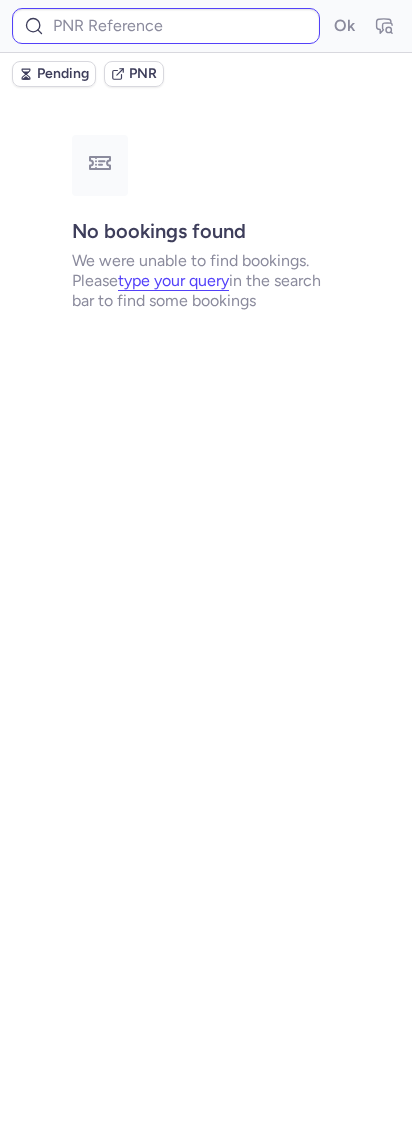 type on "CPXY9F" 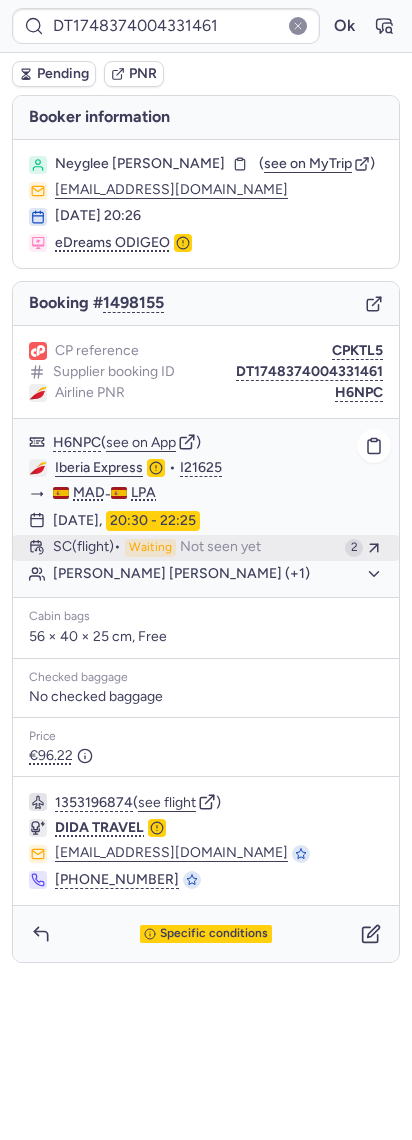 click on "SC   (flight)  Waiting Not seen yet 2" 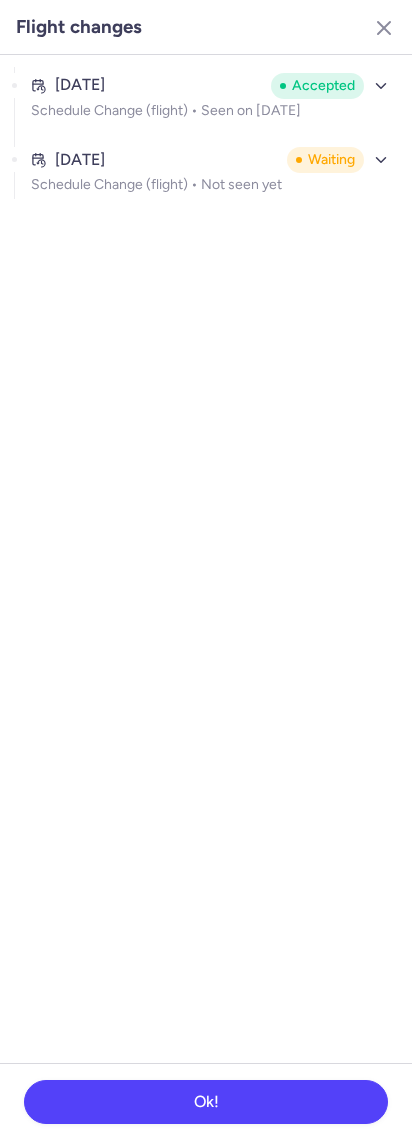 click on "[DATE] Accepted Schedule Change (flight) •  Seen on [DATE]" at bounding box center (212, 104) 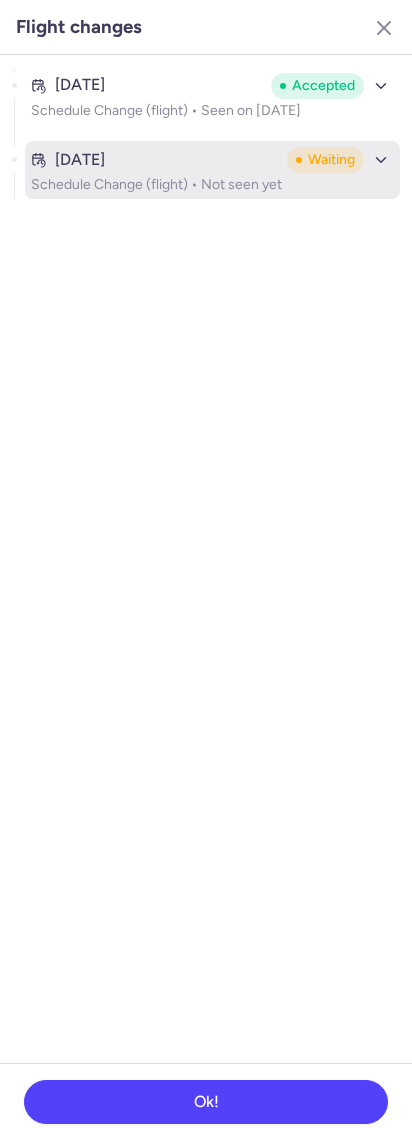 click on "Schedule Change (flight) •  Not seen yet" at bounding box center [212, 185] 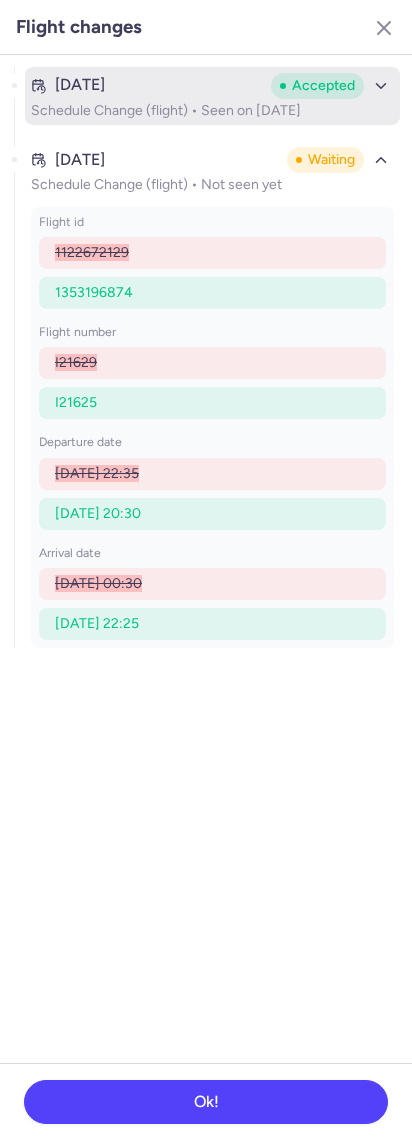 click on "[DATE]" at bounding box center (147, 85) 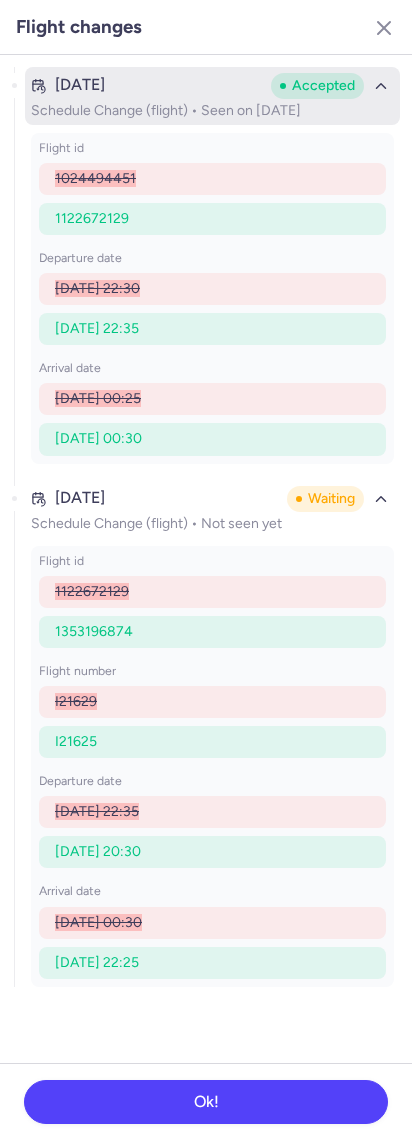 click on "[DATE]" at bounding box center [147, 85] 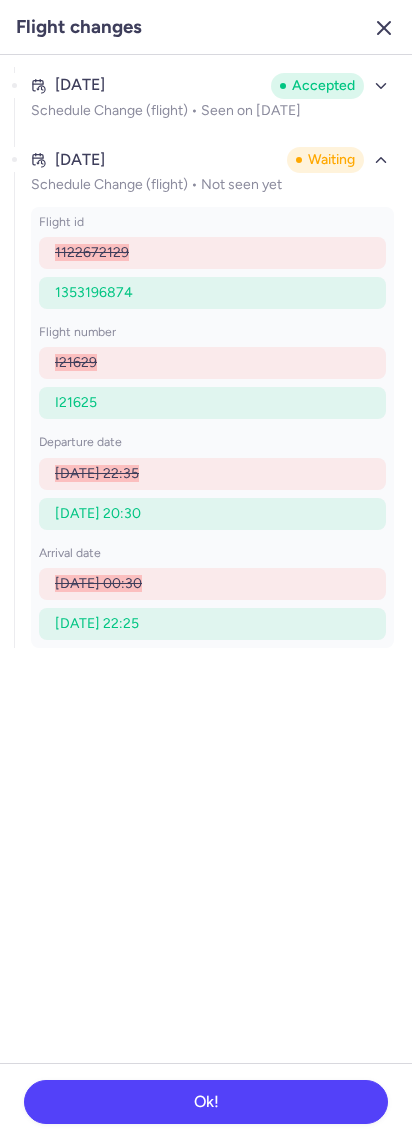 click 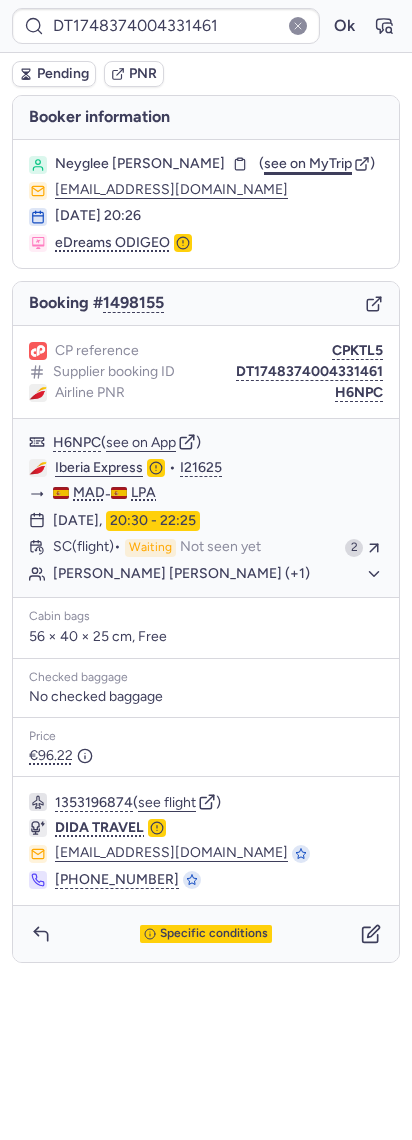 click on "see on MyTrip" at bounding box center [308, 163] 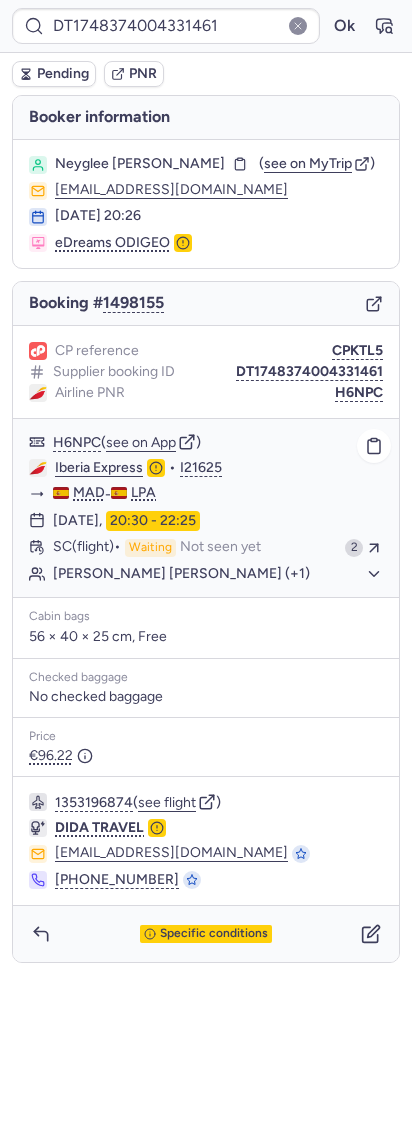 click on "H6NPC  ( see on App )" at bounding box center [218, 442] 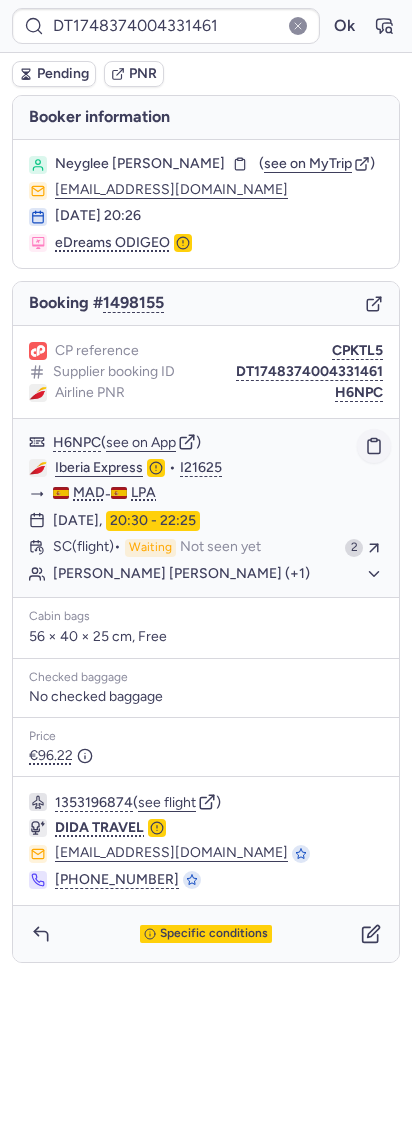click 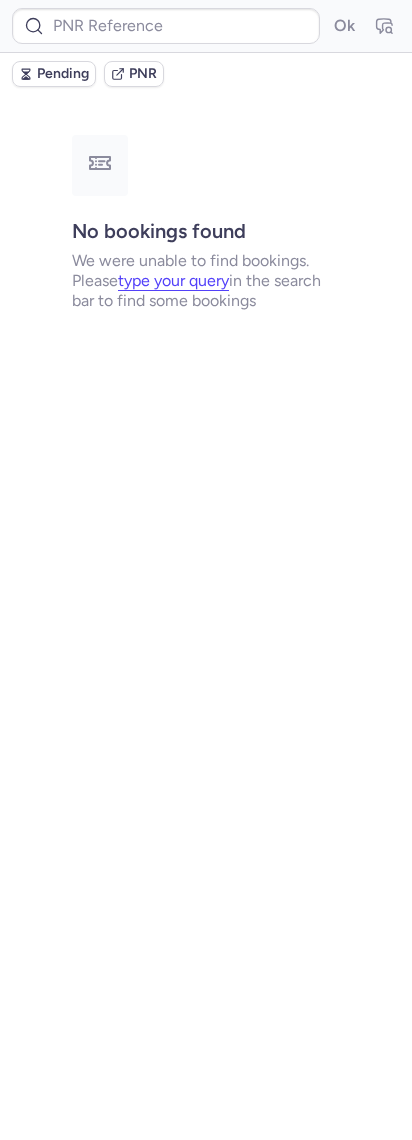click on "Ok" at bounding box center [206, 26] 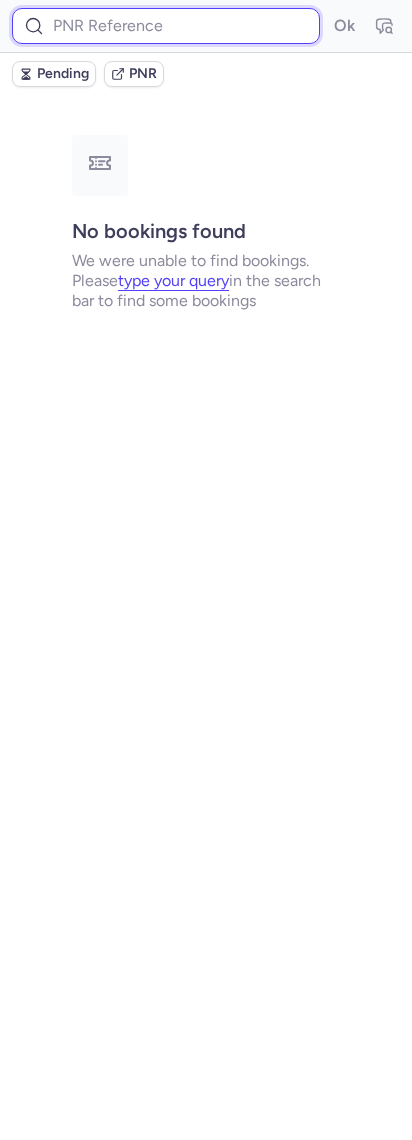 click at bounding box center (166, 26) 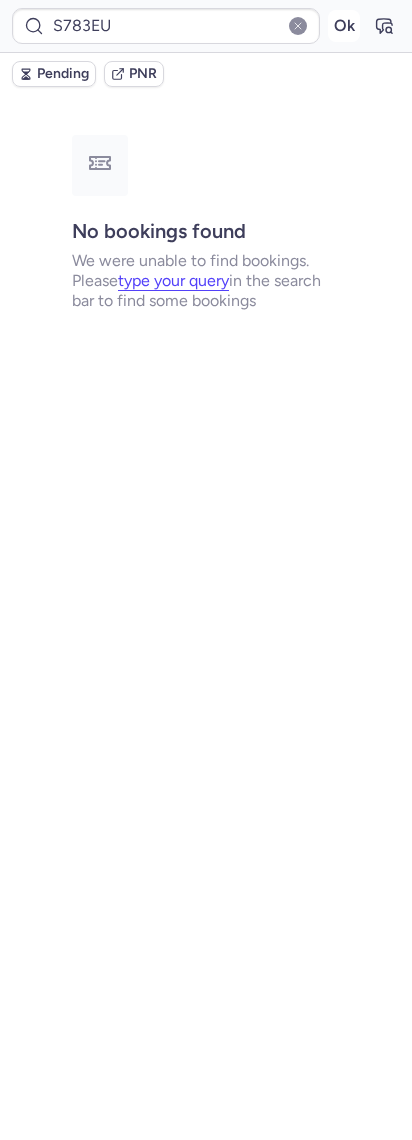 click on "Ok" at bounding box center [344, 26] 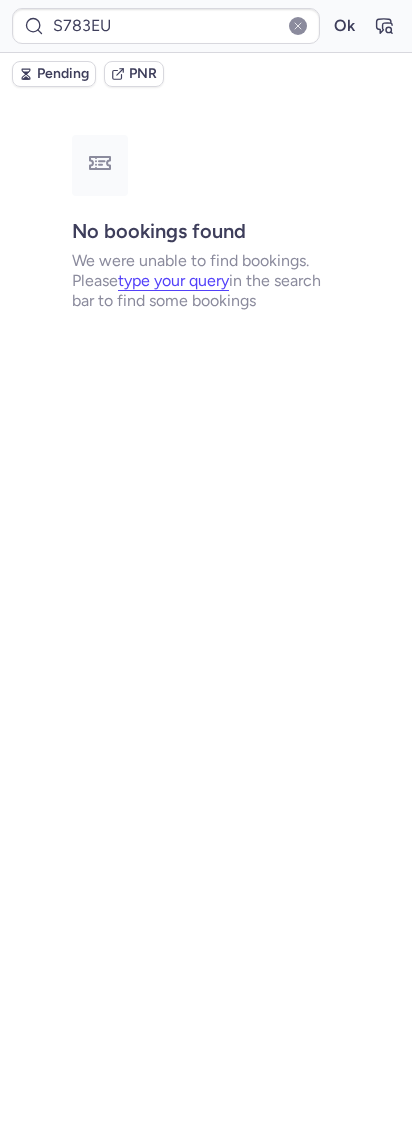 type on "19625356407939072" 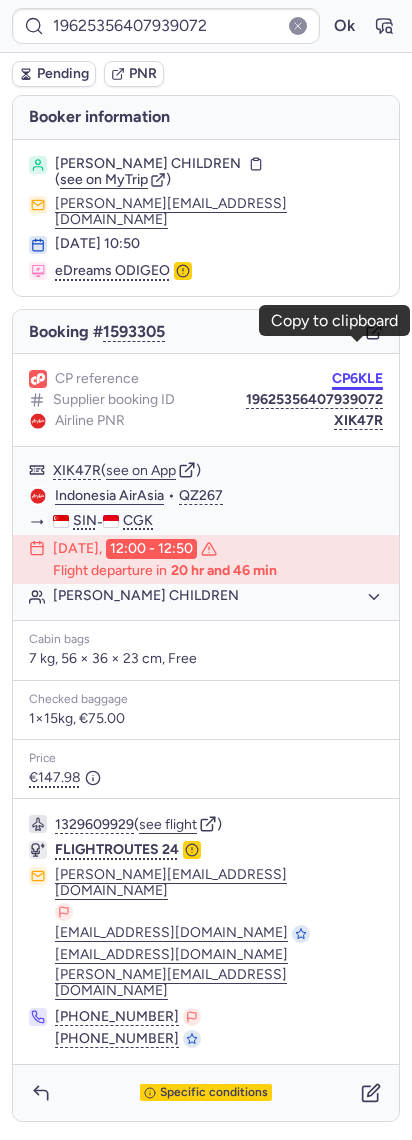 click on "19625356407939072  Ok  Pending PNR [PERSON_NAME] information [PERSON_NAME] CHILDREN  ( see on MyTrip  )  [PERSON_NAME][EMAIL_ADDRESS][DOMAIN_NAME] [DATE] 10:50 eDreams ODIGEO Booking # 1593305 CP reference CP6KLE Supplier booking ID 19625356407939072 Airline PNR XIK47R XIK47R  ( see on App )  Indonesia AirAsia  •  QZ267 SIN  -  CGK [DATE]  12:00 - 12:50  Flight departure in  20 hr and 46 min [PERSON_NAME] CHILDREN   Cabin bags  7 kg, 56 × 36 × 23 cm, Free Checked baggage 1×15kg, €75.00 Price €147.98  1329609929  ( see flight )  FLIGHTROUTES 24 [PERSON_NAME][EMAIL_ADDRESS][DOMAIN_NAME] [DOMAIN_NAME][EMAIL_ADDRESS][DOMAIN_NAME] [DOMAIN_NAME][EMAIL_ADDRESS][DOMAIN_NAME] [PERSON_NAME][DOMAIN_NAME][EMAIL_ADDRESS][DOMAIN_NAME] [PHONE_NUMBER] [PHONE_NUMBER] Specific conditions
Copy to clipboard" at bounding box center [206, 0] 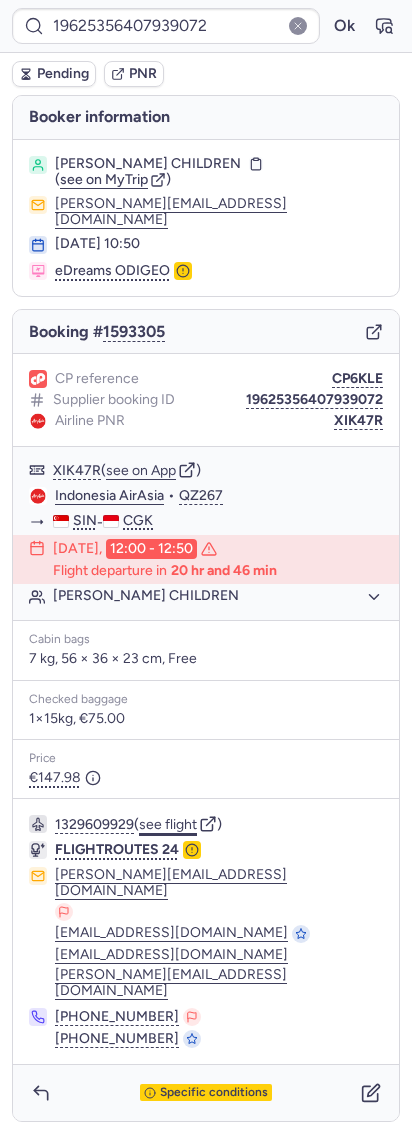 click on "see flight" 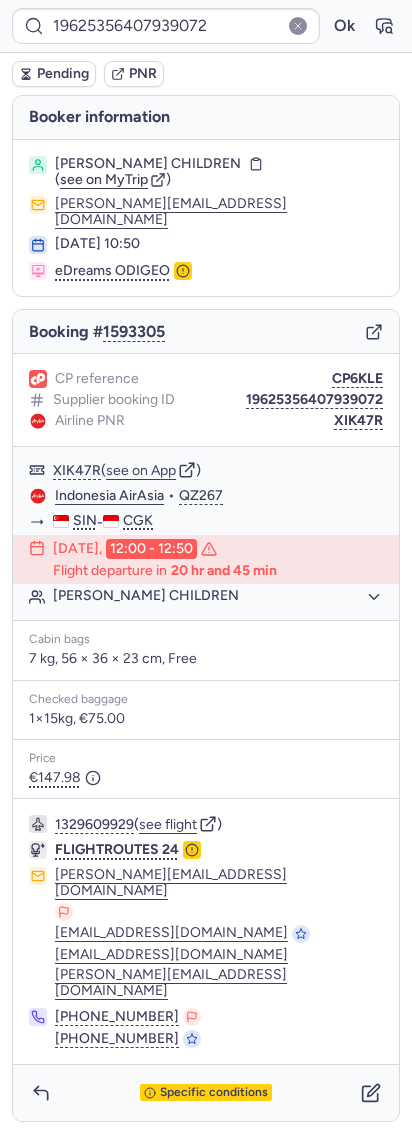 click on "19625356407939072  Ok" at bounding box center [206, 26] 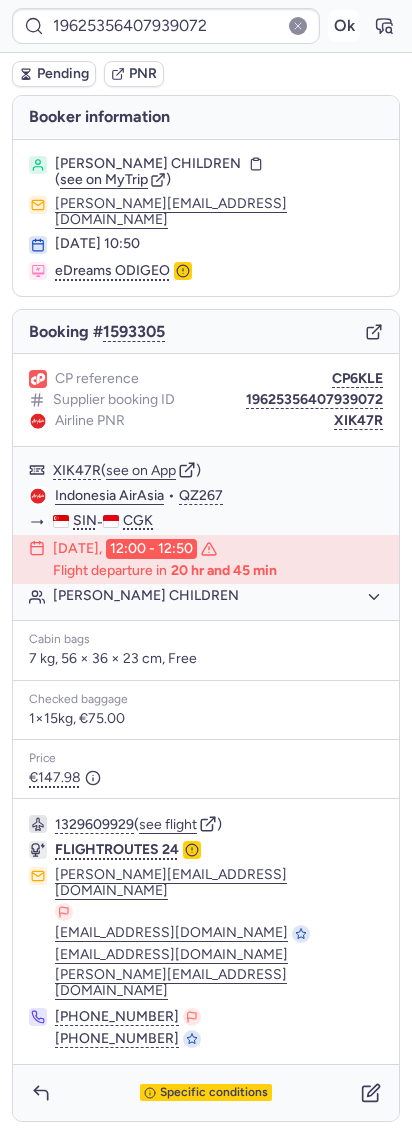 click on "Ok" at bounding box center [344, 26] 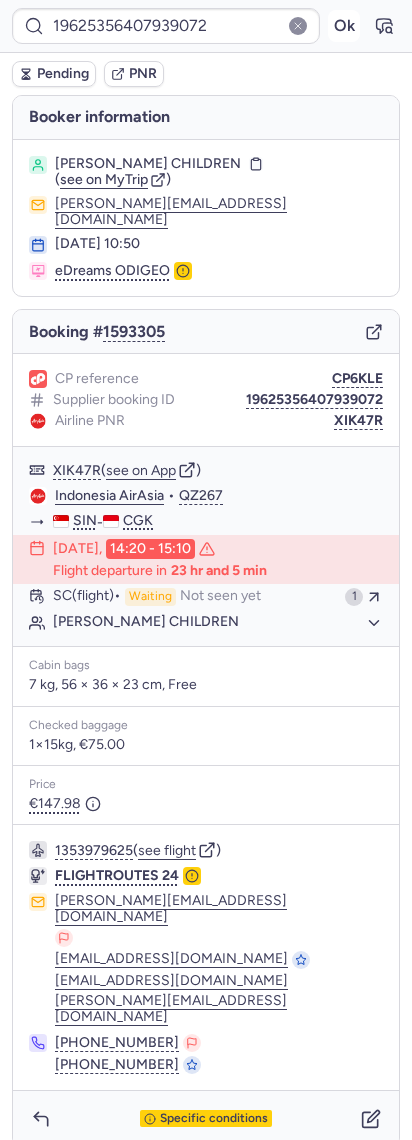click on "Ok" at bounding box center [344, 26] 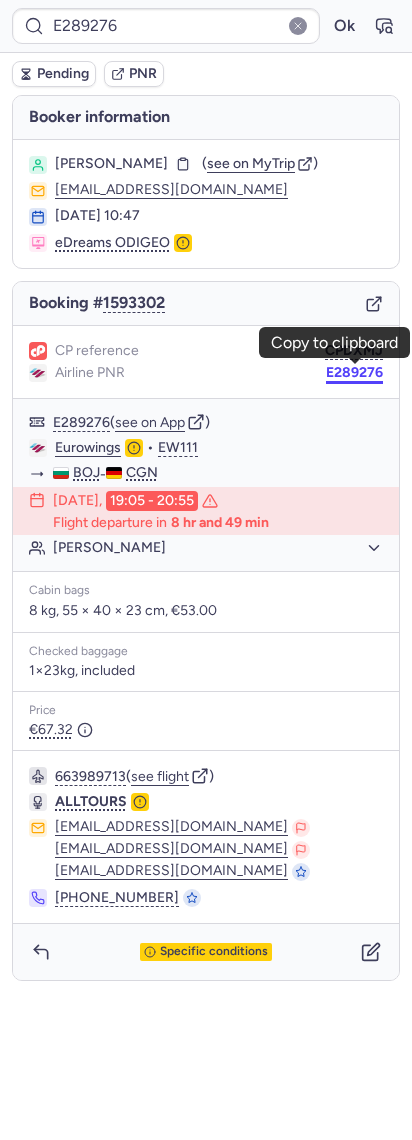click on "E289276" at bounding box center (354, 373) 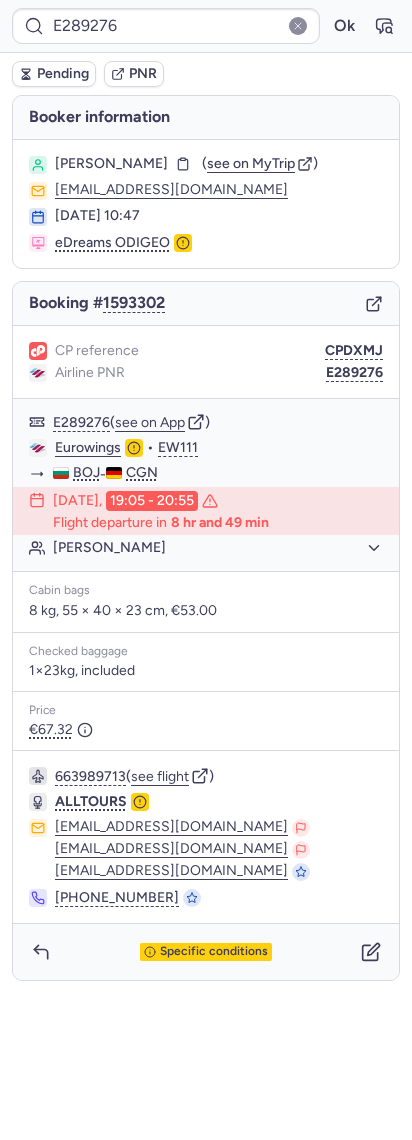 click on "[PERSON_NAME]  ( see on MyTrip  )  [EMAIL_ADDRESS][DOMAIN_NAME] [DATE] 10:47 eDreams ODIGEO" at bounding box center [206, 204] 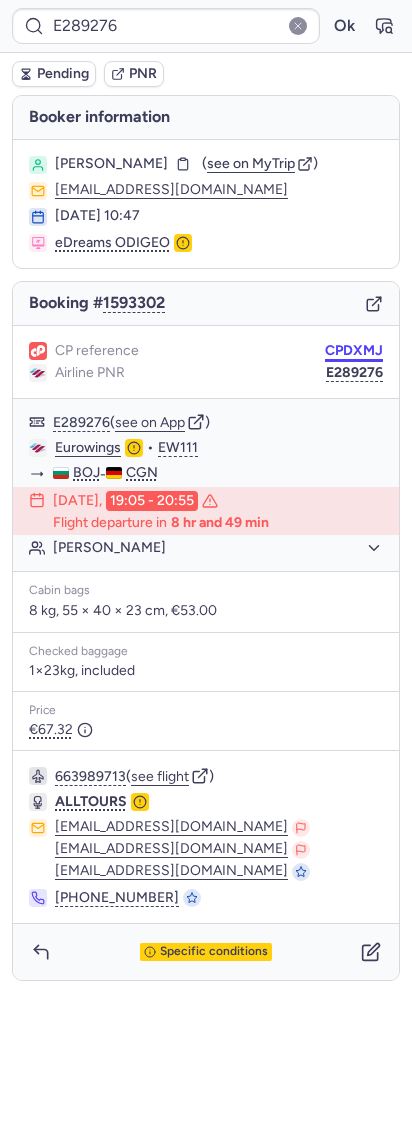 click on "CPDXMJ" at bounding box center (354, 351) 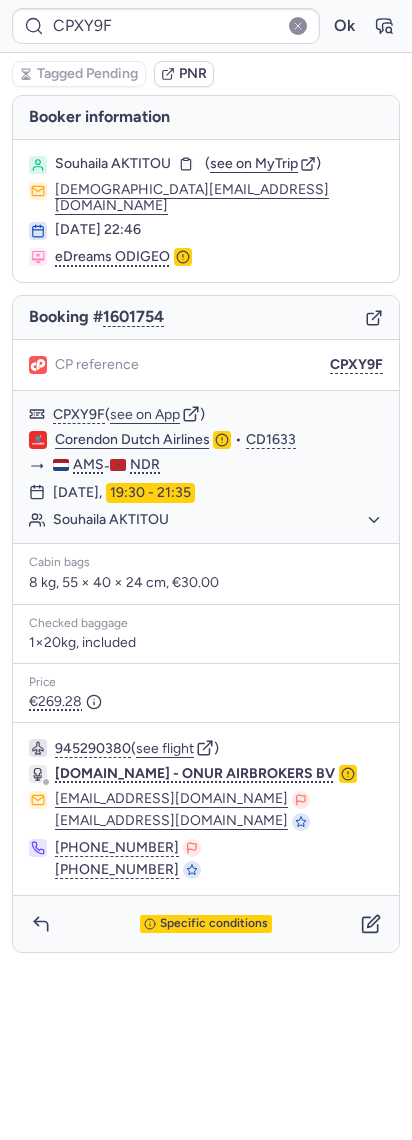 type on "CPECIF" 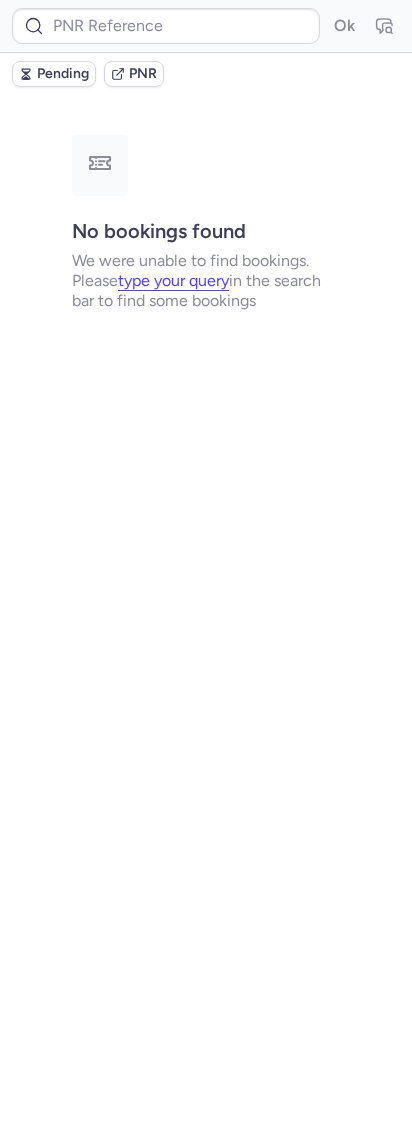 type on "CPECIF" 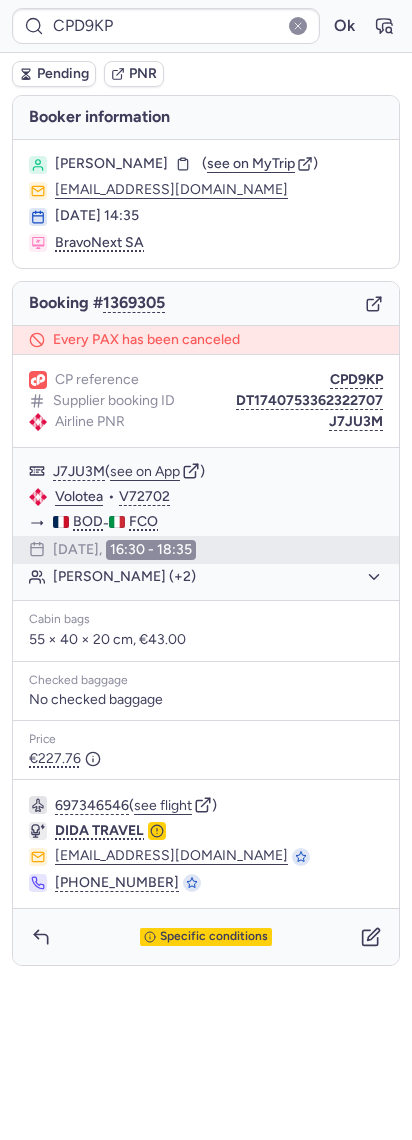 type on "CPBX2F" 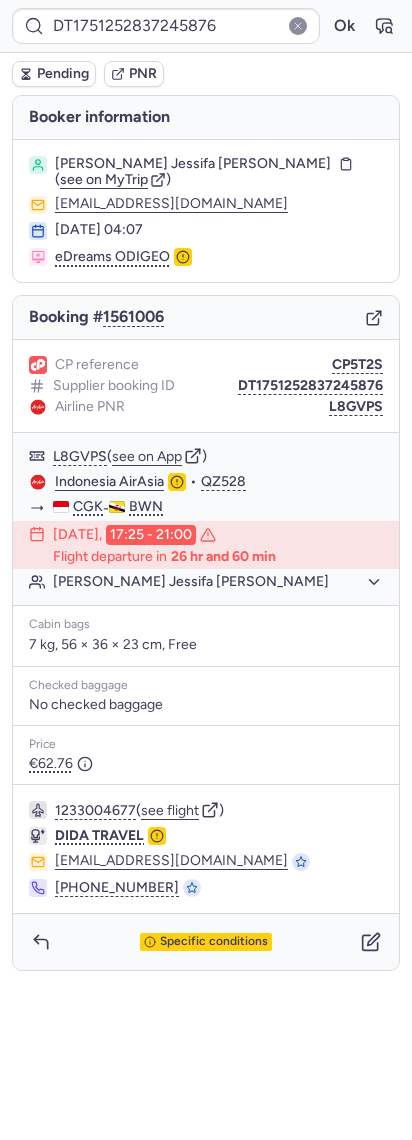 type on "CPBX2F" 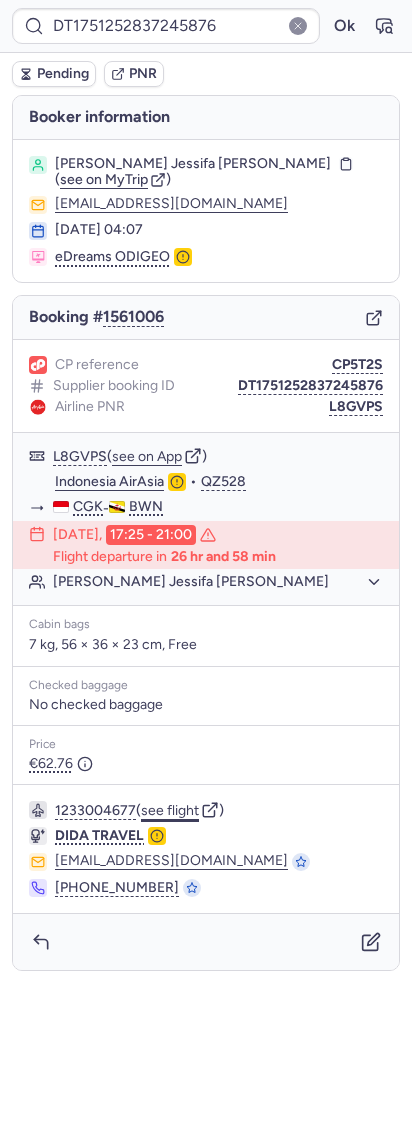 click on "see flight" 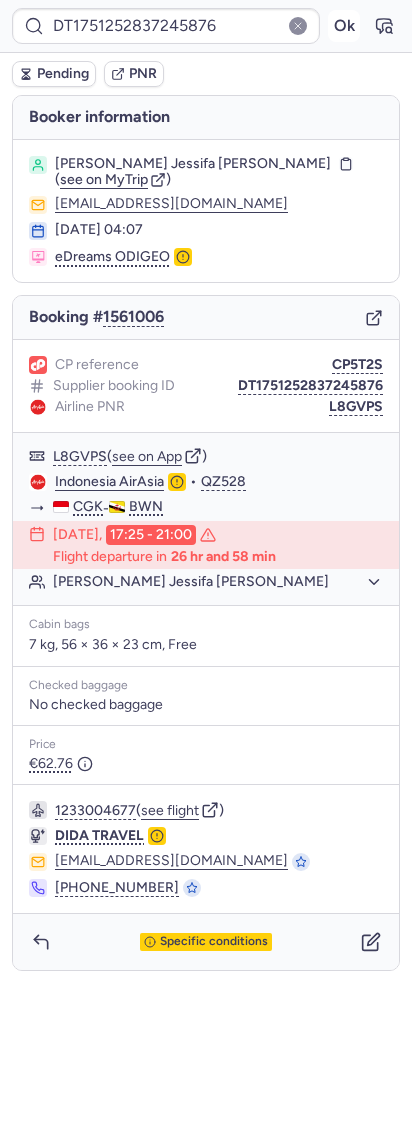 click on "Ok" at bounding box center [344, 26] 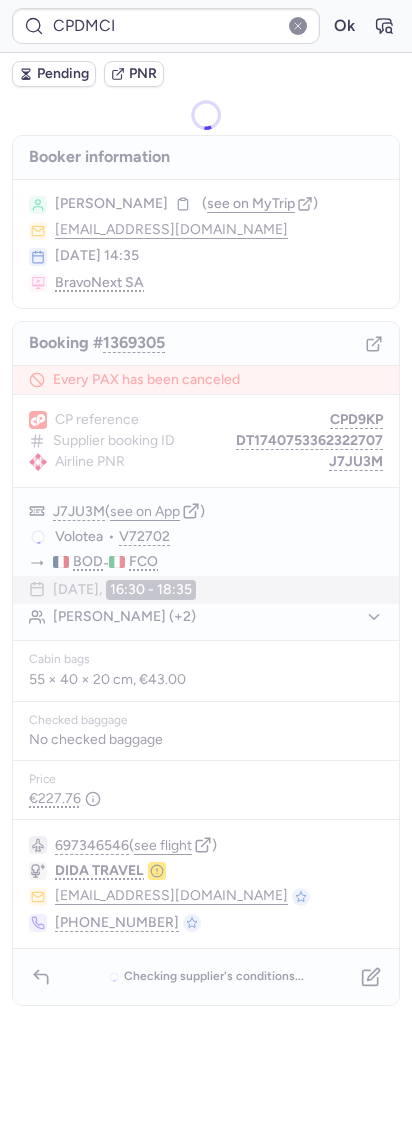 type on "CPD9KP" 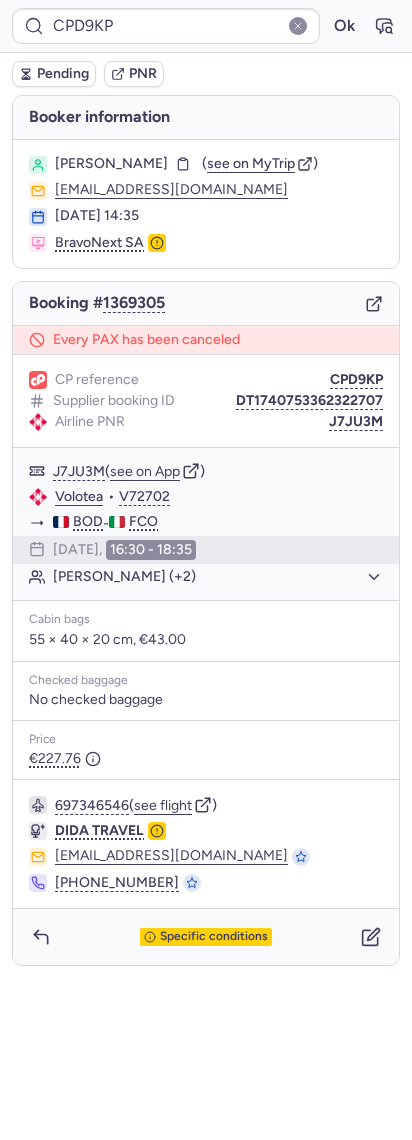 click on "CPD9KP  Ok" at bounding box center (206, 26) 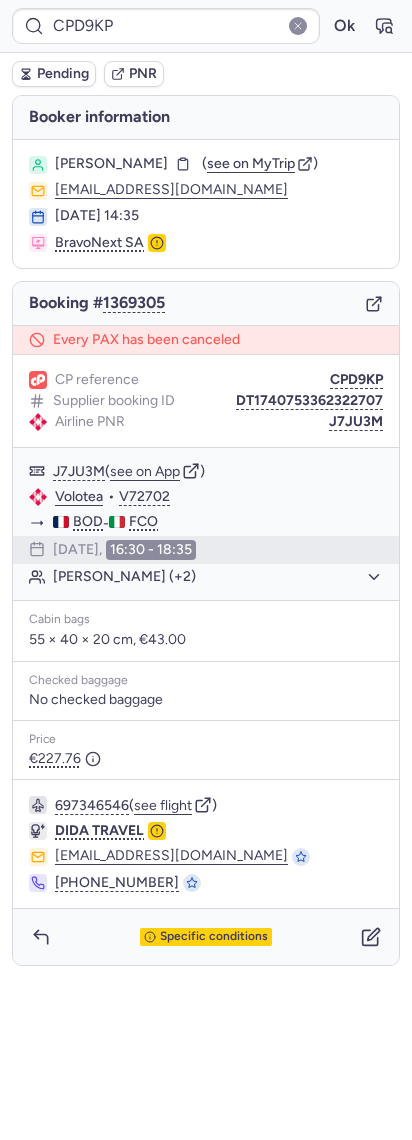 click on "CPD9KP  Ok" at bounding box center [206, 26] 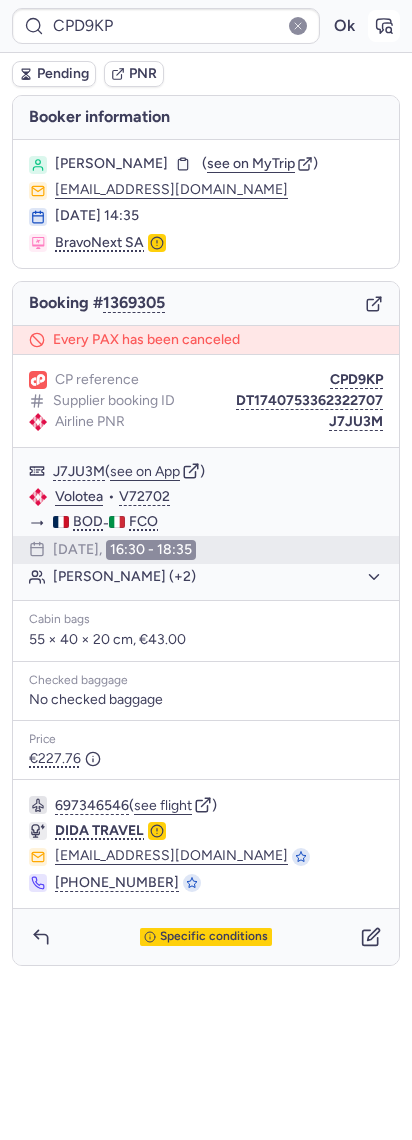 click at bounding box center (384, 26) 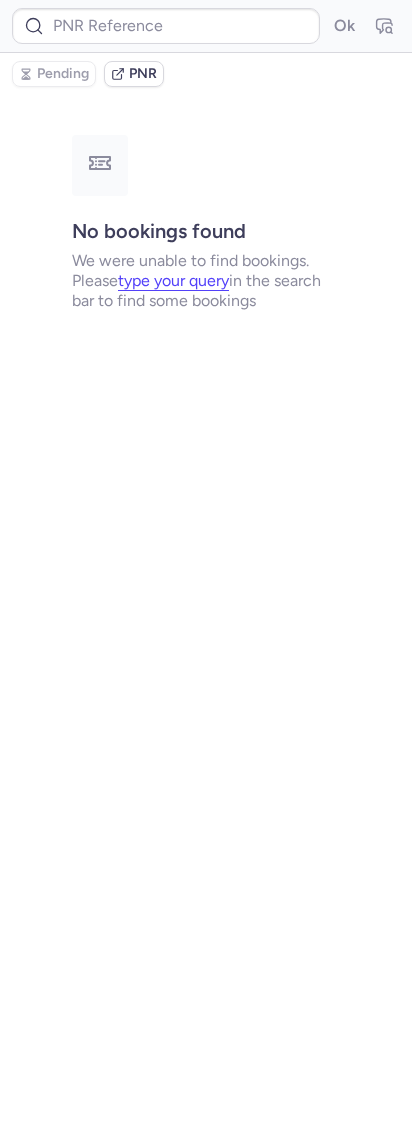 type on "CPD9KP" 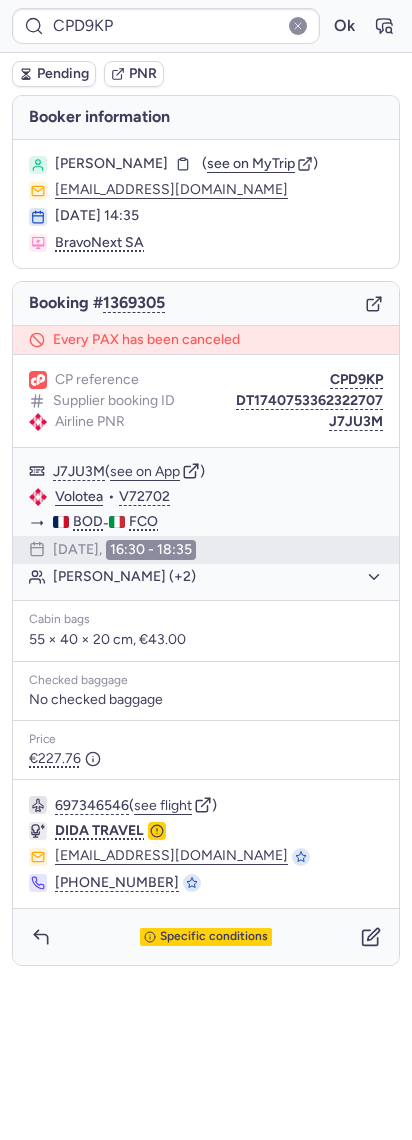 click on "Pending PNR" at bounding box center [206, 74] 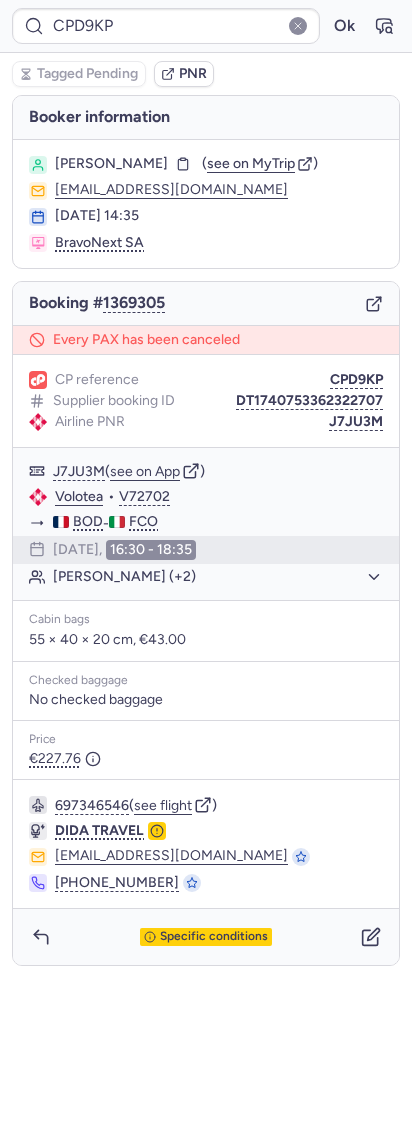 click on "Tagged Pending PNR" at bounding box center [206, 74] 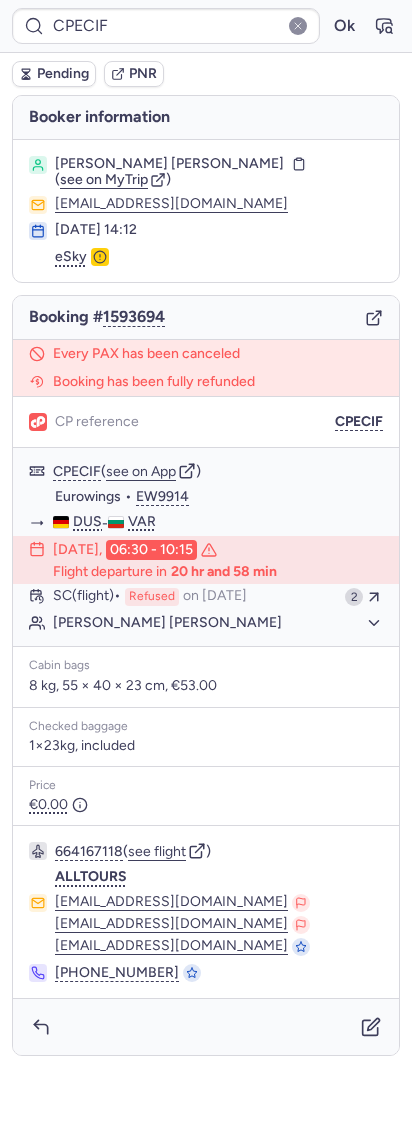 type on "CPKGFF" 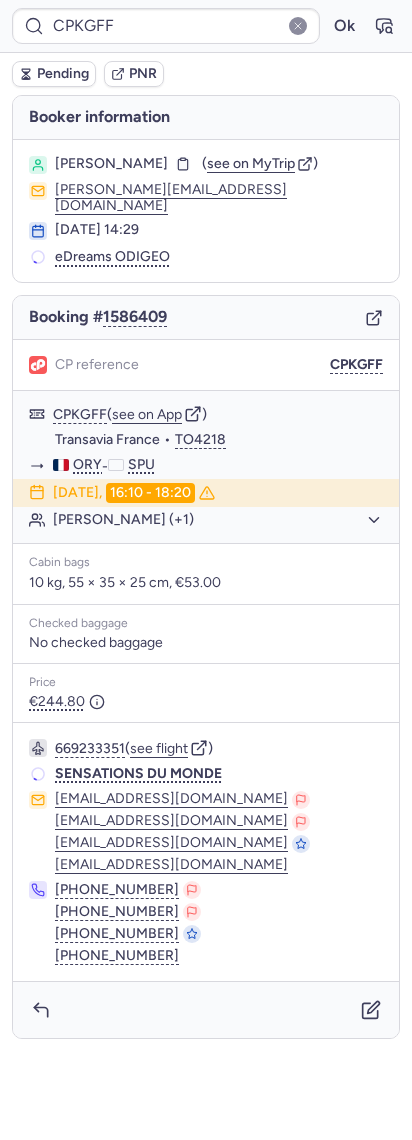 type on "CPDMCI" 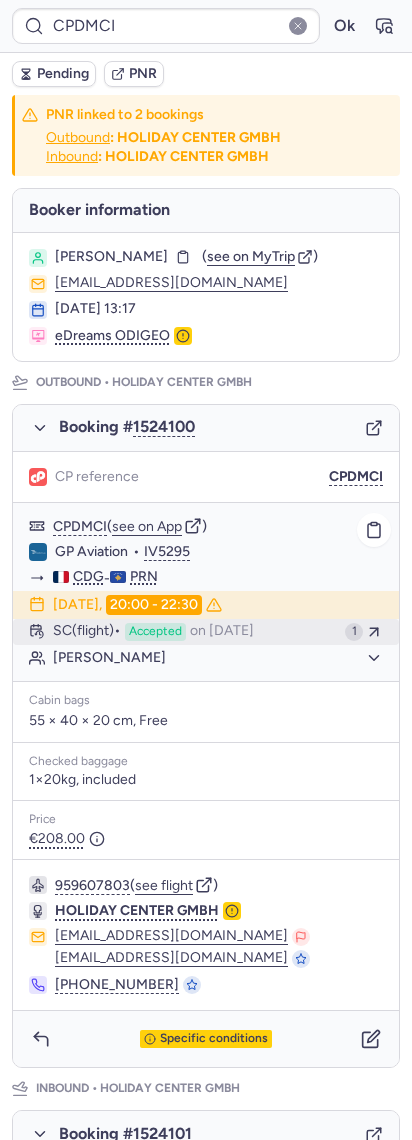 click on "SC   (flight)  Accepted  on [DATE] 1" 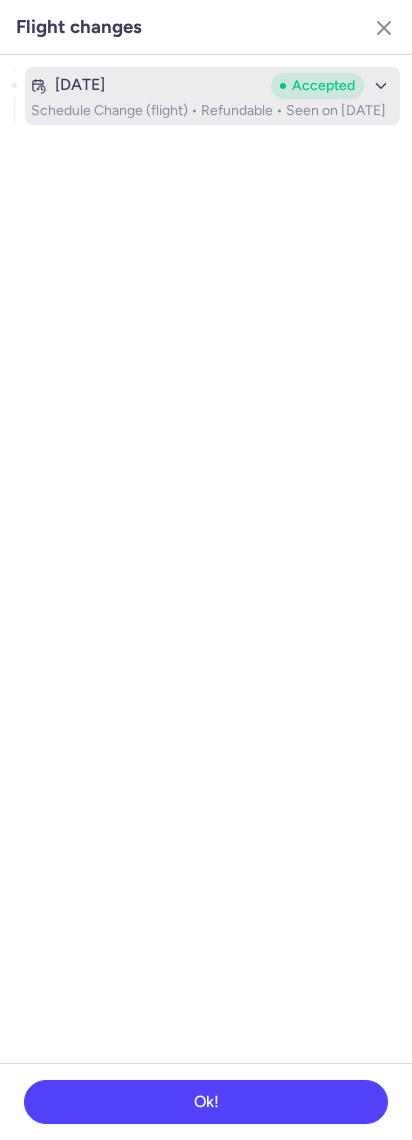 click on "Schedule Change (flight) • Refundable • Seen on [DATE]" at bounding box center (212, 111) 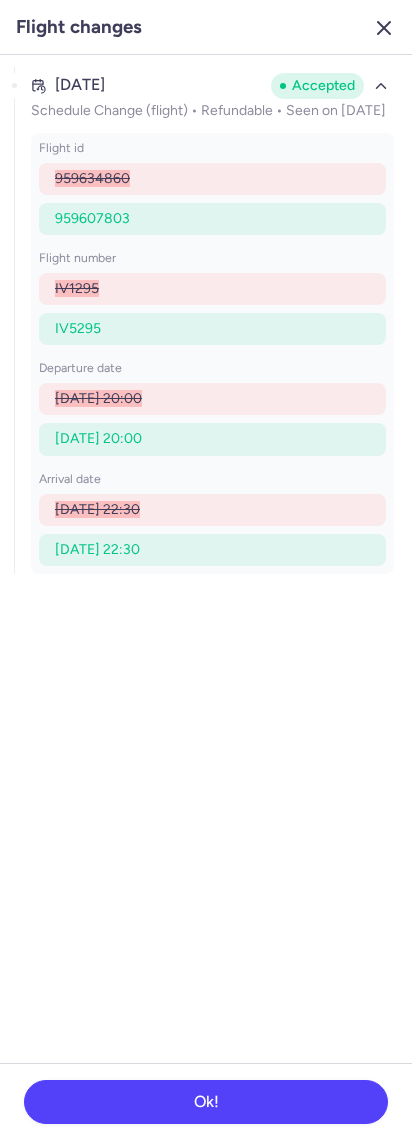 click 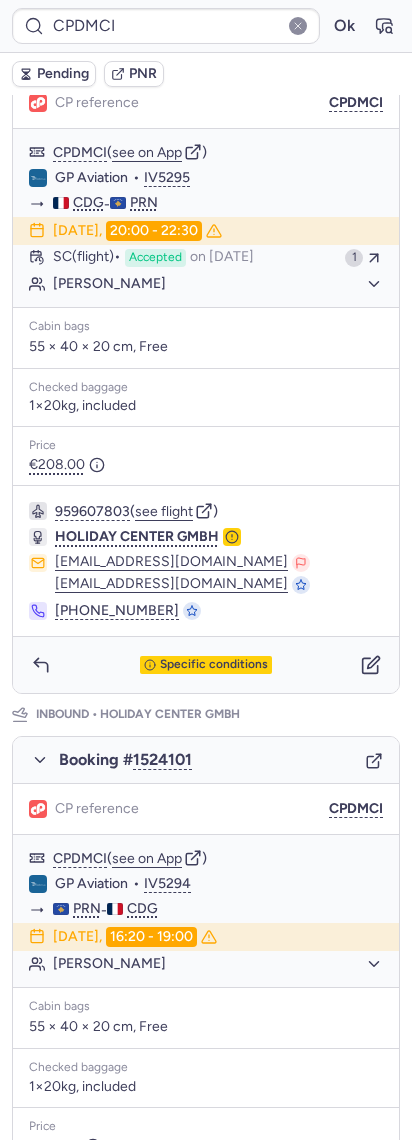 scroll, scrollTop: 361, scrollLeft: 0, axis: vertical 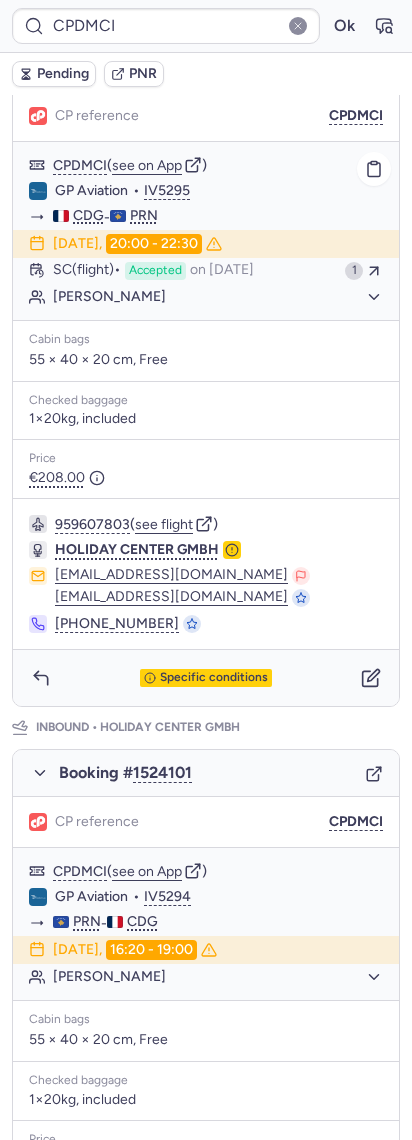 click on "[DATE]  20:00 - 22:30" 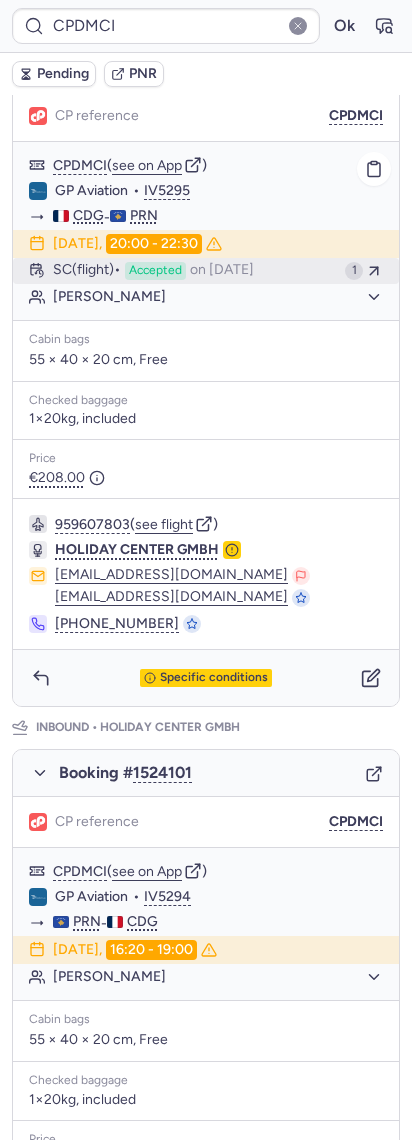 click on "on [DATE]" at bounding box center (222, 271) 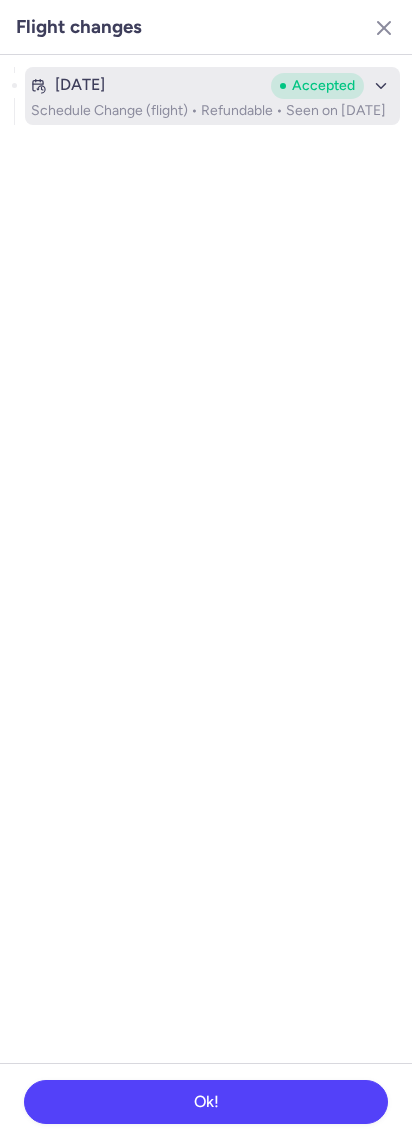 click on "Schedule Change (flight) • Refundable • Seen on [DATE]" at bounding box center [212, 111] 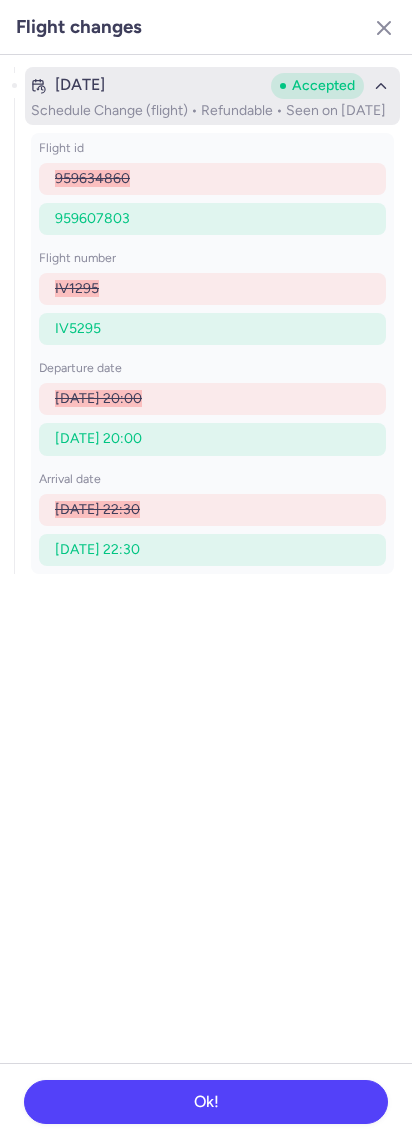 click on "Schedule Change (flight) • Refundable • Seen on [DATE]" at bounding box center (212, 111) 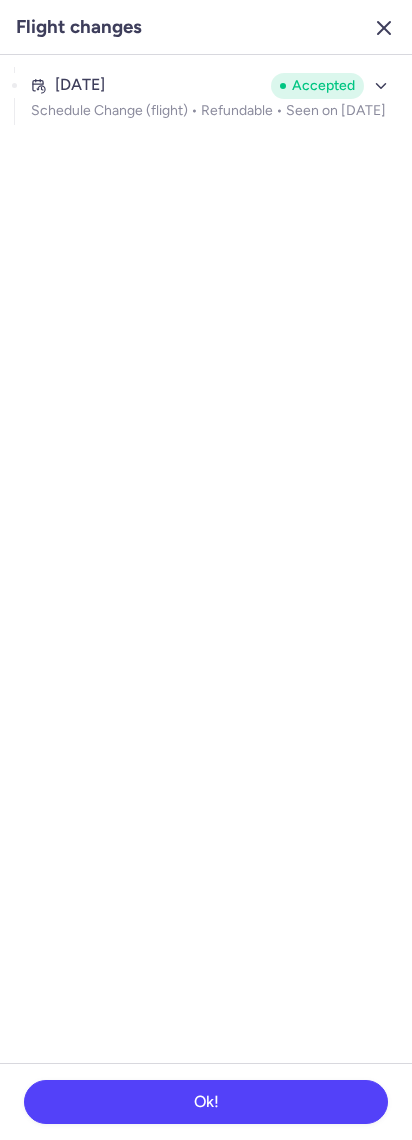 click 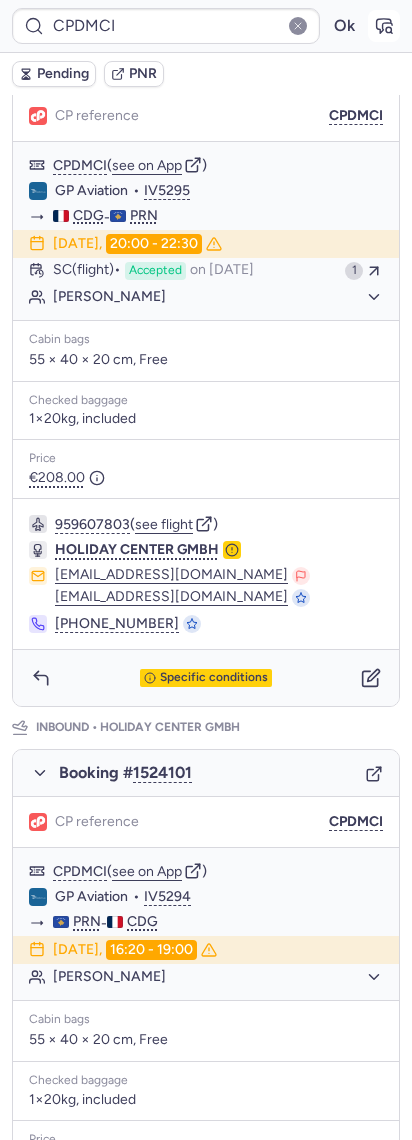 click 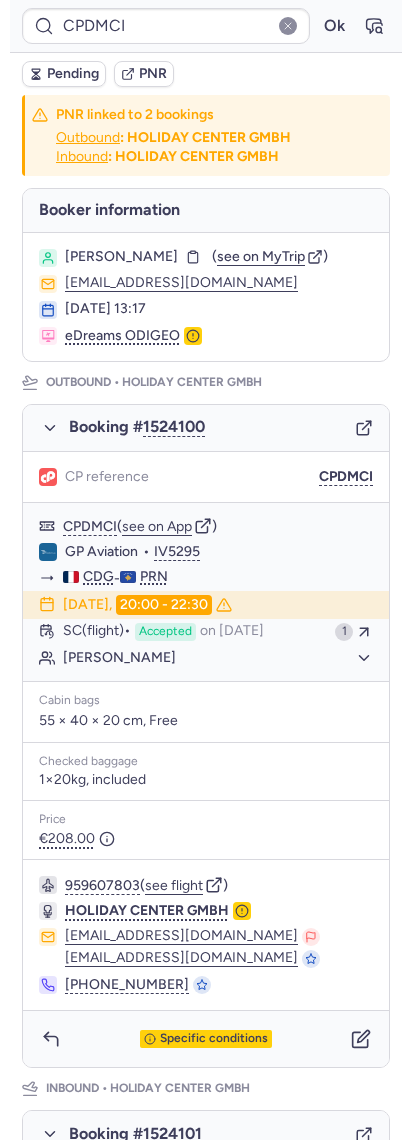 scroll, scrollTop: 0, scrollLeft: 0, axis: both 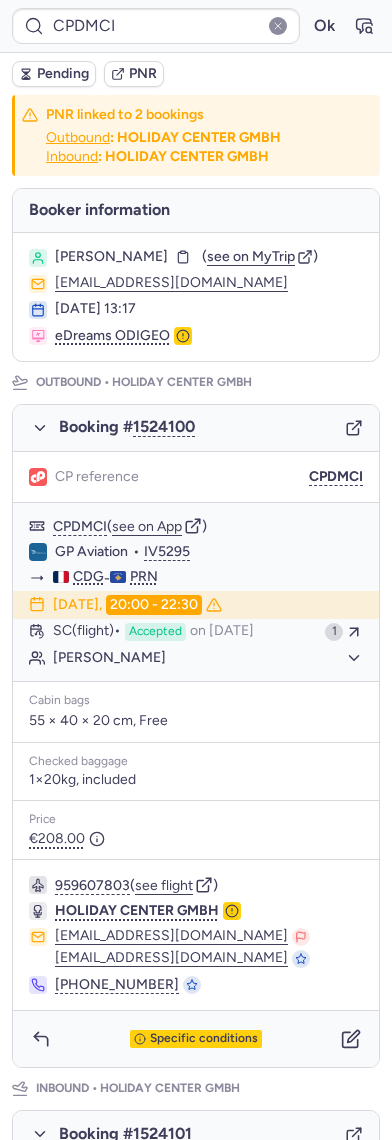 click on "[PERSON_NAME]  ( see on MyTrip  )  [EMAIL_ADDRESS][DOMAIN_NAME] [DATE] 13:17 eDreams ODIGEO" at bounding box center (196, 297) 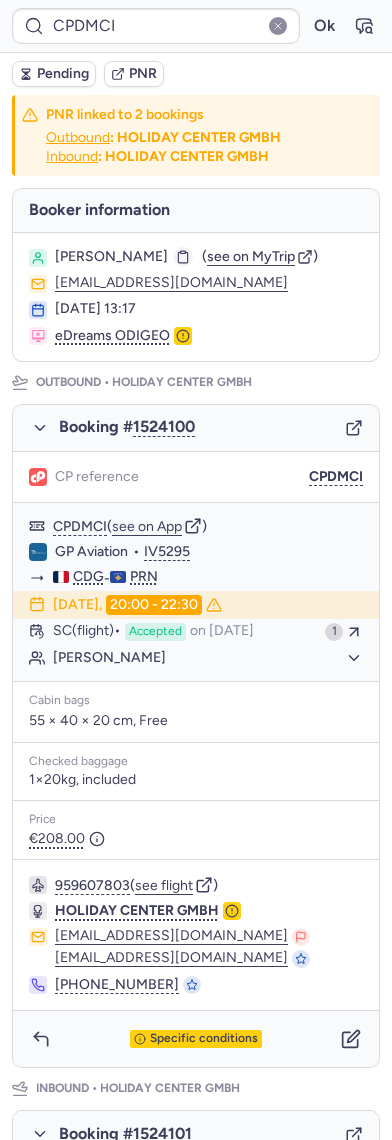 click 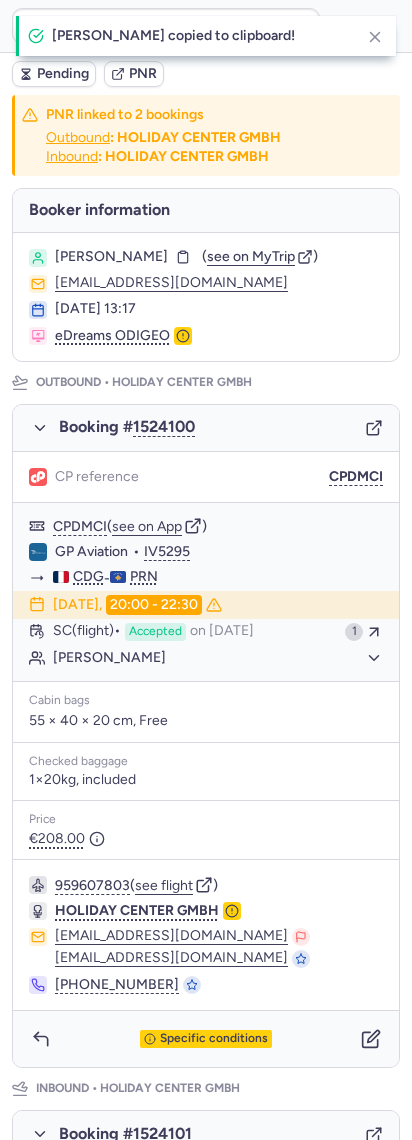 type on "CPDMCI" 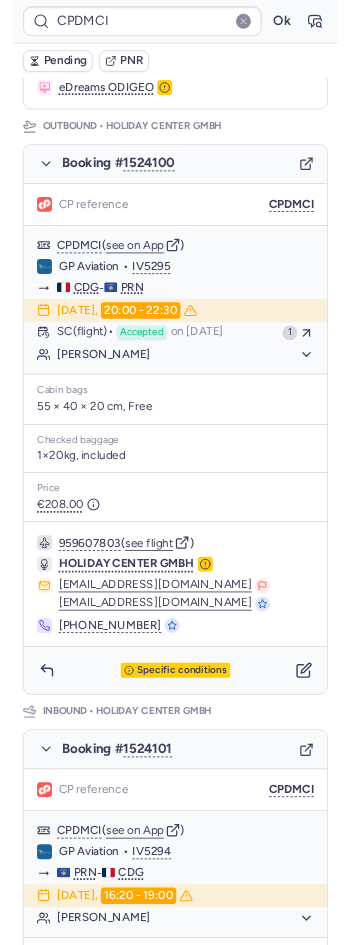 scroll, scrollTop: 228, scrollLeft: 0, axis: vertical 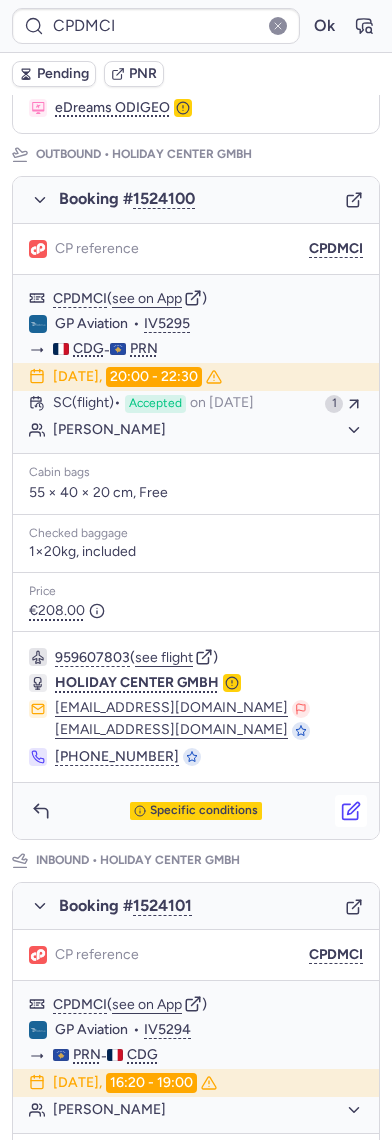 click at bounding box center (351, 811) 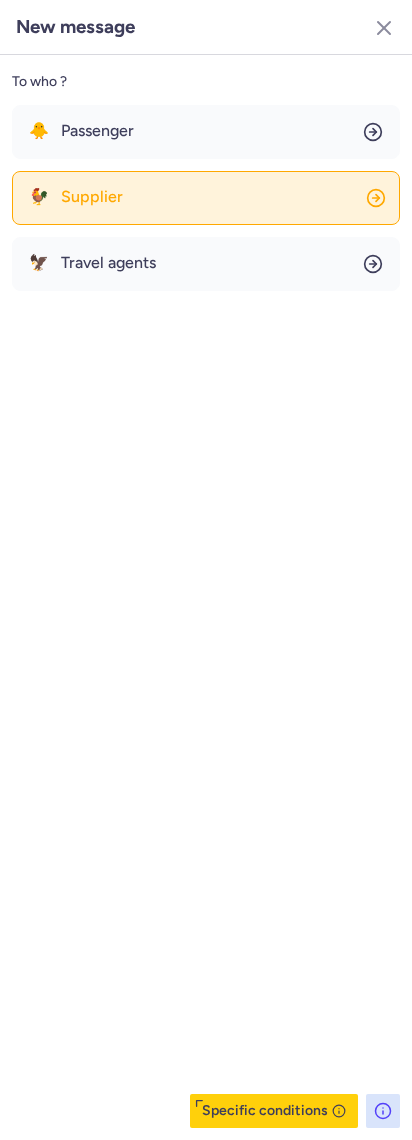 click on "Supplier" at bounding box center (92, 197) 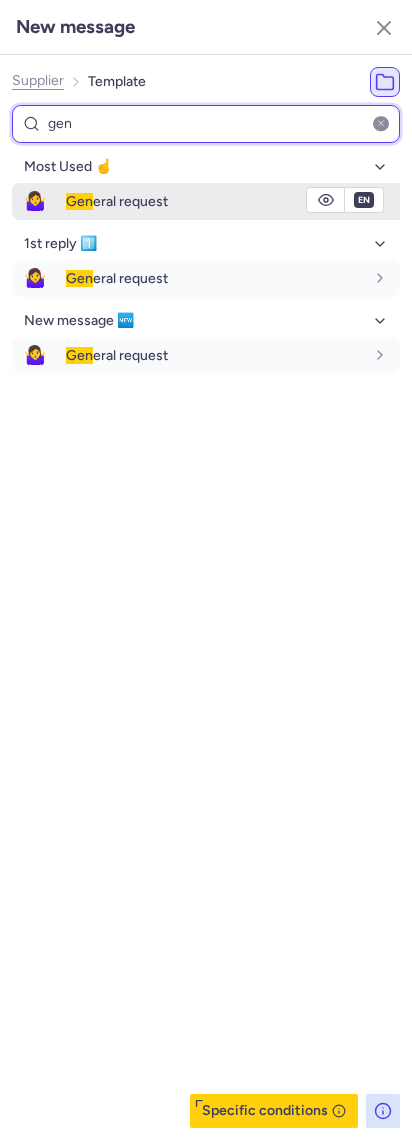 type on "gen" 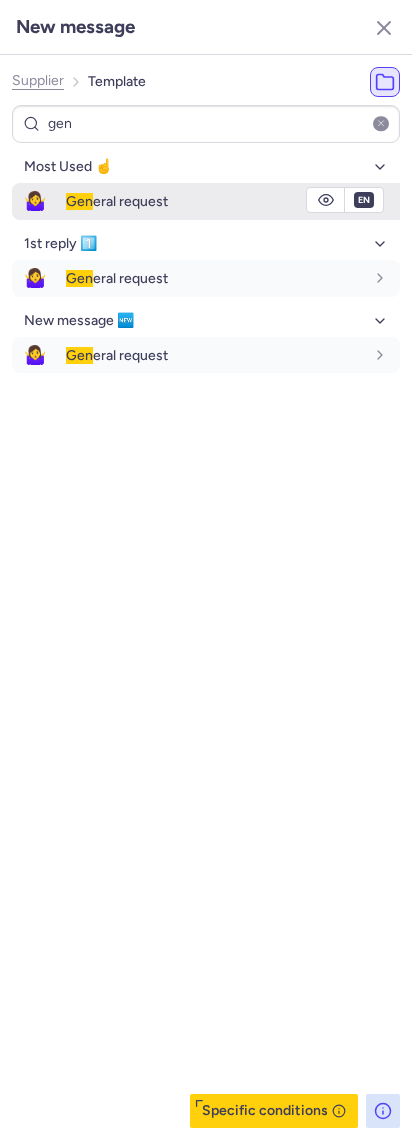 click on "Gen eral request" at bounding box center (233, 201) 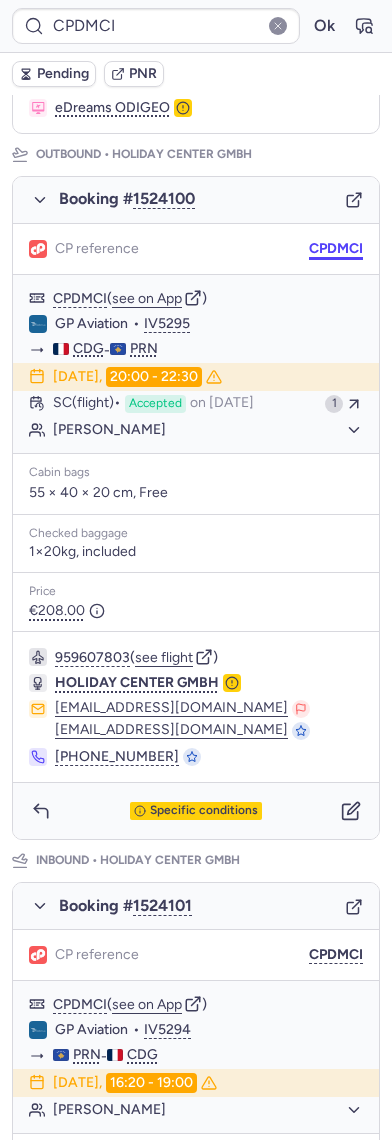 click on "CPDMCI" at bounding box center [336, 249] 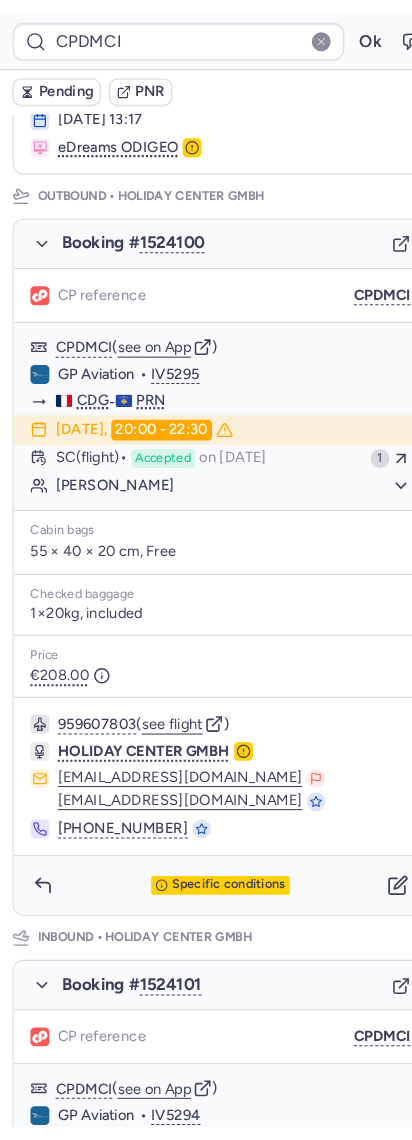 scroll, scrollTop: 209, scrollLeft: 0, axis: vertical 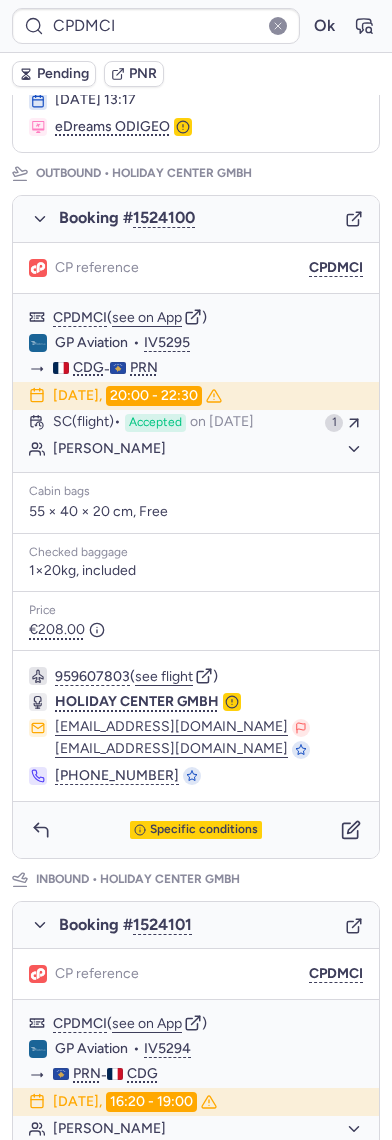 type on "CPAVST" 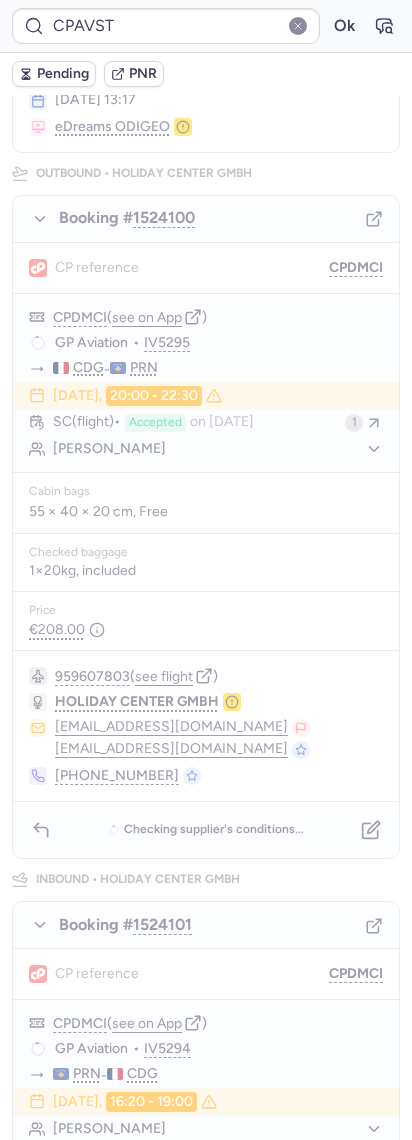 scroll, scrollTop: 0, scrollLeft: 0, axis: both 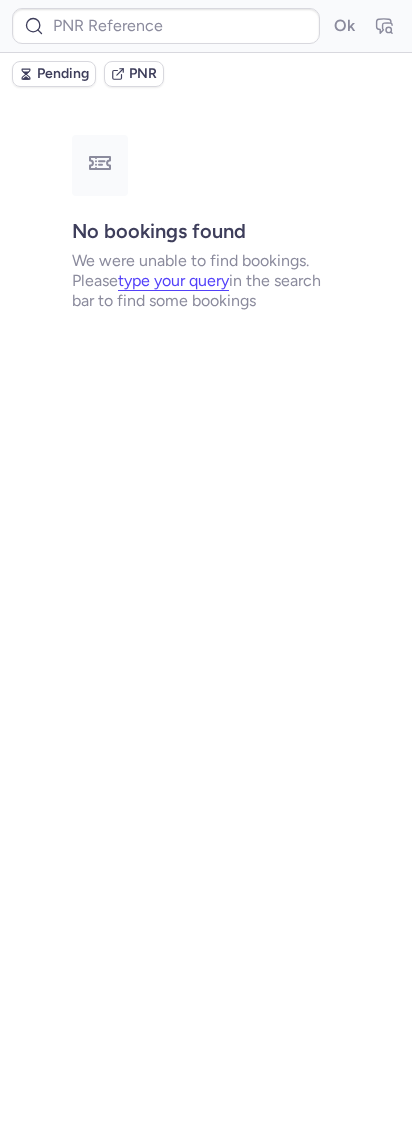 type on "CPD9KP" 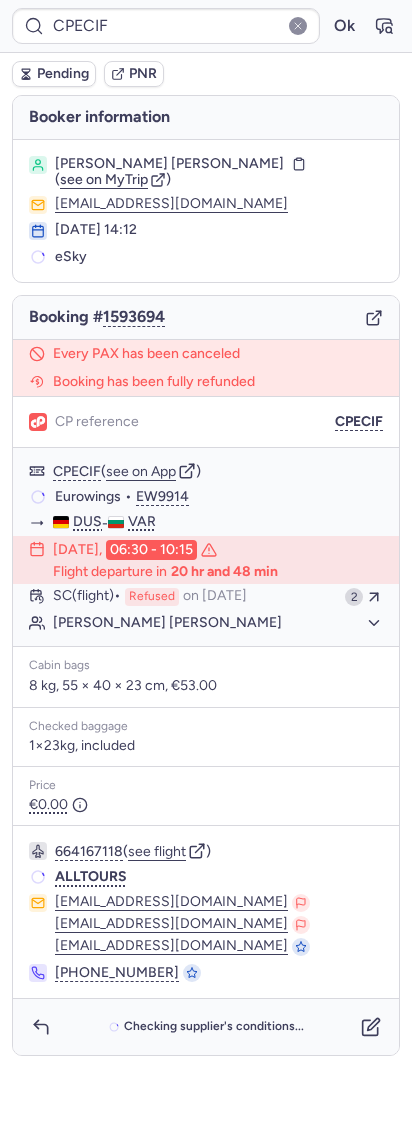 type on "CP5FJE" 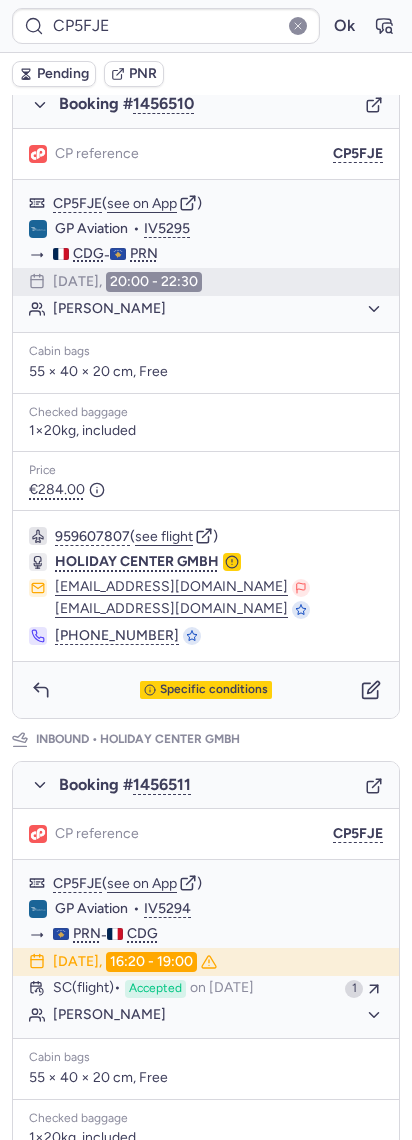 scroll, scrollTop: 614, scrollLeft: 0, axis: vertical 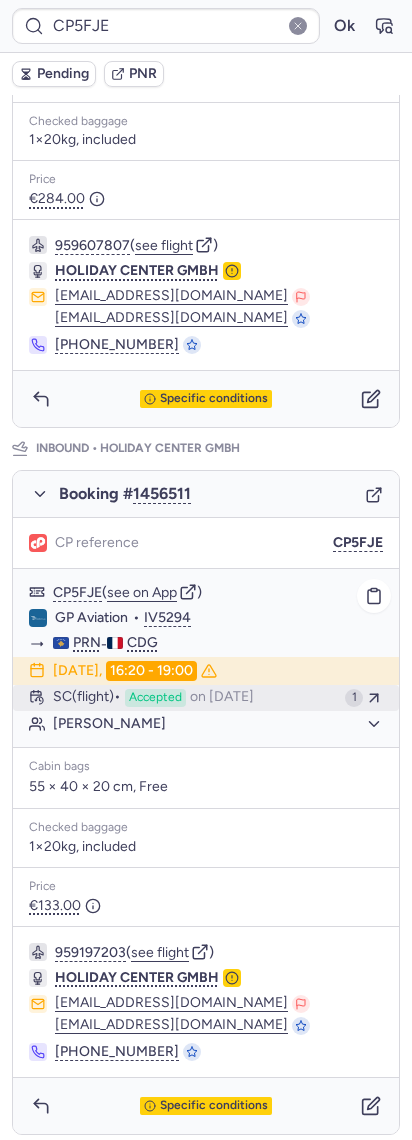 click on "Accepted" at bounding box center (155, 698) 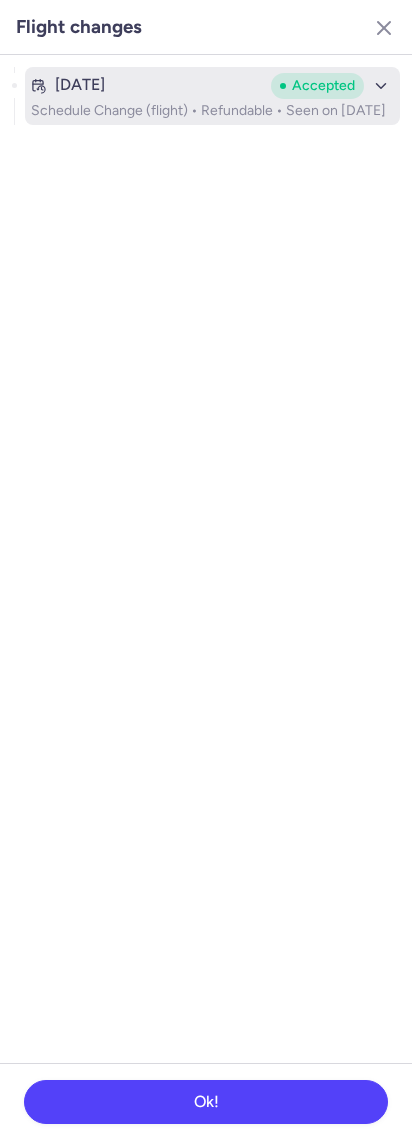 click on "Schedule Change (flight) • Refundable • Seen on [DATE]" at bounding box center [212, 111] 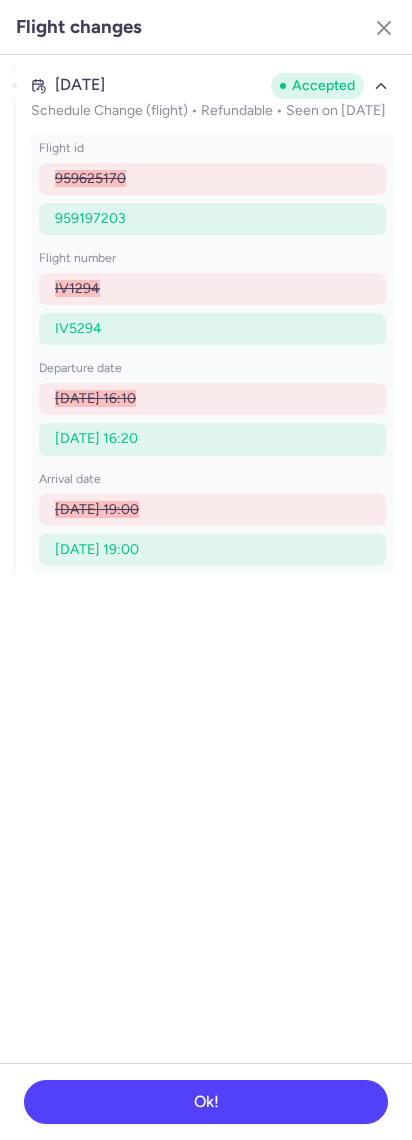 click on "Flight changes" at bounding box center (206, 27) 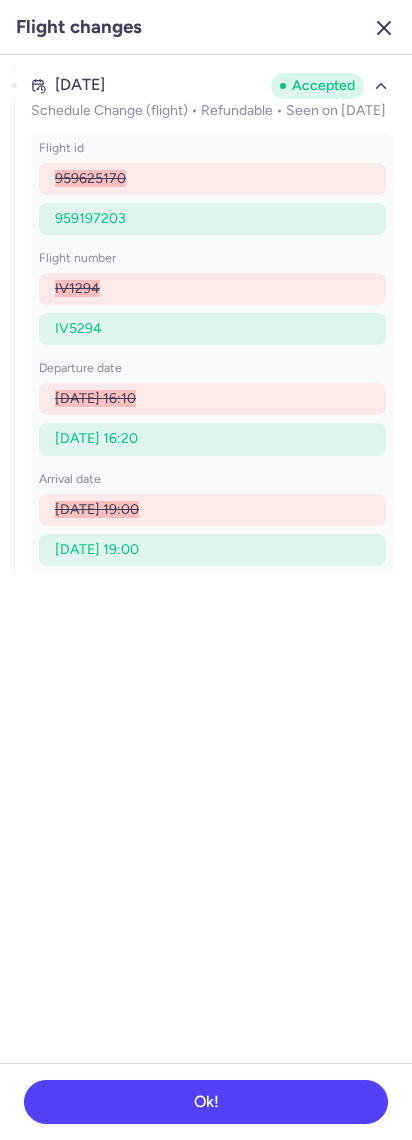 click 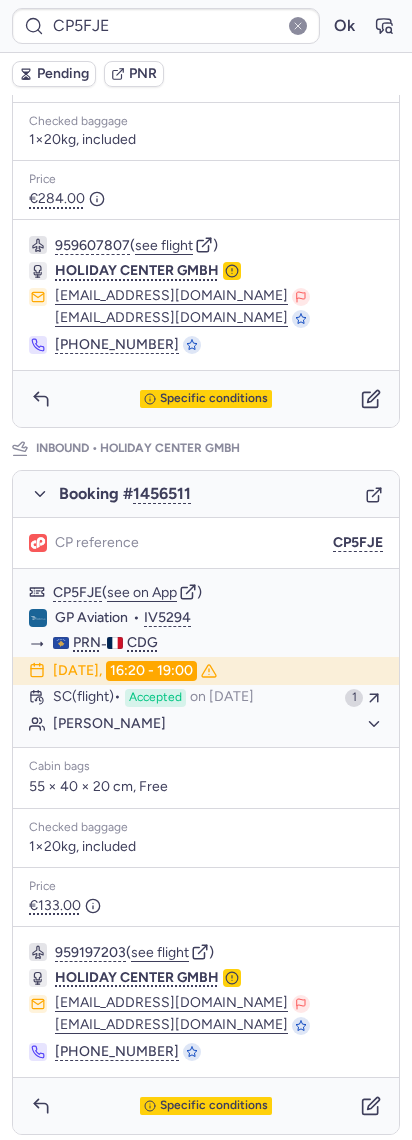 click at bounding box center (384, 26) 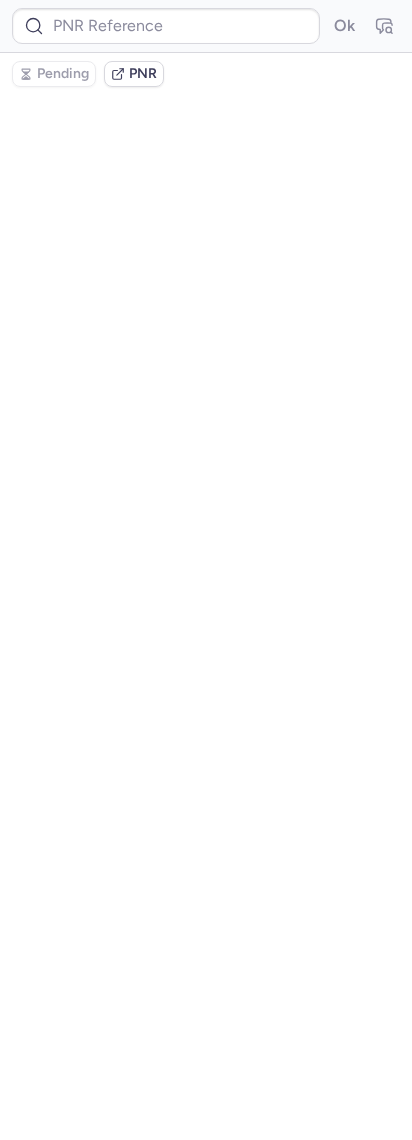 scroll, scrollTop: 0, scrollLeft: 0, axis: both 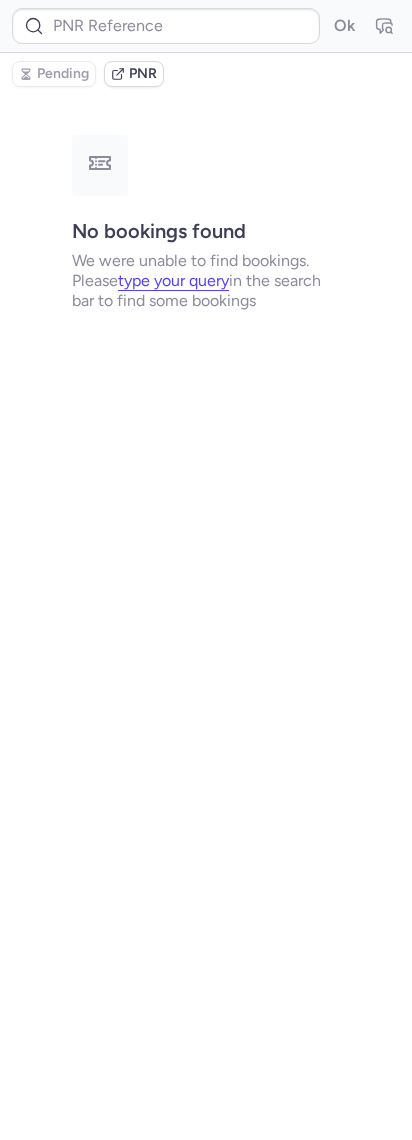 type on "CP5FJE" 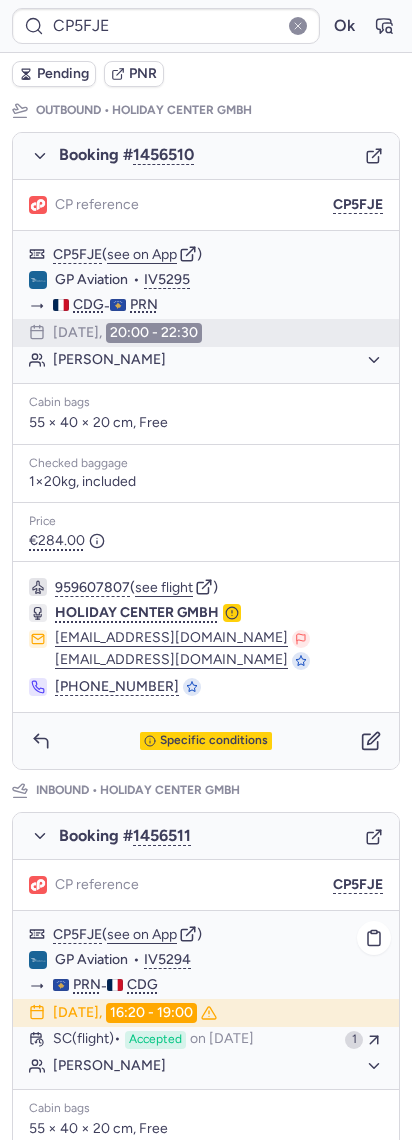 scroll, scrollTop: 614, scrollLeft: 0, axis: vertical 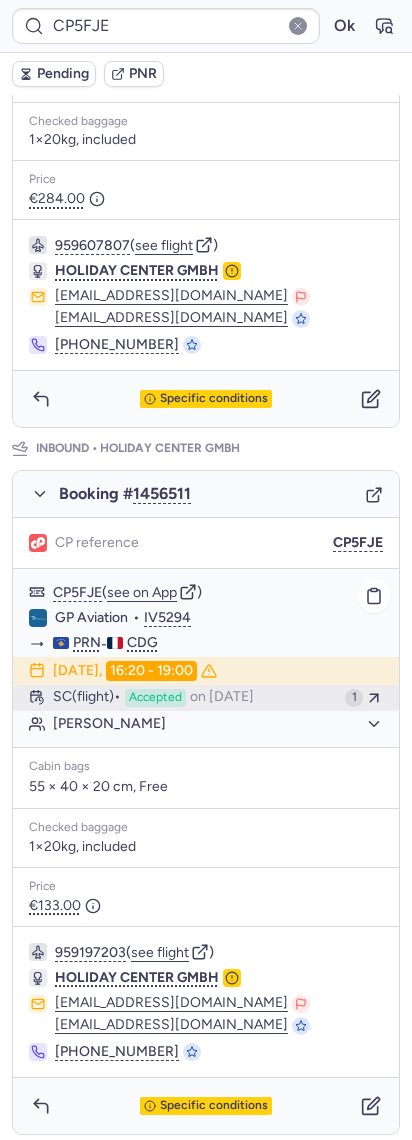 click on "SC   (flight)  Accepted  on [DATE] 1" 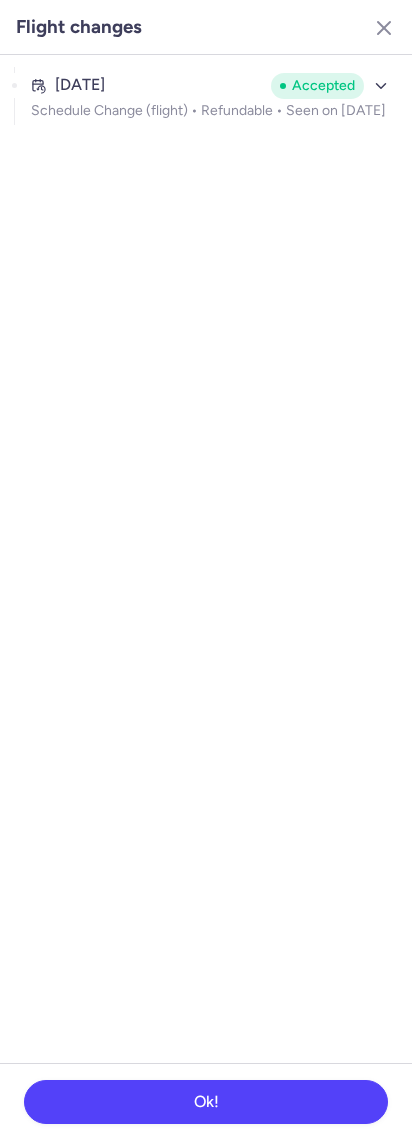 click on "[DATE] Accepted Schedule Change (flight) • Refundable • Seen on [DATE]" at bounding box center (212, 96) 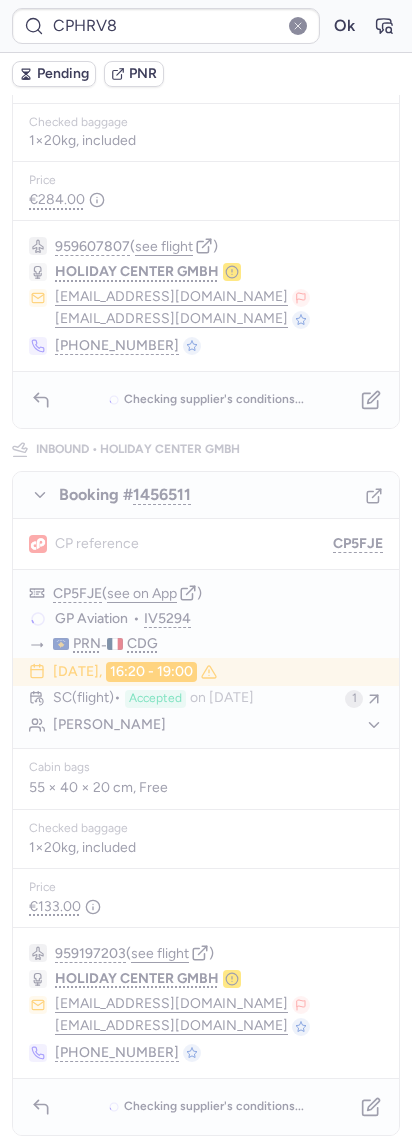 scroll, scrollTop: 0, scrollLeft: 0, axis: both 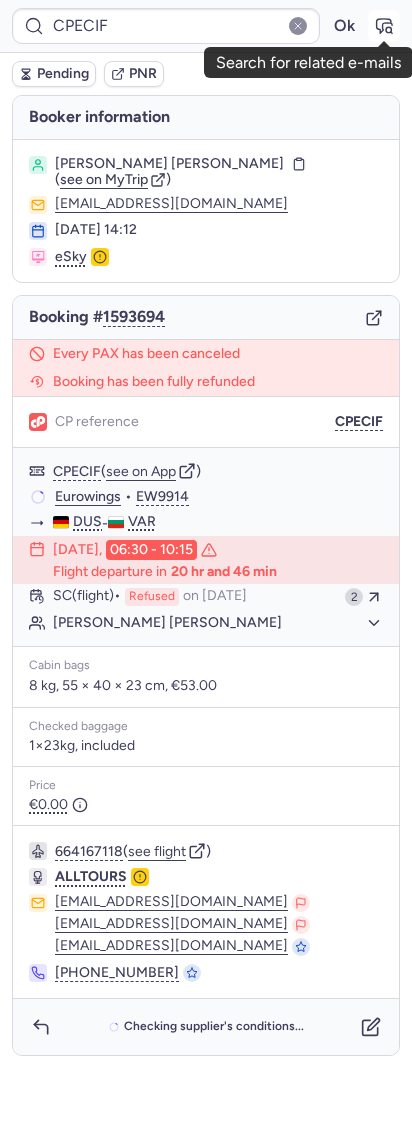 click at bounding box center (384, 26) 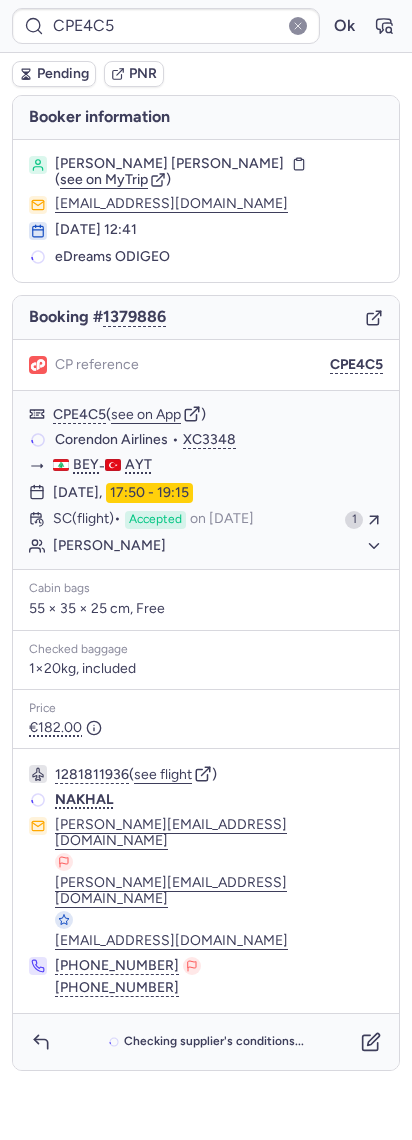 type on "CPKGFF" 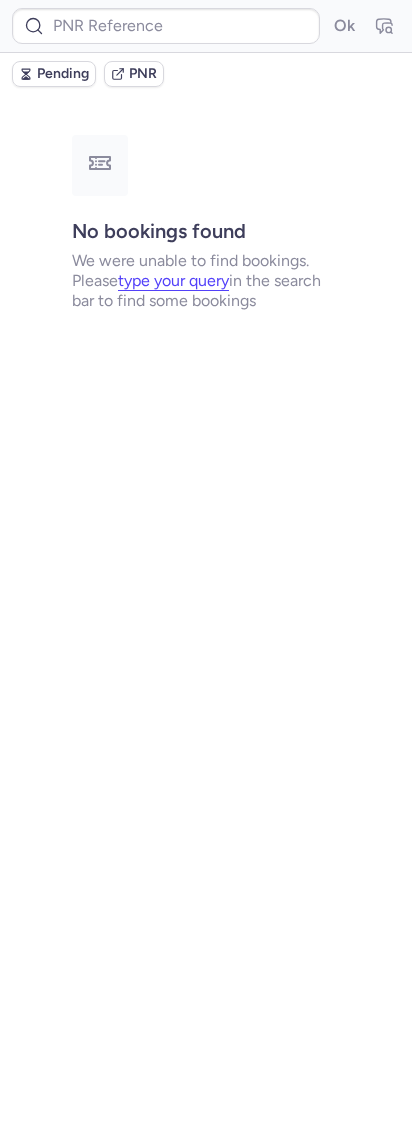 type on "CPGZMP" 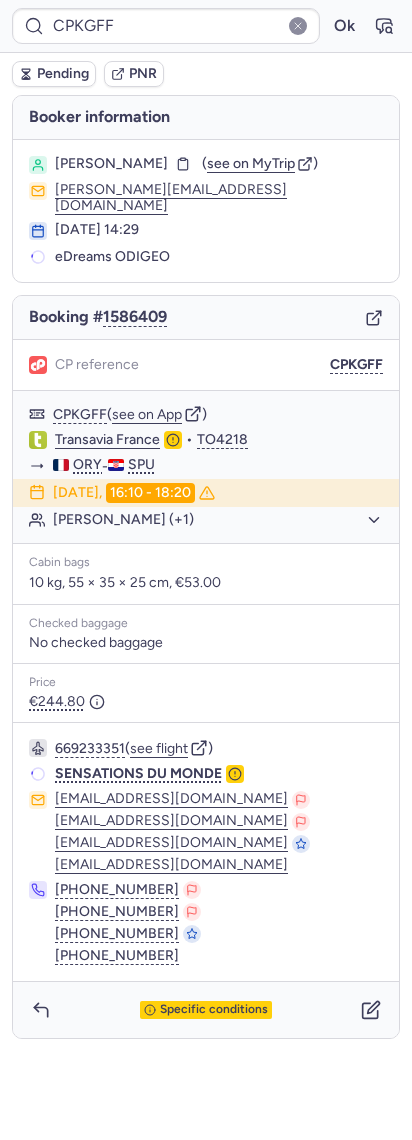 click on "Specific conditions" at bounding box center (206, 1010) 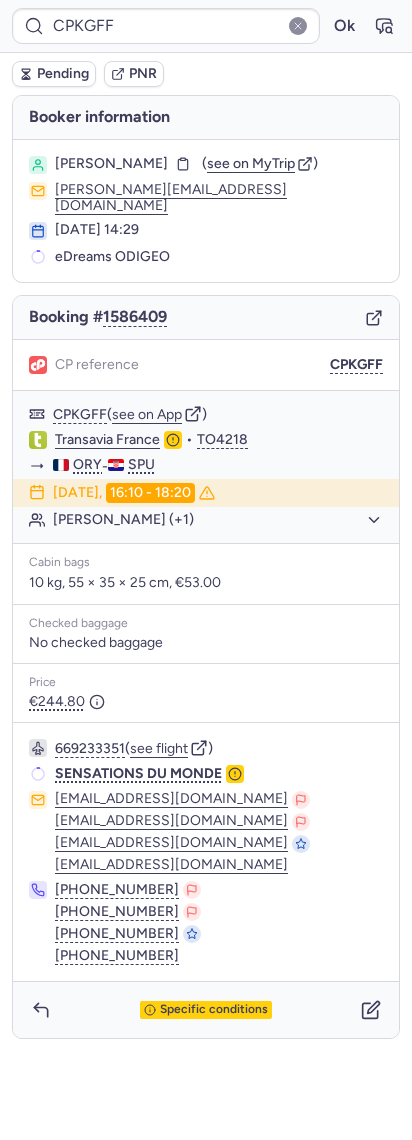 click on "Specific conditions" at bounding box center (206, 1010) 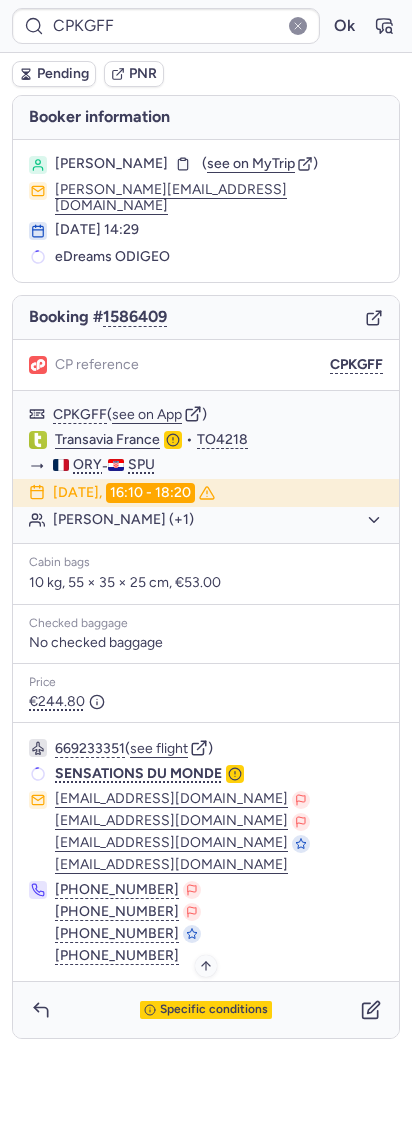 click on "Specific conditions" at bounding box center (214, 1010) 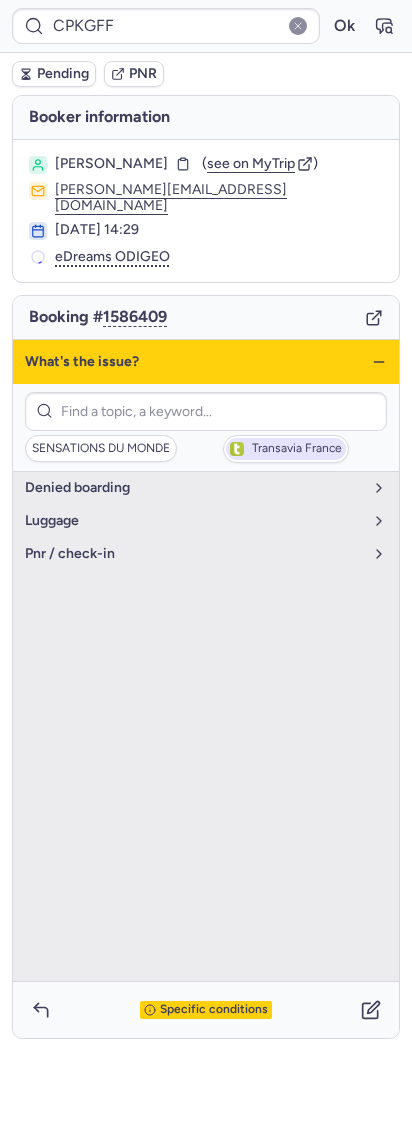 click on "Transavia France" at bounding box center (297, 449) 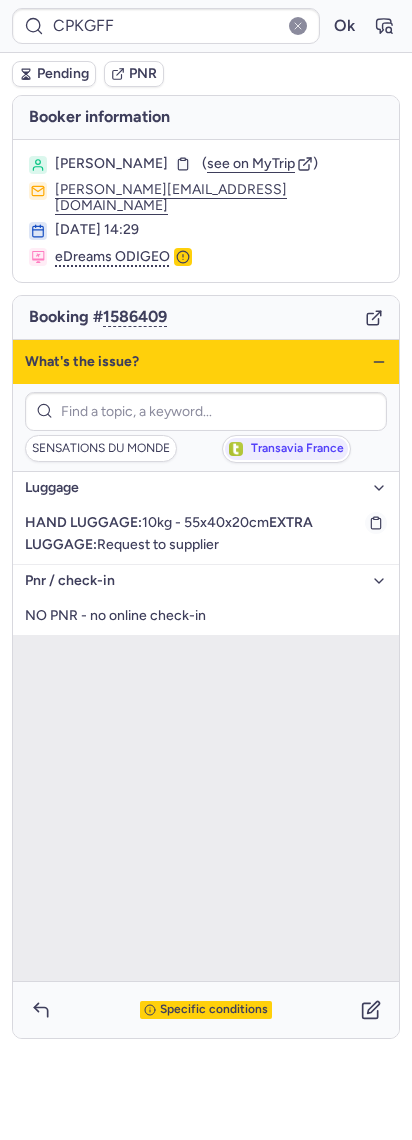 drag, startPoint x: 293, startPoint y: 507, endPoint x: 144, endPoint y: 503, distance: 149.05368 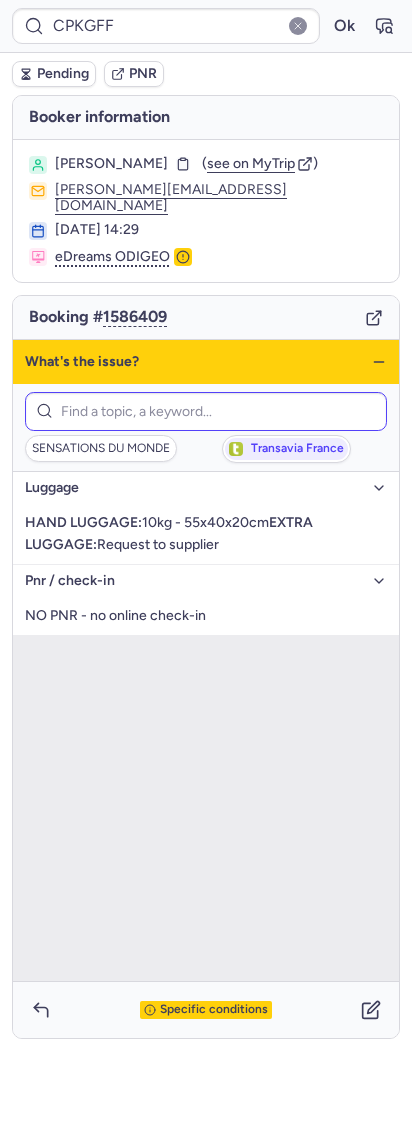 copy on "10kg - 55x40x20cm" 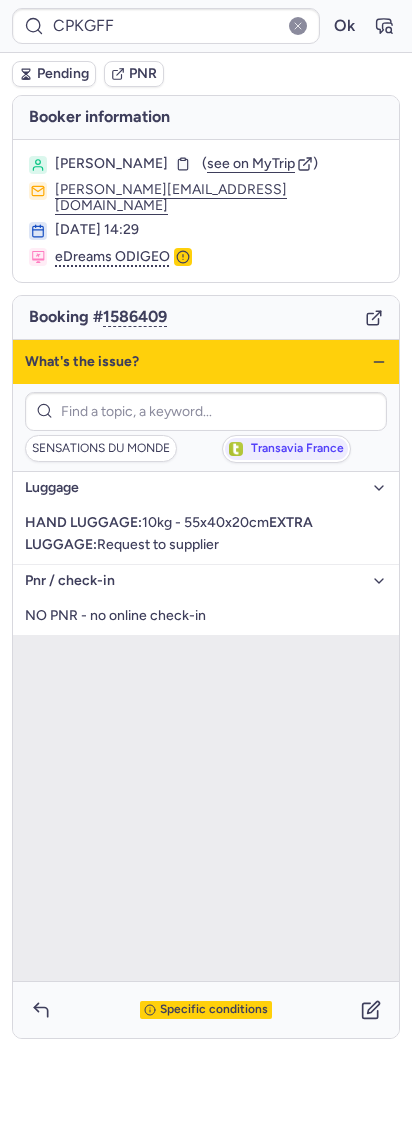 click on "What's the issue?" at bounding box center [206, 362] 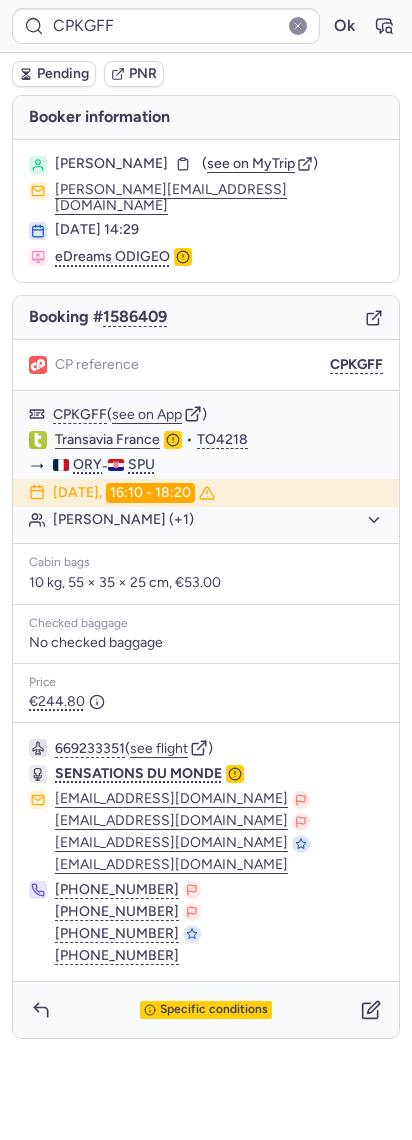 click on "Specific conditions" at bounding box center (206, 1010) 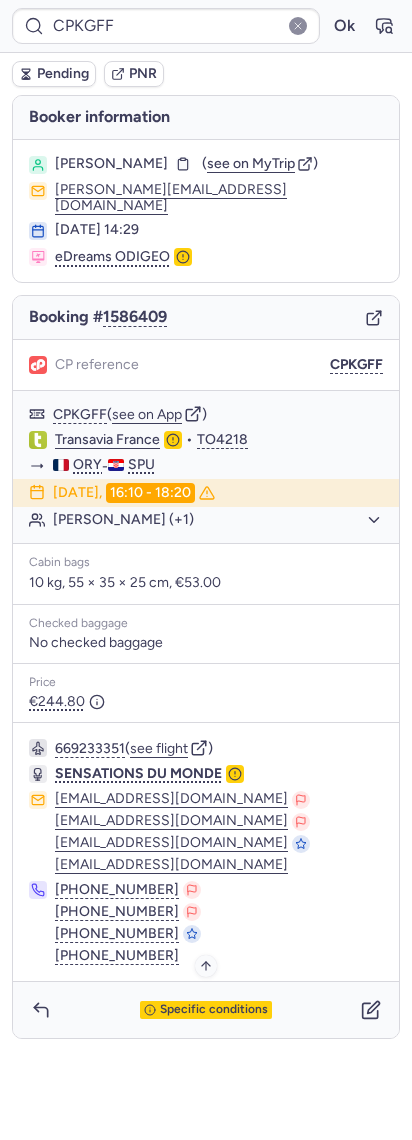 click on "Specific conditions" at bounding box center [214, 1010] 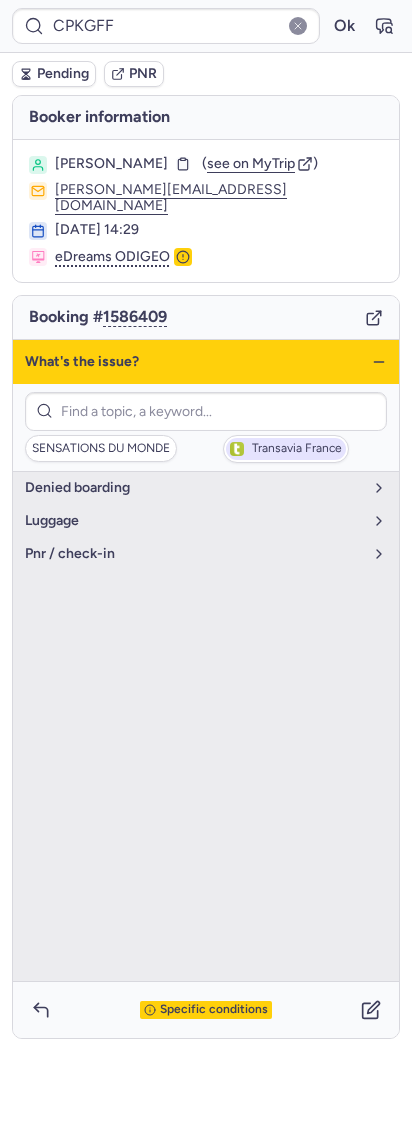 click on "Transavia France" at bounding box center [297, 449] 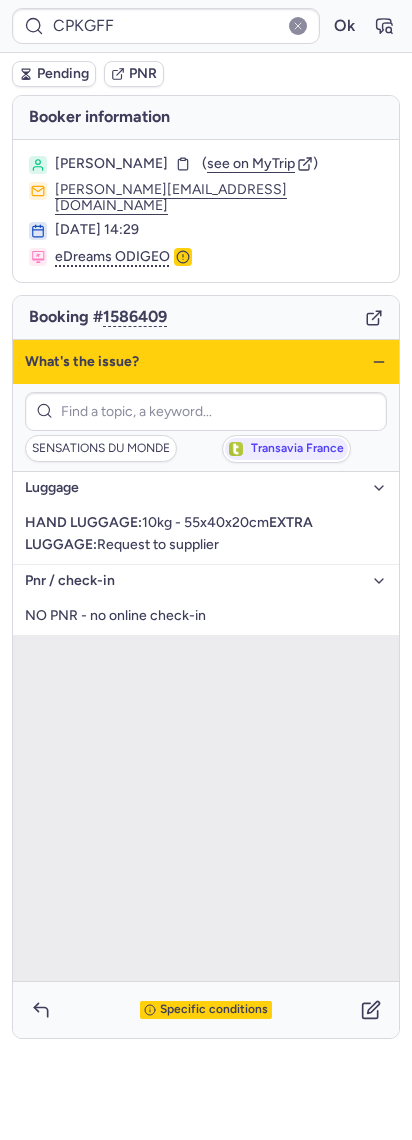 click 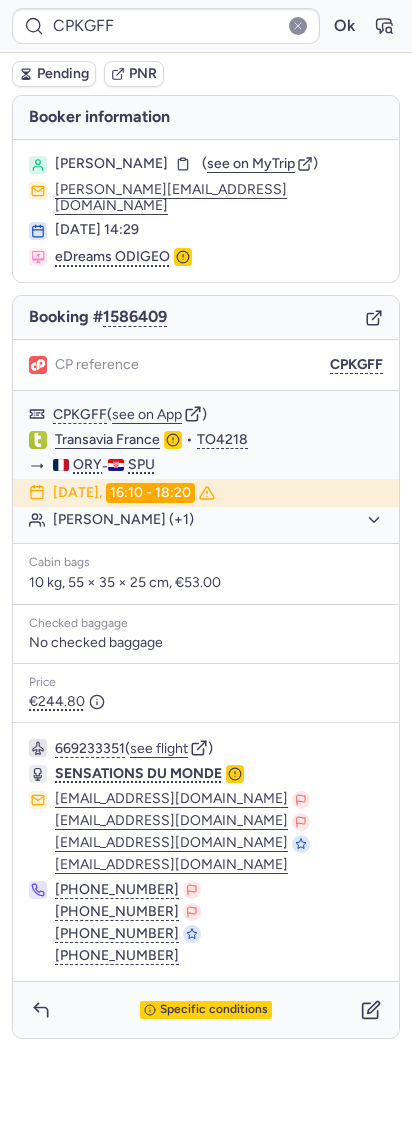 type on "CPWFJV" 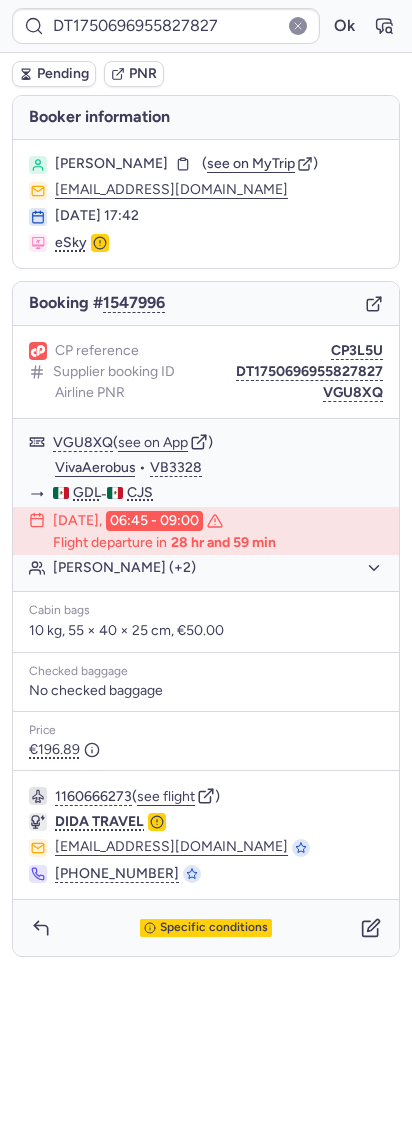 type on "CPF7TJ" 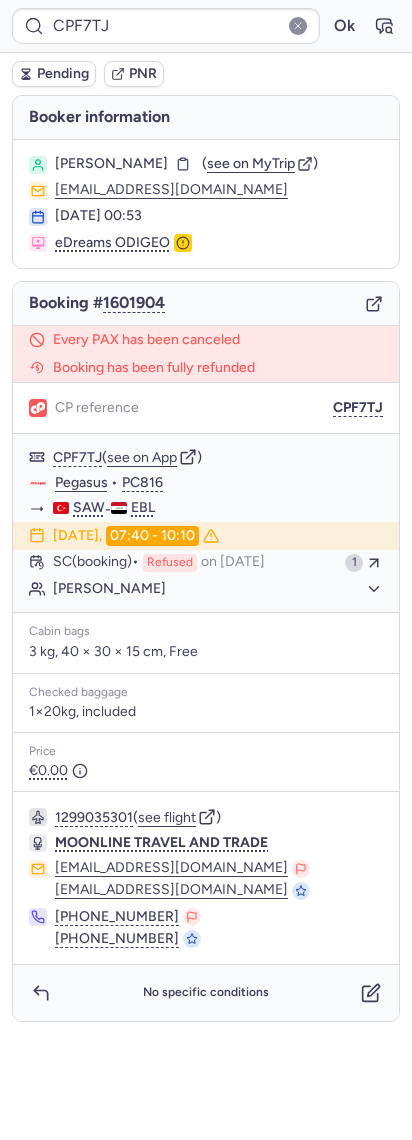 drag, startPoint x: 372, startPoint y: 47, endPoint x: 381, endPoint y: 34, distance: 15.811388 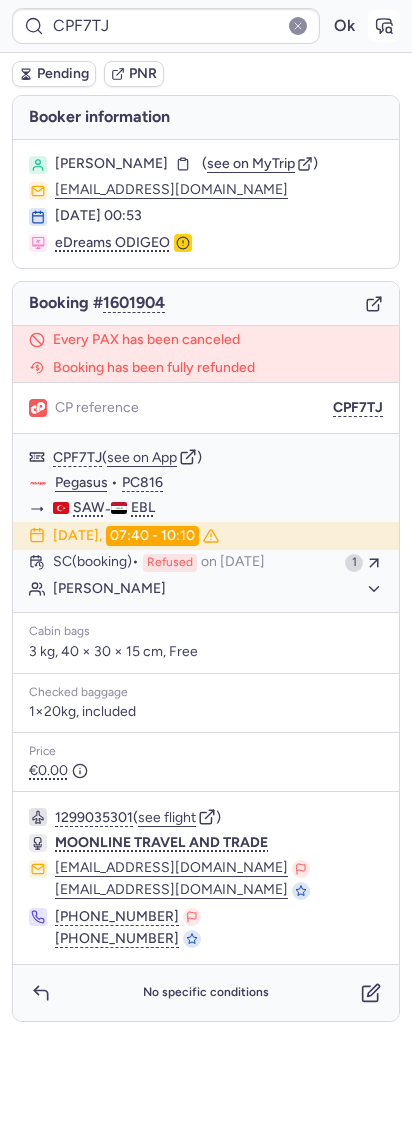 click at bounding box center [384, 26] 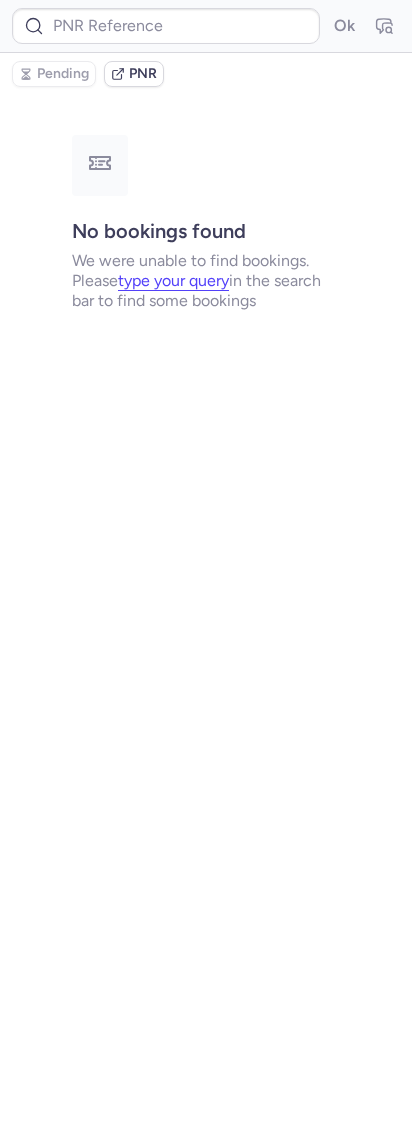 type on "CPF7TJ" 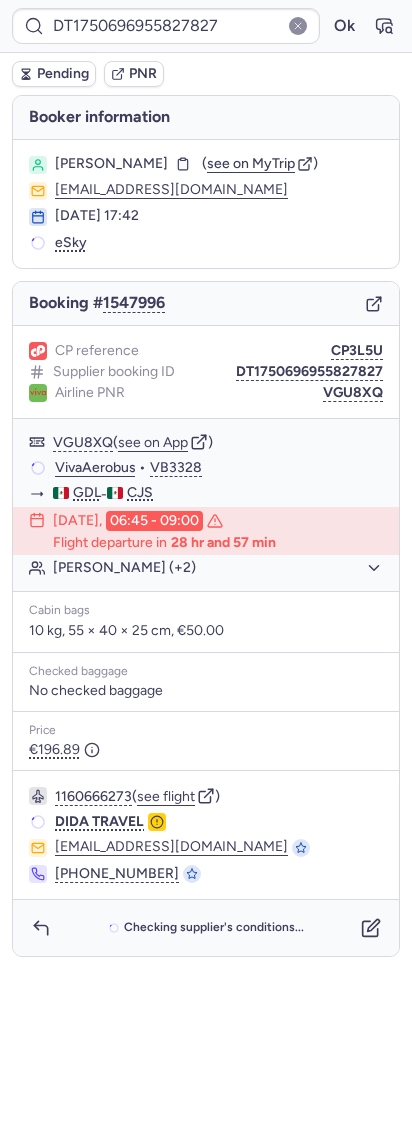 type on "CPAVST" 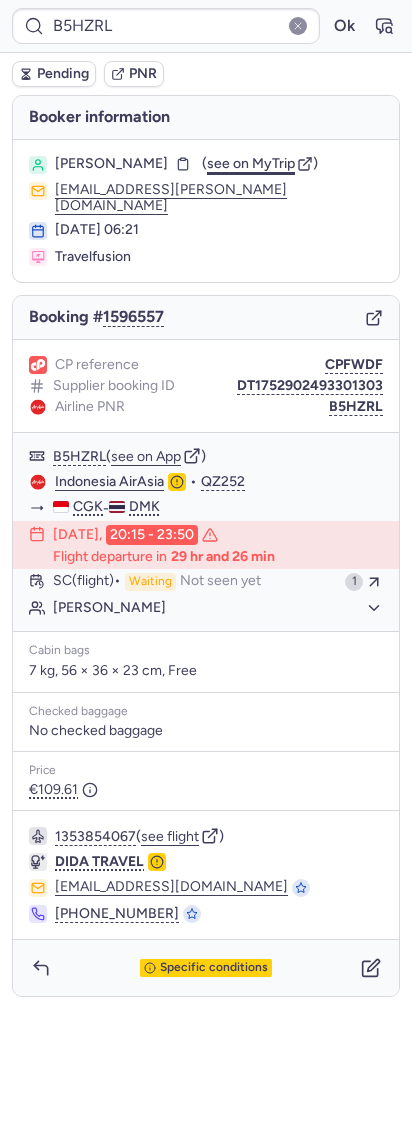 click on "see on MyTrip" at bounding box center (251, 163) 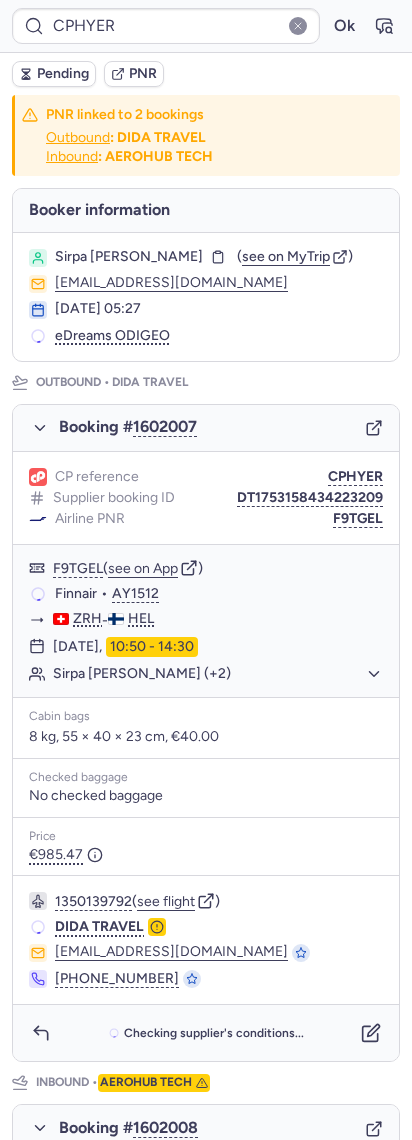 type on "CPAVST" 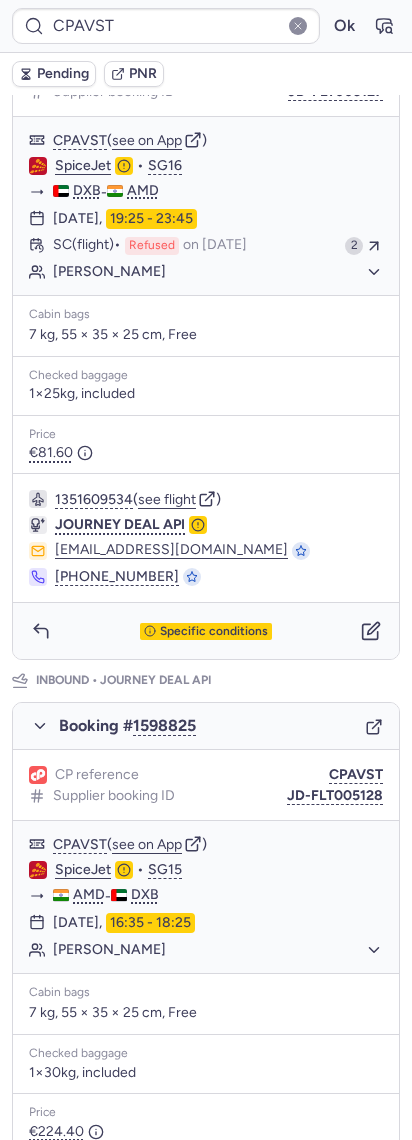 scroll, scrollTop: 0, scrollLeft: 0, axis: both 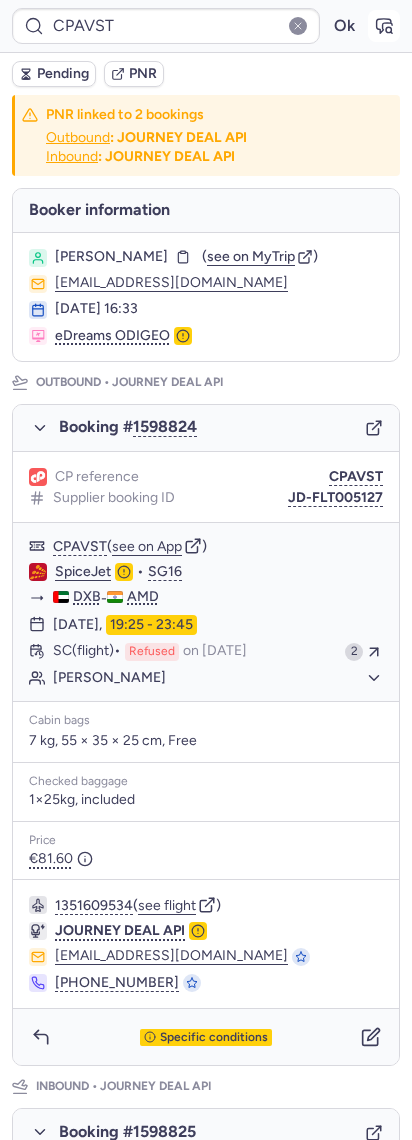 click at bounding box center (384, 26) 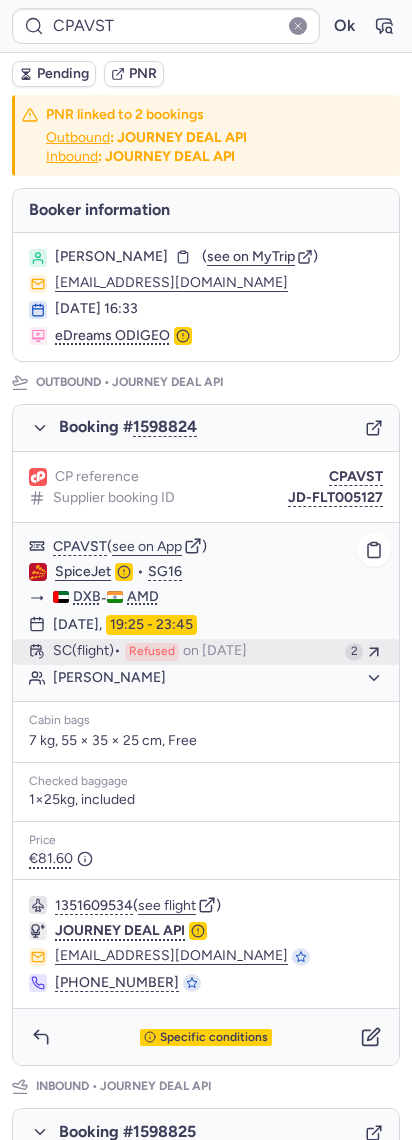 click on "Refused" at bounding box center [152, 652] 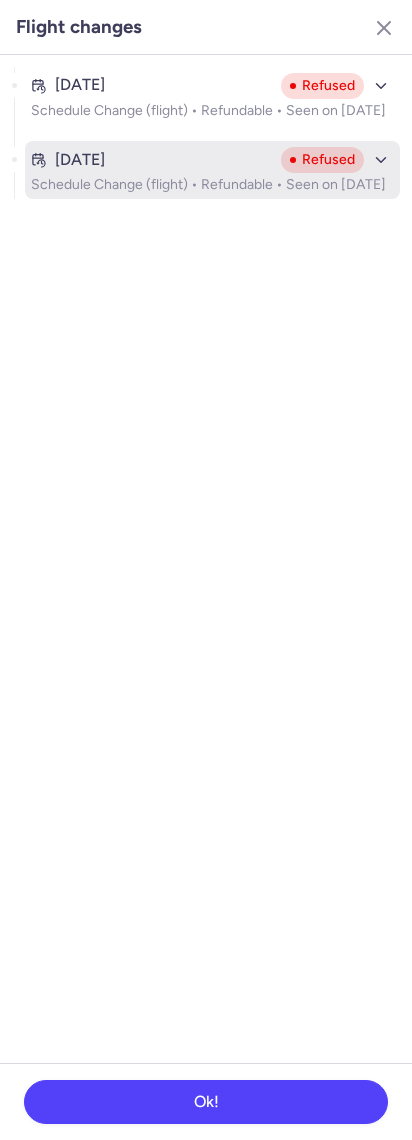 click on "[DATE] Refused" at bounding box center [212, 160] 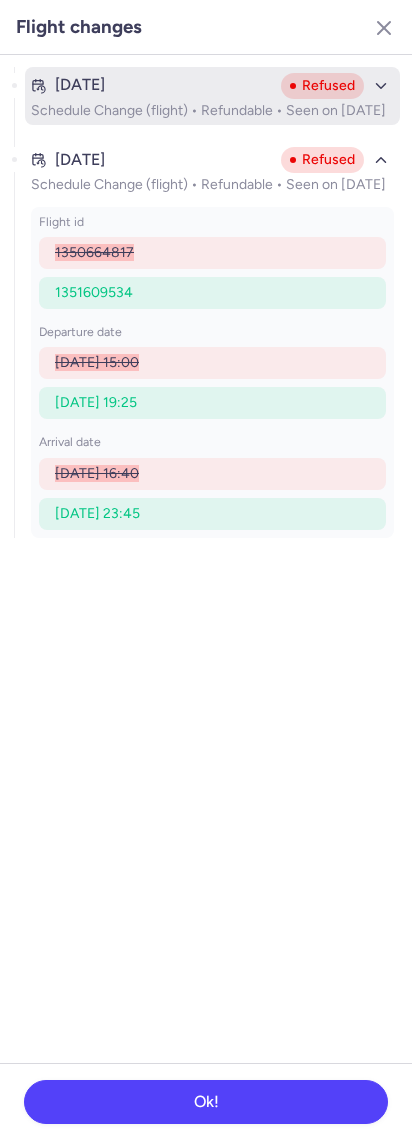 click on "[DATE]" at bounding box center [80, 85] 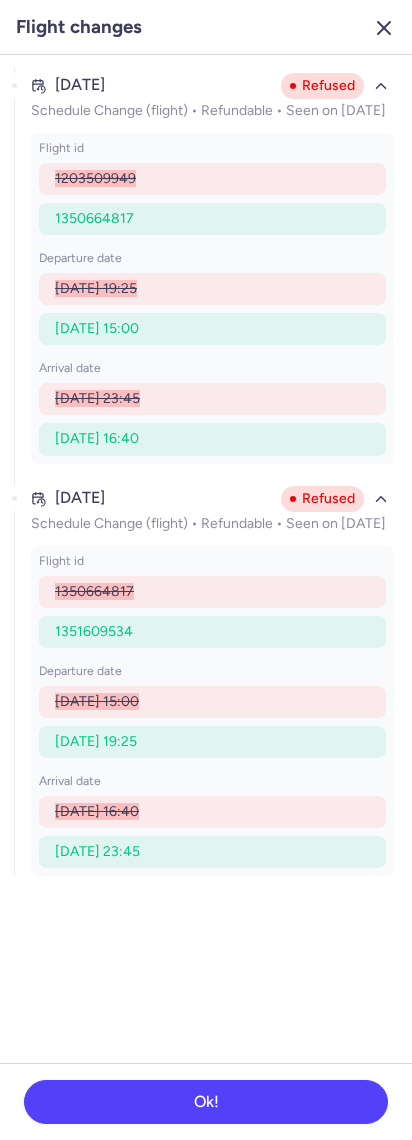click 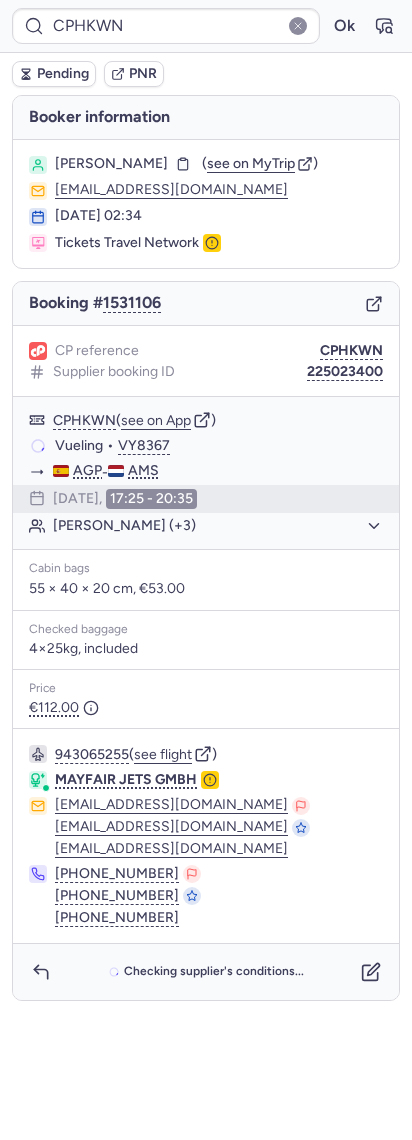 click on "Pending" at bounding box center (63, 74) 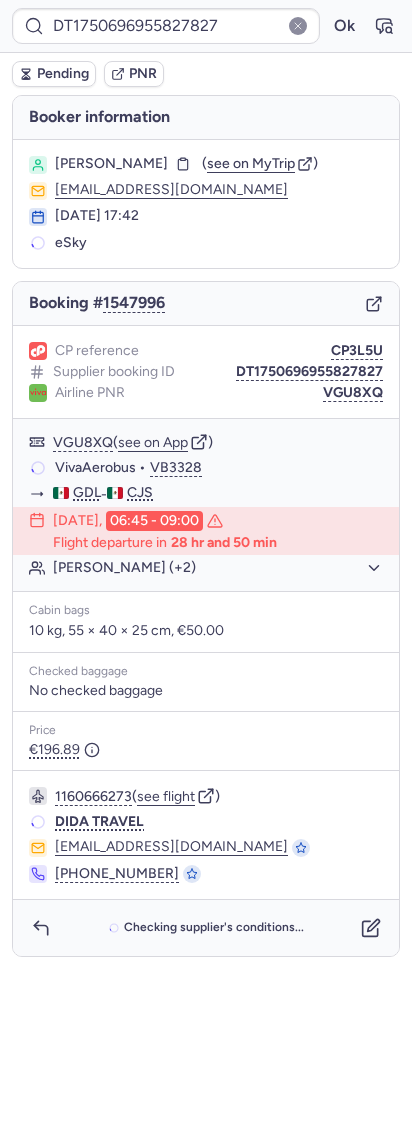 type on "CPHYER" 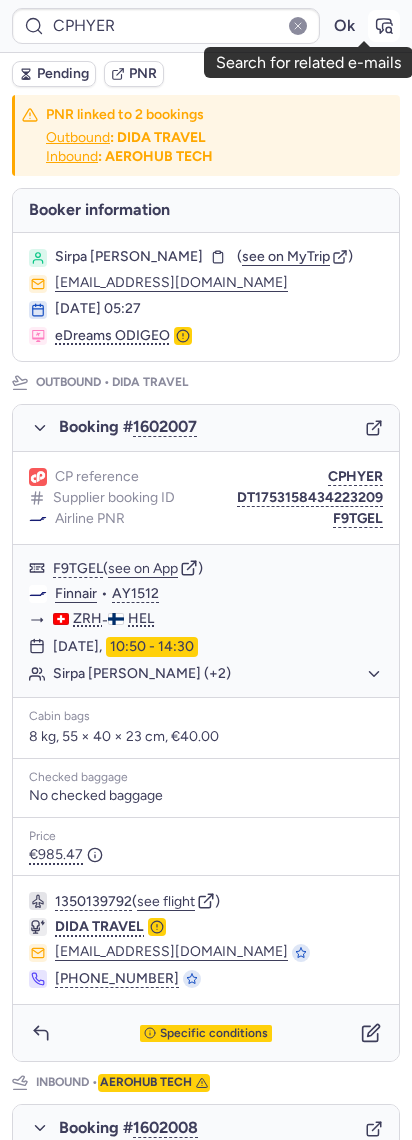 click 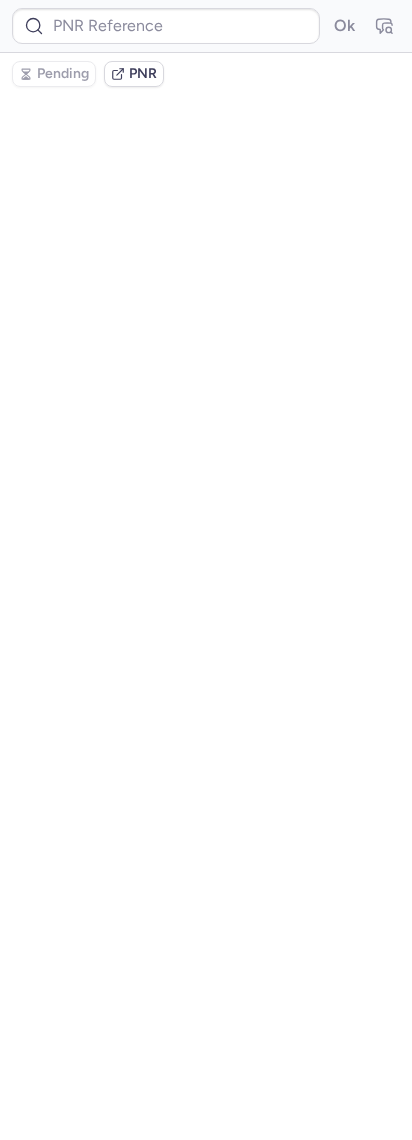 type on "CPHYER" 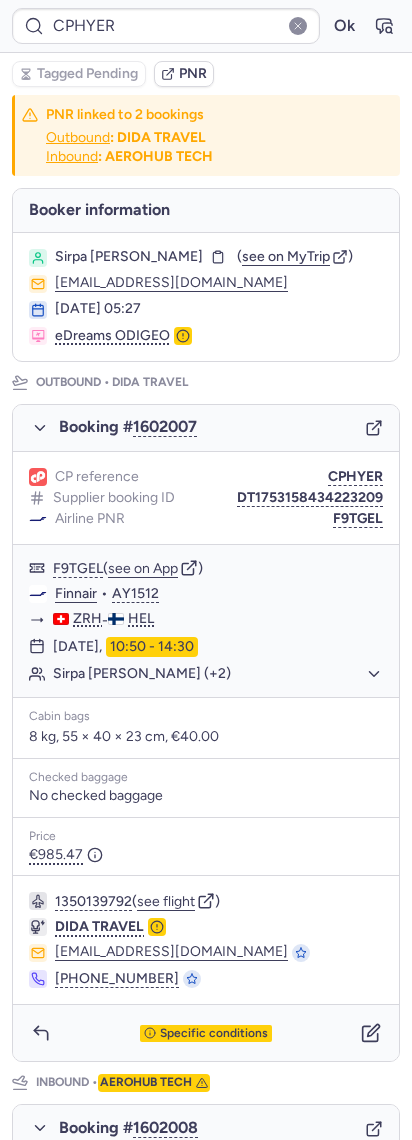 click on "CP reference CPHYER Supplier booking ID DT1753158434223209 Airline PNR F9TGEL" at bounding box center (206, 498) 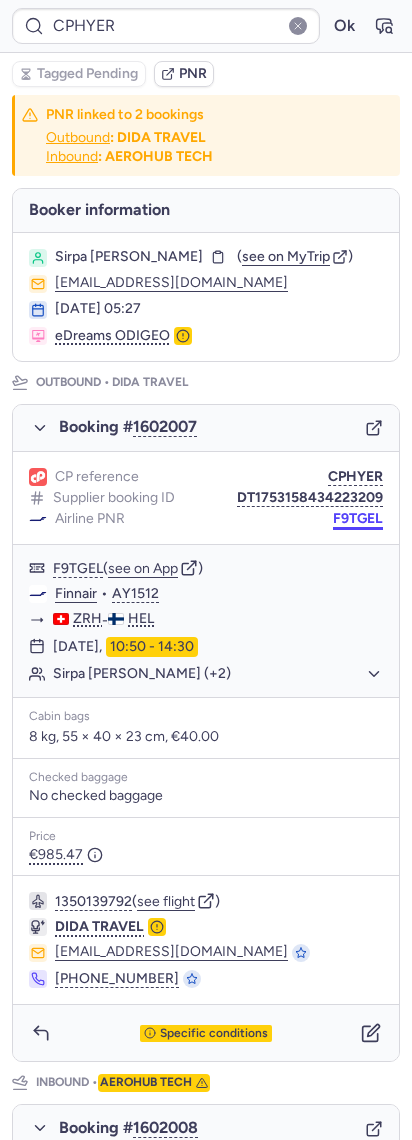 click on "DT1753158434223209" at bounding box center [310, 498] 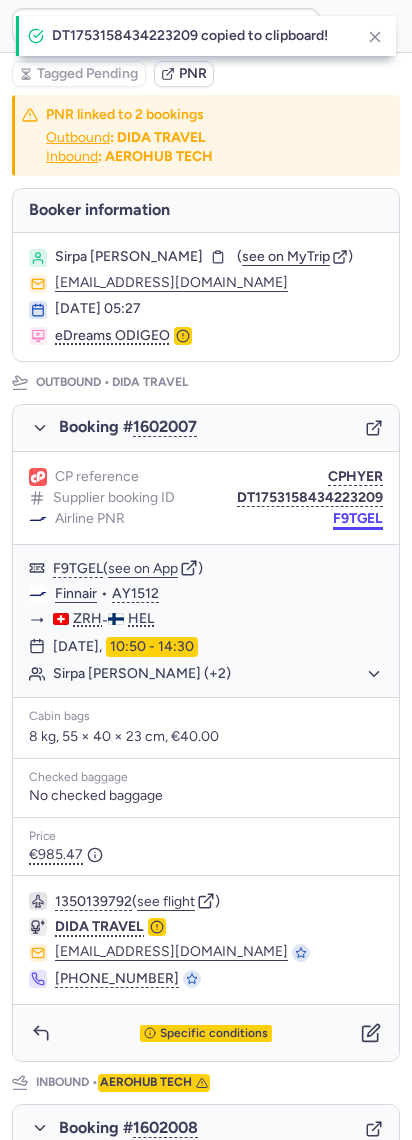 click on "F9TGEL" at bounding box center (358, 519) 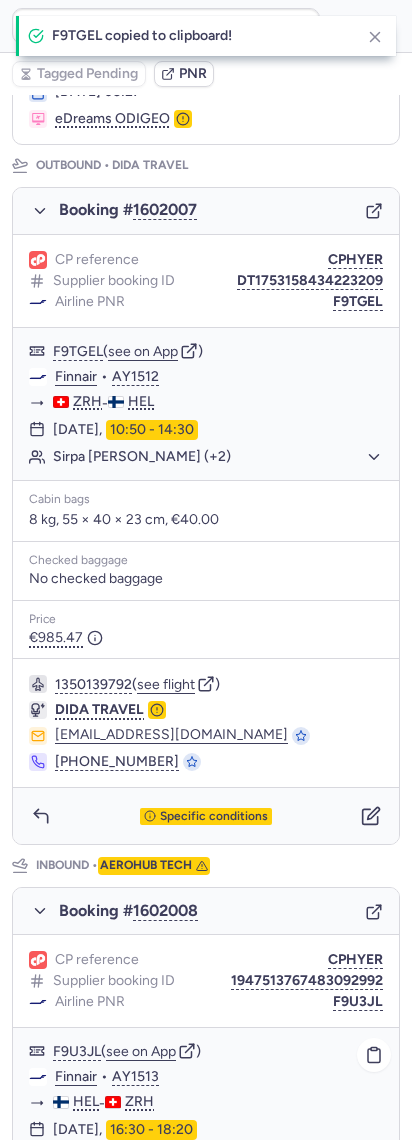 scroll, scrollTop: 664, scrollLeft: 0, axis: vertical 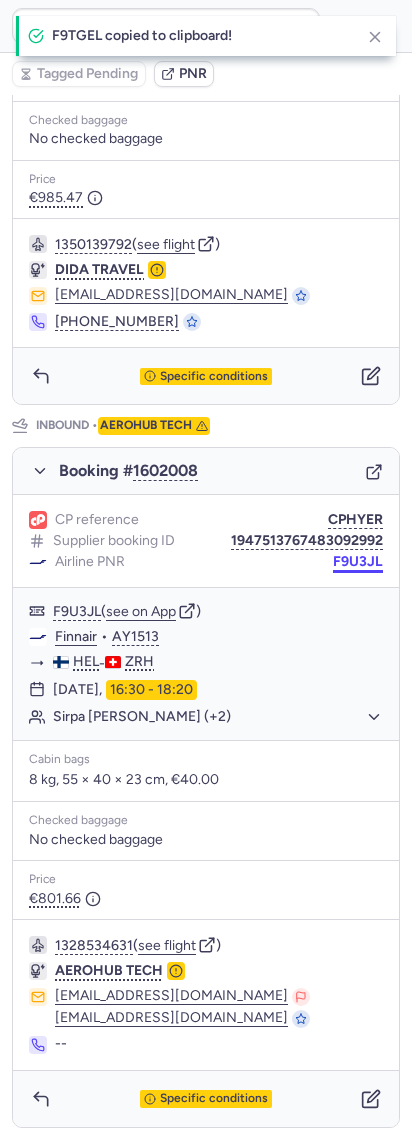 click on "F9U3JL" at bounding box center [358, 562] 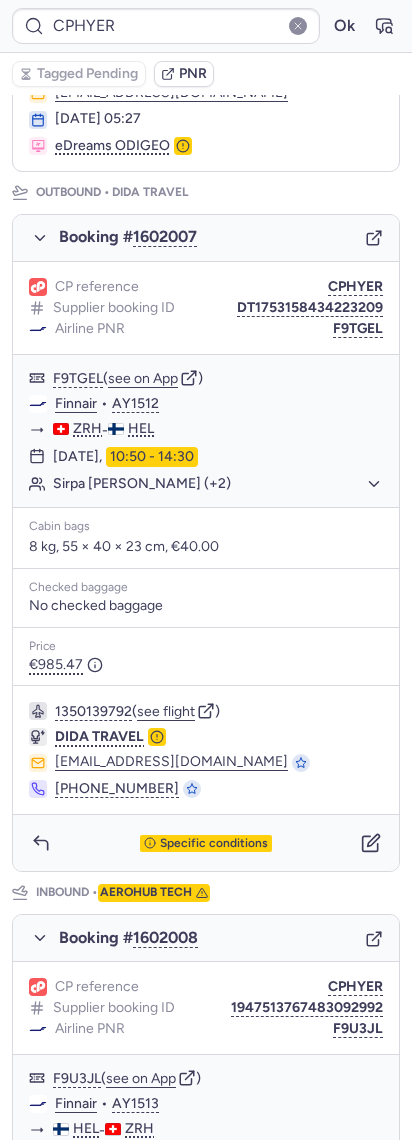 scroll, scrollTop: 0, scrollLeft: 0, axis: both 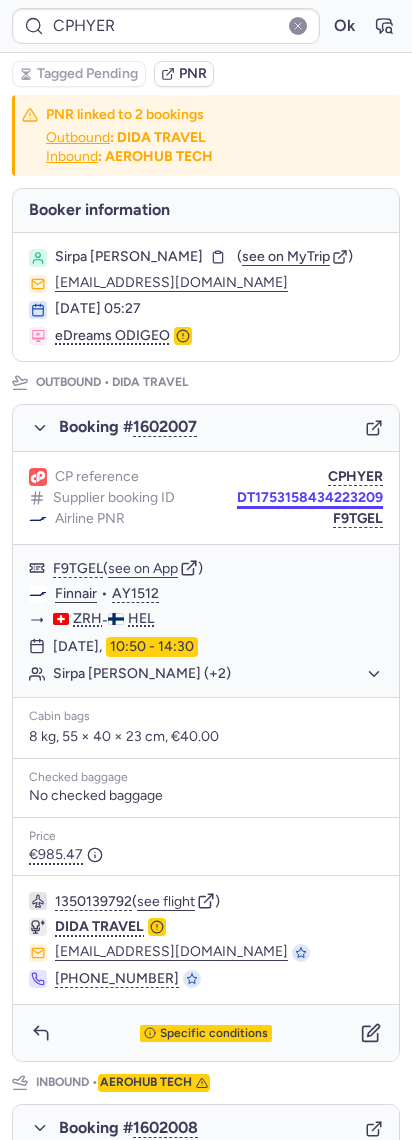 click on "DT1753158434223209" at bounding box center [310, 498] 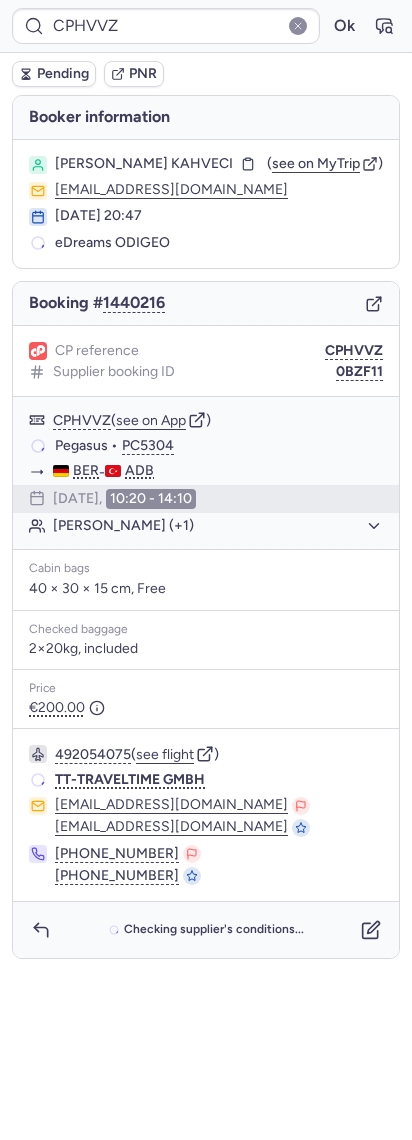 type on "DT1750696955827827" 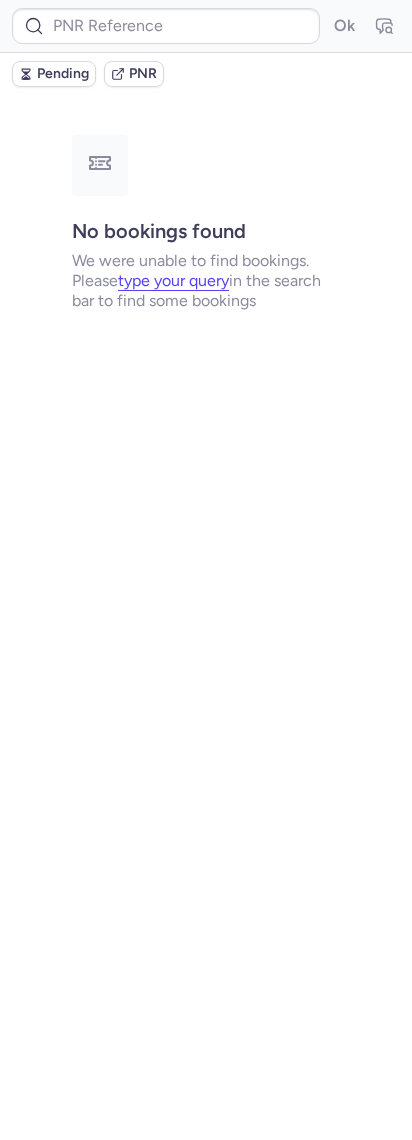 type on "DT1753169089206369" 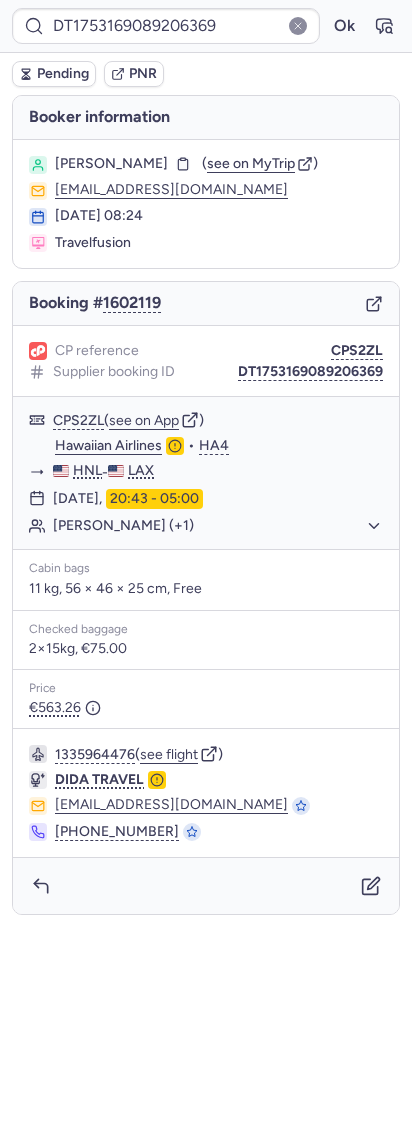 click 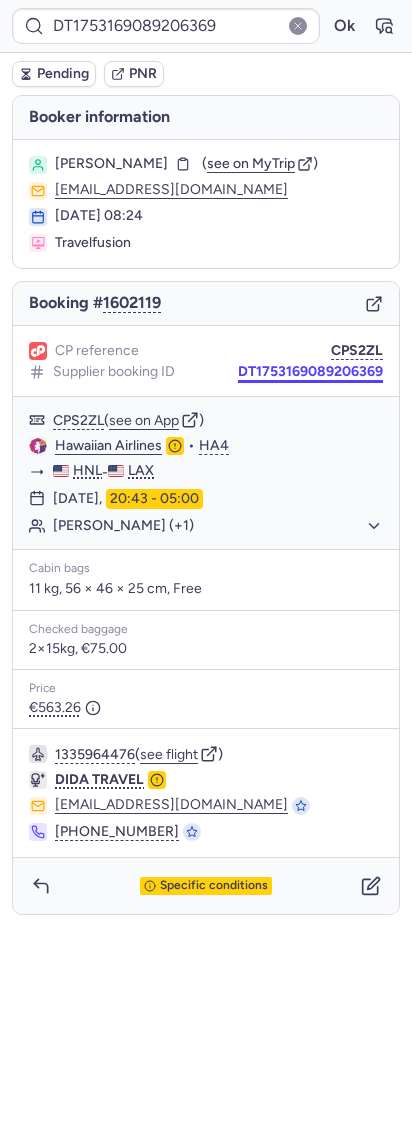 click on "DT1753169089206369" at bounding box center [310, 372] 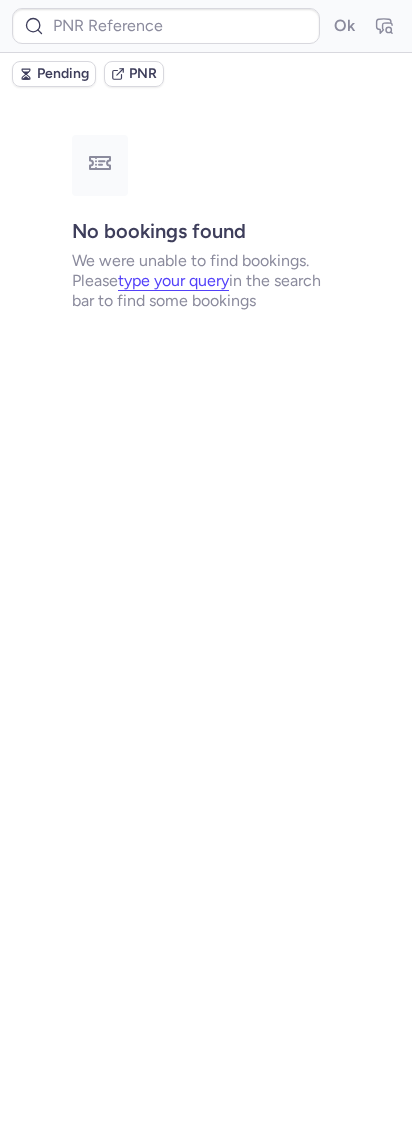 type on "DT1753169089206369" 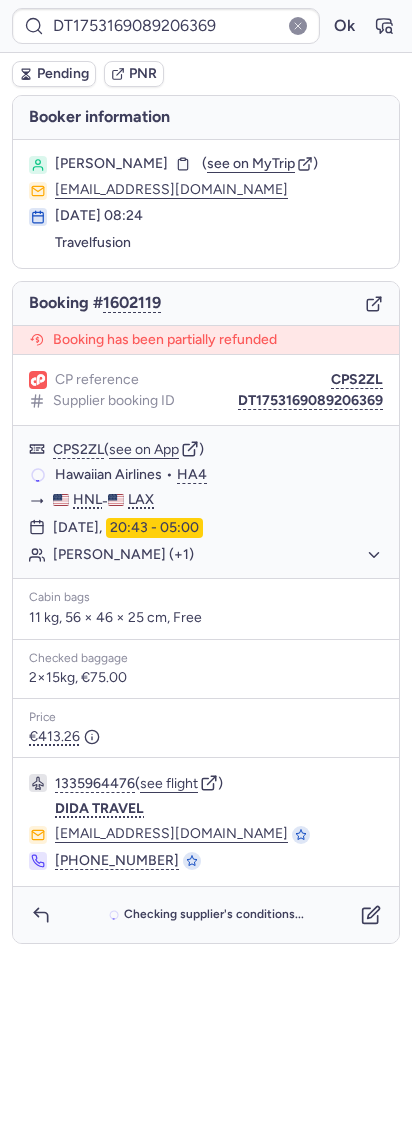 click 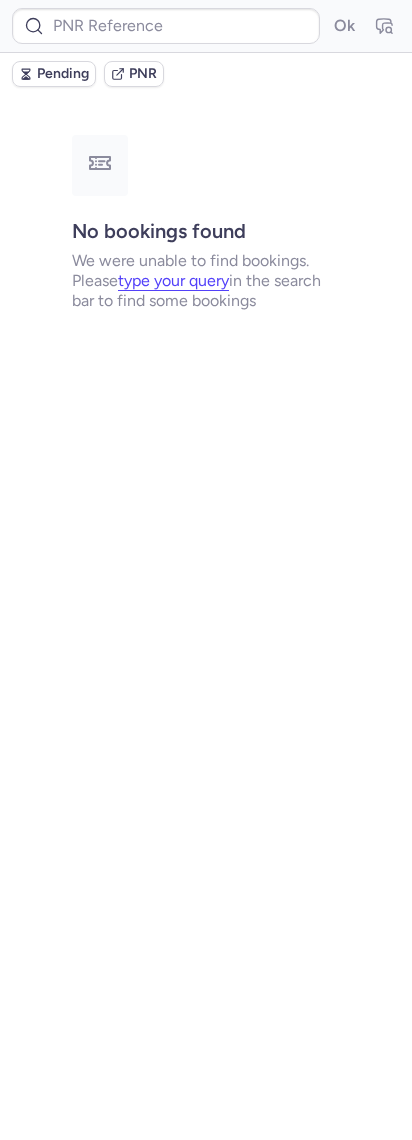 type on "DT1753169089206369" 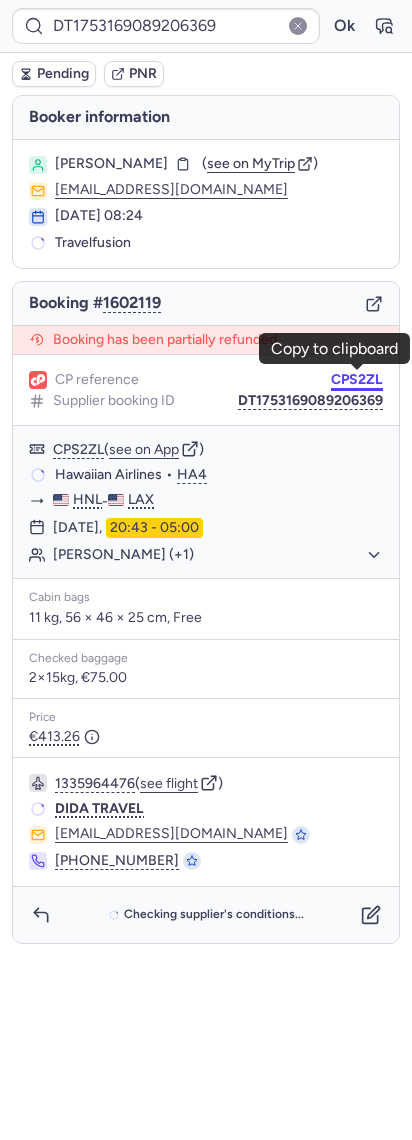 click on "CPS2ZL" at bounding box center [357, 380] 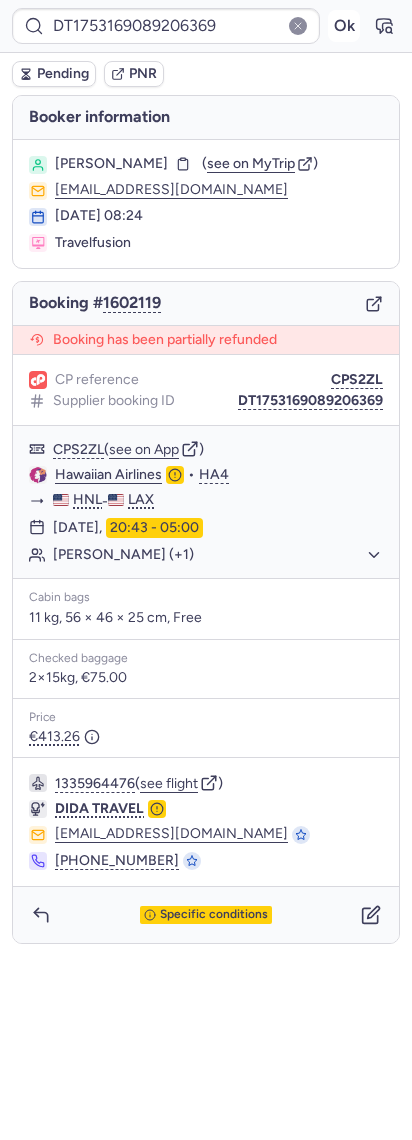 click on "Ok" at bounding box center (344, 26) 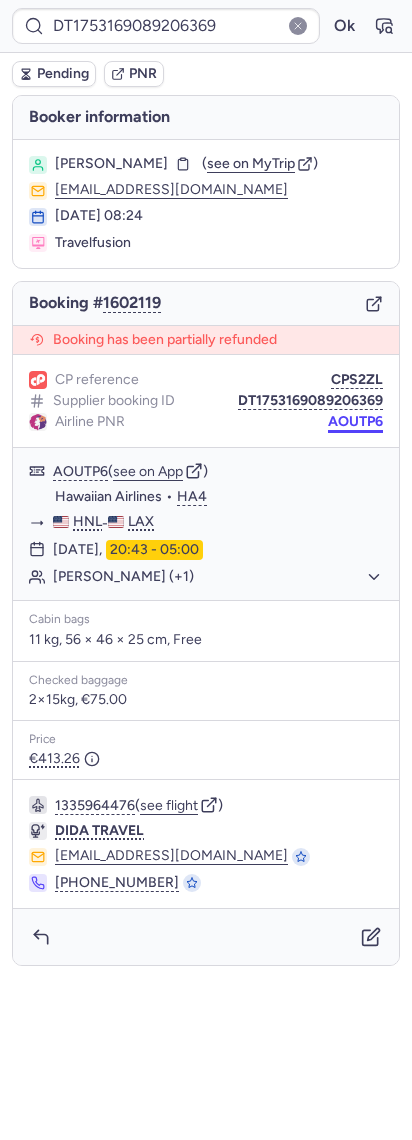 click on "AOUTP6" at bounding box center [355, 422] 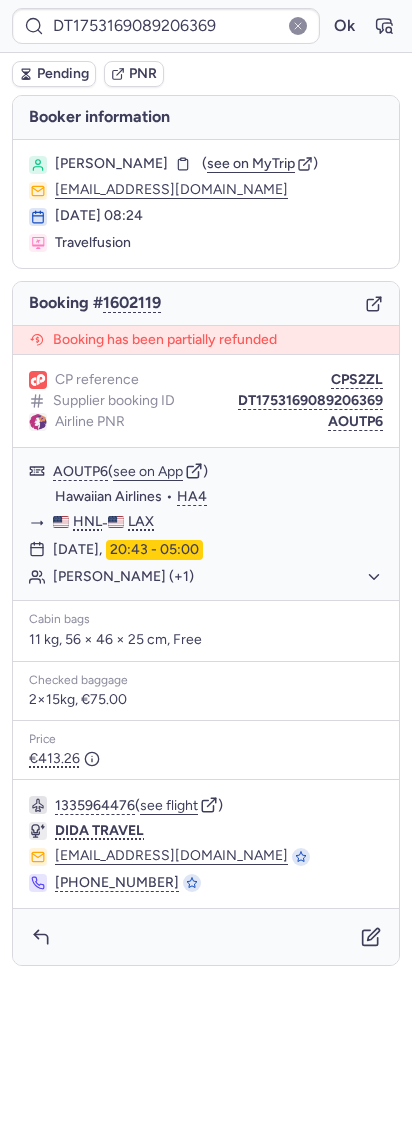 type 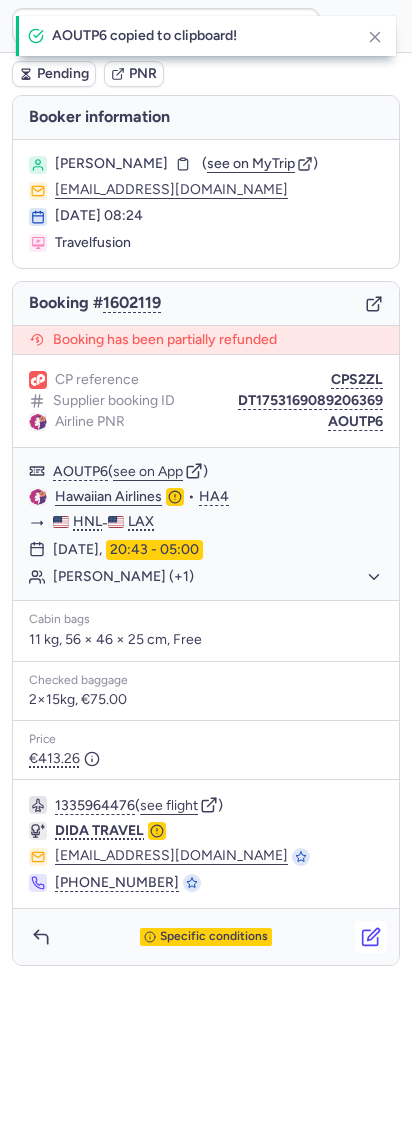 click at bounding box center [371, 937] 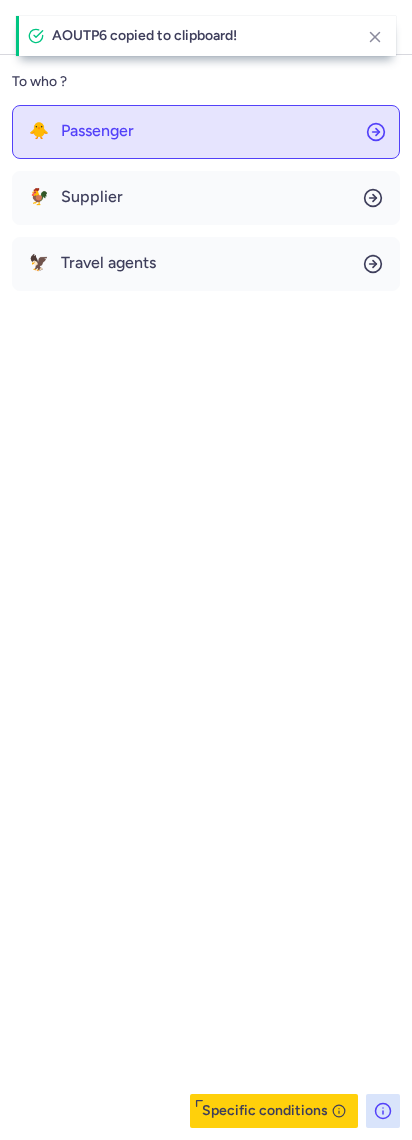 click on "Passenger" at bounding box center [97, 131] 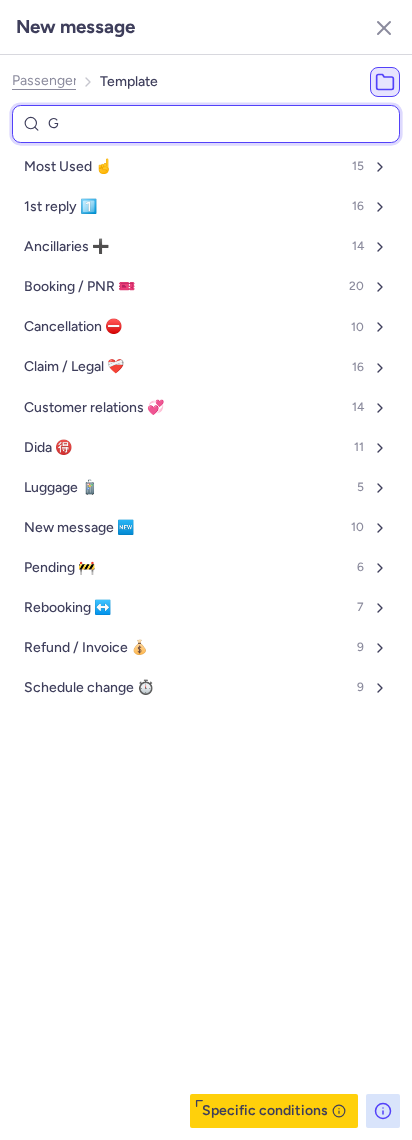 type on "GE" 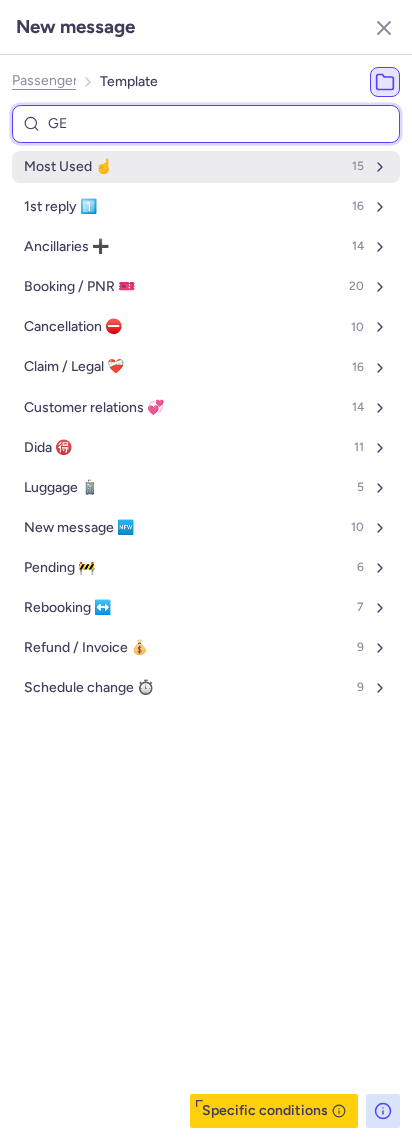 select on "en" 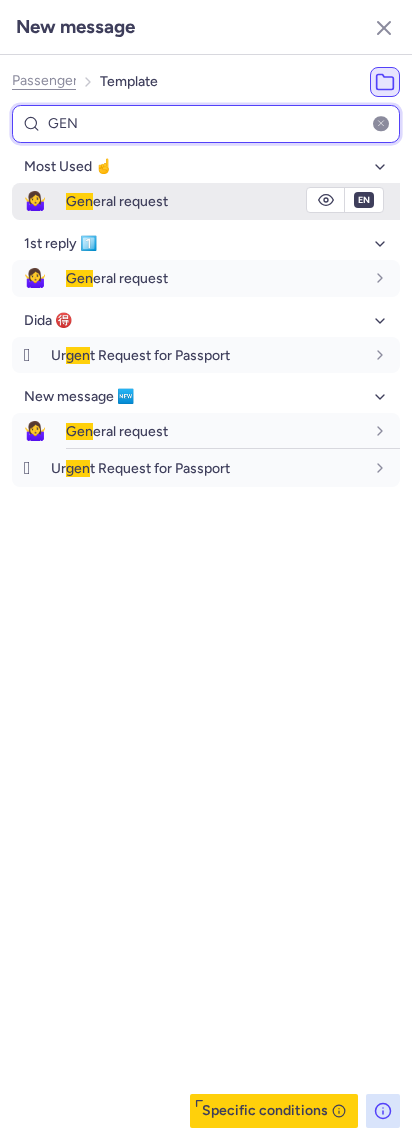 type on "GEN" 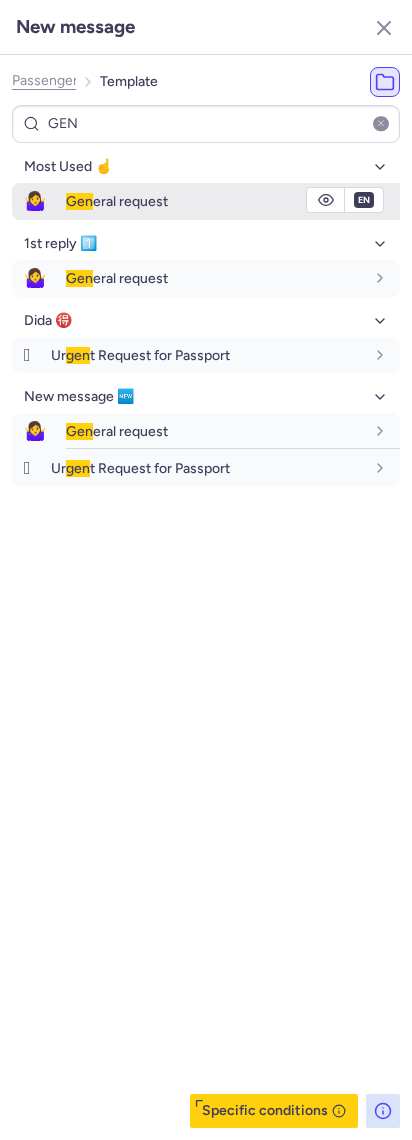 click on "🤷‍♀️" at bounding box center [35, 201] 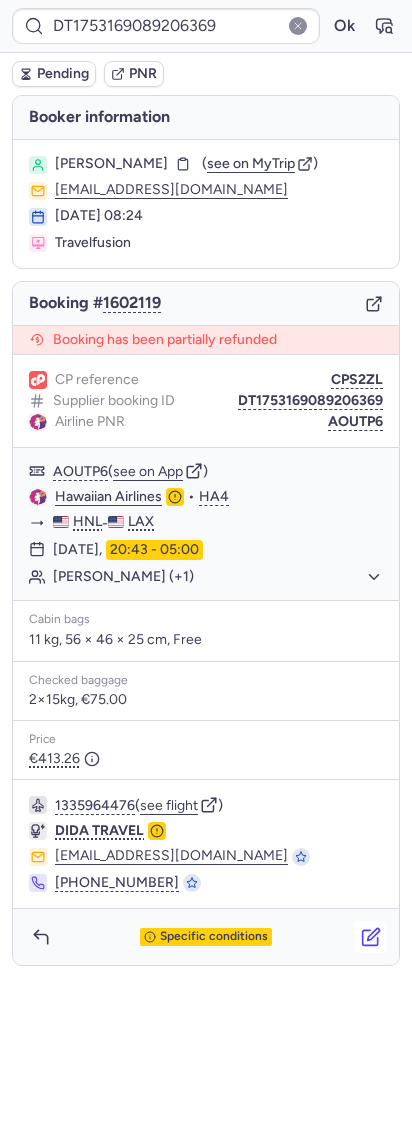 click at bounding box center [371, 937] 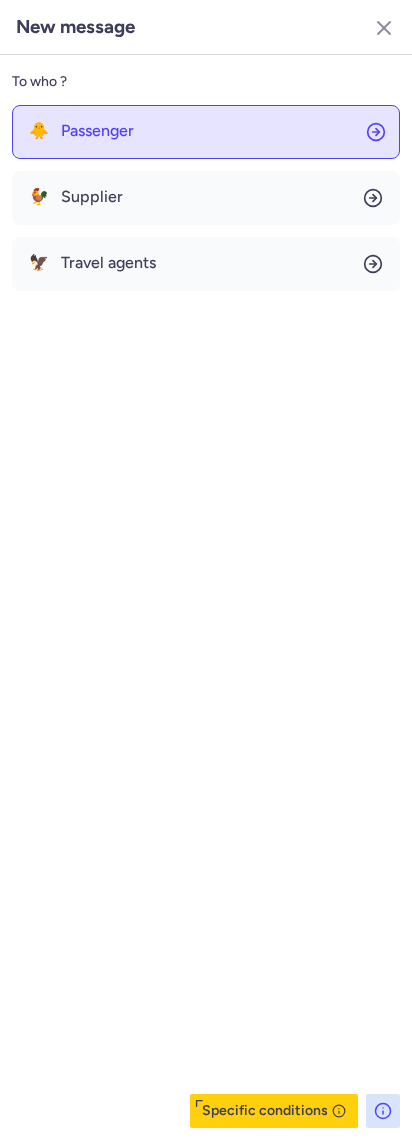 click on "🐥 Passenger" 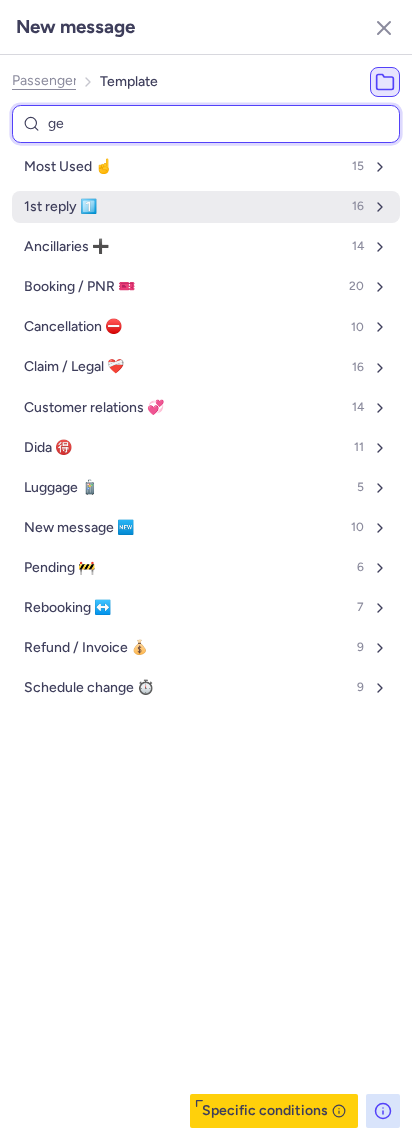 type on "gen" 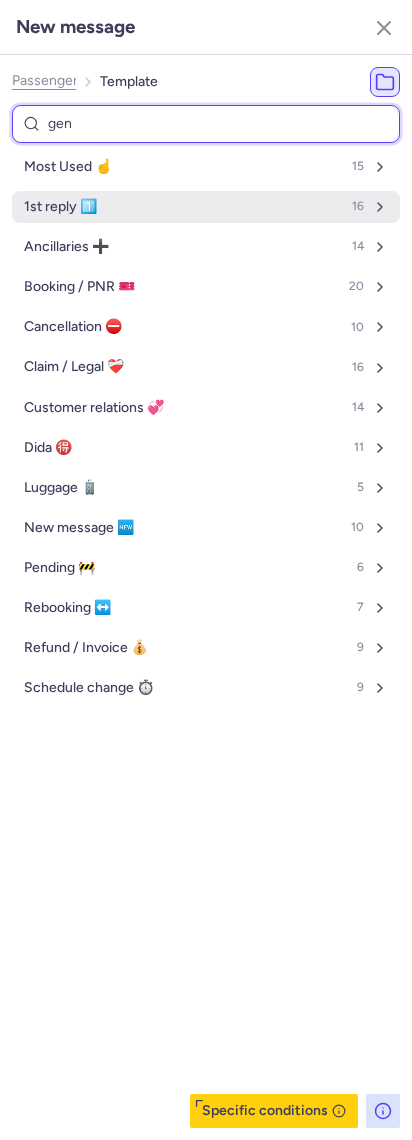 select on "en" 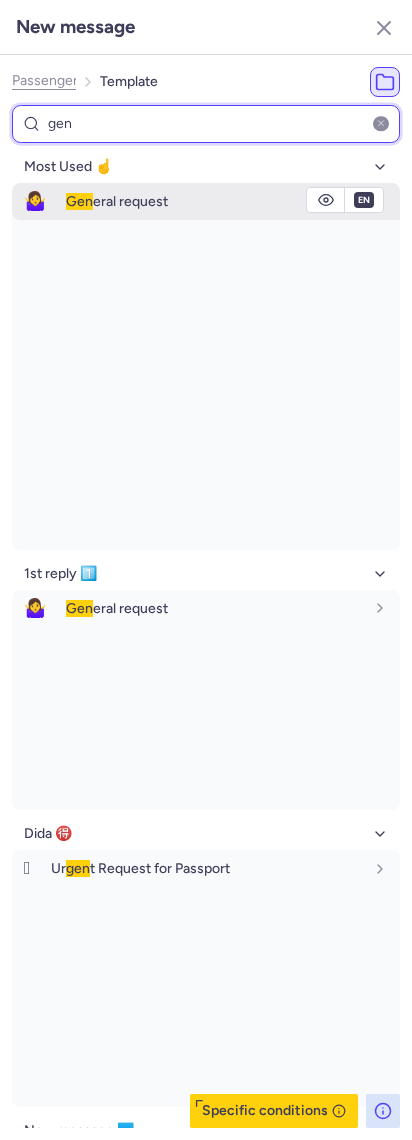 type on "gen" 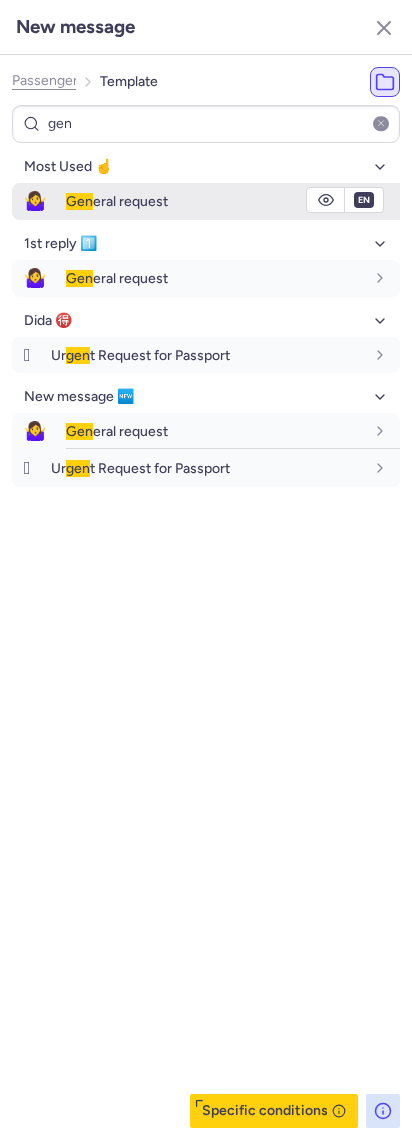 click on "Gen eral request" at bounding box center (117, 201) 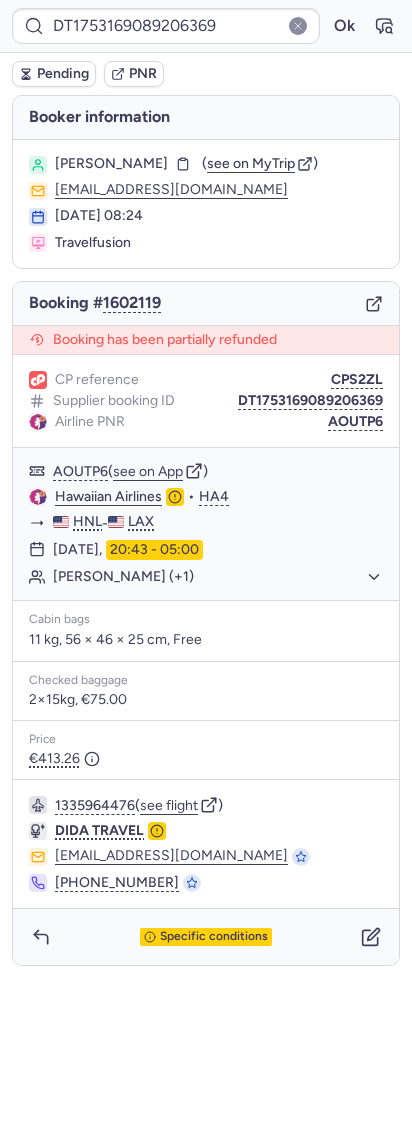 drag, startPoint x: 348, startPoint y: 416, endPoint x: 321, endPoint y: 430, distance: 30.413813 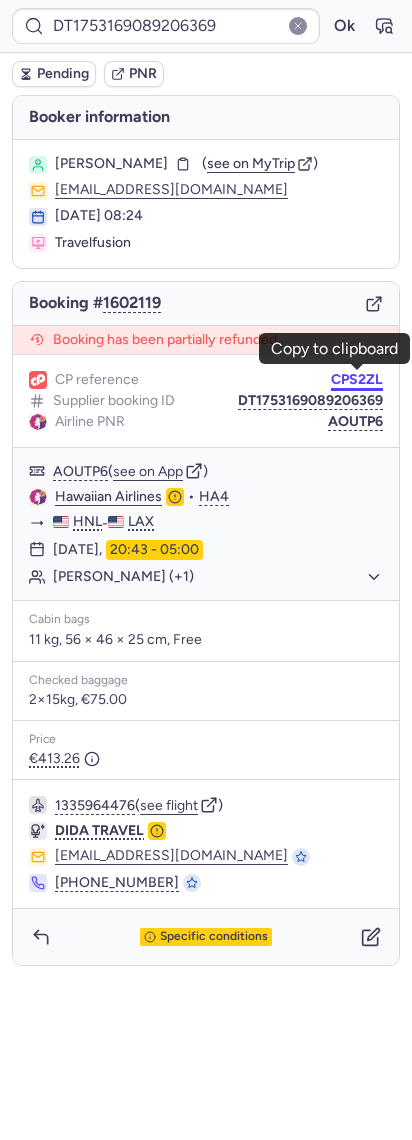click on "CPS2ZL" at bounding box center (357, 380) 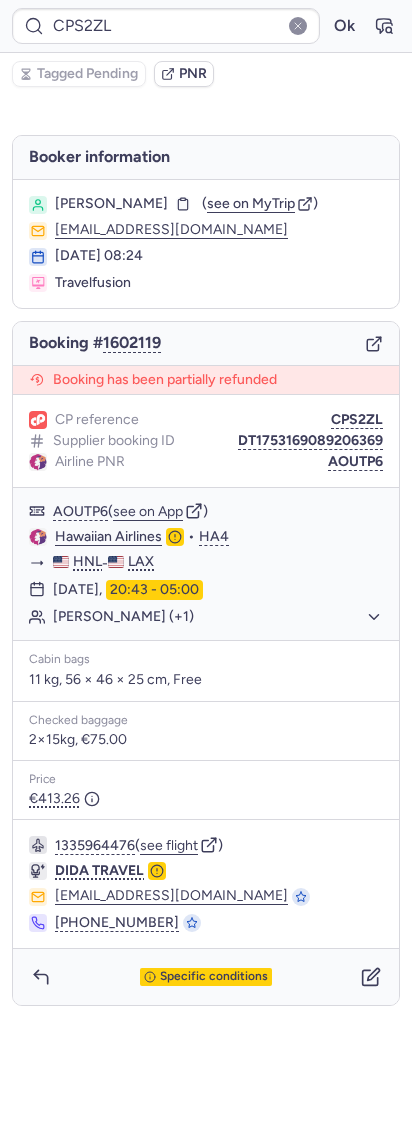 type on "CPLOKI" 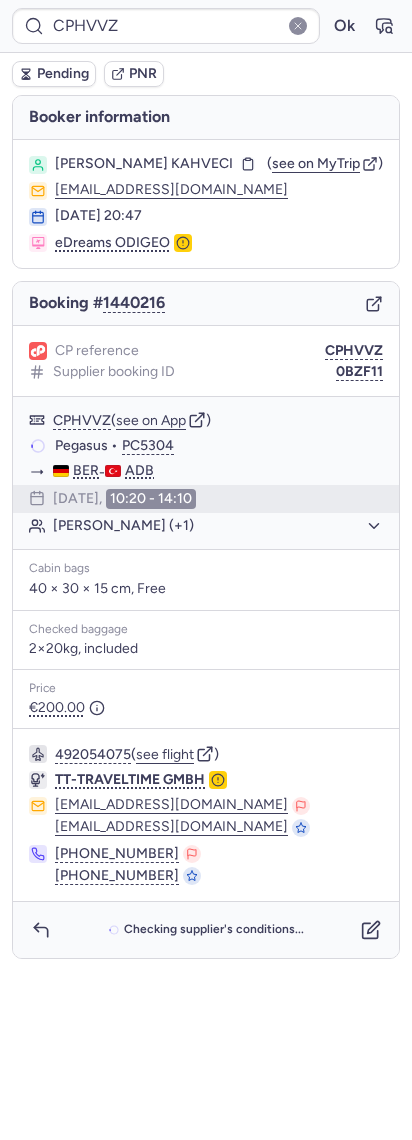 type on "DT1750696955827827" 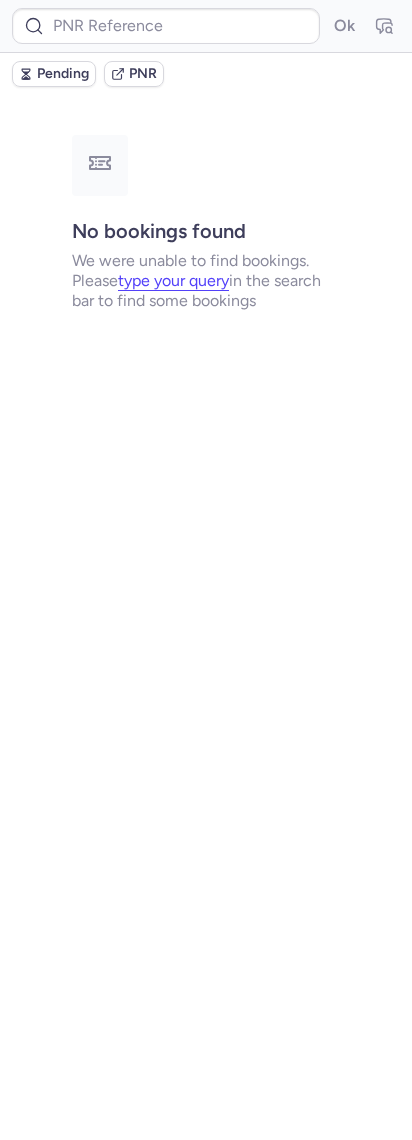 type on "CPHKWN" 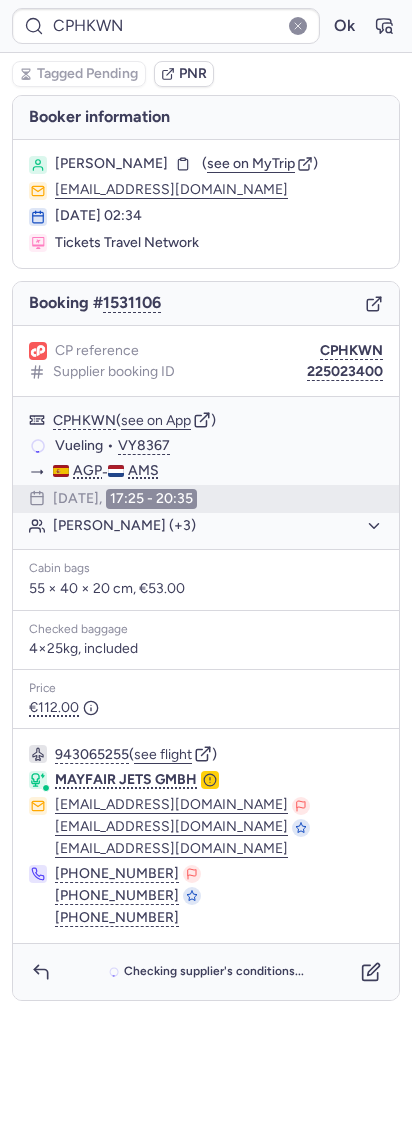 type on "CPHVVZ" 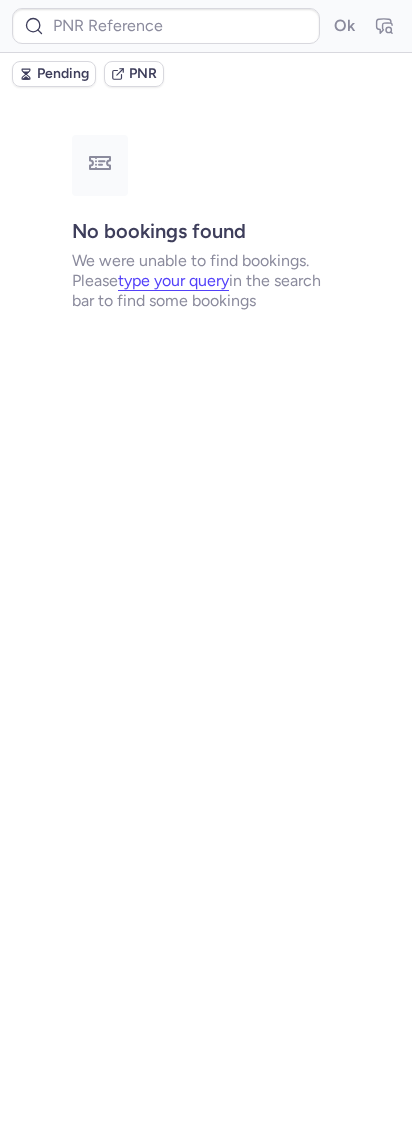 type on "CPRFM3" 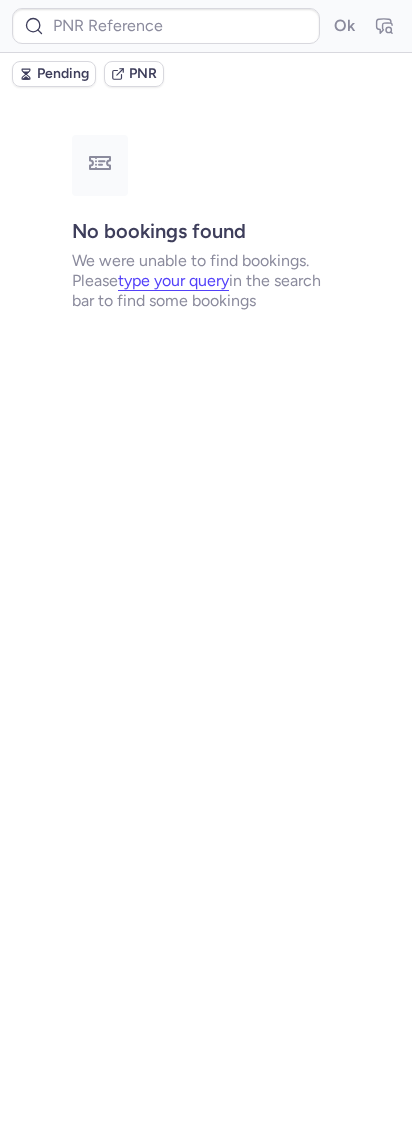 type on "CP6AOI" 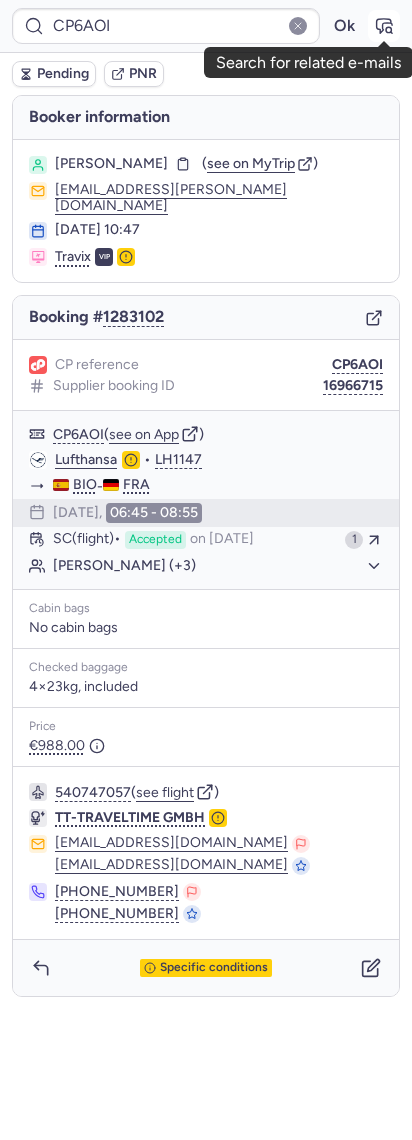click 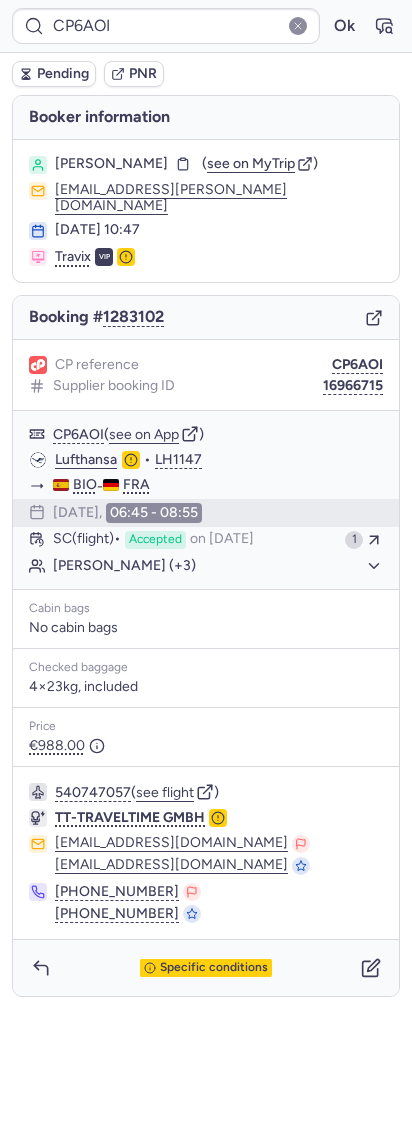 type on "DT1750696955827827" 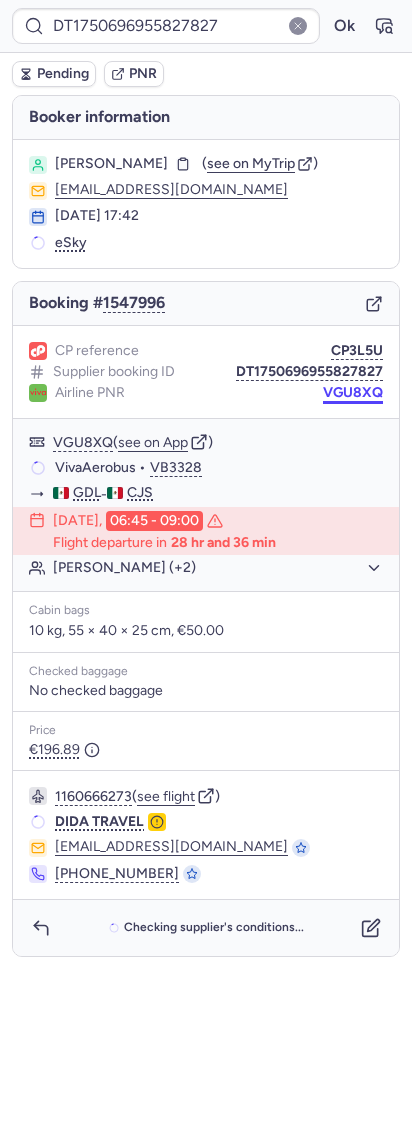 click on "VGU8XQ" at bounding box center [353, 393] 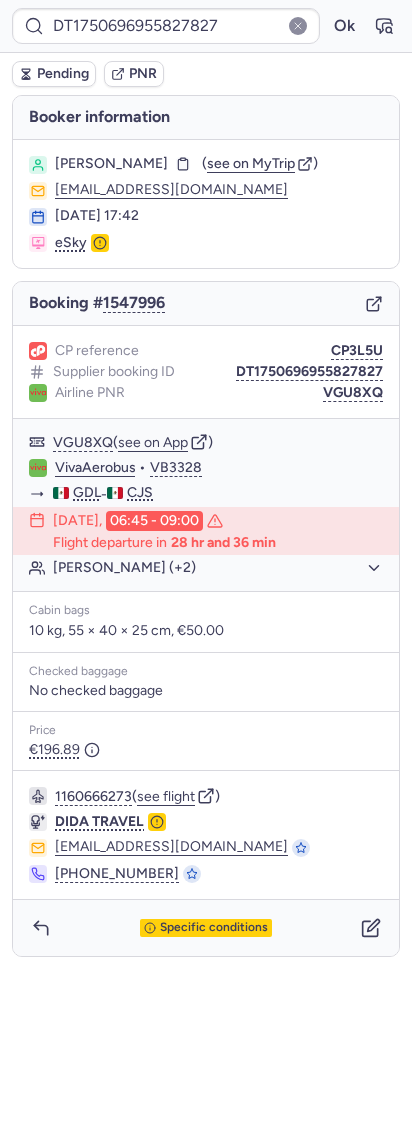 click 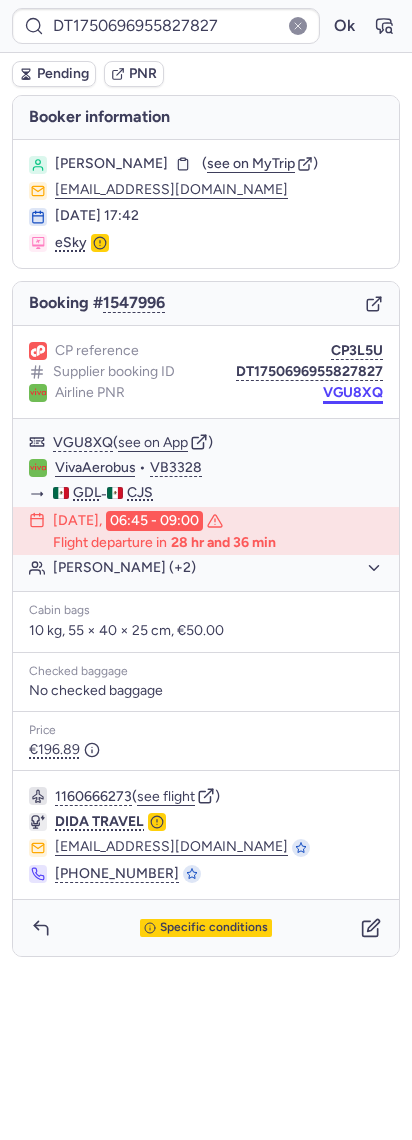 click on "VGU8XQ" at bounding box center (353, 393) 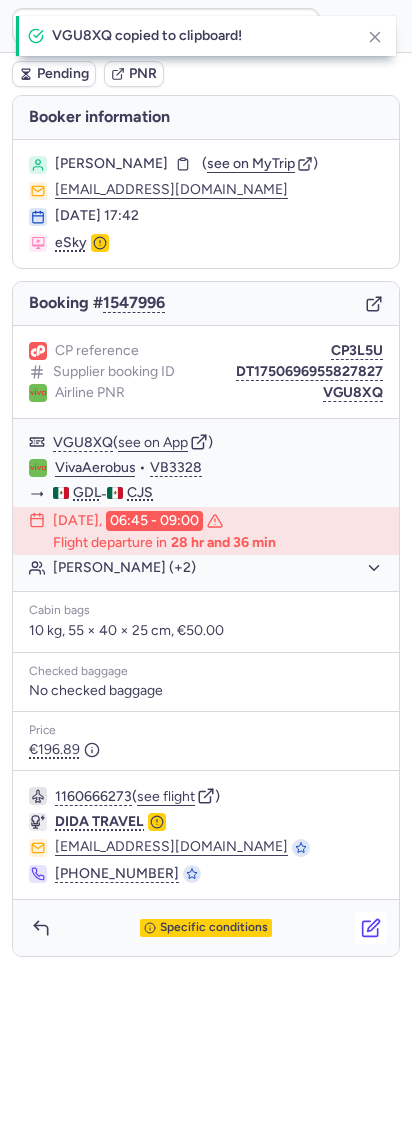 click at bounding box center [371, 928] 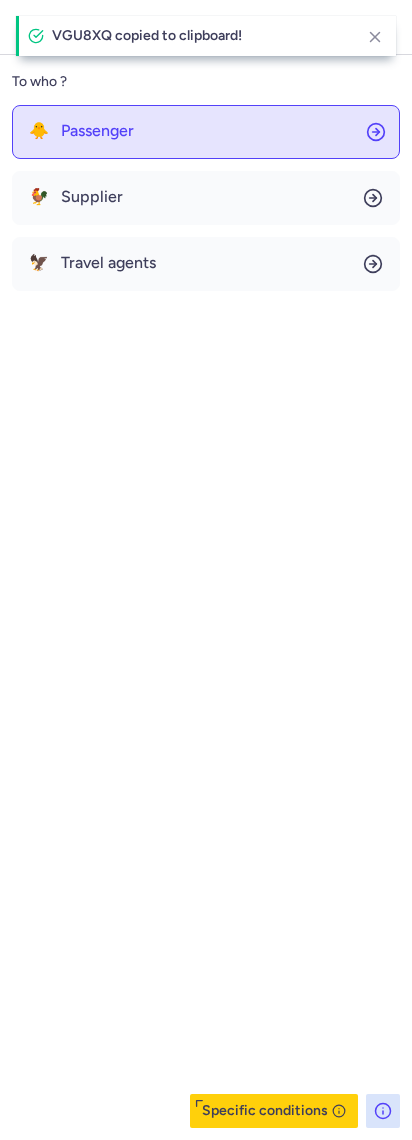 click on "🐥 Passenger" 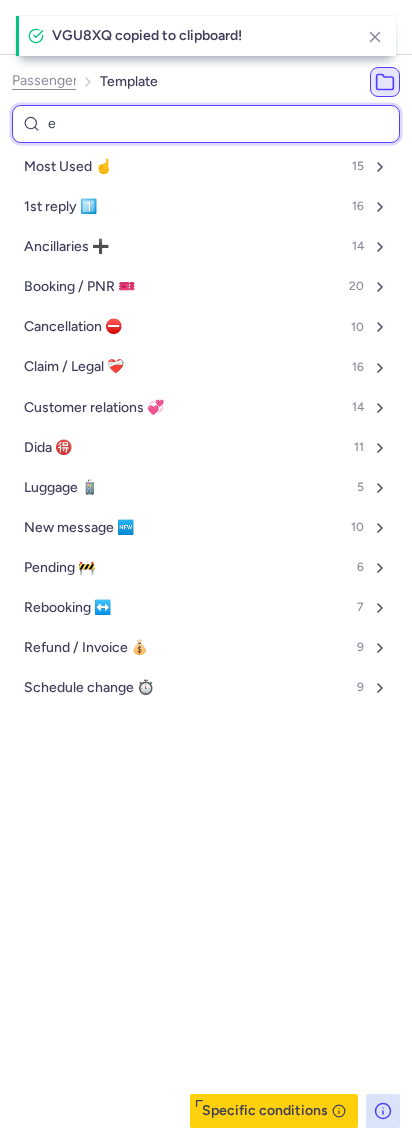 type on "en" 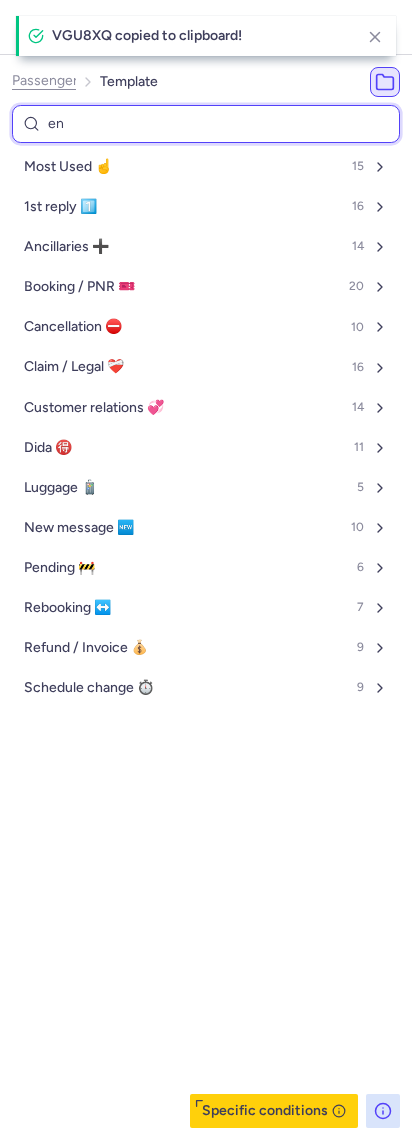 select on "en" 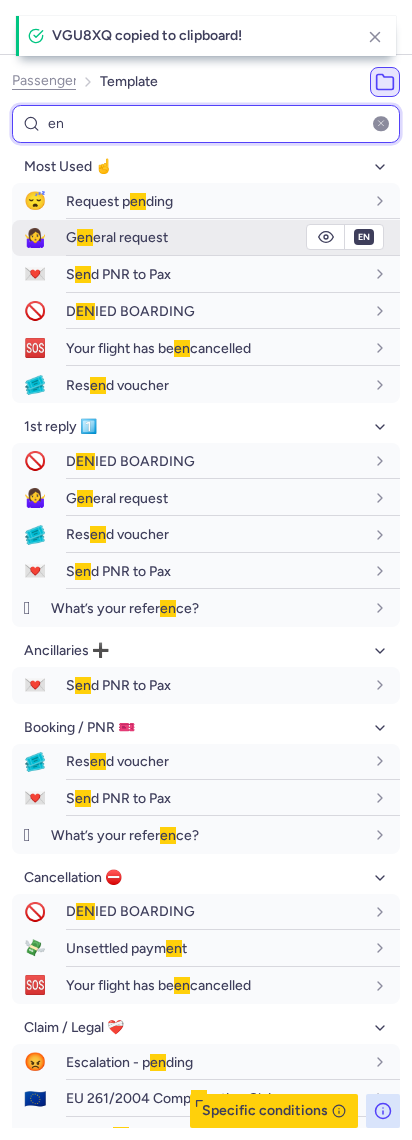 type on "en" 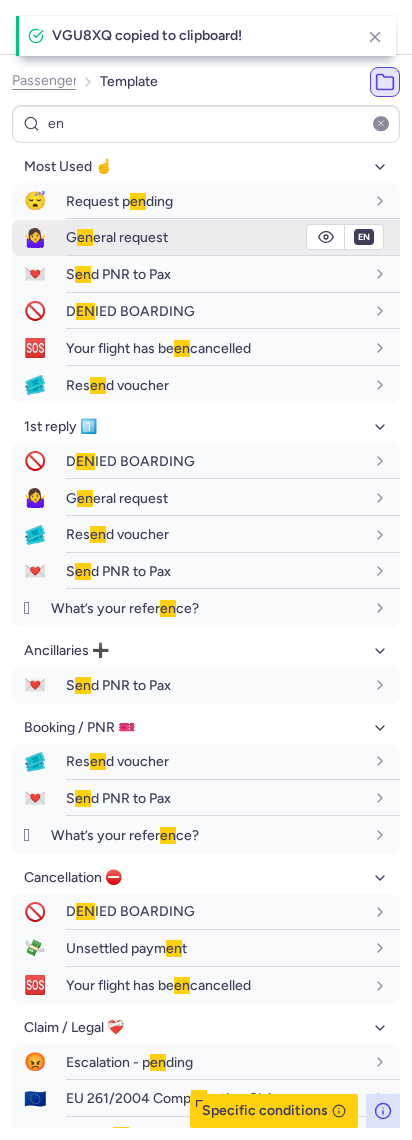 click on "en" at bounding box center (85, 237) 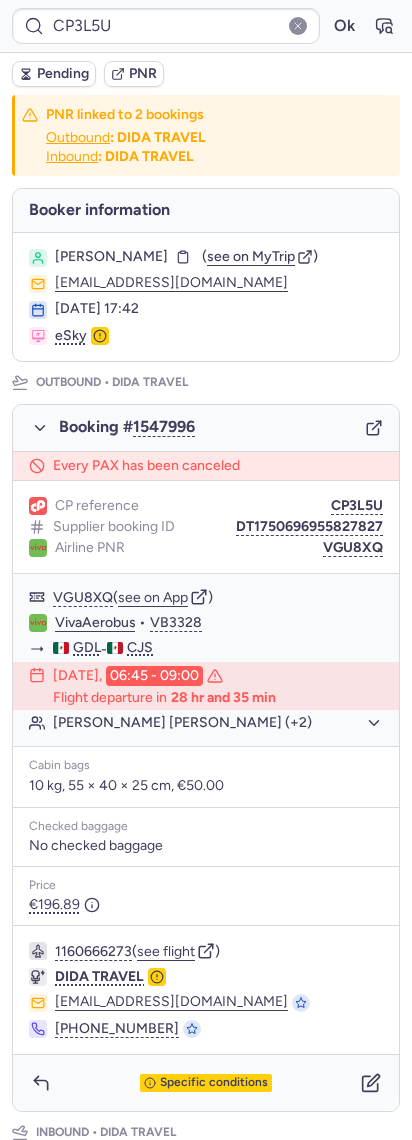 click on "Pending" at bounding box center (54, 74) 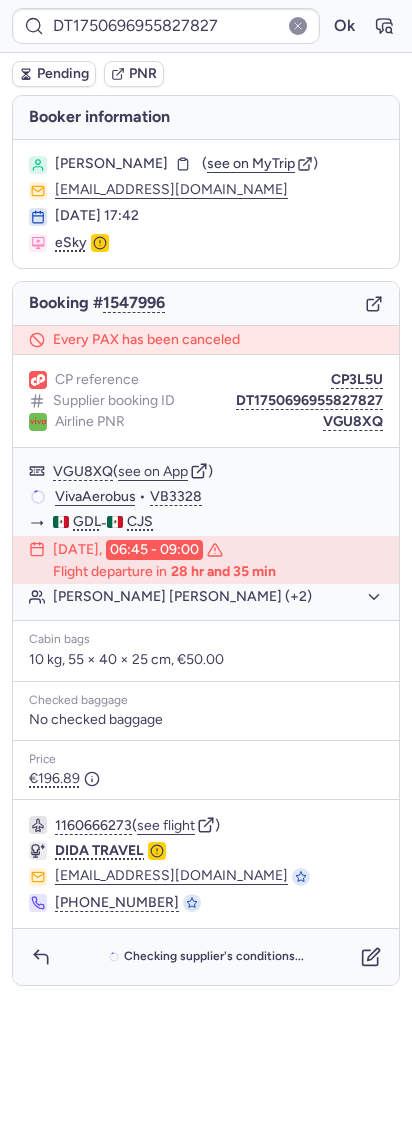 click on "CP3L5U" at bounding box center (357, 380) 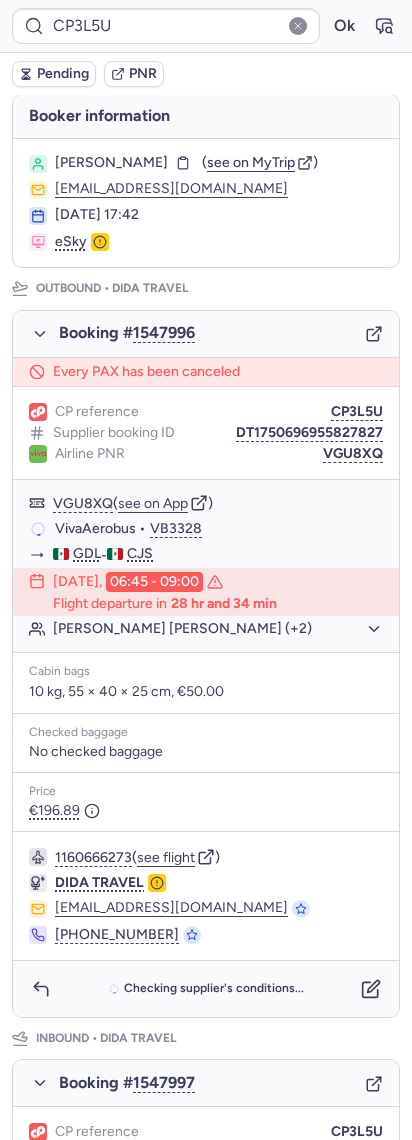 scroll, scrollTop: 0, scrollLeft: 0, axis: both 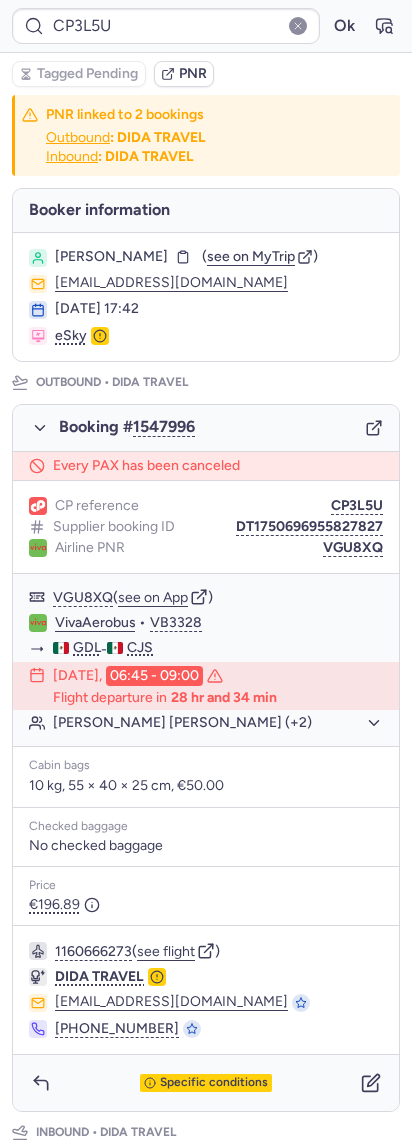 type on "CP4BHV" 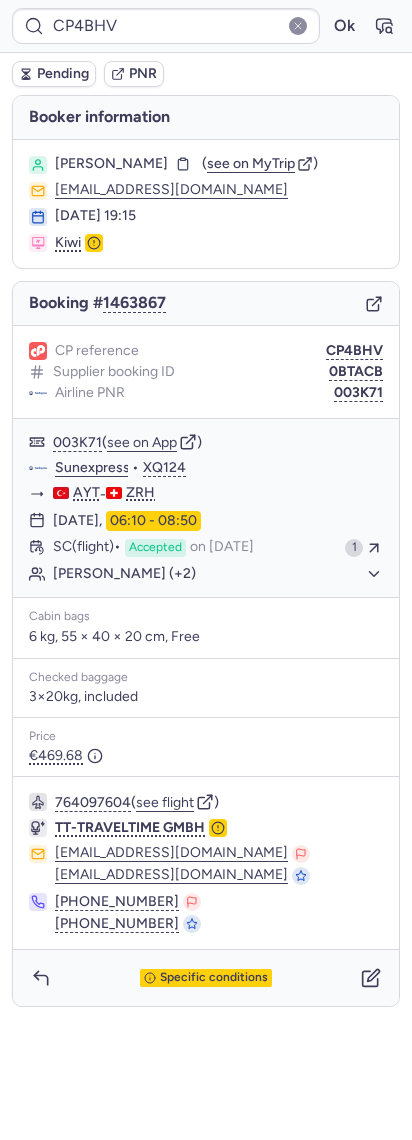 type on "CP6AOI" 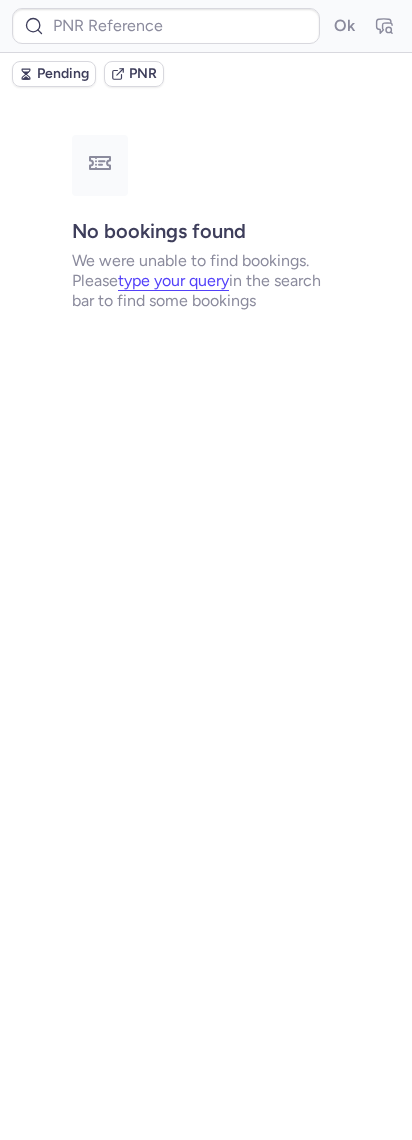 type on "CPHKWN" 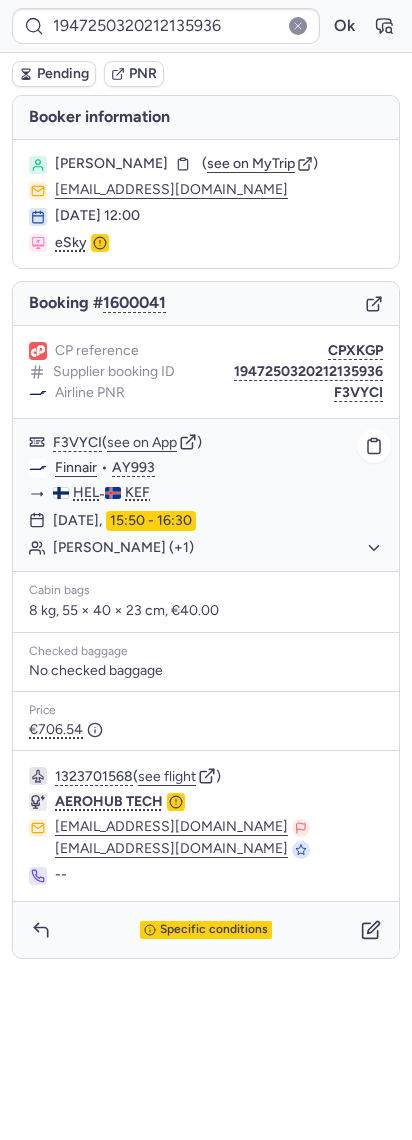 type on "10812520310306" 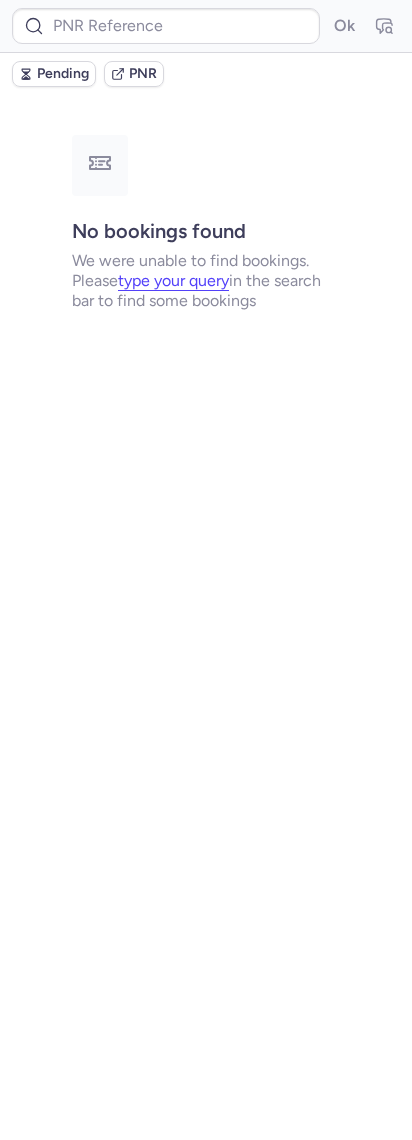 type on "10812520310373" 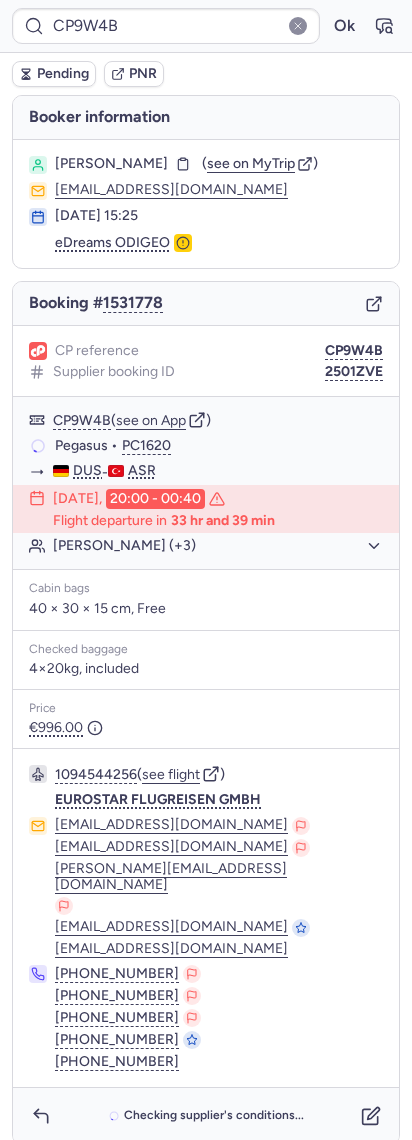 type on "CPUM6F" 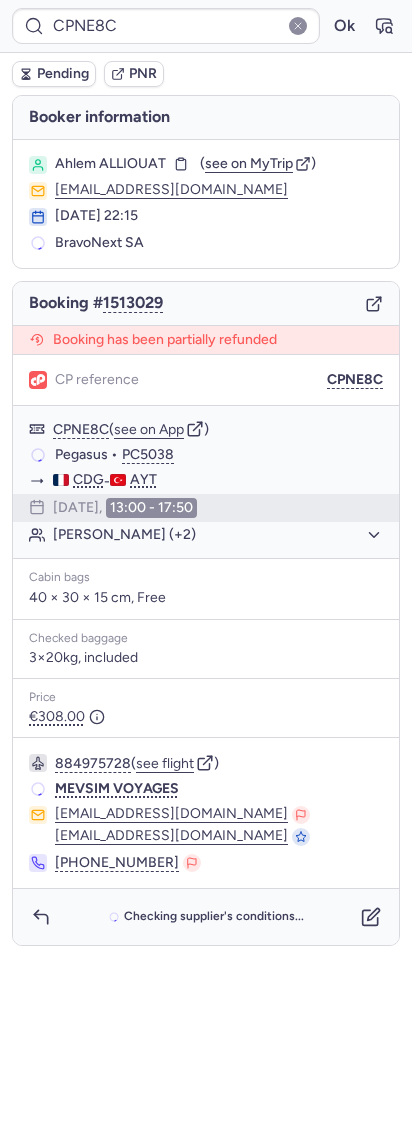 type on "CPKGFF" 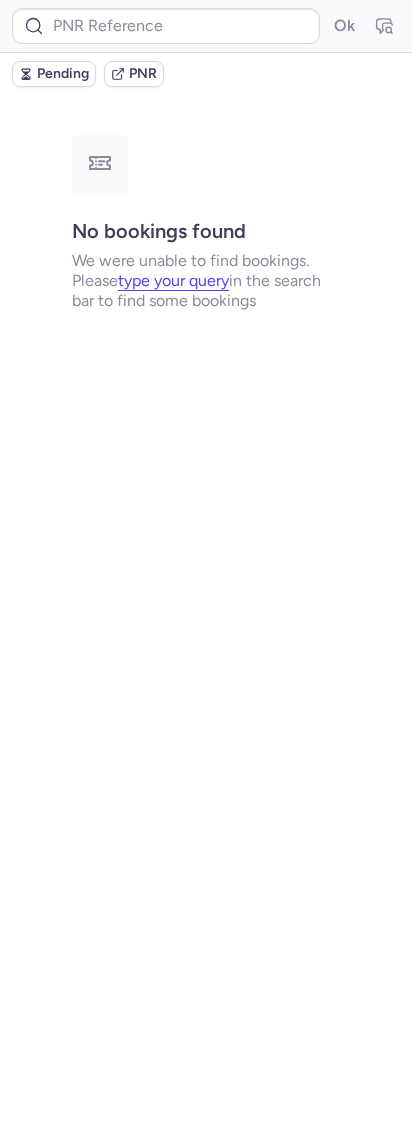 type on "10812520310372" 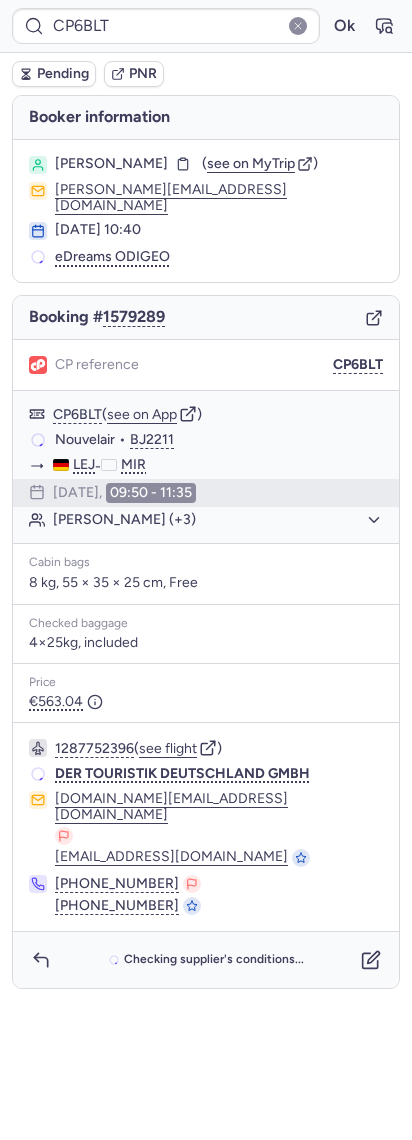 type on "CPEJ2T" 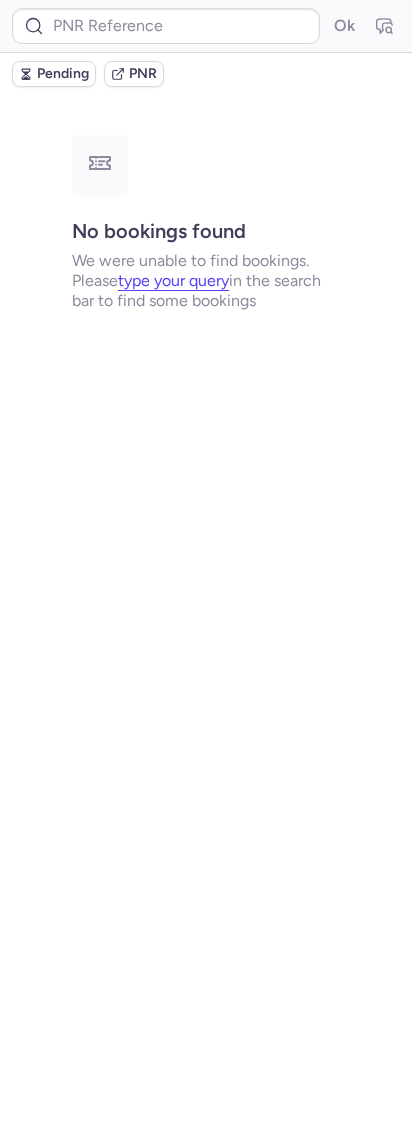 type on "10812520210485" 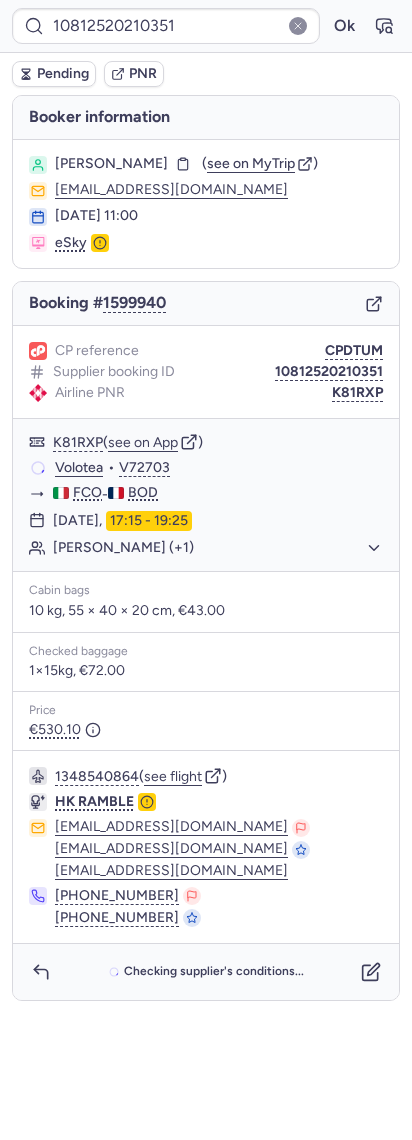type on "CPHUOT" 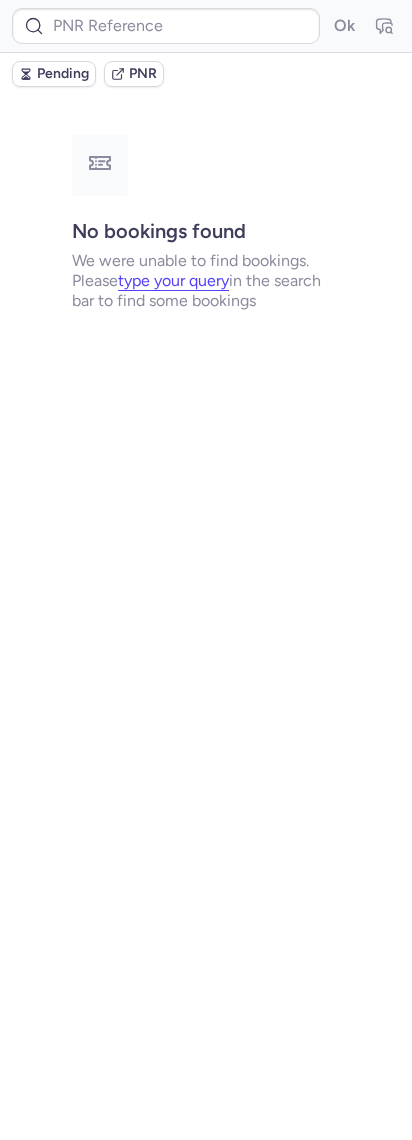 type on "DT1753092007691717" 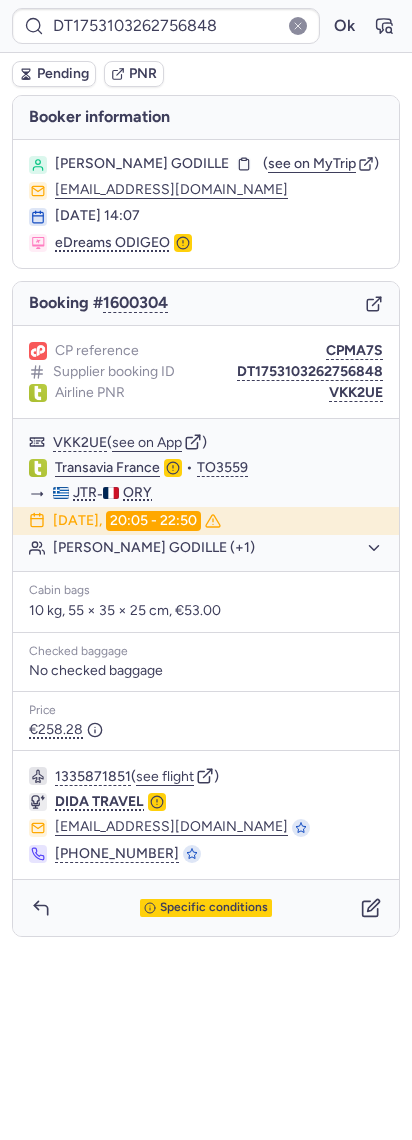type on "10812520210332" 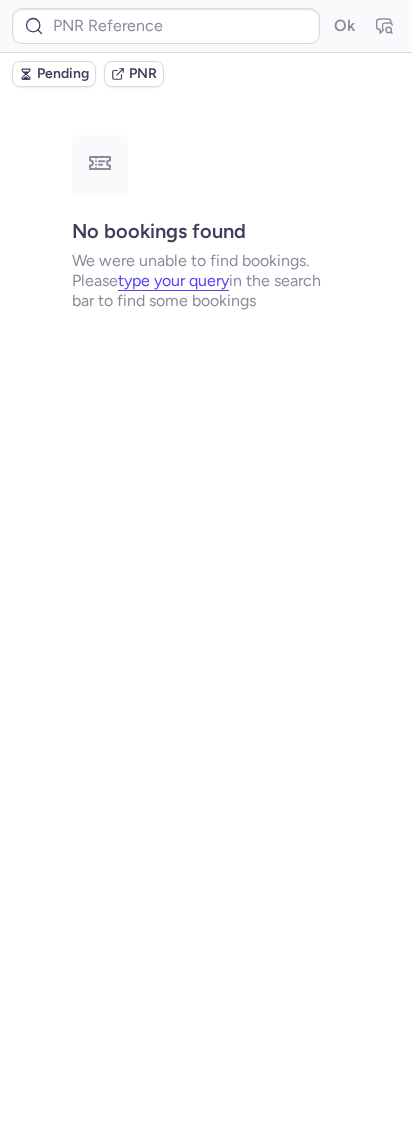 type on "10812520210404" 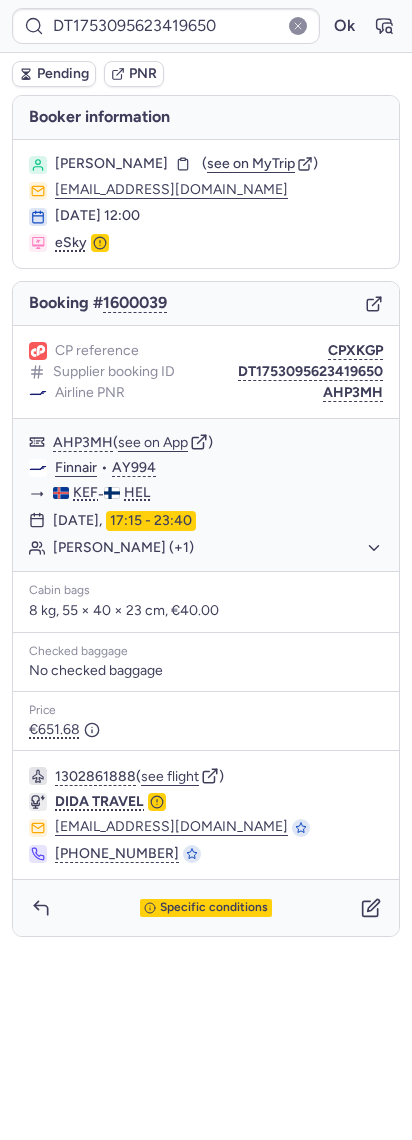 type on "CPUGBZ" 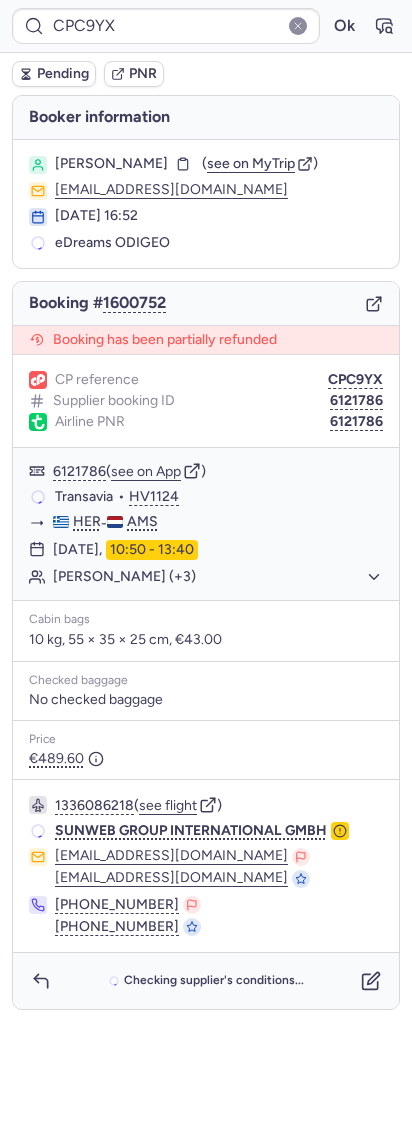 type on "CPPWHS" 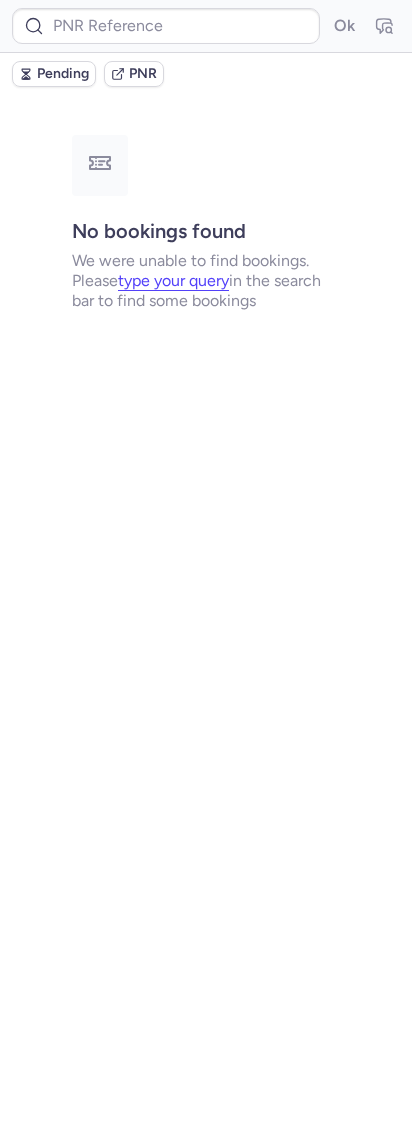 type on "225031987" 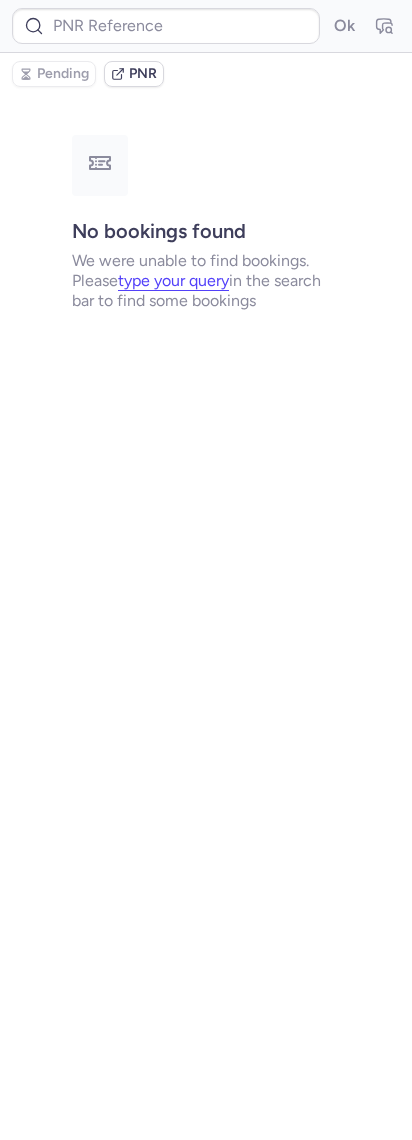 type on "CPRY94" 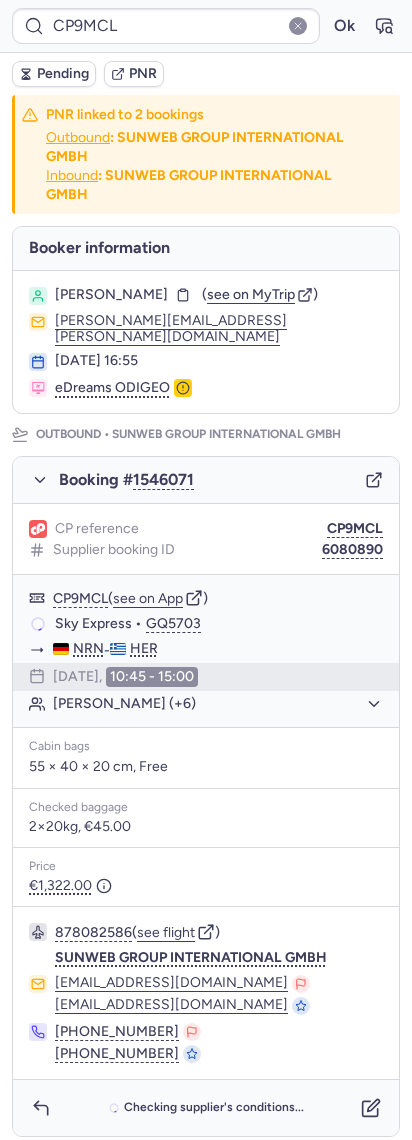 type on "CPTQJV" 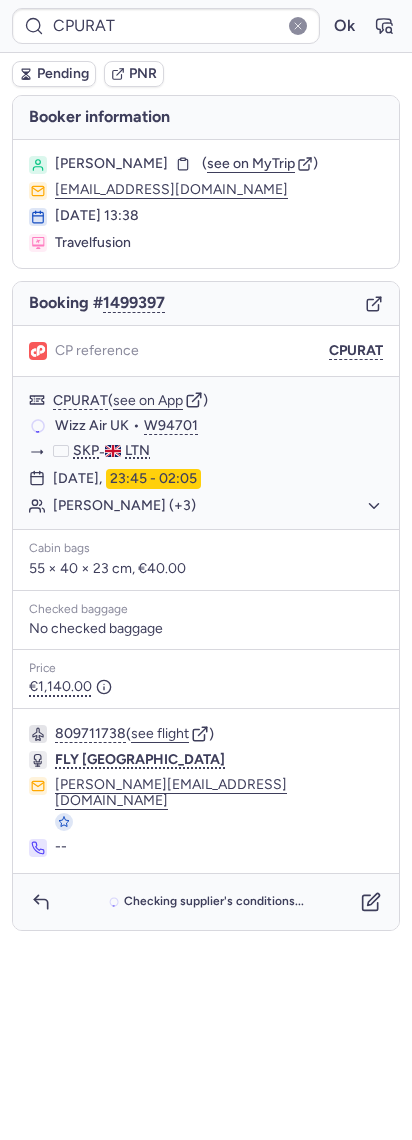 type on "7356242" 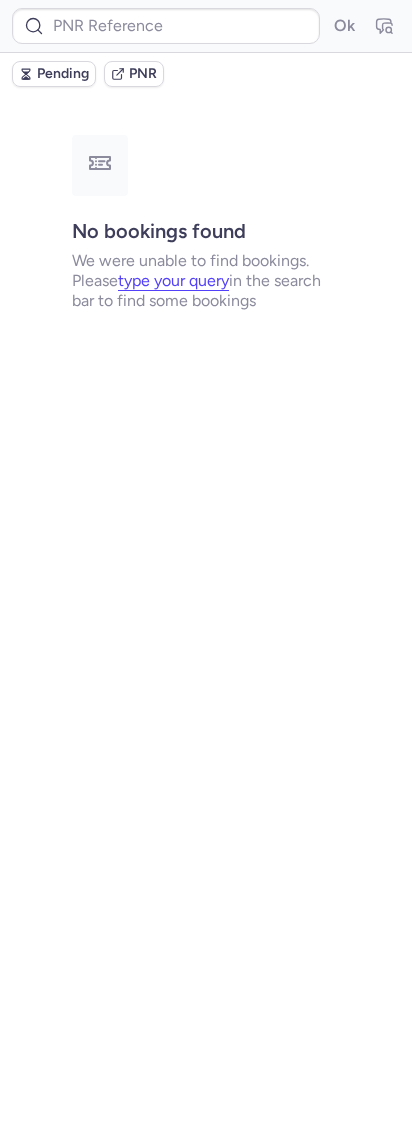 type on "CTPLANE7887407732647" 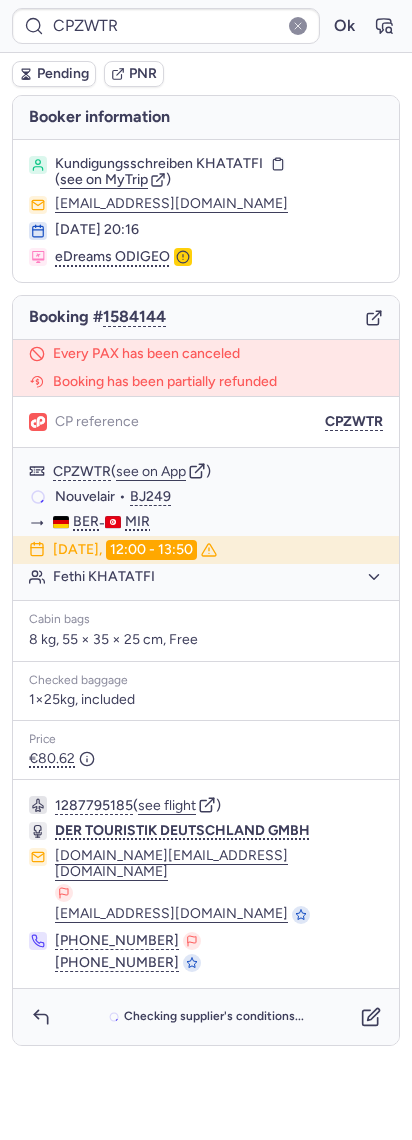 type on "CP5FTN" 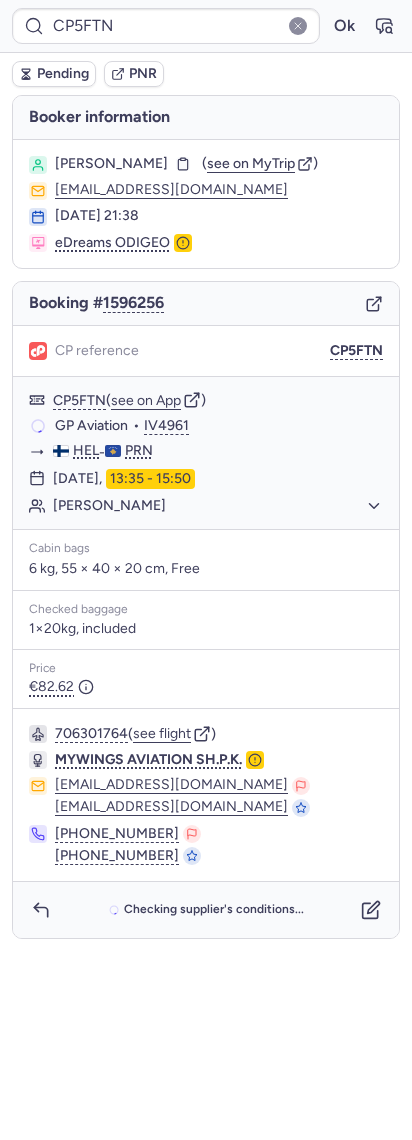 type on "CPPIEL" 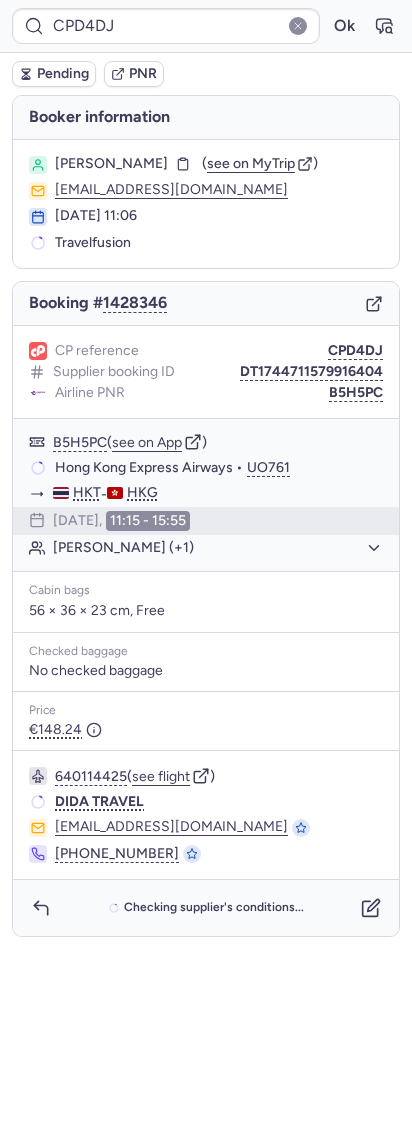 type on "CP8CEK" 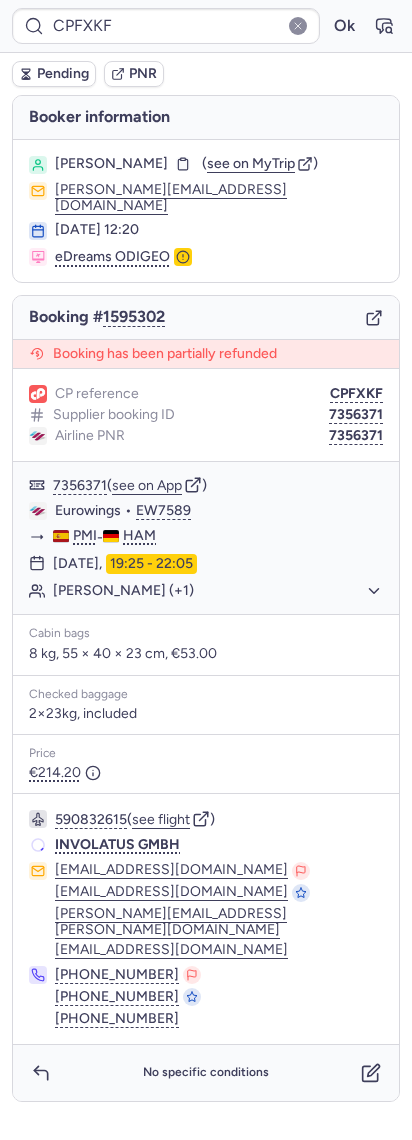 type on "7356371" 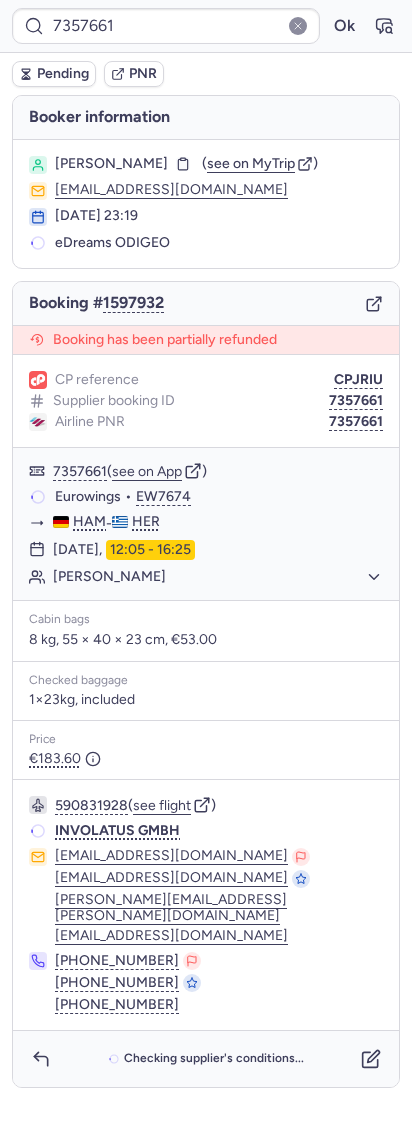 type on "CPOLTX" 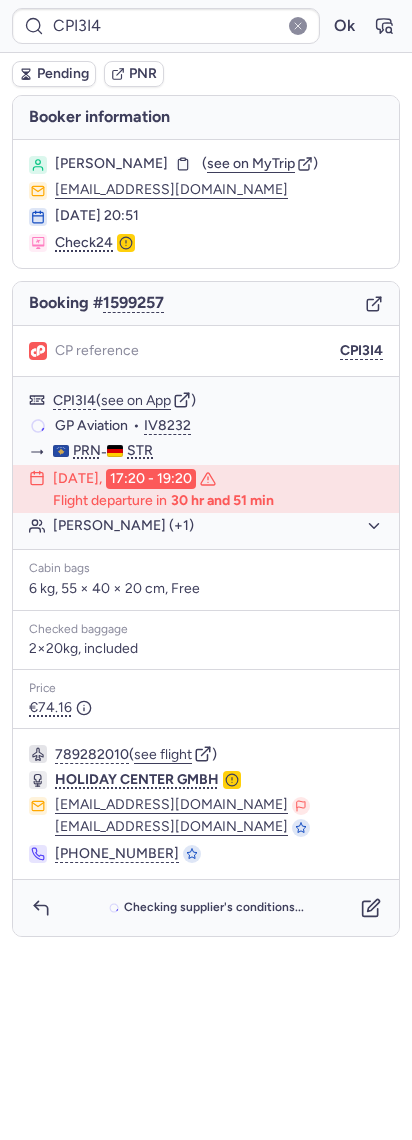 type on "CPI6BN" 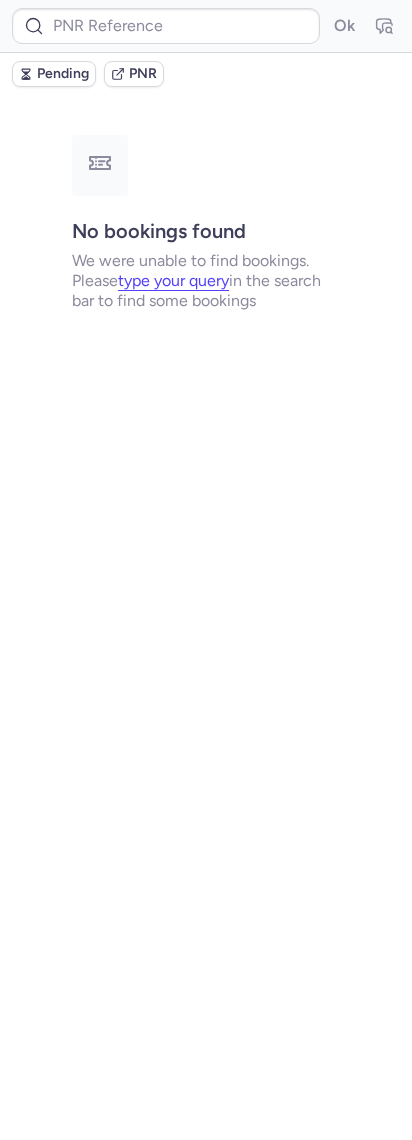 type on "10812520210265" 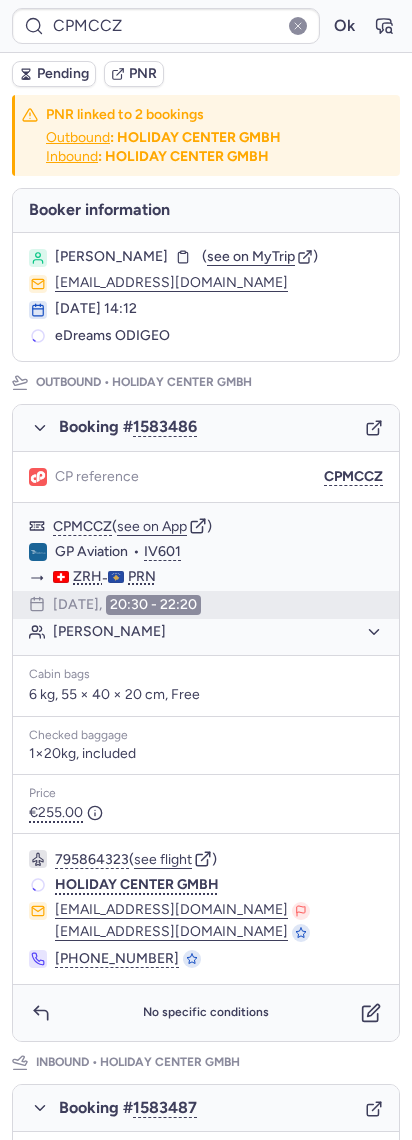 type on "007D7T" 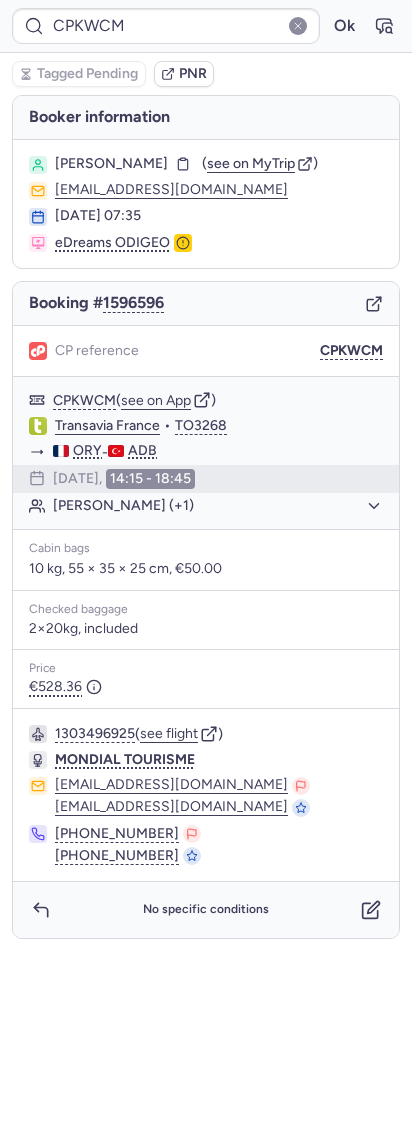 type on "CPVXZO" 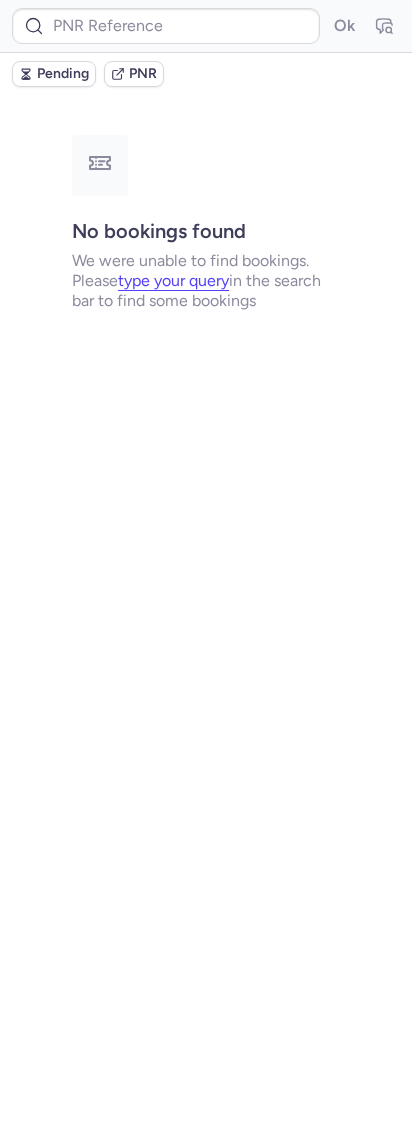 type on "1946502997504937984" 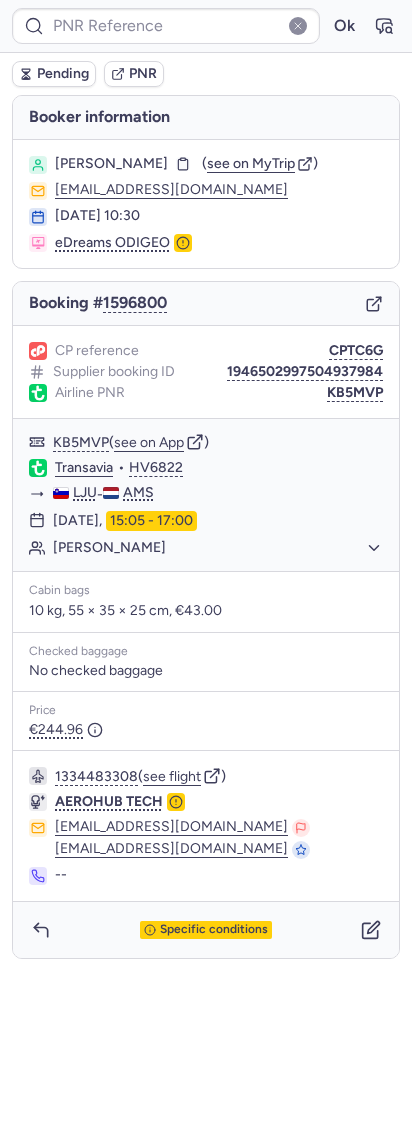 type 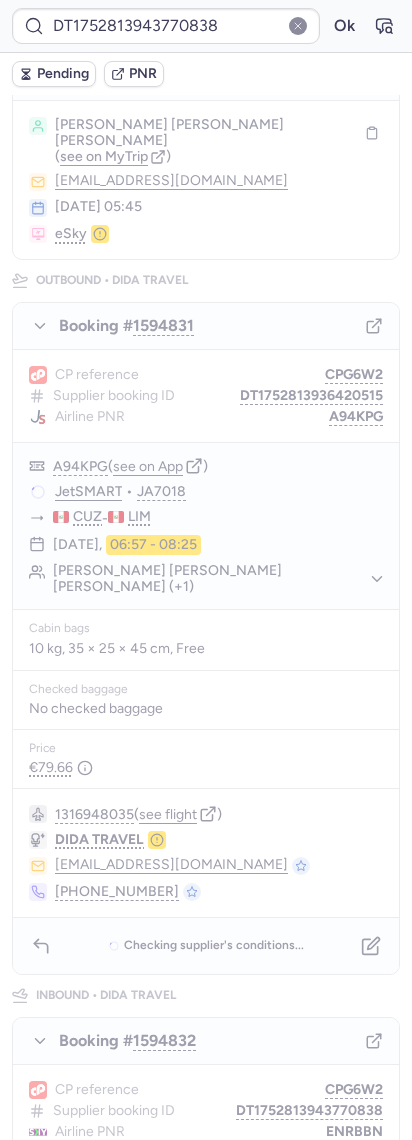 scroll, scrollTop: 0, scrollLeft: 0, axis: both 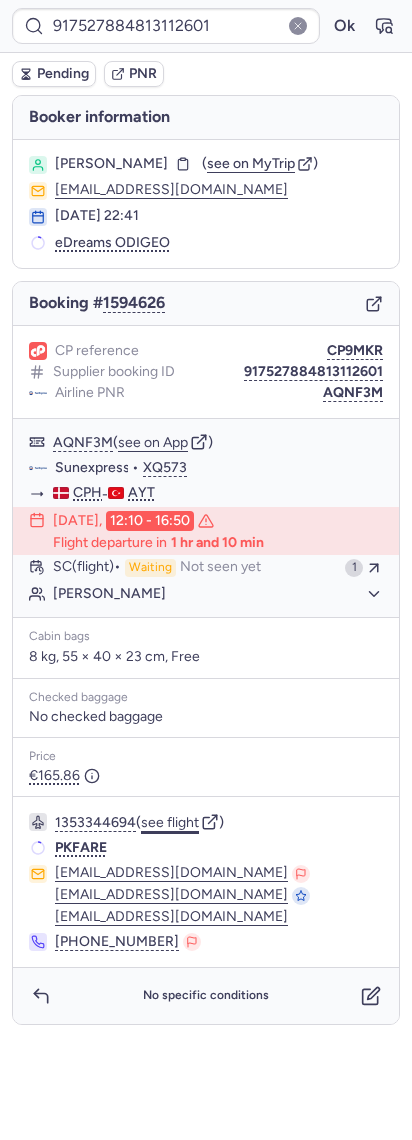 click on "see flight" 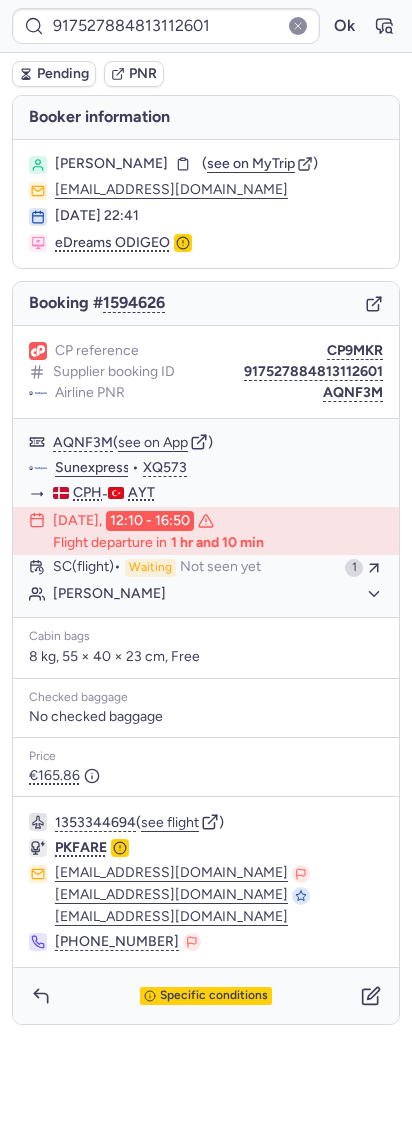 click on "1353344694  ( see flight )  PKFARE [EMAIL_ADDRESS][DOMAIN_NAME] [EMAIL_ADDRESS][DOMAIN_NAME] [EMAIL_ADDRESS][DOMAIN_NAME] [PHONE_NUMBER]" at bounding box center (206, 882) 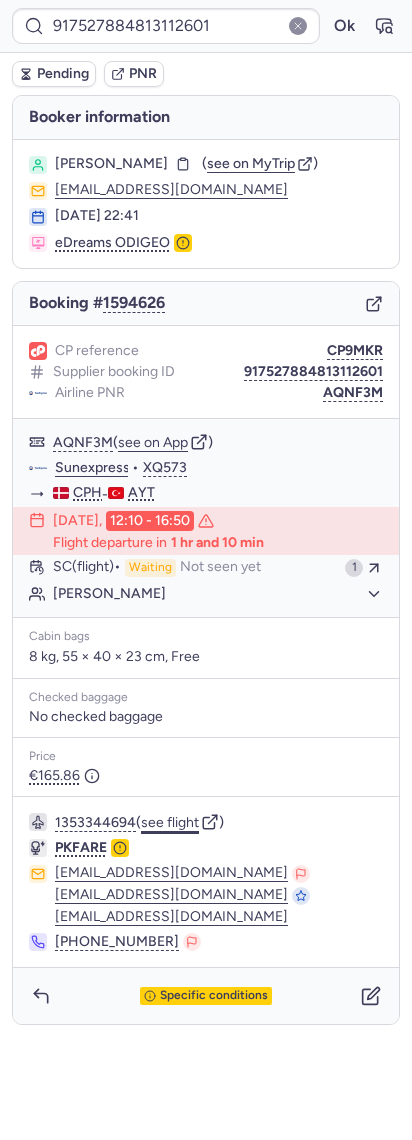 click on "see flight" 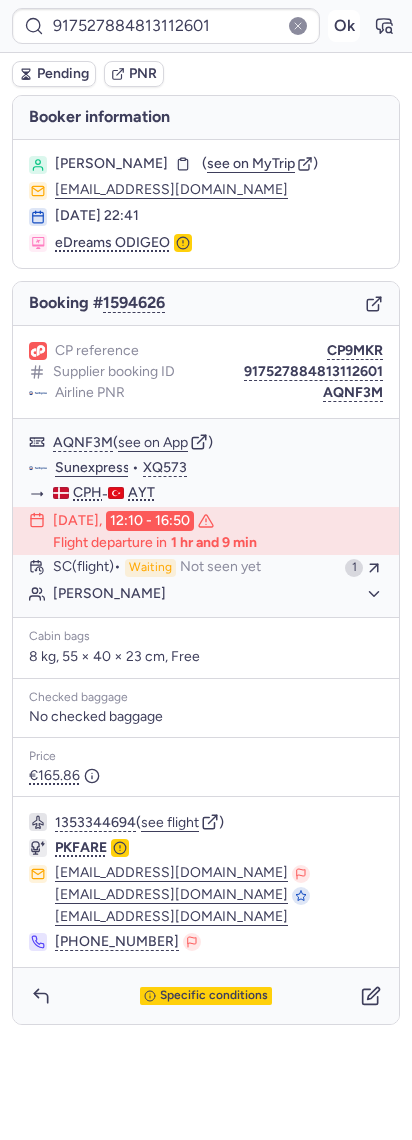 click on "Ok" at bounding box center [344, 26] 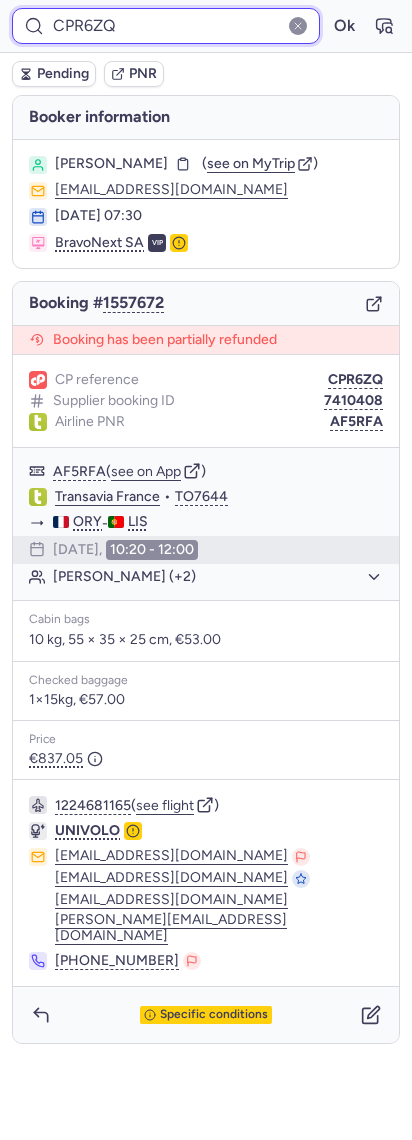 click on "CPR6ZQ" at bounding box center [166, 26] 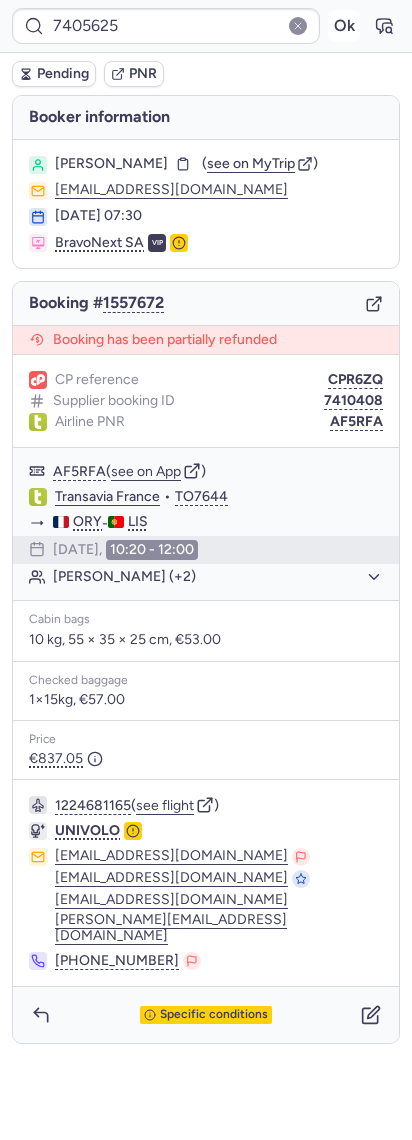 click on "Ok" at bounding box center [344, 26] 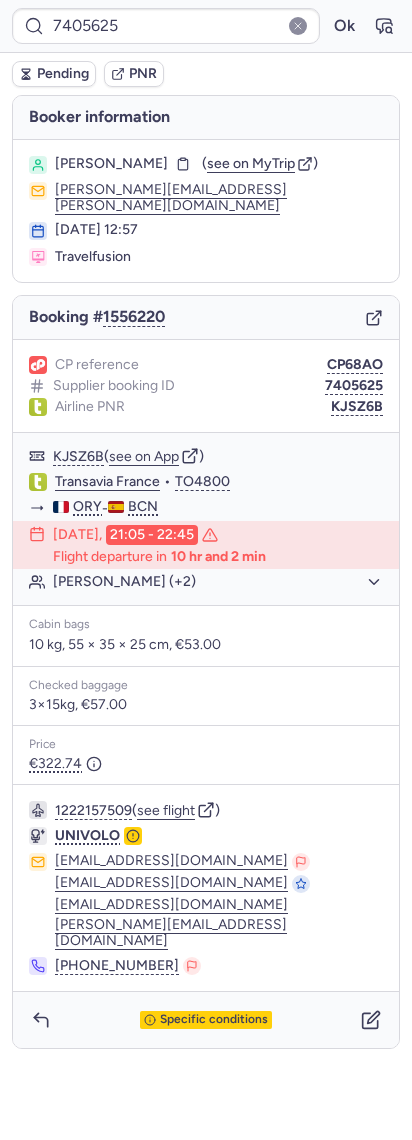 click on "7405625  Ok" at bounding box center [206, 26] 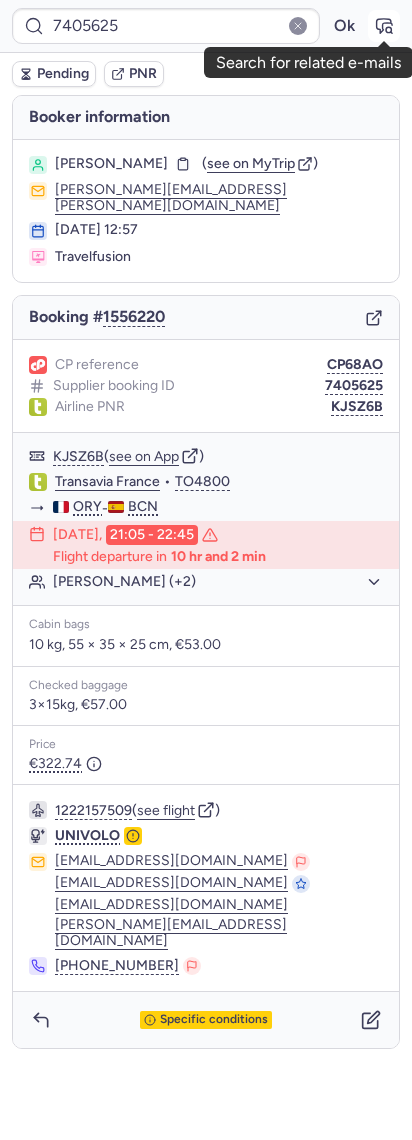 click 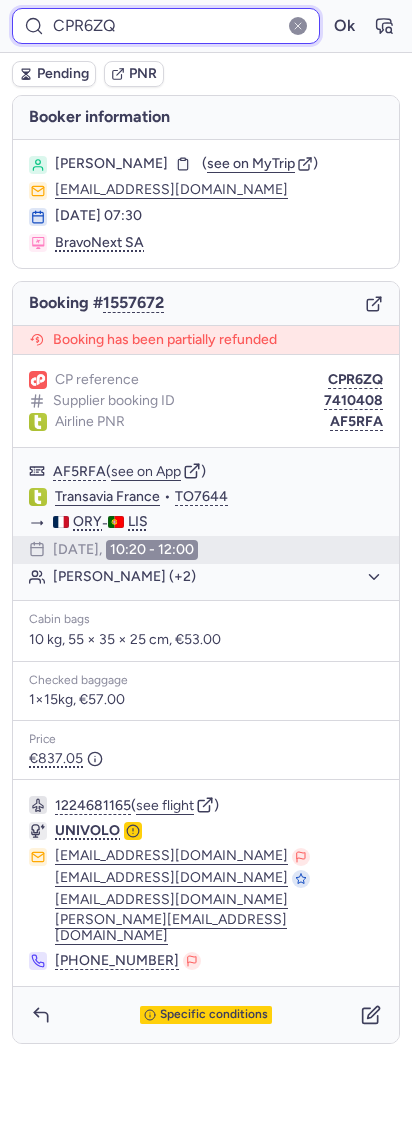 drag, startPoint x: 226, startPoint y: 17, endPoint x: 194, endPoint y: 30, distance: 34.539833 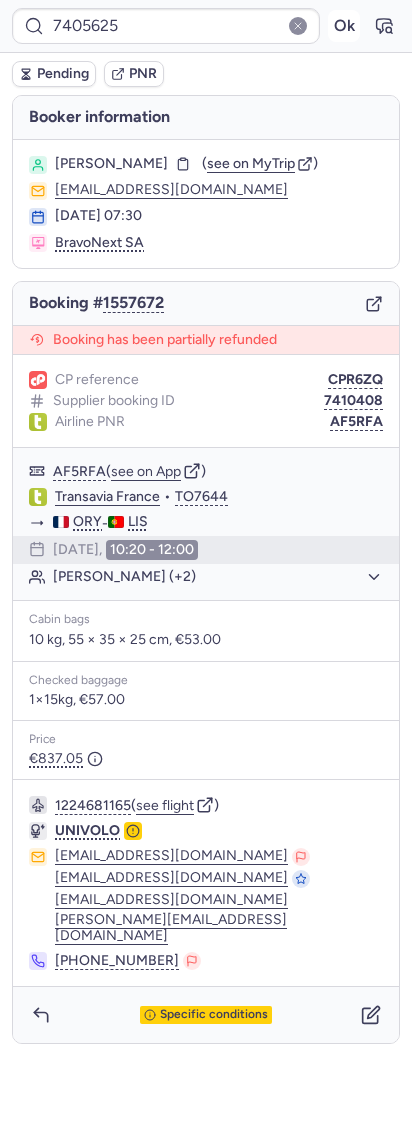 click on "Ok" at bounding box center (344, 26) 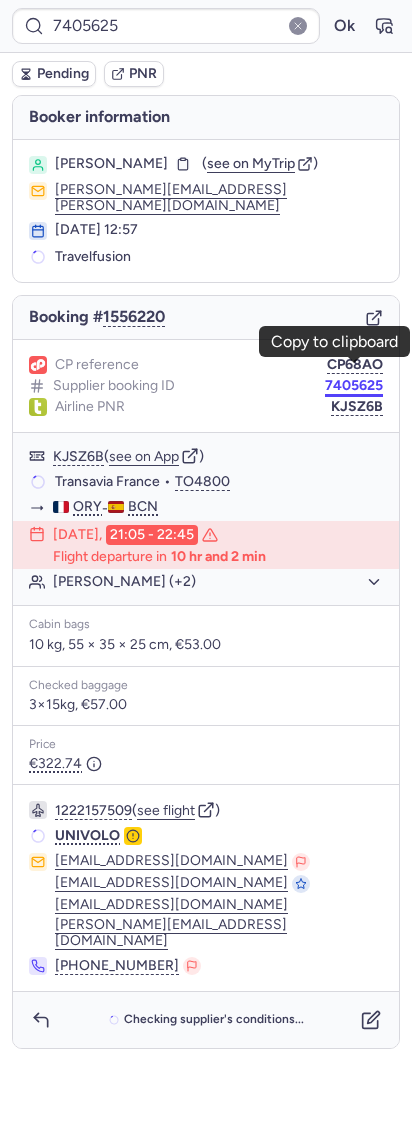 click on "7405625" at bounding box center (354, 386) 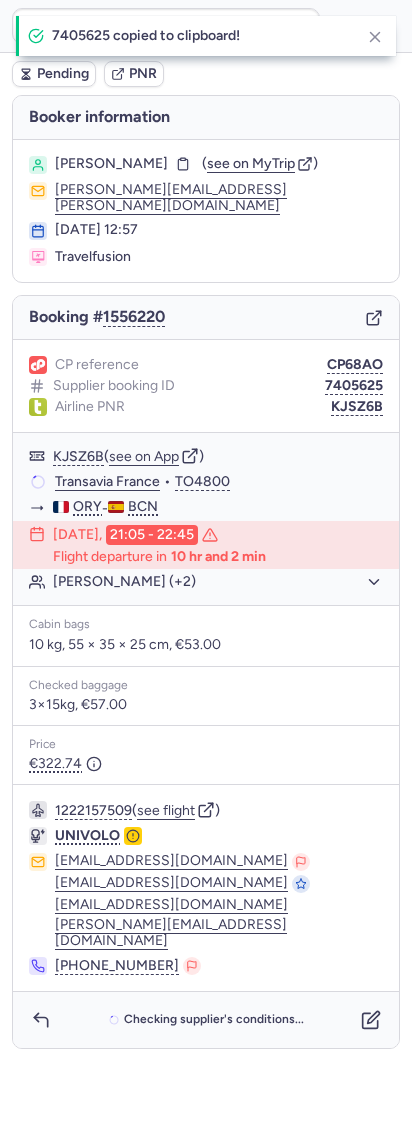 click on "Booking # 1556220" at bounding box center [206, 318] 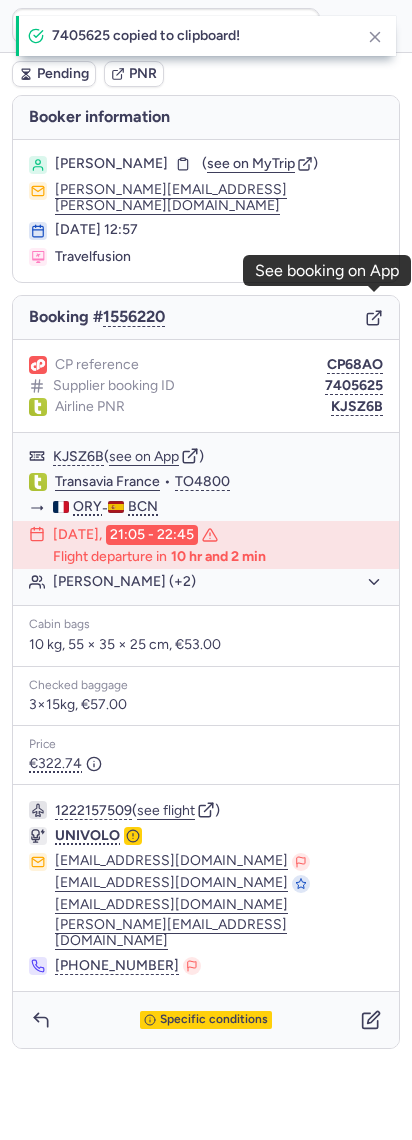 click 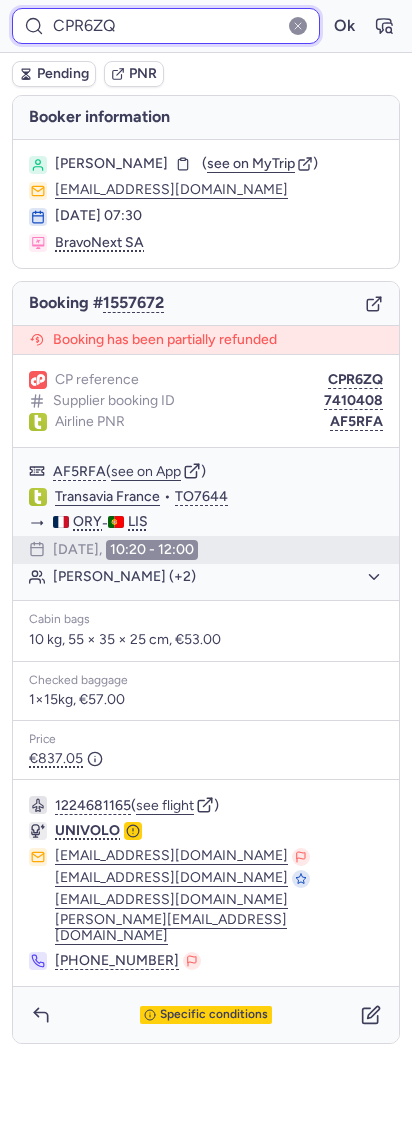 click on "CPR6ZQ" at bounding box center (166, 26) 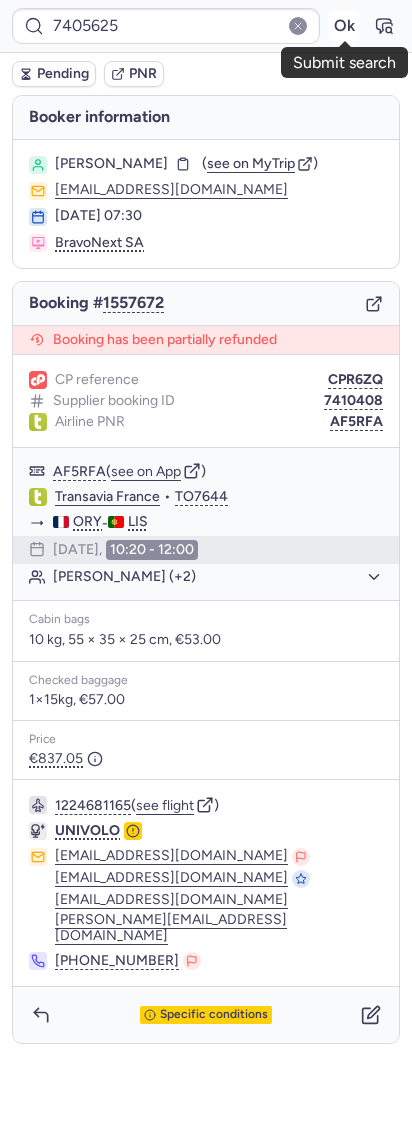 click on "Ok" at bounding box center [344, 26] 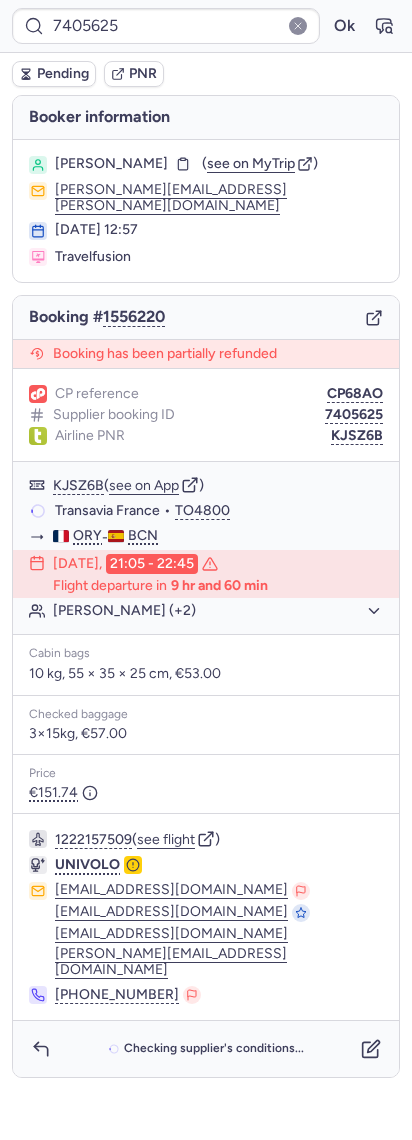 click on "CP reference CP68AO Supplier booking ID 7405625 Airline PNR KJSZ6B" at bounding box center (206, 415) 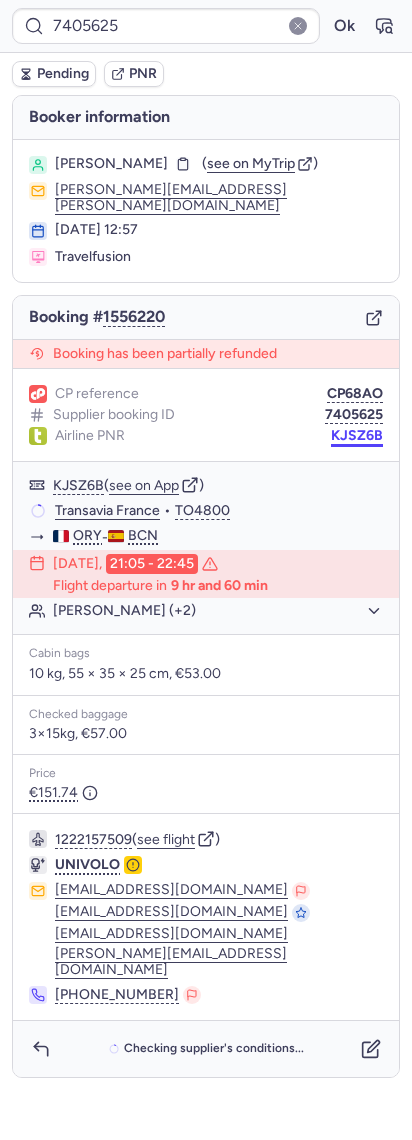 click on "KJSZ6B" at bounding box center [357, 436] 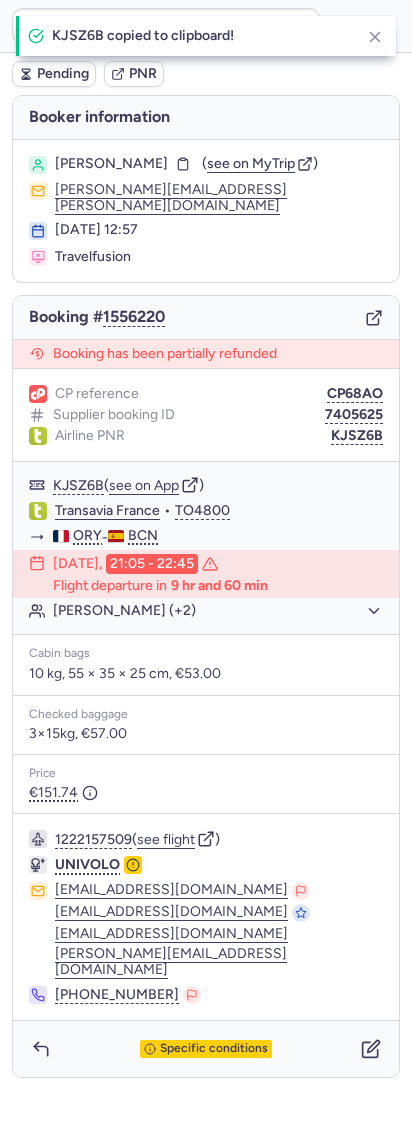 click on "Specific conditions" at bounding box center (206, 1049) 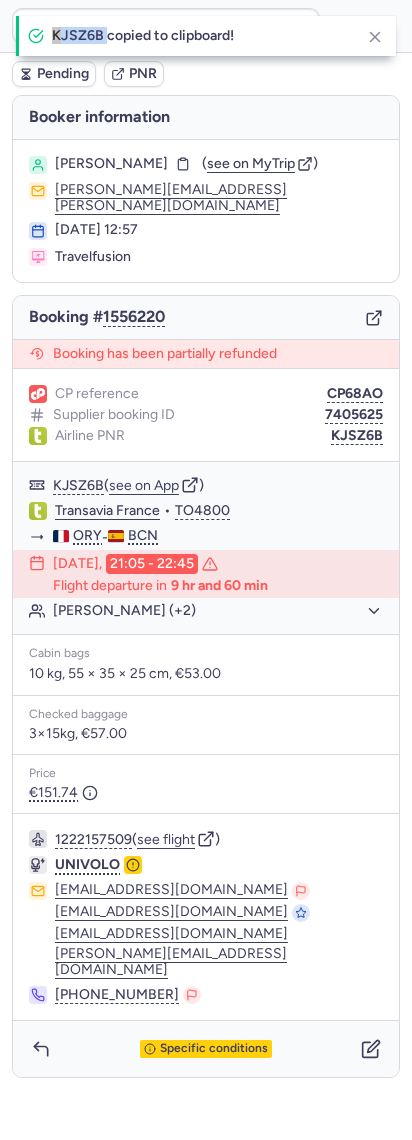 click on "Specific conditions" at bounding box center [206, 1049] 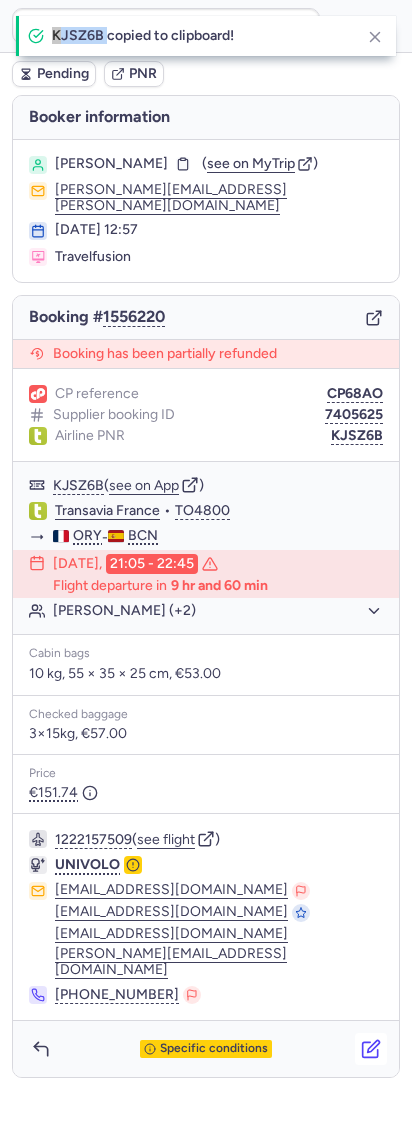 click 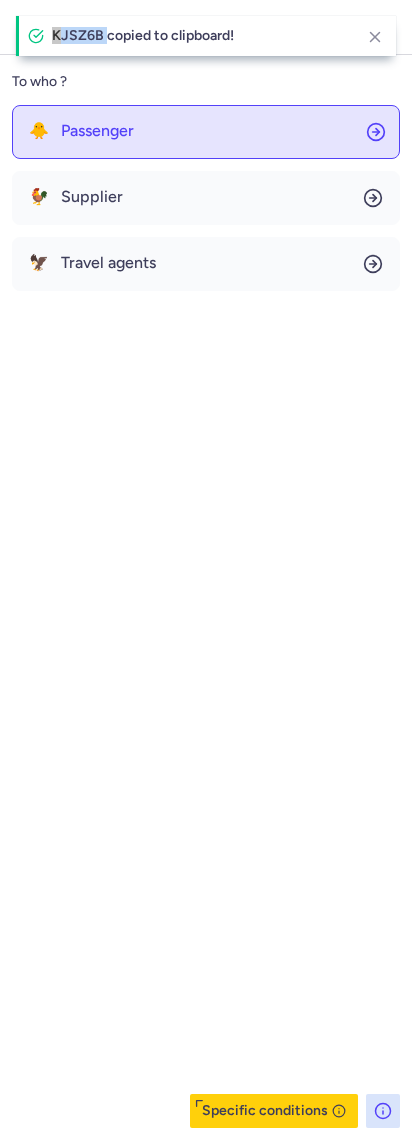click on "Passenger" at bounding box center (97, 131) 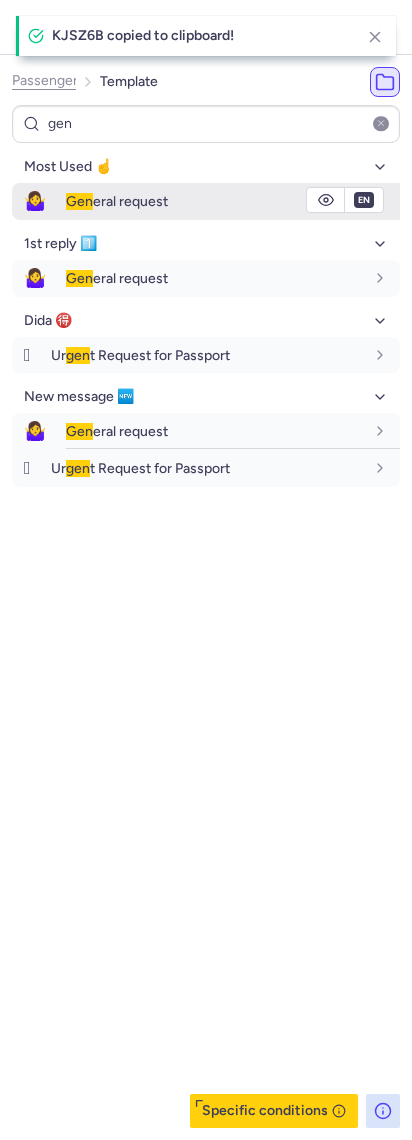 click on "🤷‍♀️ Gen eral request" at bounding box center [206, 201] 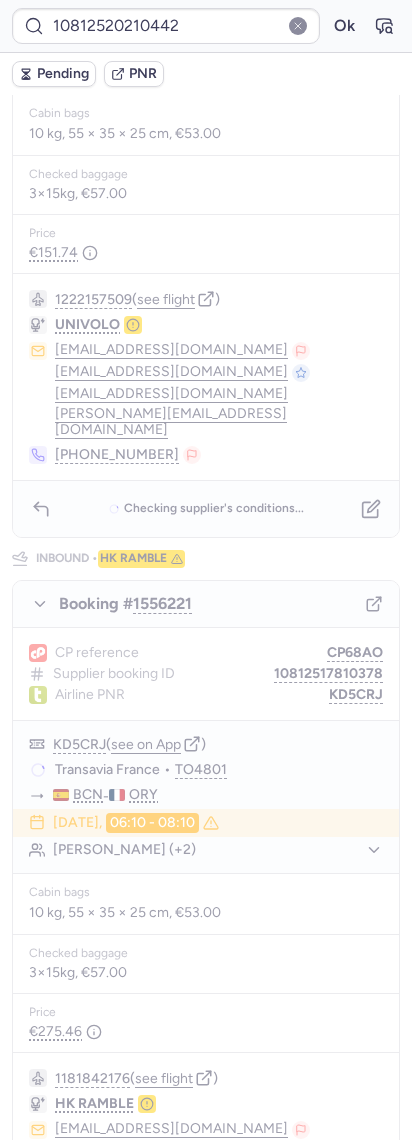 scroll, scrollTop: 0, scrollLeft: 0, axis: both 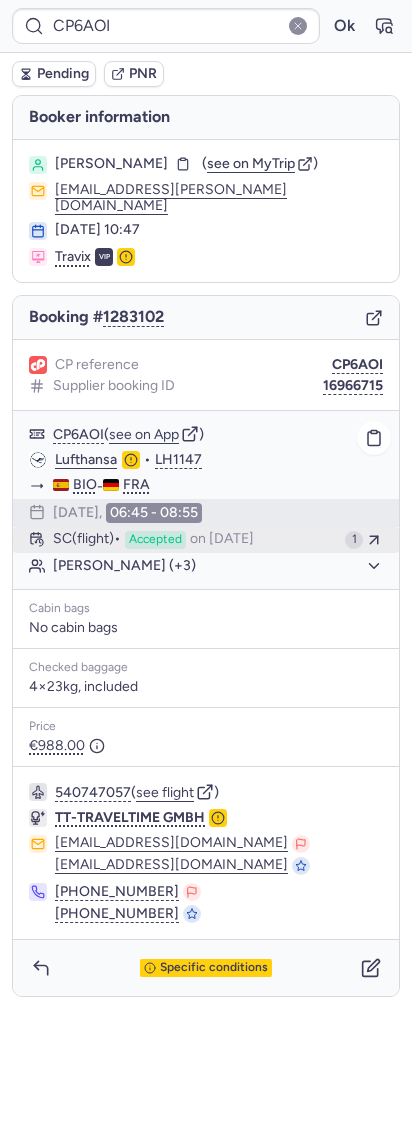 click on "Accepted" at bounding box center (155, 540) 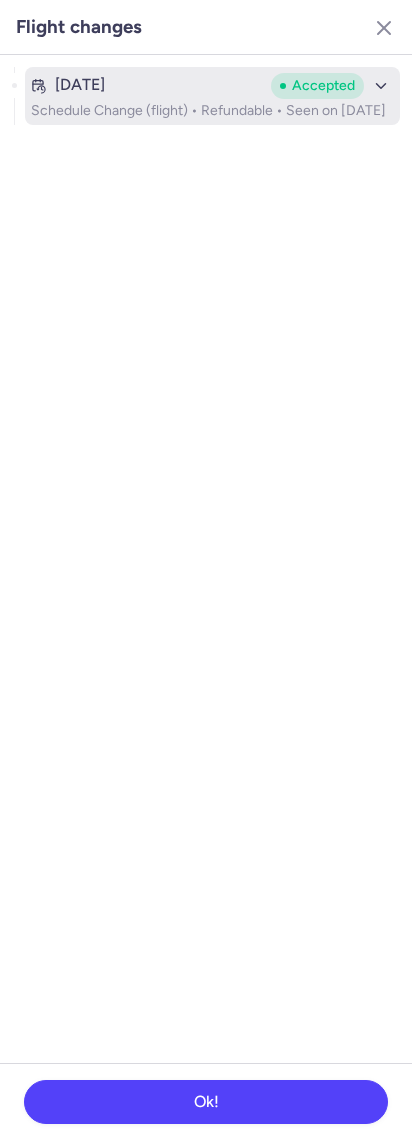 click on "[DATE] Accepted Schedule Change (flight) • Refundable • Seen on [DATE]" at bounding box center [212, 96] 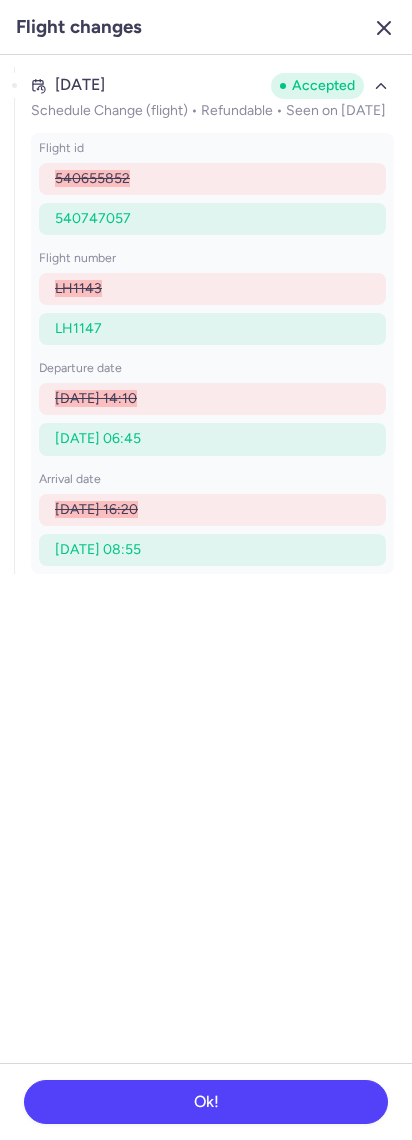 click 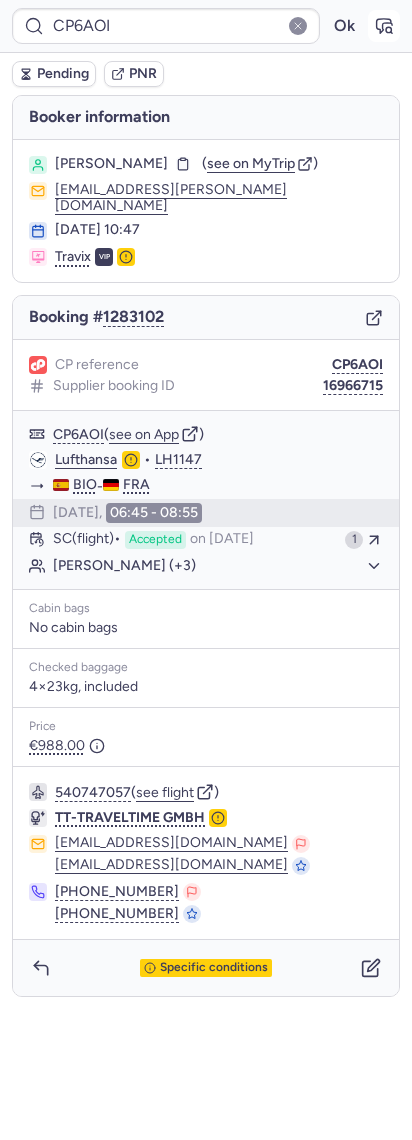 click 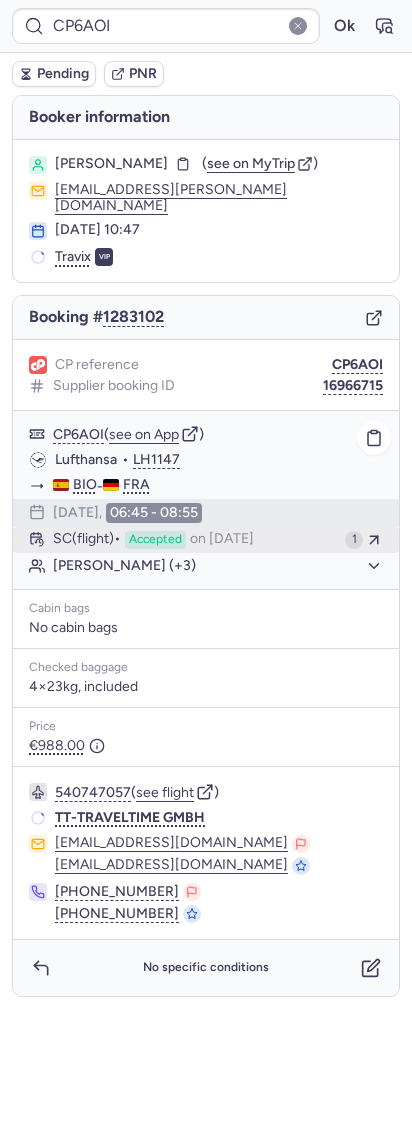 click on "Accepted" at bounding box center (155, 540) 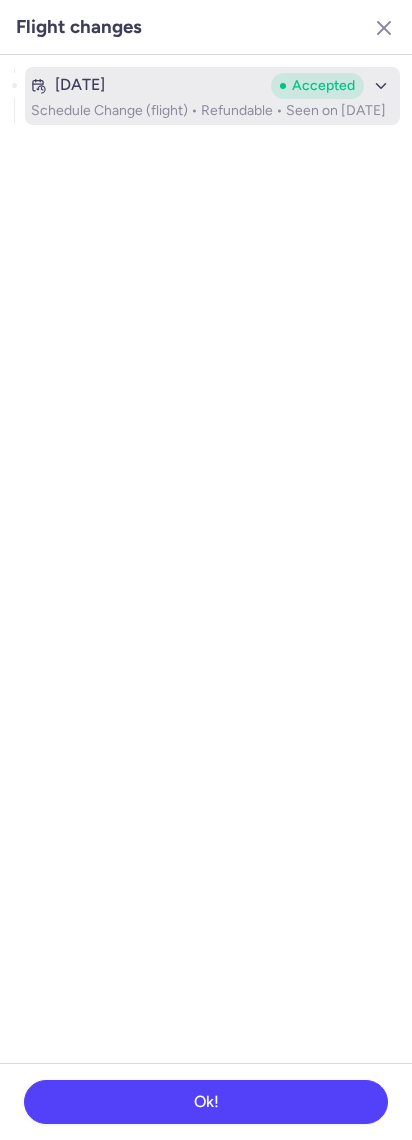 click on "[DATE] Accepted Schedule Change (flight) • Refundable • Seen on [DATE]" at bounding box center (212, 96) 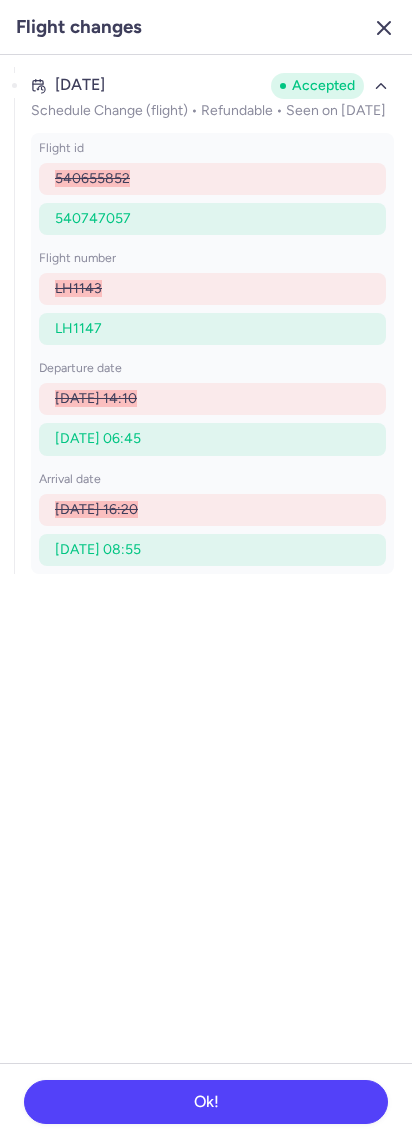 click 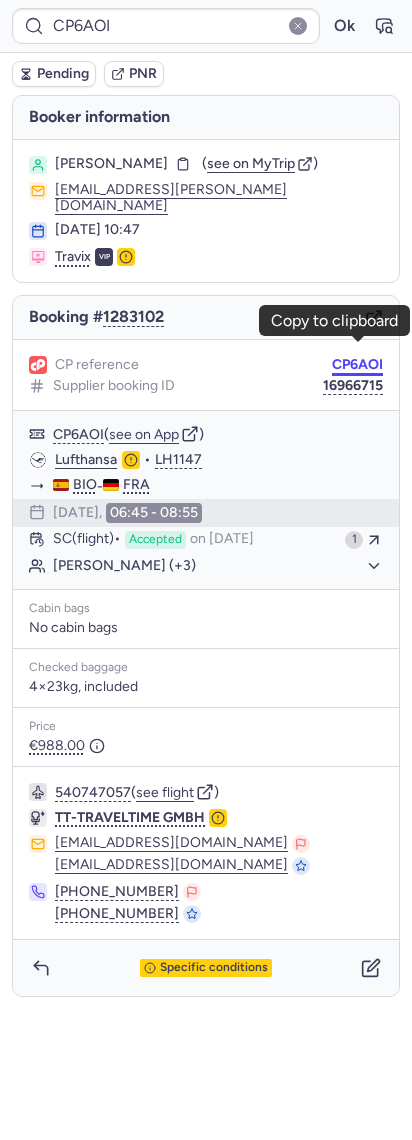 click on "CP6AOI" at bounding box center (357, 365) 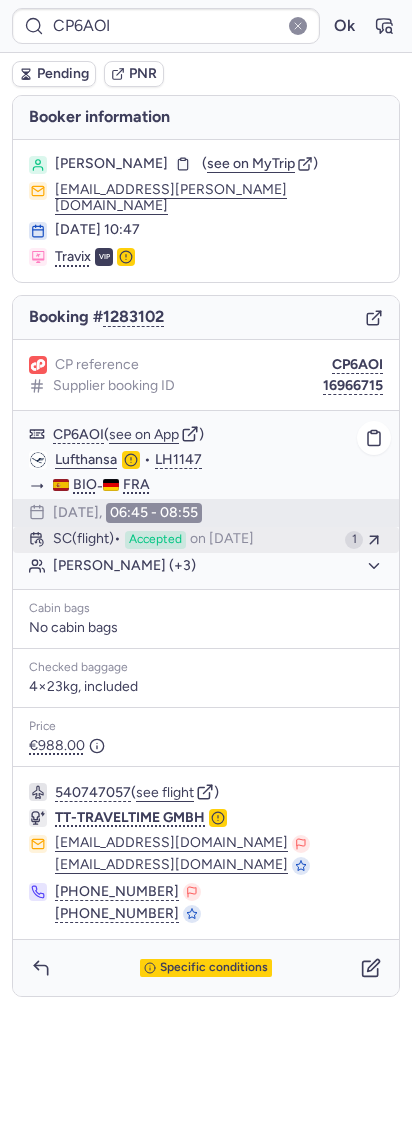 click on "on [DATE]" at bounding box center (222, 540) 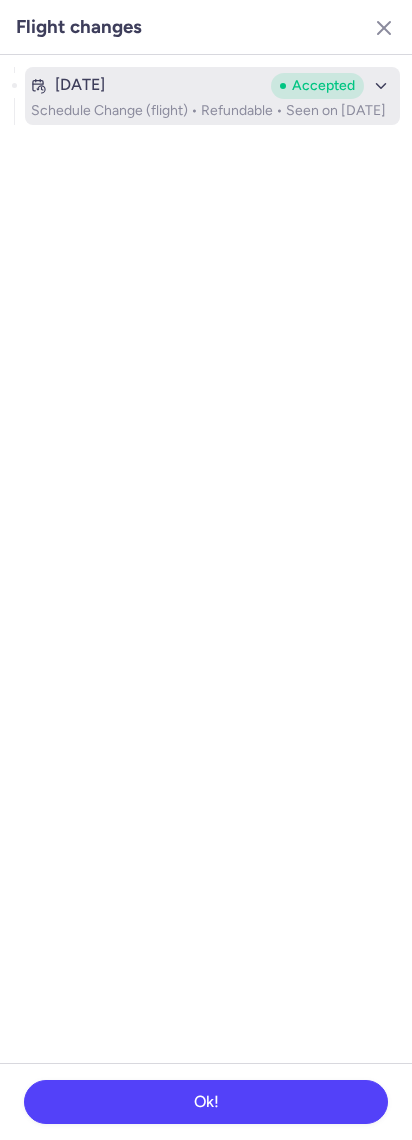 click on "Schedule Change (flight) • Refundable • Seen on [DATE]" at bounding box center [212, 111] 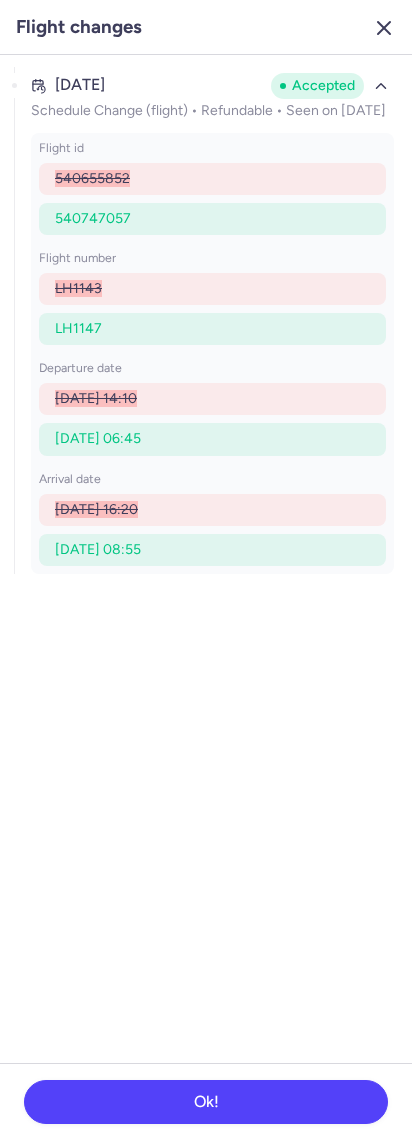 click 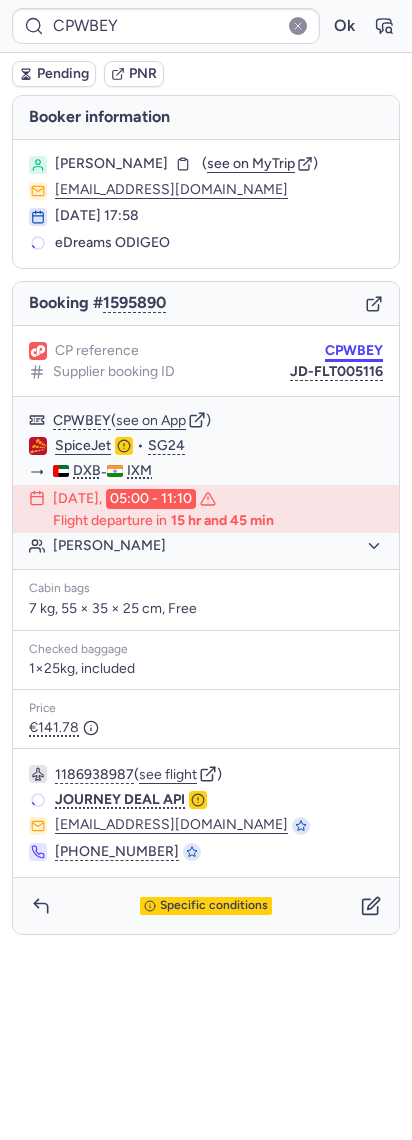 click on "CPWBEY" at bounding box center [354, 351] 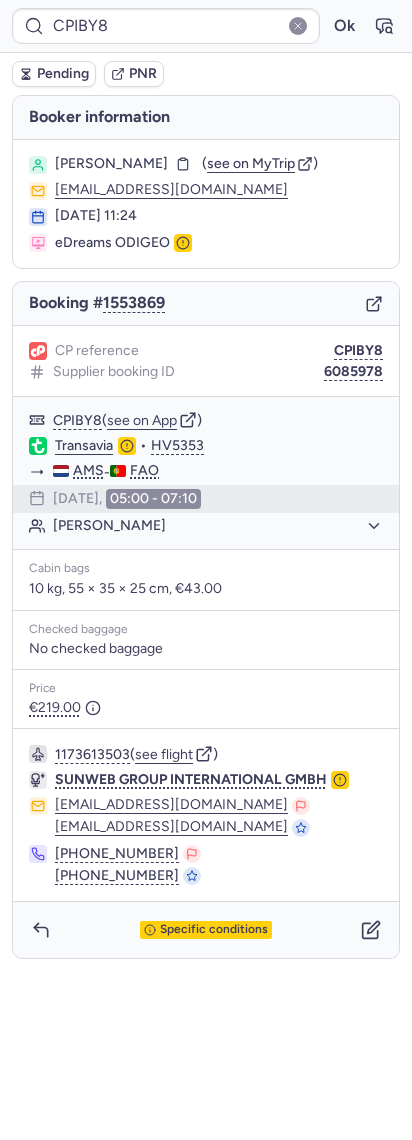scroll, scrollTop: 0, scrollLeft: 0, axis: both 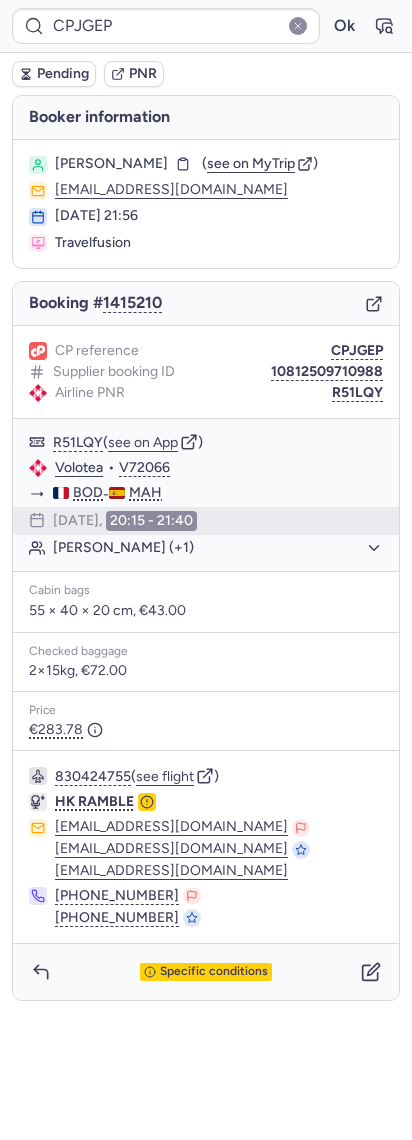click 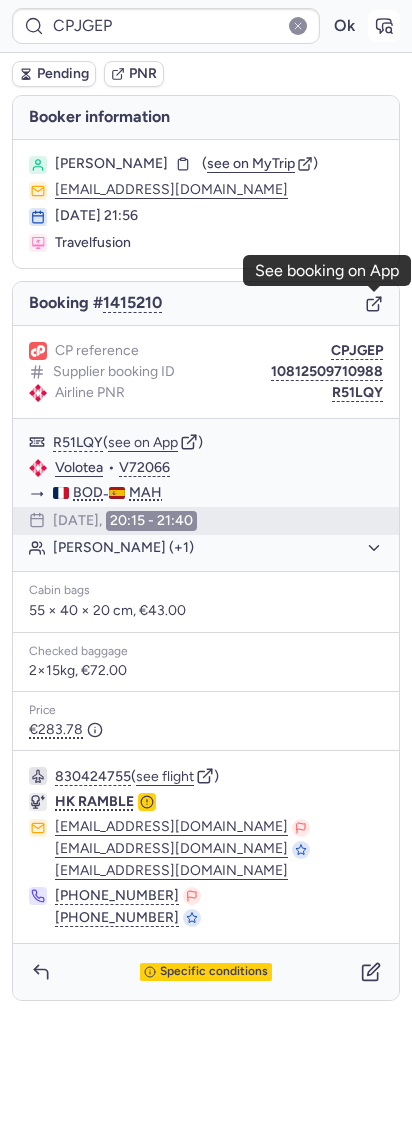 click 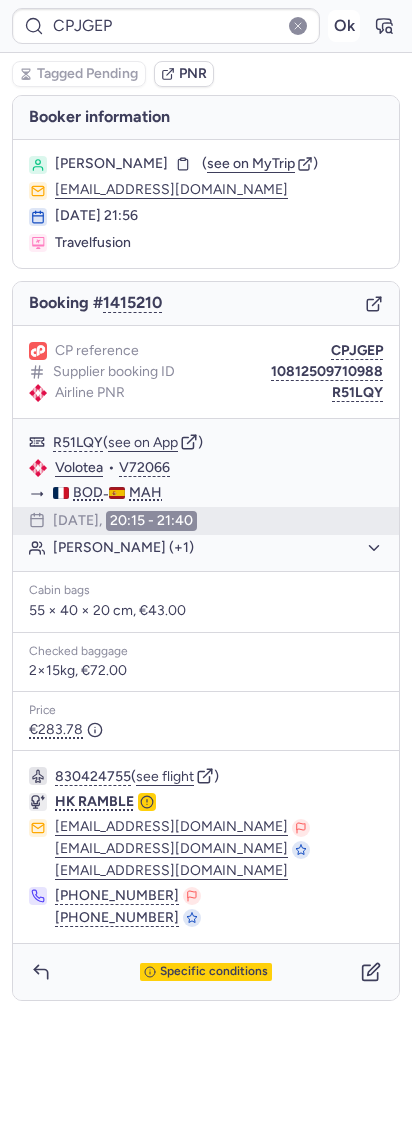 click on "Ok" at bounding box center [344, 26] 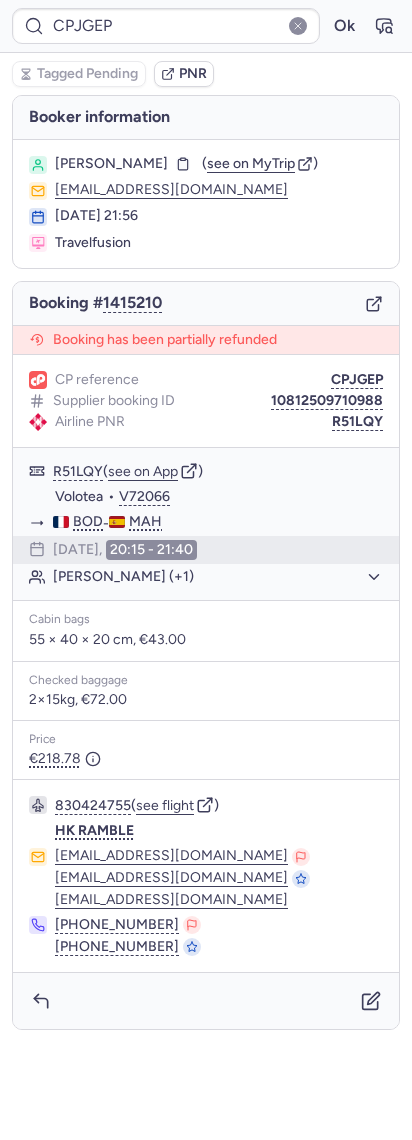 click on "Booking # 1415210" at bounding box center [206, 304] 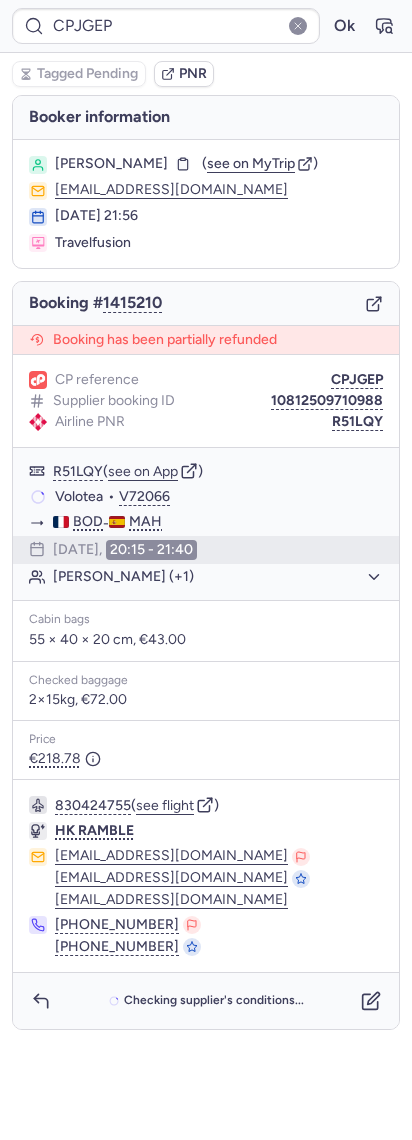 click 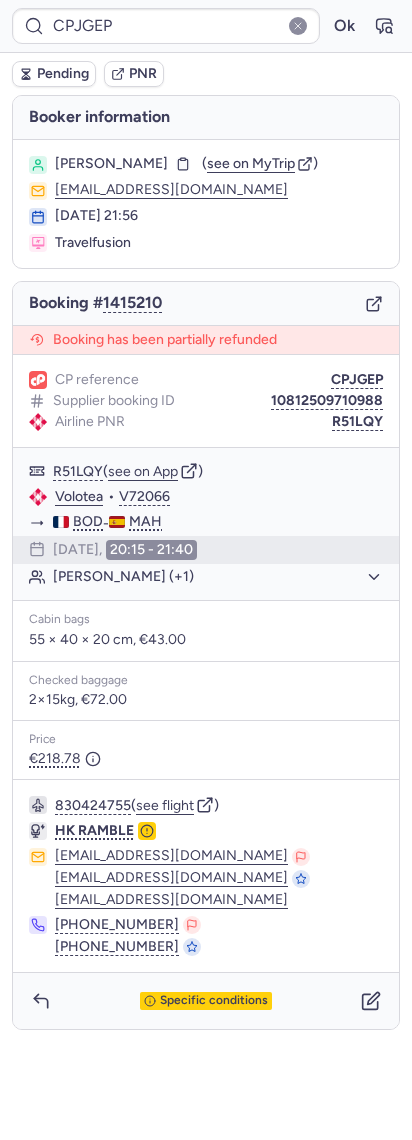 click on "Booking # 1415210" at bounding box center (206, 304) 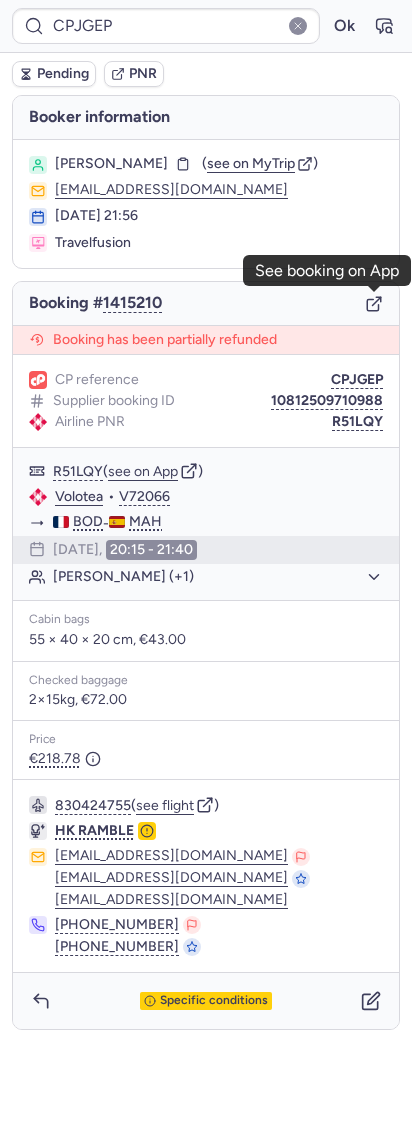click 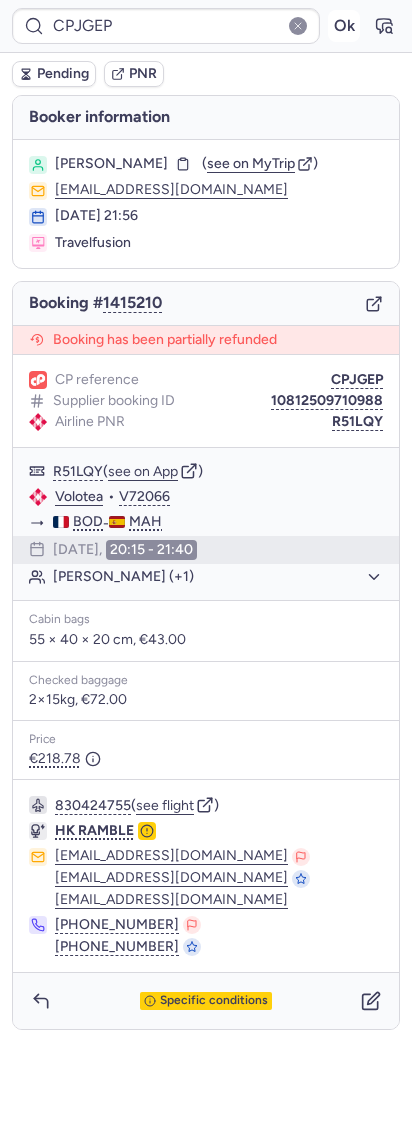 click on "Ok" at bounding box center (344, 26) 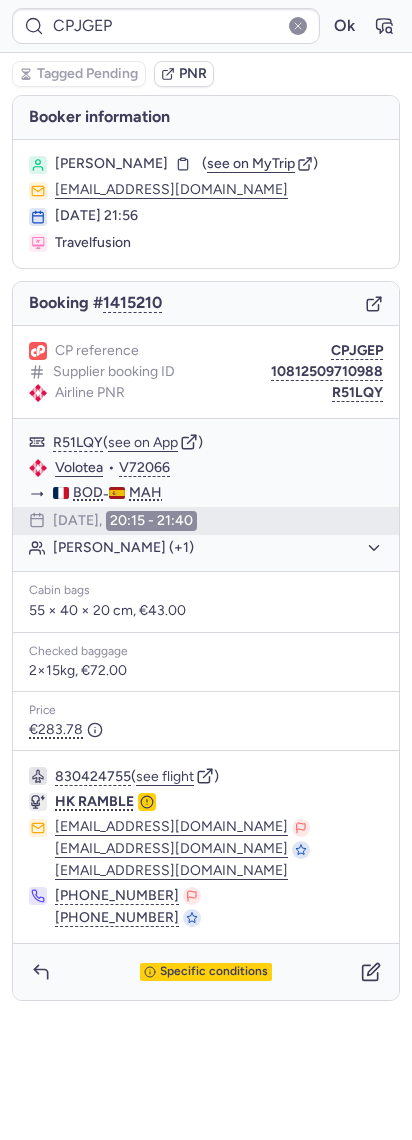 click on "Booking # 1415210" at bounding box center [206, 304] 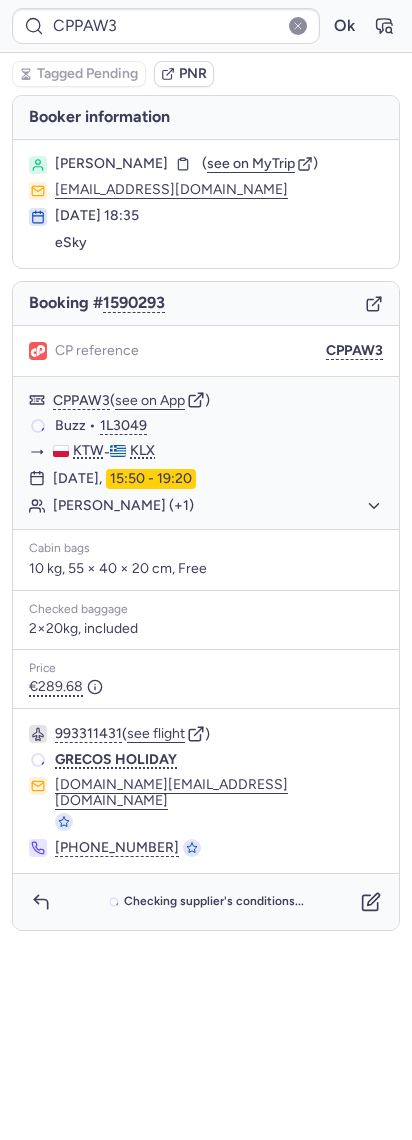type on "CPIBY8" 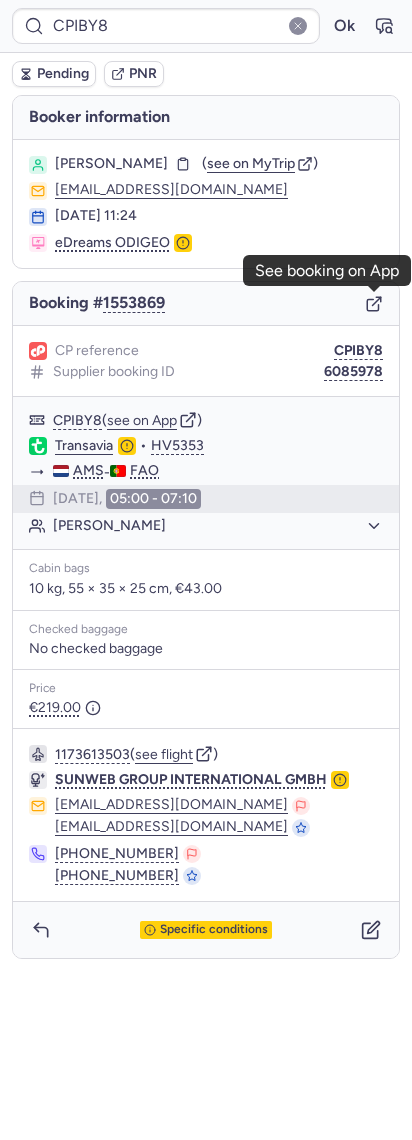 click 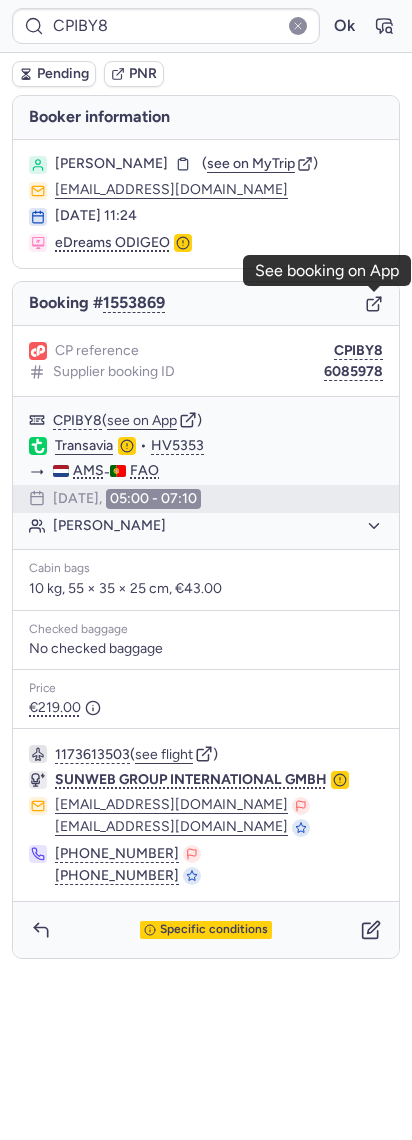 click on "Specific conditions" at bounding box center [206, 930] 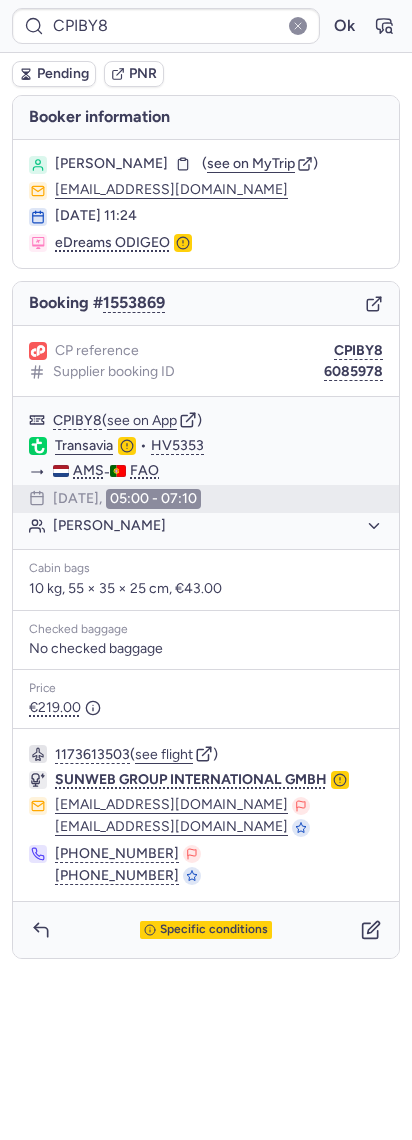 click on "Specific conditions" at bounding box center [206, 930] 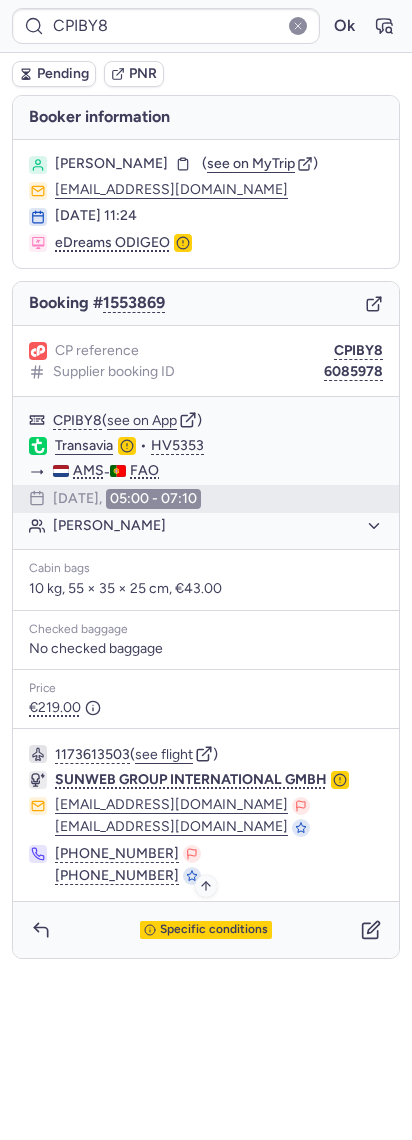 click on "Specific conditions" at bounding box center (214, 930) 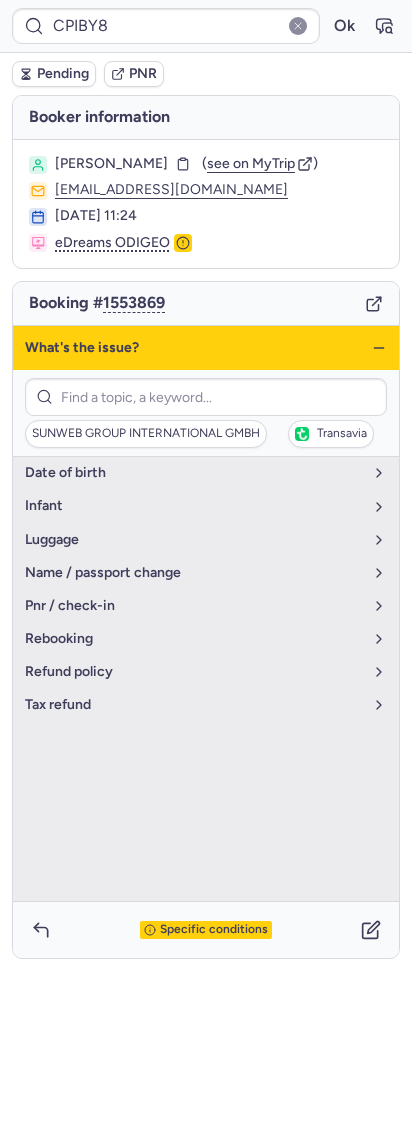 click on "SUNWEB GROUP INTERNATIONAL GMBH  Transavia" at bounding box center (206, 434) 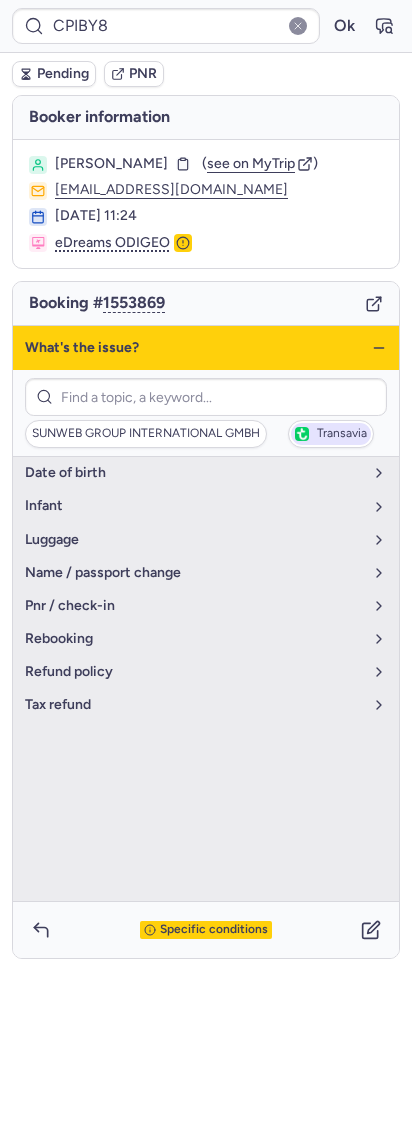 click on "Transavia" at bounding box center (331, 434) 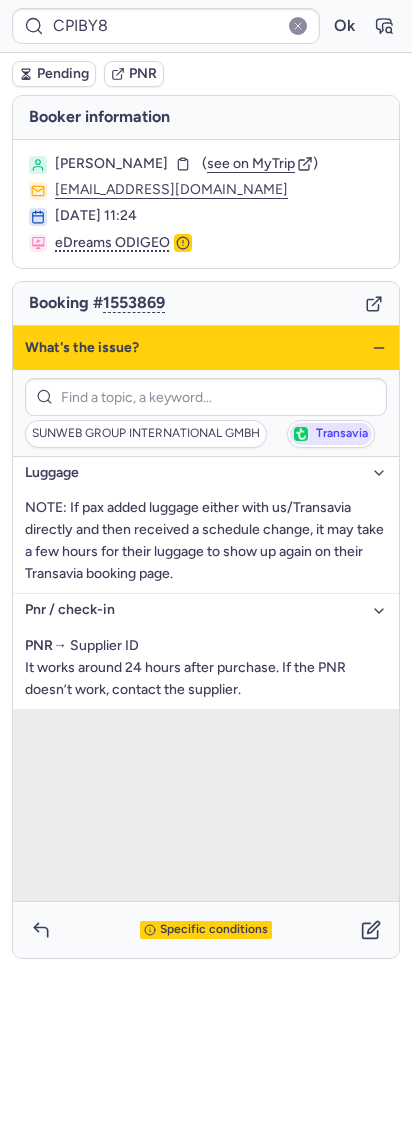 click on "Transavia" at bounding box center [331, 434] 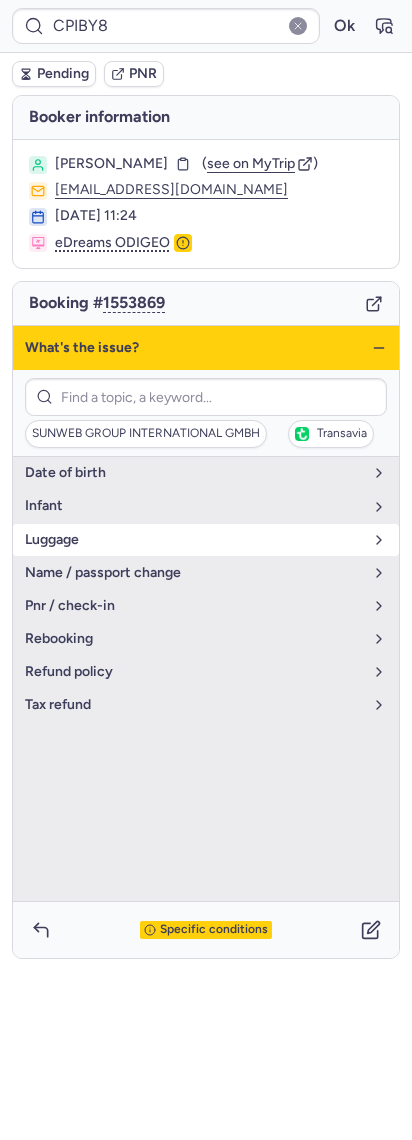 click on "luggage" at bounding box center (194, 540) 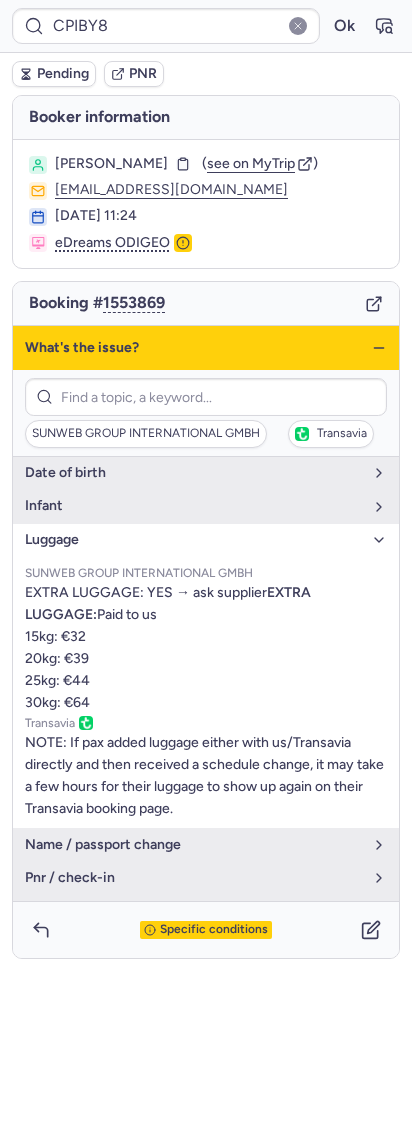 click on "luggage" at bounding box center [194, 540] 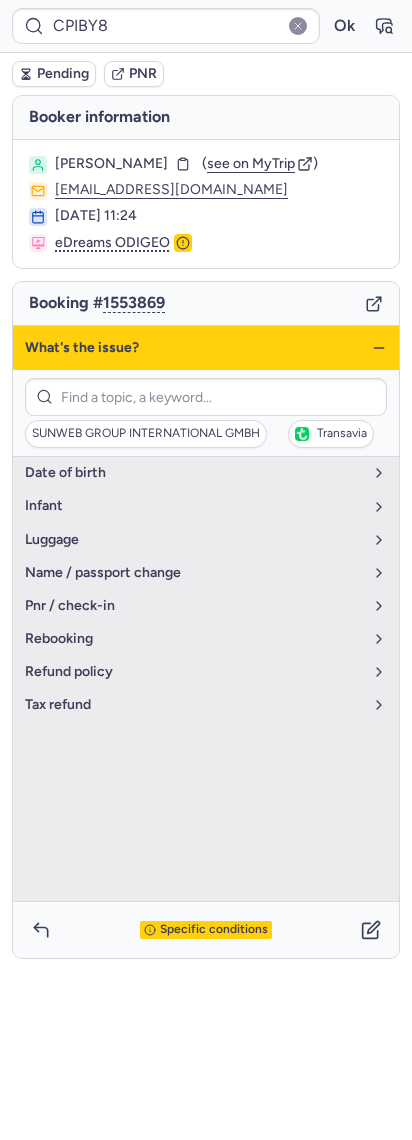click on "What's the issue?" at bounding box center [206, 348] 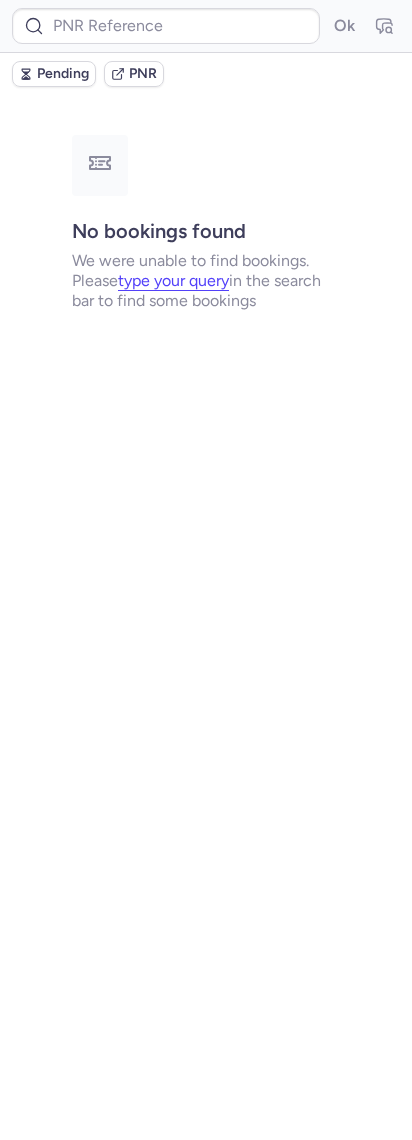 type on "CPPAW3" 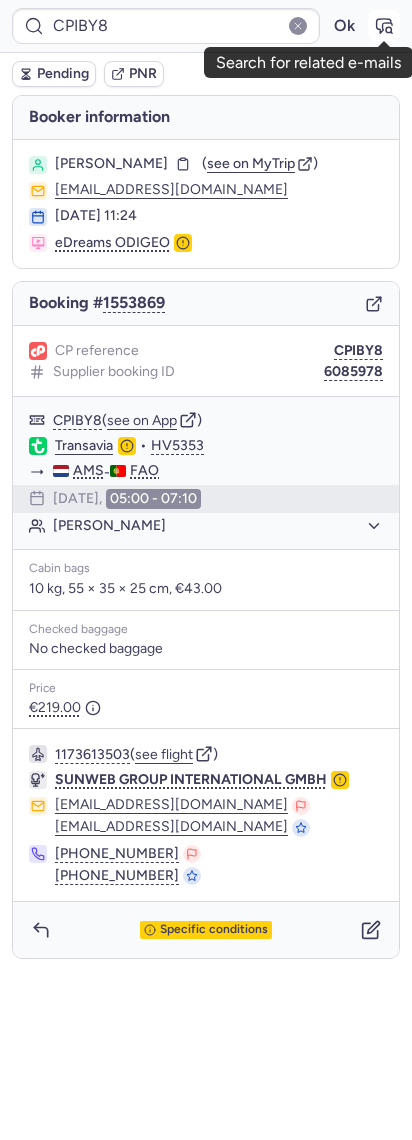 click 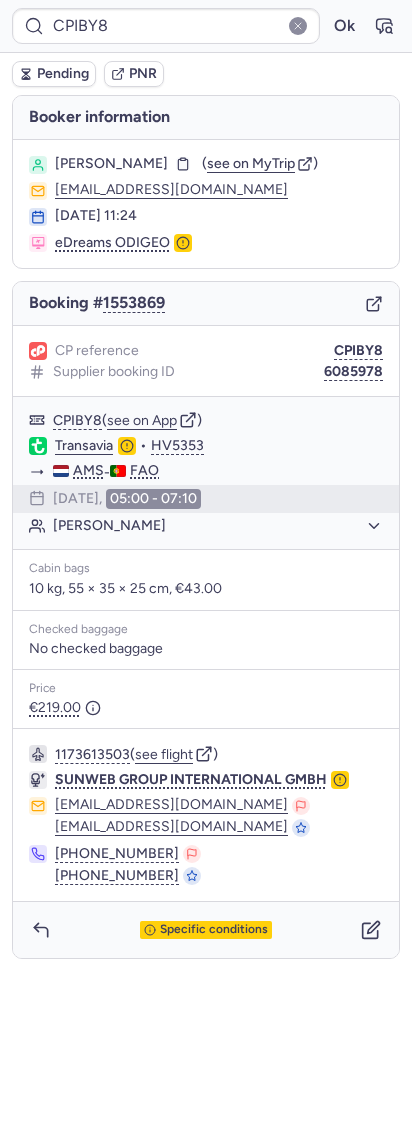 click 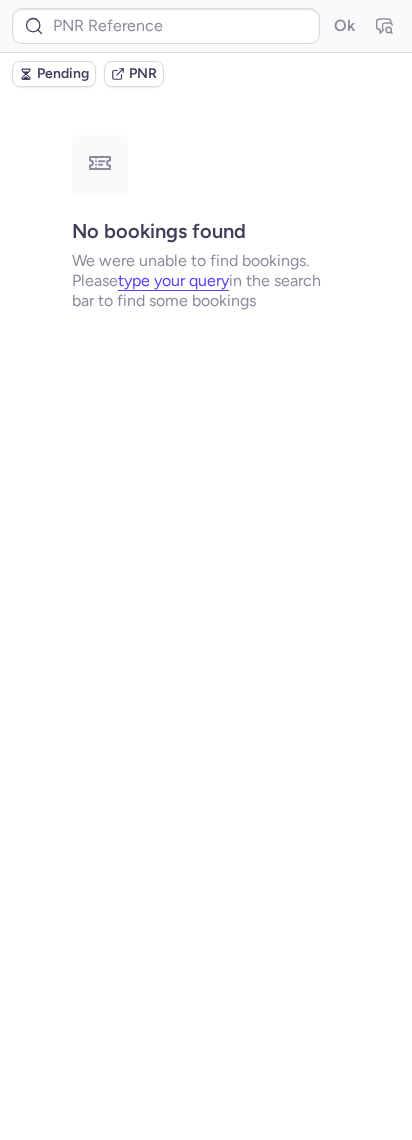 type on "CPJGEP" 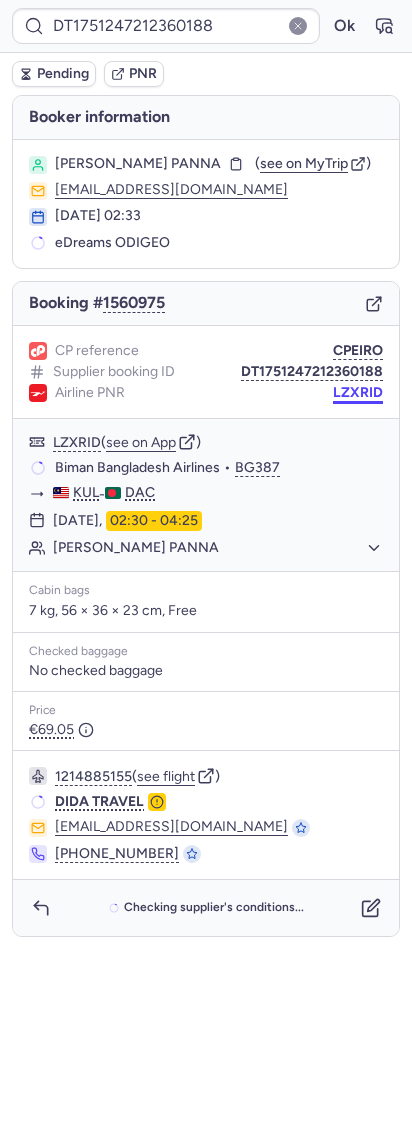 click on "LZXRID" at bounding box center [358, 393] 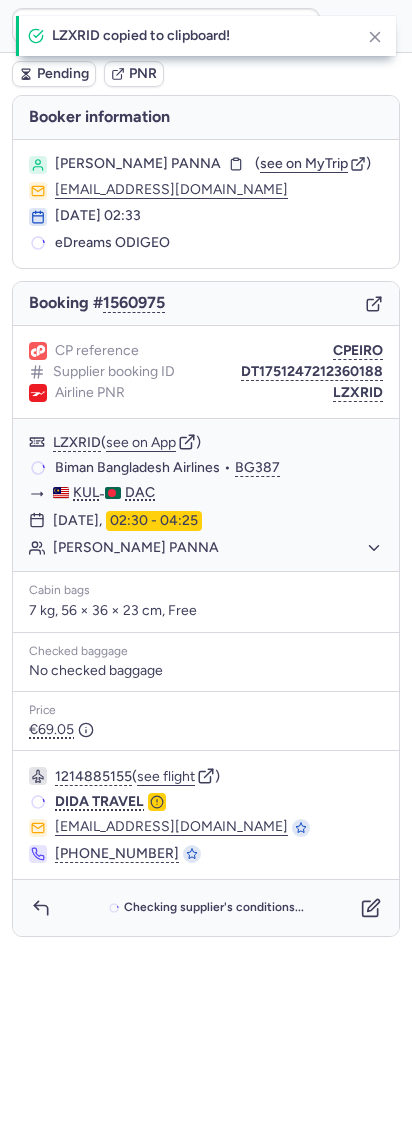 click on "Checking supplier's conditions..." at bounding box center [206, 908] 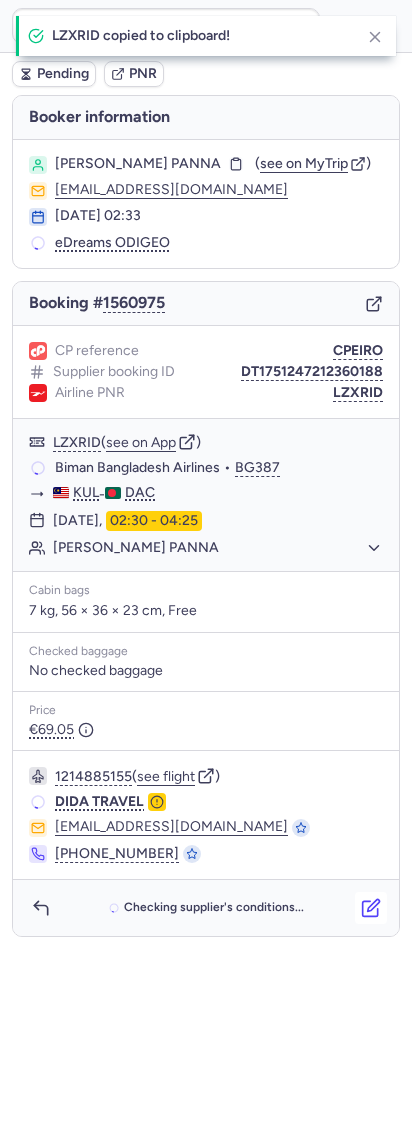 click 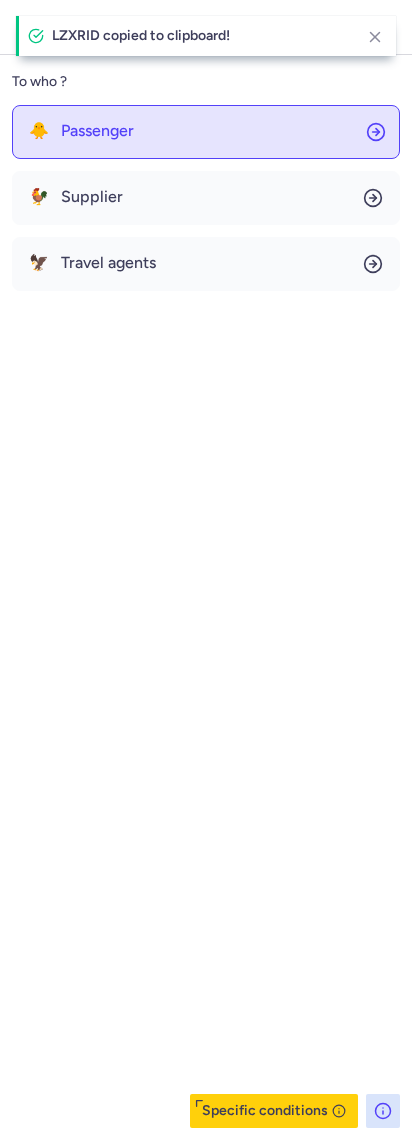 click on "🐥 Passenger" 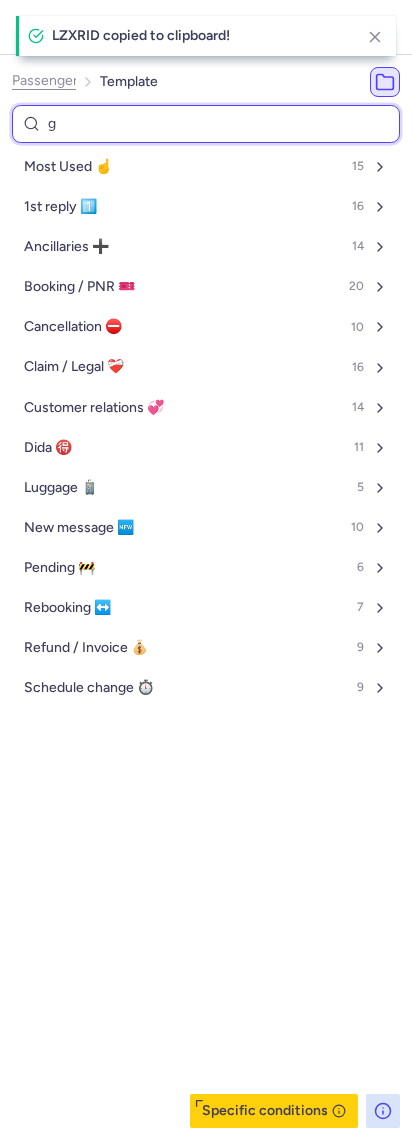type on "ge" 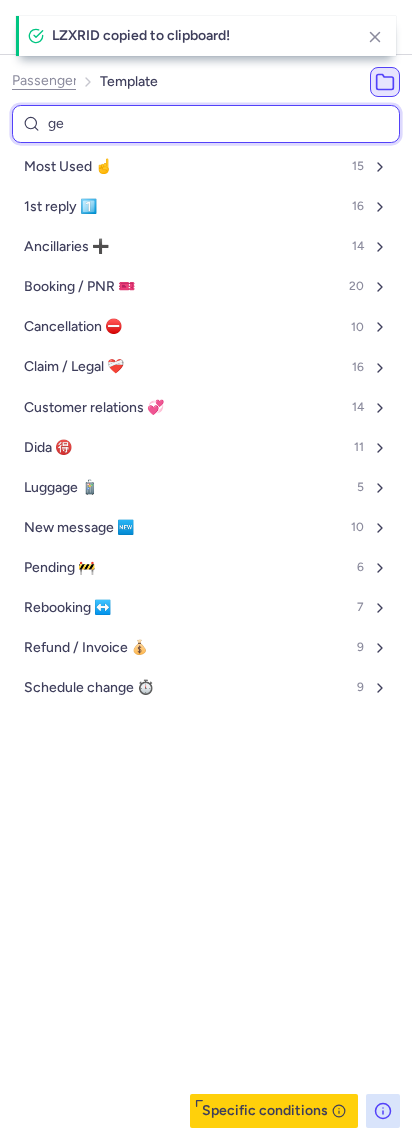 select on "en" 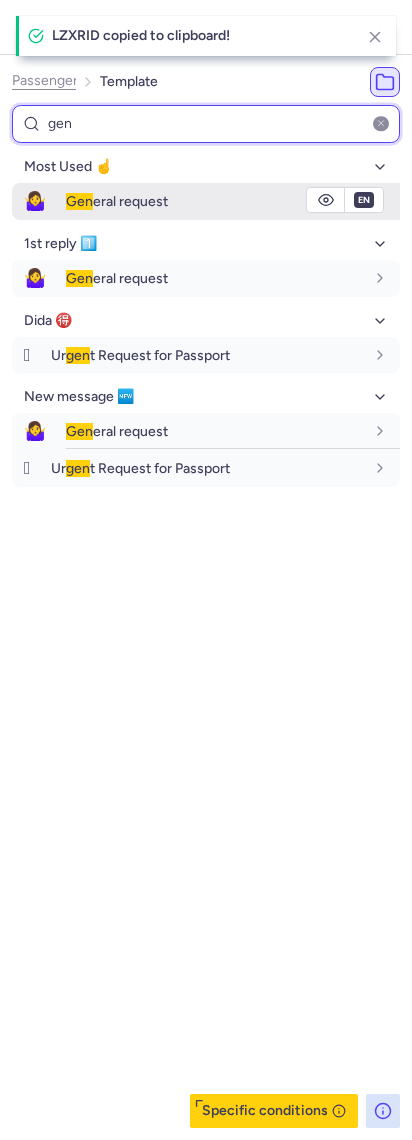 type on "gen" 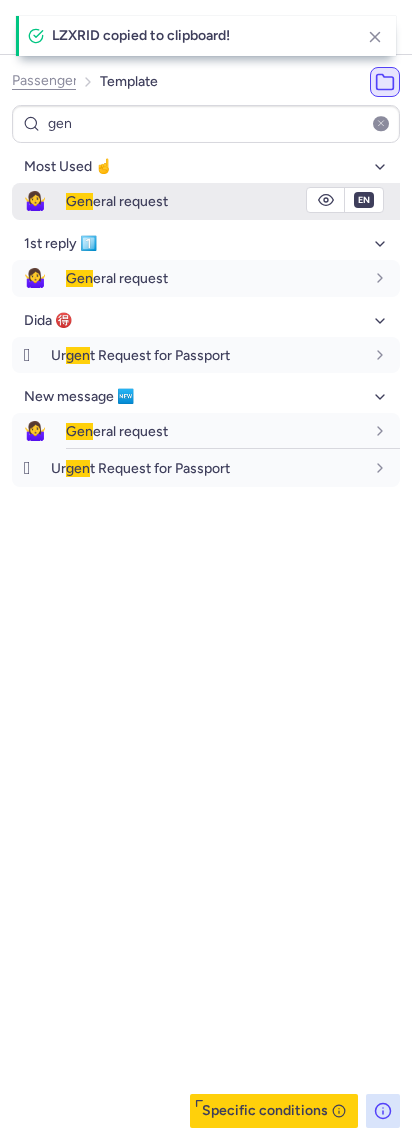 click on "Gen eral request" at bounding box center (215, 201) 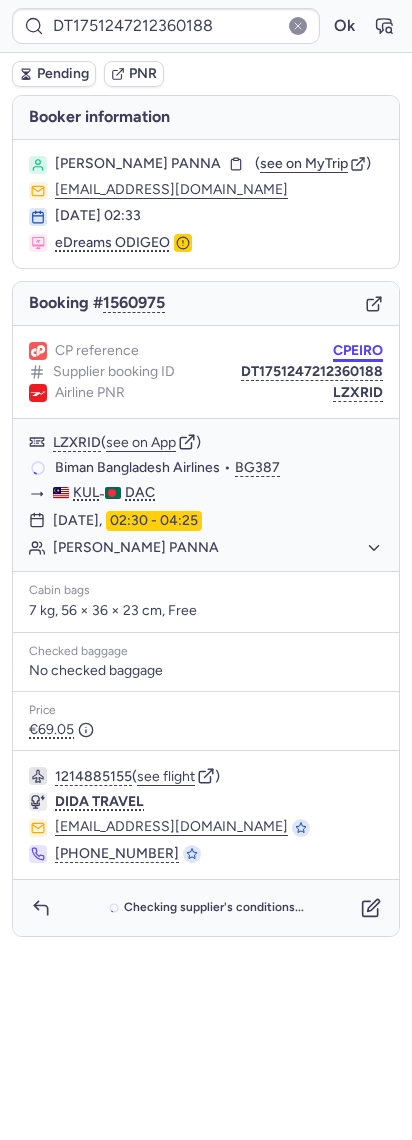 click on "CPEIRO" at bounding box center [358, 351] 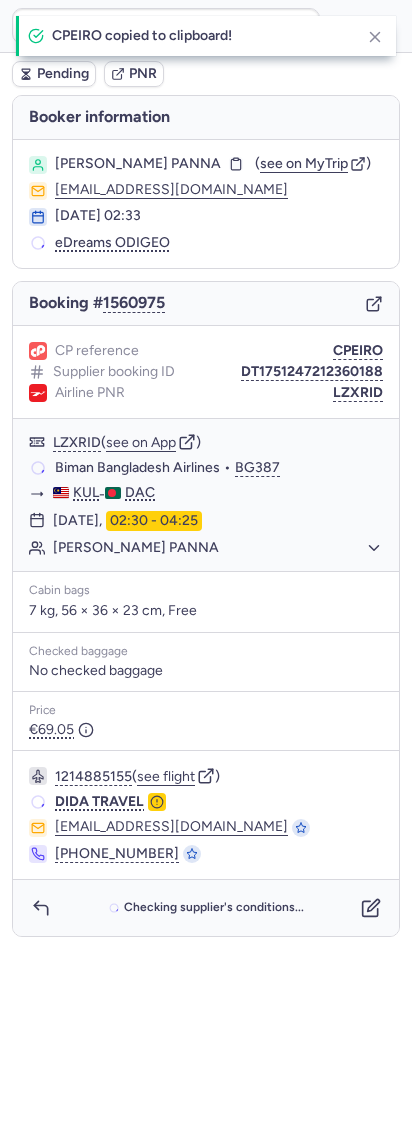 type on "CPPAW3" 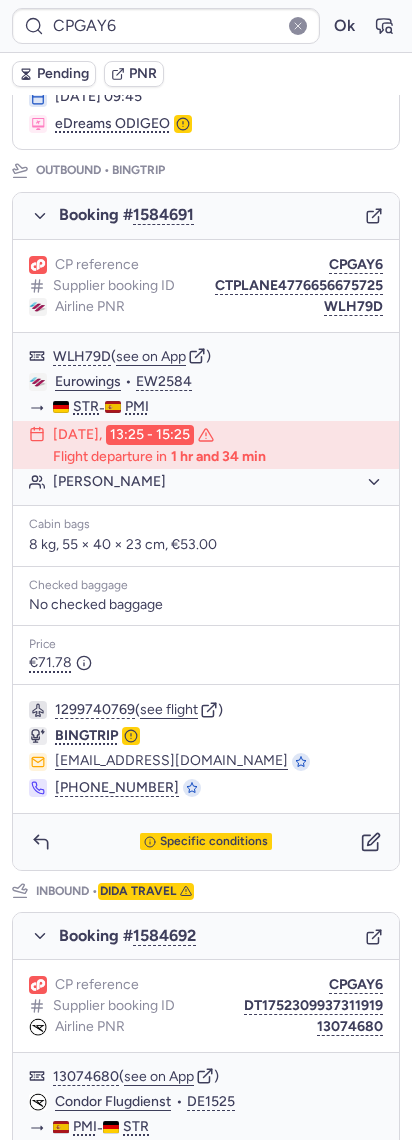 scroll, scrollTop: 0, scrollLeft: 0, axis: both 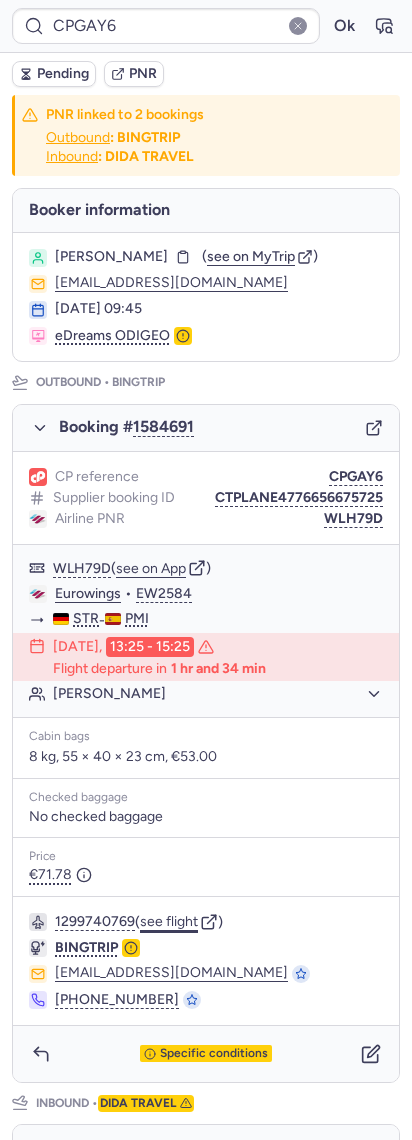 click on "see flight" 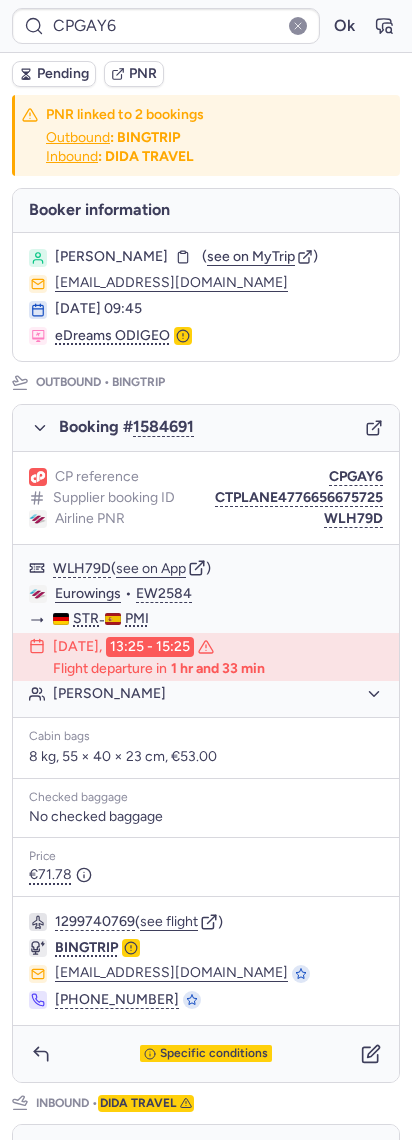 click on "CPGAY6" at bounding box center [166, 26] 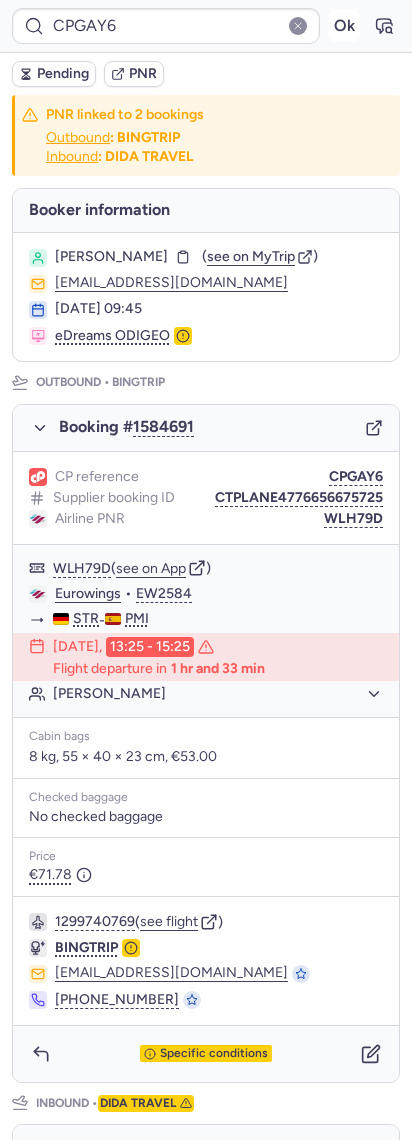 click on "Ok" at bounding box center [344, 26] 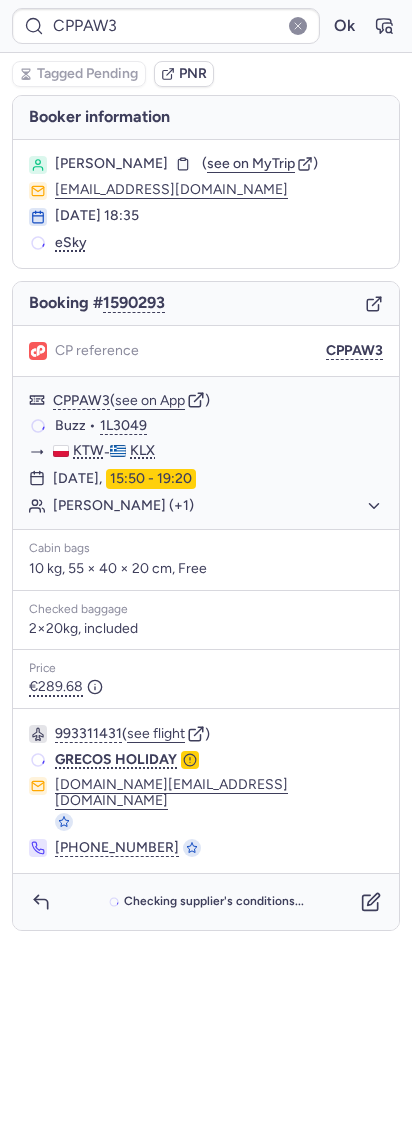 type on "CPEJ2T" 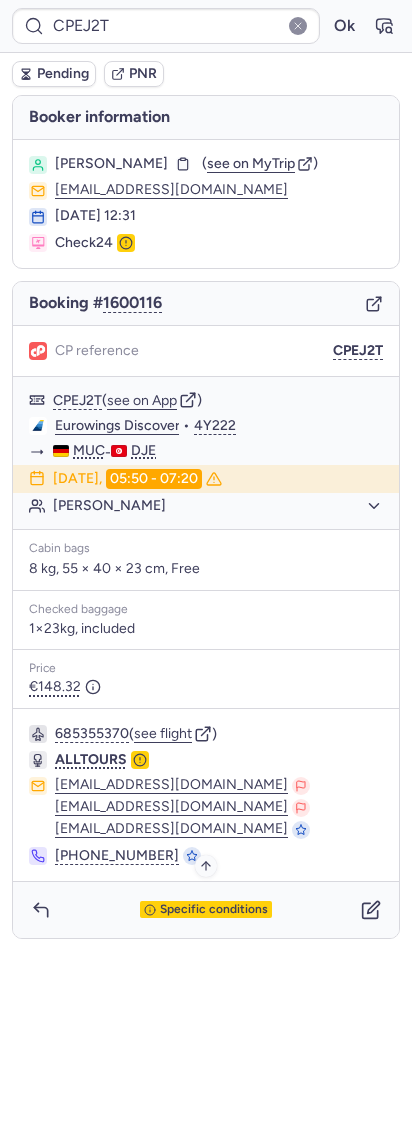 click on "Specific conditions" at bounding box center (214, 910) 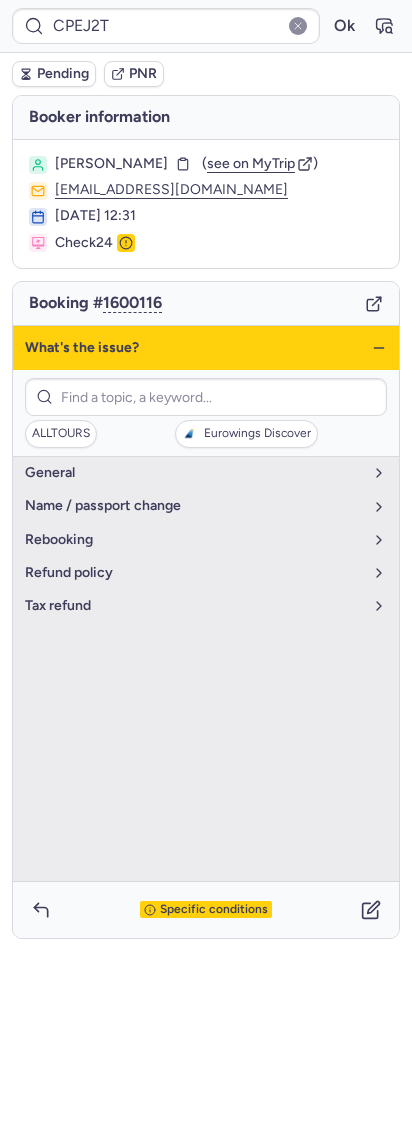click on "ALLTOURS  Eurowings Discover" at bounding box center (206, 434) 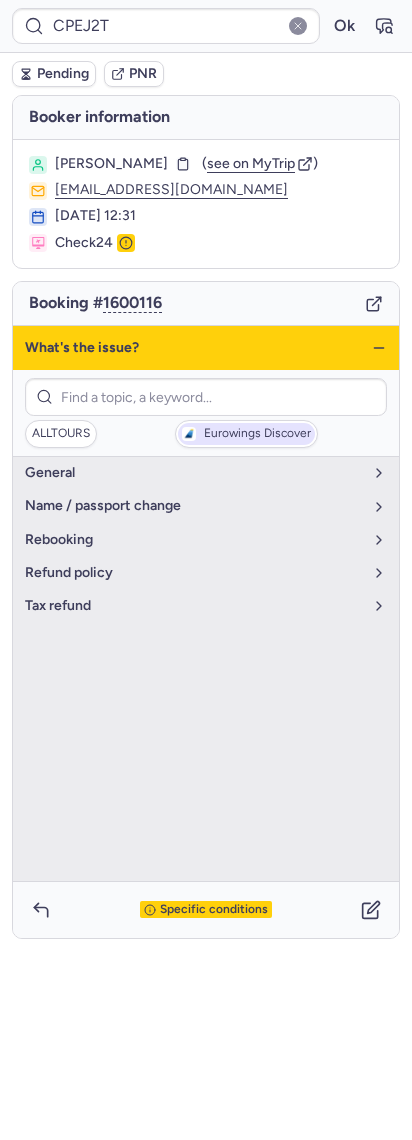 click on "Eurowings Discover" at bounding box center [257, 434] 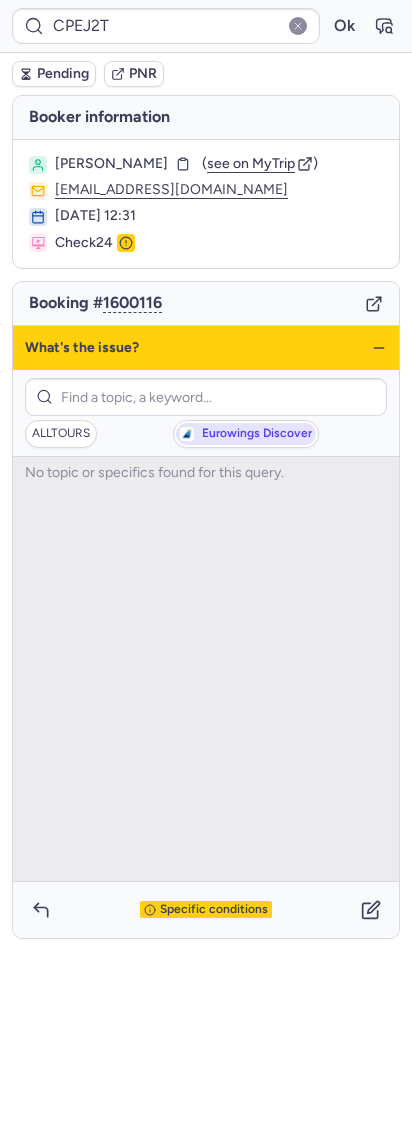 click 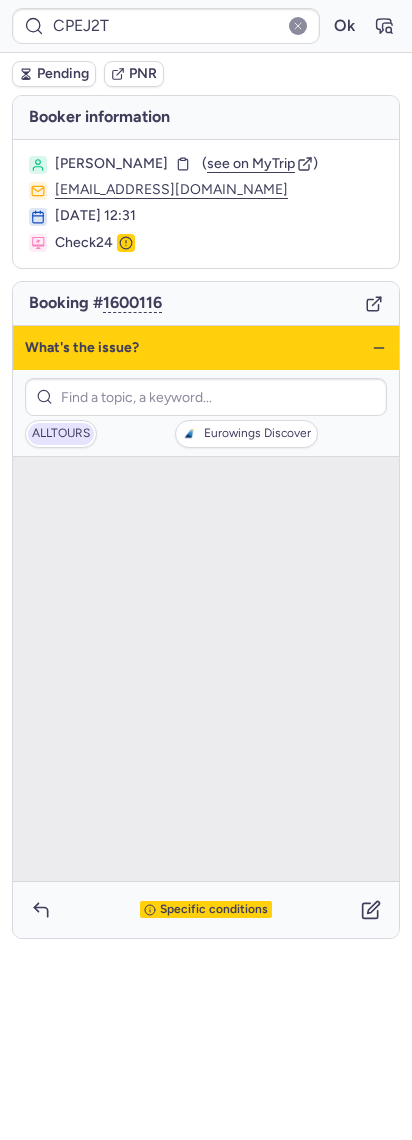 click on "ALLTOURS" at bounding box center (61, 434) 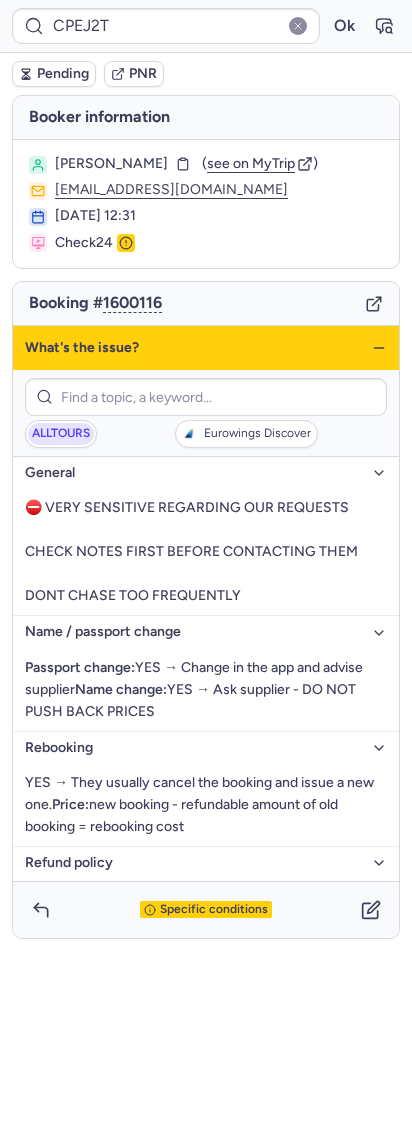 click on "ALLTOURS" at bounding box center [61, 434] 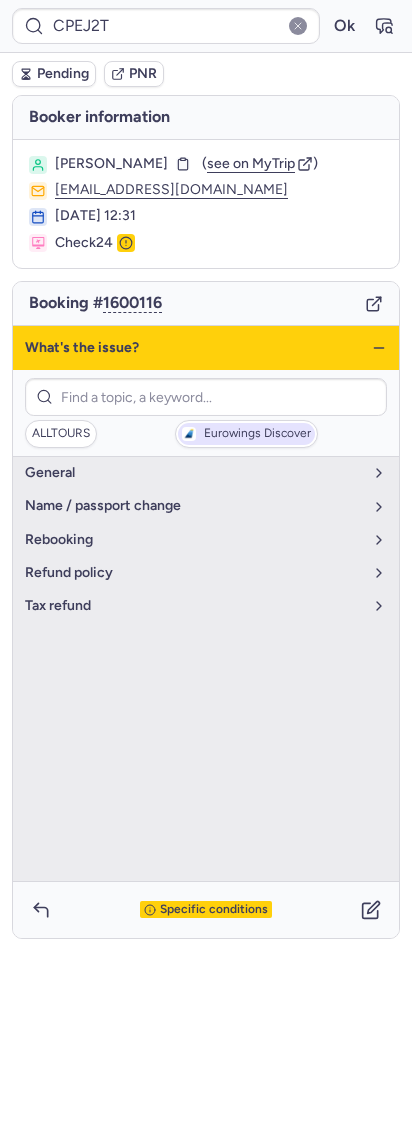 click on "Eurowings Discover" at bounding box center (246, 434) 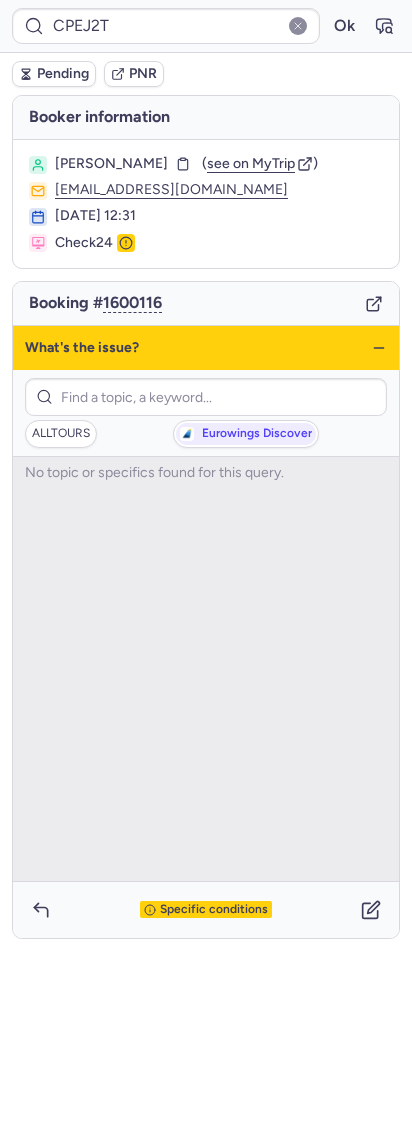 click on "Booker information Mouna BENEY  ( see on MyTrip  )  beney.mouna04@gmail.com 21 Jul 2025, 12:31 Check24 Booking # 1600116 CP reference CPEJ2T CPEJ2T  ( see on App )  Eurowings Discover  •  4Y222 MUC  -  DJE 26 Jul 2025,  05:50 - 07:20 Kamel DARDOURI   Cabin bags  8 kg, 55 × 40 × 23 cm, Free Checked baggage 1×23kg, included Price €148.32  685355370  ( see flight )  ALLTOURS notfallhotline@alltours.de ops@alltours.de flugdisposition@alltours.de +49 211 54274380 What's the issue? ALLTOURS  Eurowings Discover No topic or specifics found for this query. Specific conditions" at bounding box center [206, 516] 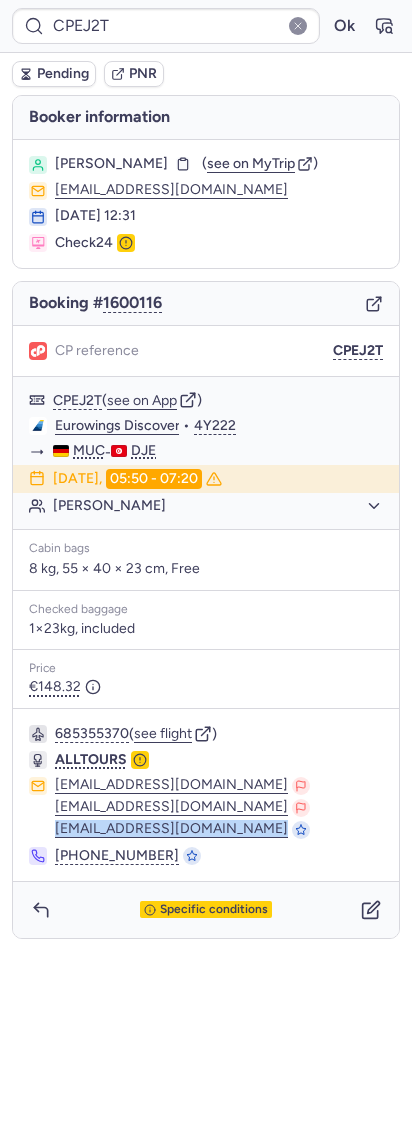 drag, startPoint x: 276, startPoint y: 835, endPoint x: 33, endPoint y: 823, distance: 243.29611 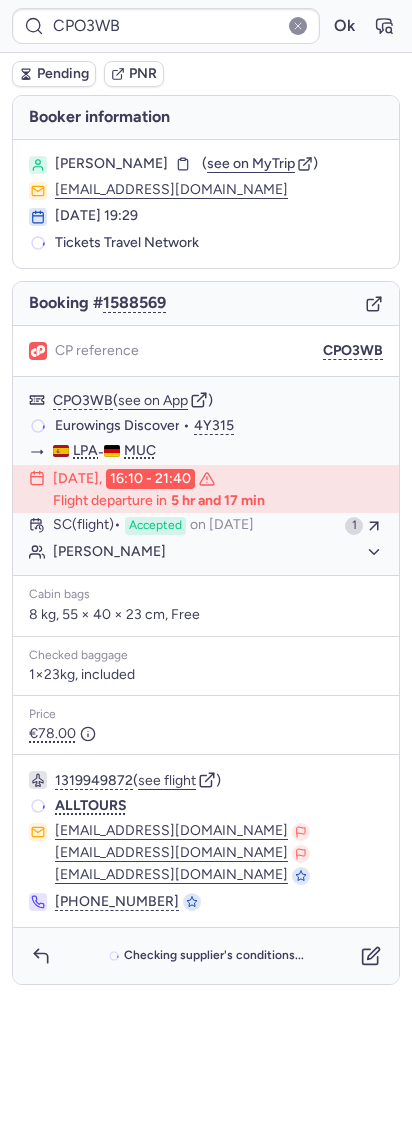 type on "CPAV3R" 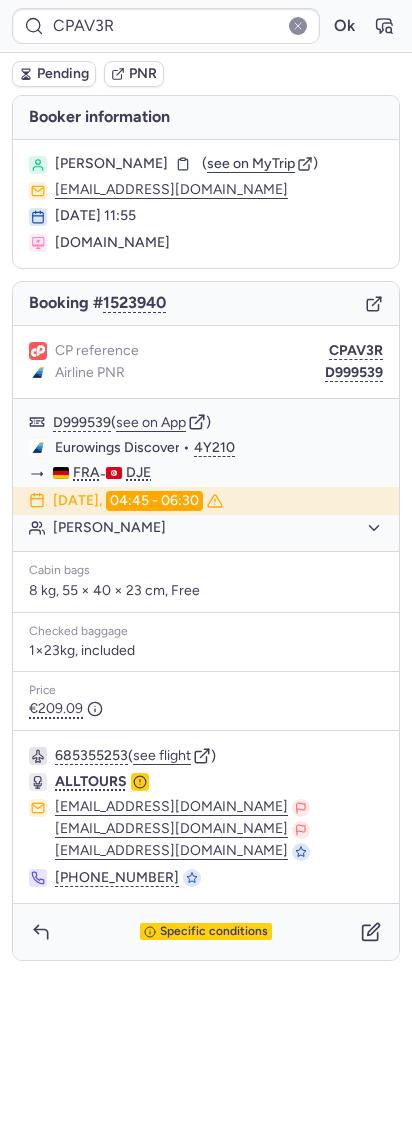 type on "CPEJ2T" 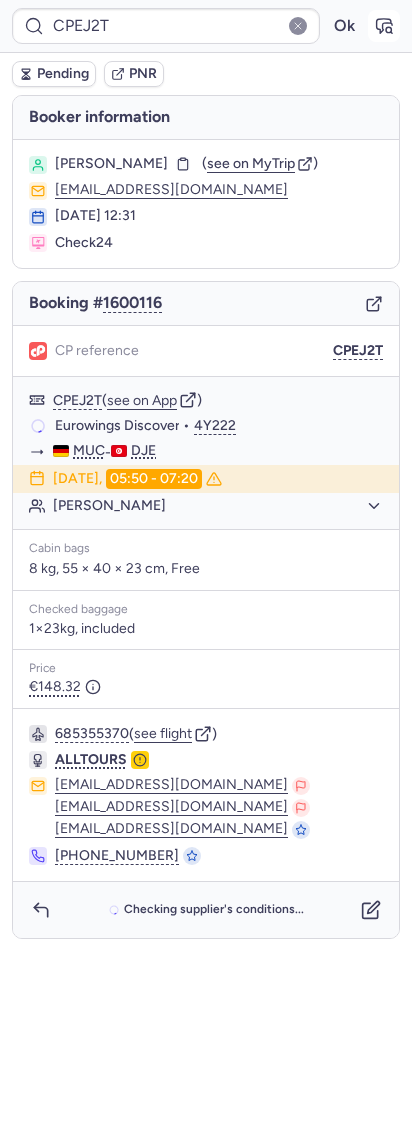click at bounding box center [384, 26] 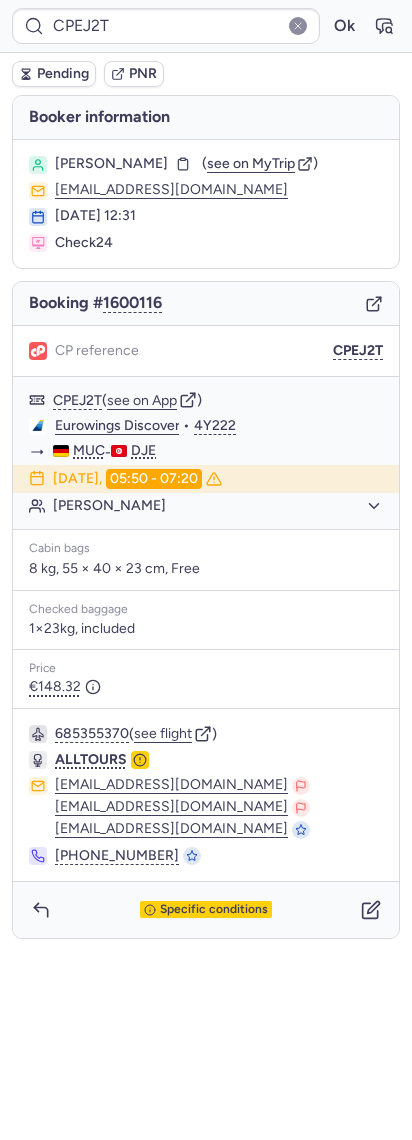 click on "Specific conditions" at bounding box center [206, 910] 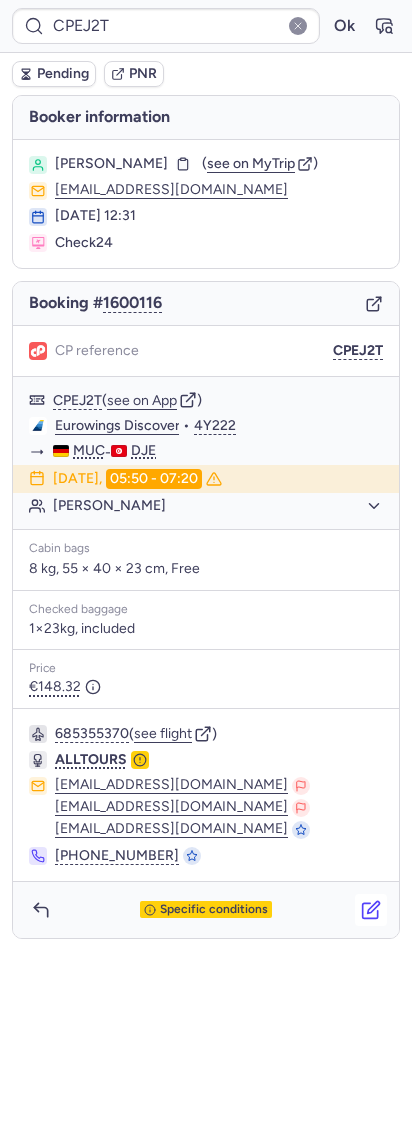 click at bounding box center (371, 910) 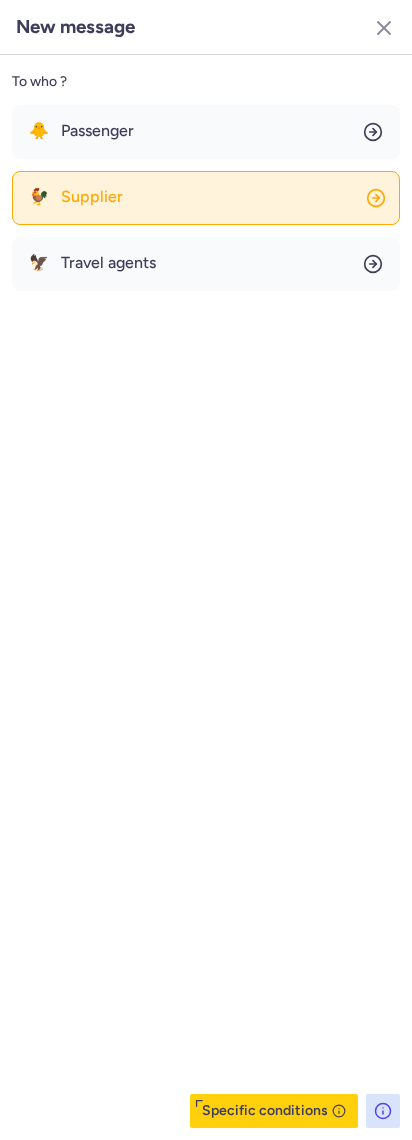 click on "Supplier" at bounding box center (92, 197) 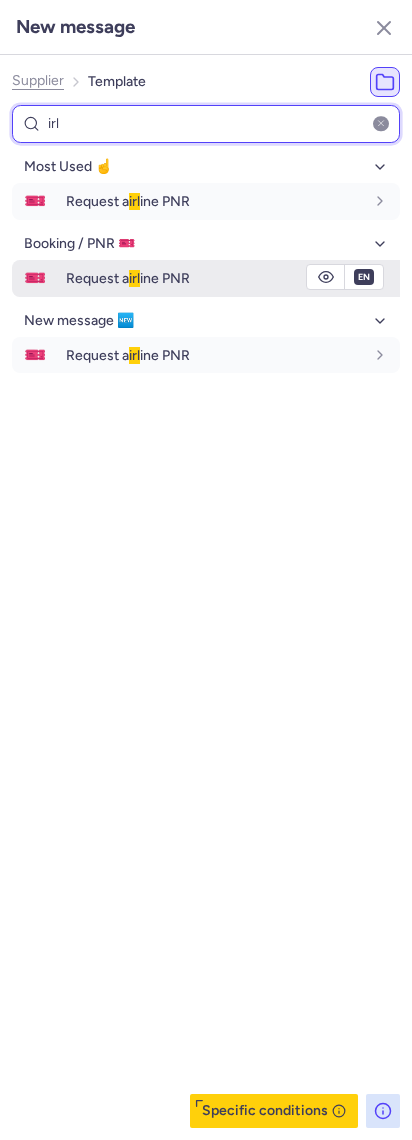 type on "irl" 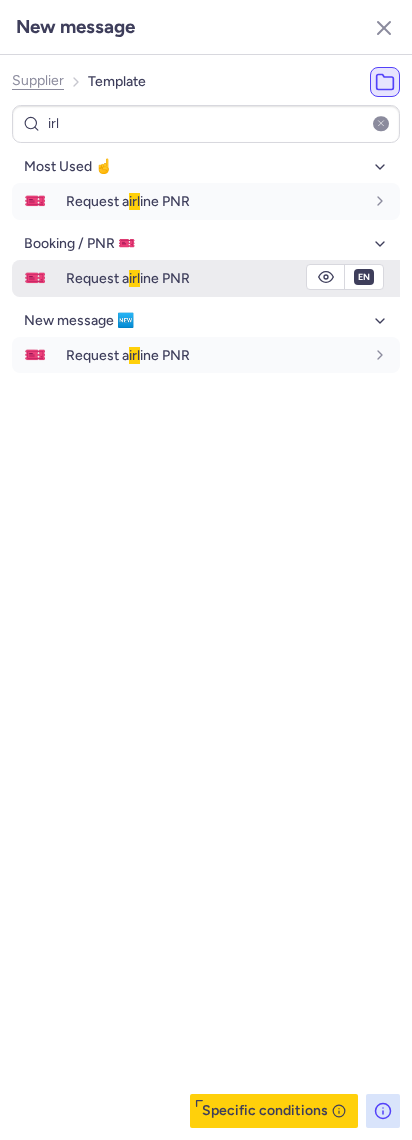 click on "🎫 Request a irl ine PNR" at bounding box center [206, 278] 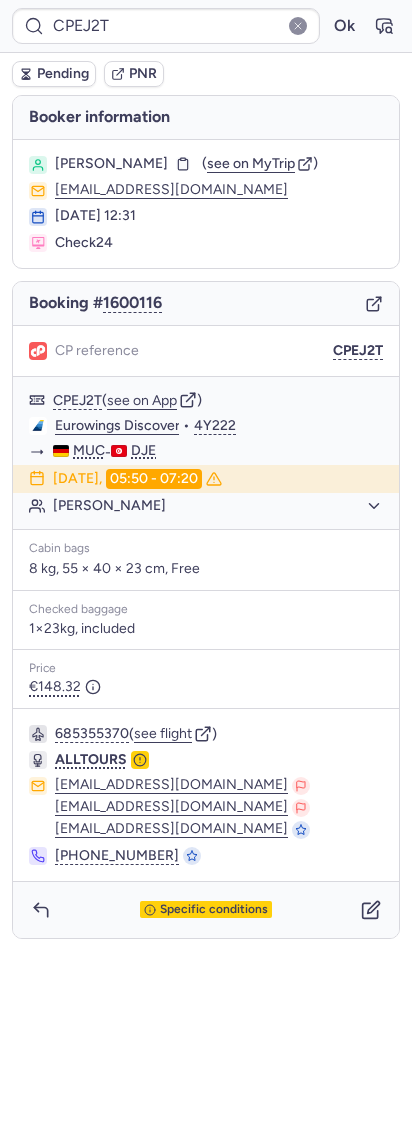 click on "Pending" at bounding box center (63, 74) 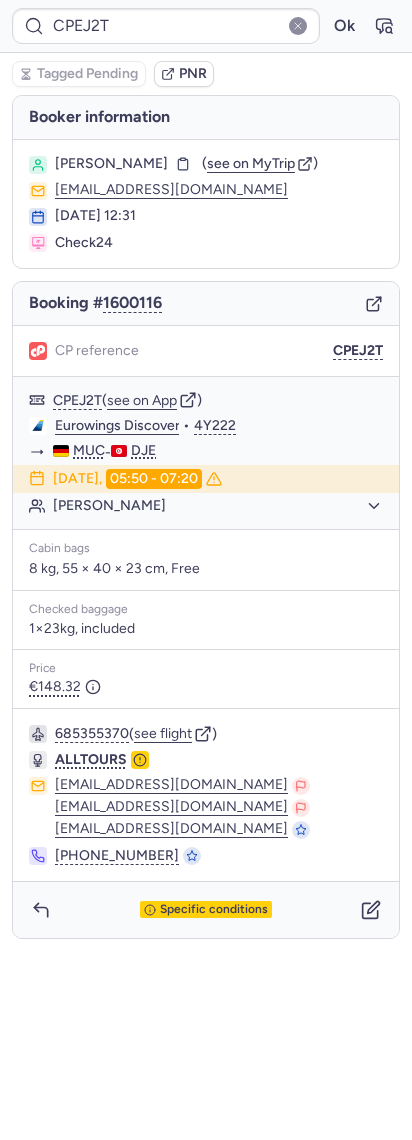 type on "CPHY92" 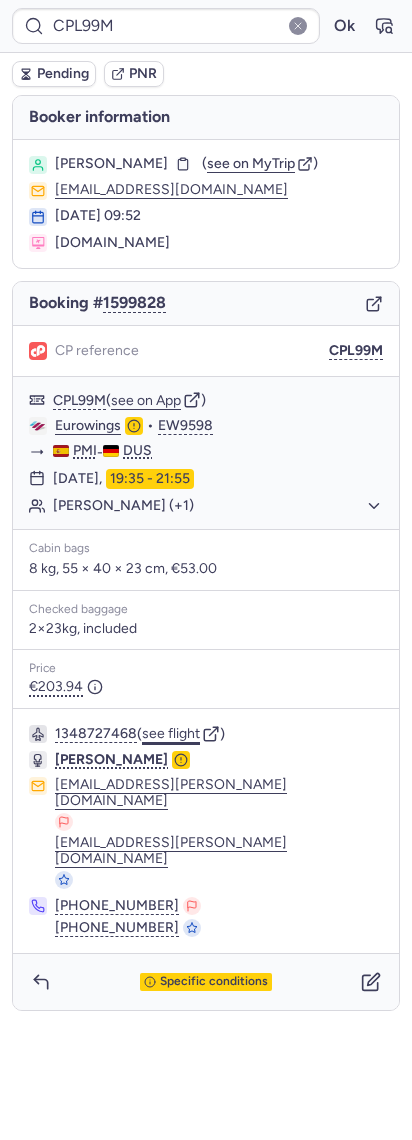 click on "see flight" 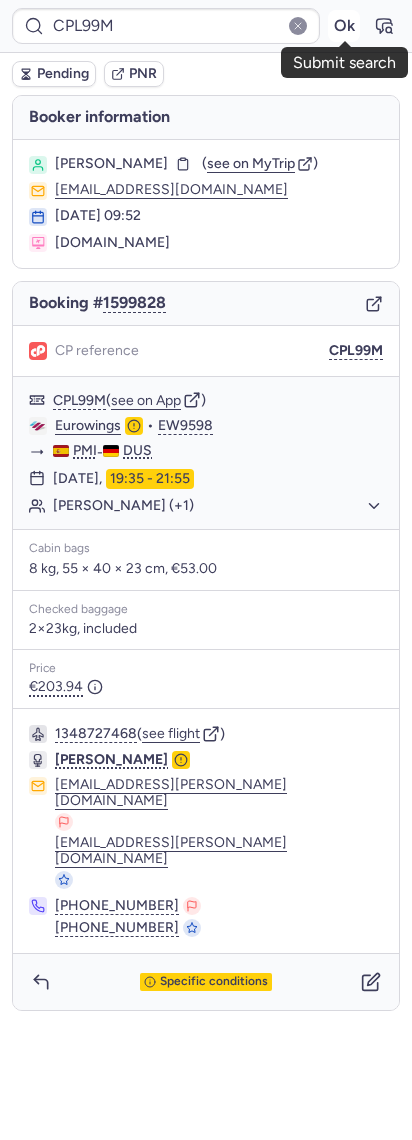 click on "Ok" at bounding box center [344, 26] 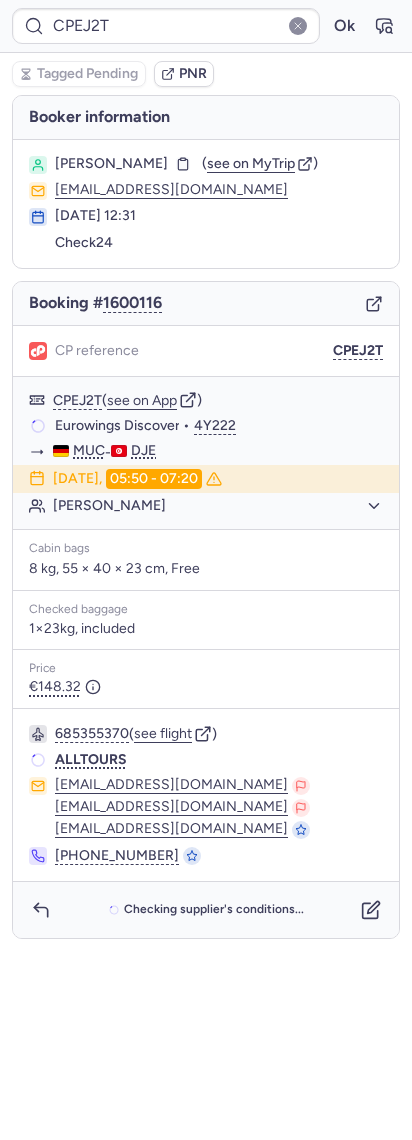 type on "CP93AS" 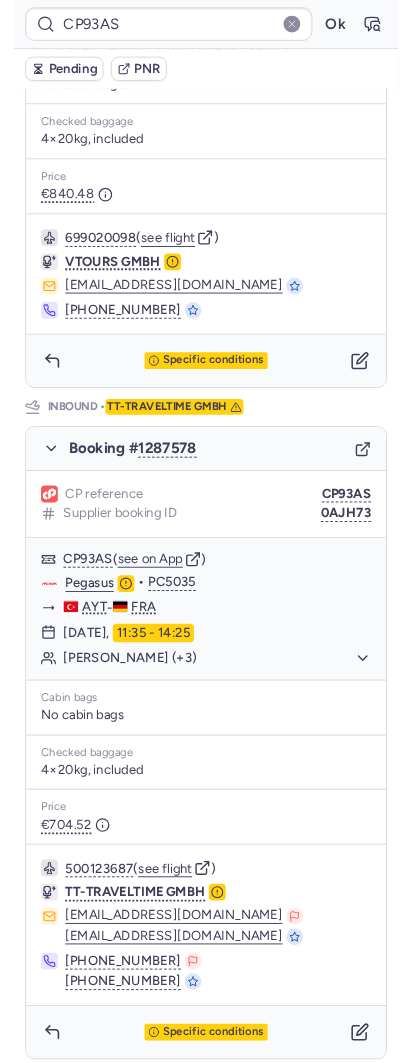 scroll, scrollTop: 670, scrollLeft: 0, axis: vertical 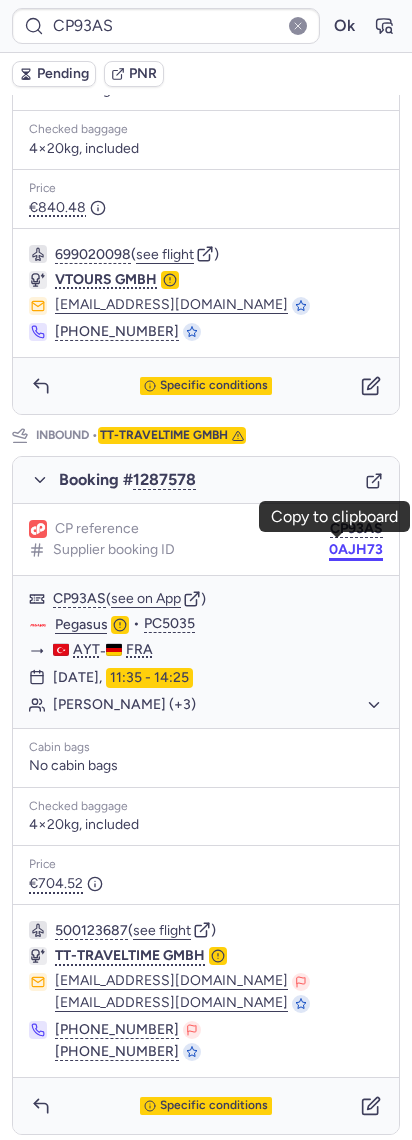click on "0AJH73" at bounding box center [356, 550] 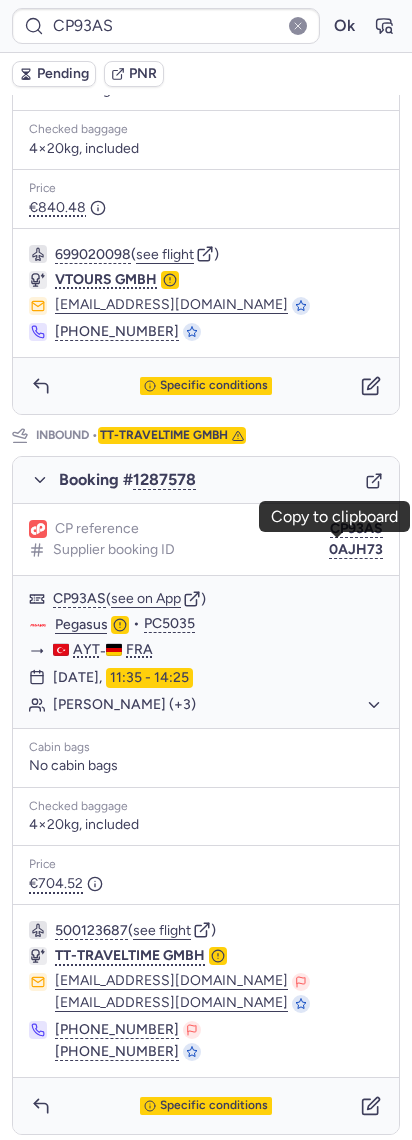 type 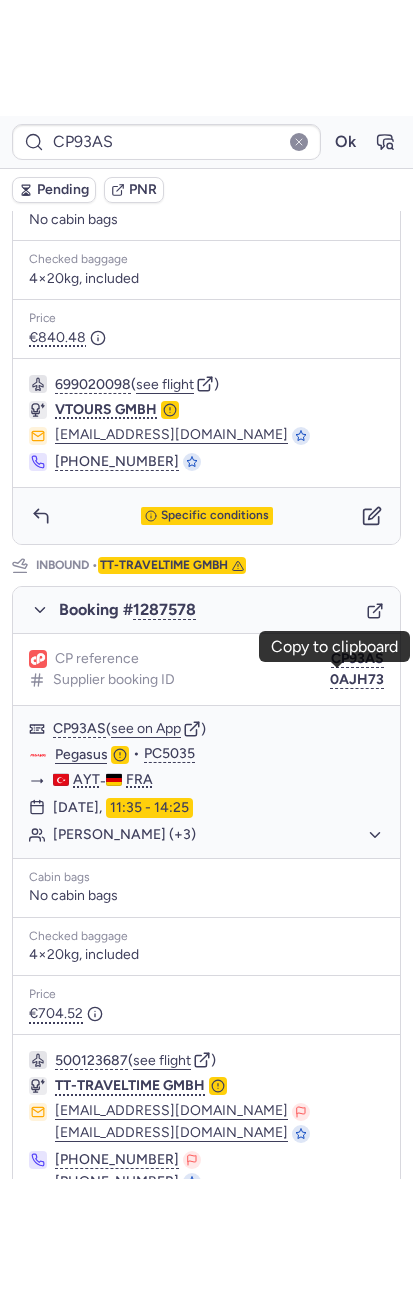 scroll, scrollTop: 656, scrollLeft: 0, axis: vertical 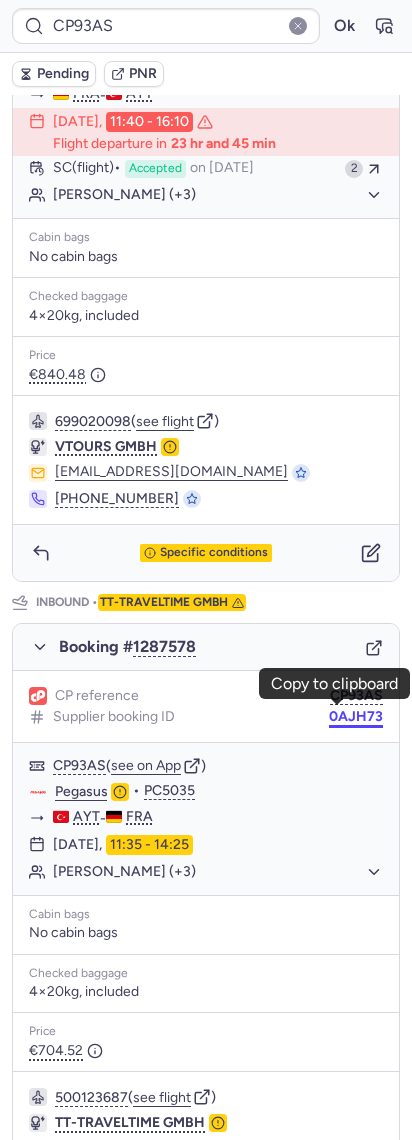 click on "0AJH73" at bounding box center (356, 717) 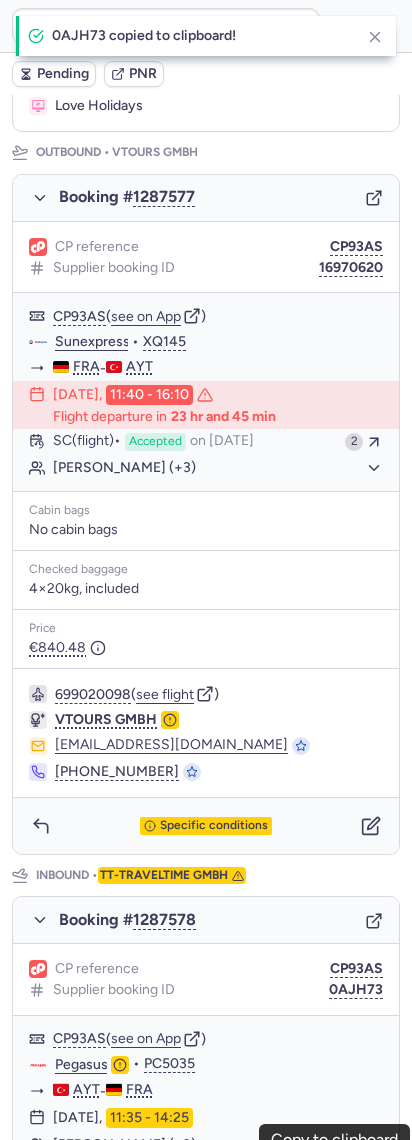 scroll, scrollTop: 0, scrollLeft: 0, axis: both 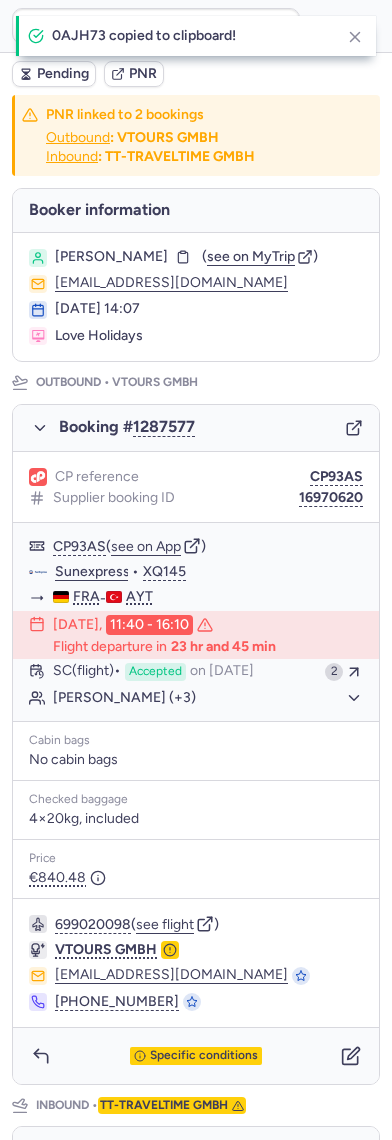 click on "Doren GRABISZEWSKI  ( see on MyTrip  )  dorengrabiszewski@turnrorictuet.com 06 Dec 2024, 14:07 Love Holidays" at bounding box center [196, 297] 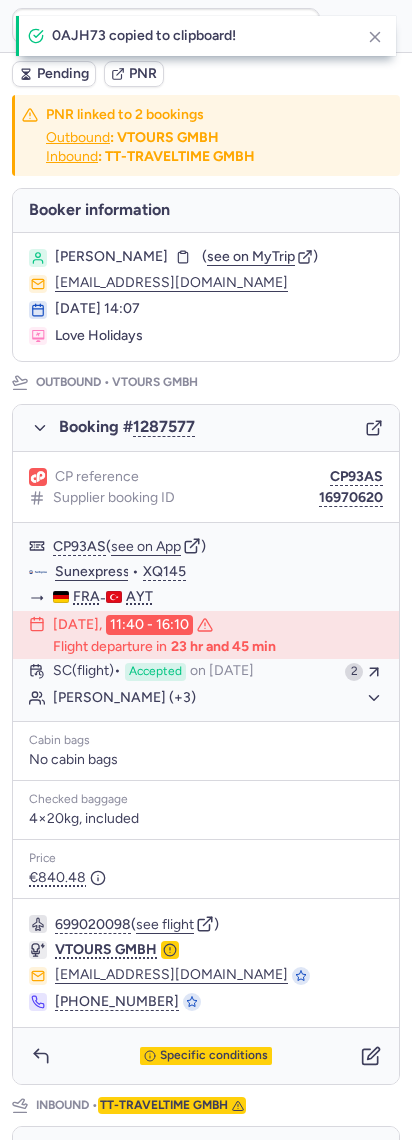 click on "Doren GRABISZEWSKI  ( see on MyTrip  )  dorengrabiszewski@turnrorictuet.com 06 Dec 2024, 14:07 Love Holidays" at bounding box center [206, 297] 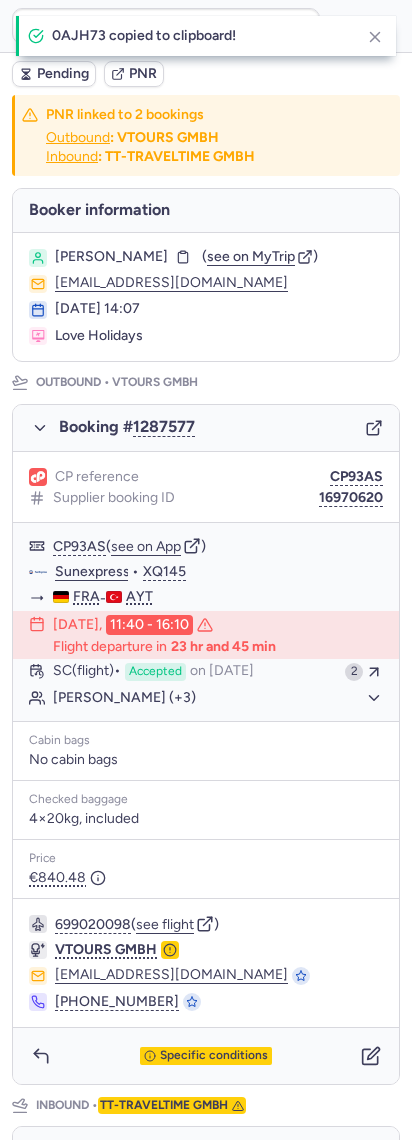 copy on "GRABISZEWSKI" 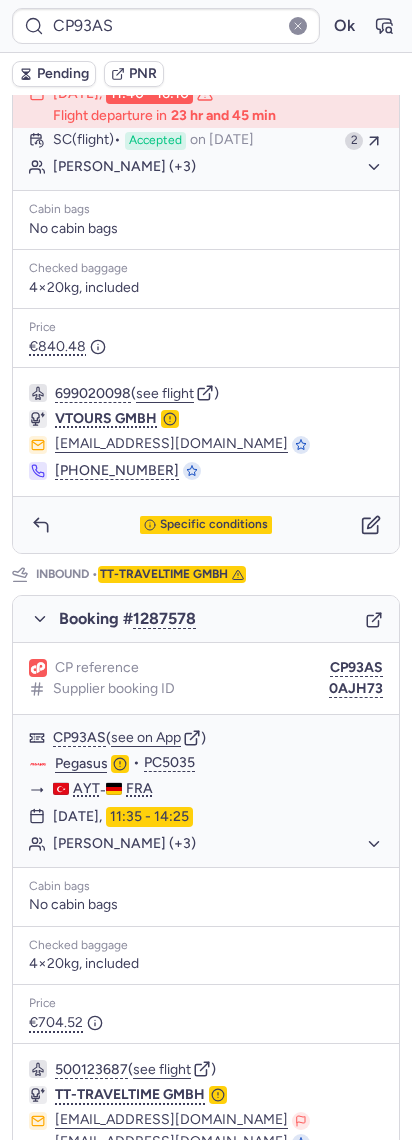 scroll, scrollTop: 533, scrollLeft: 0, axis: vertical 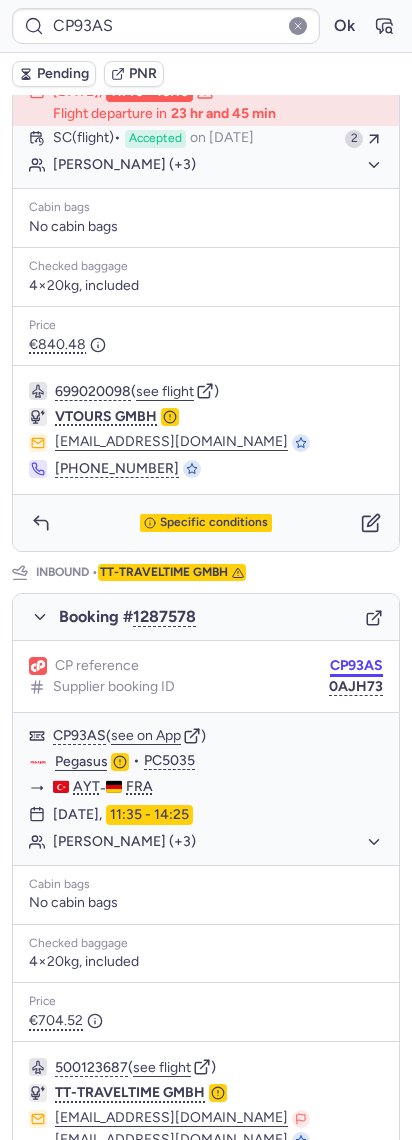 click on "CP93AS" at bounding box center (356, 666) 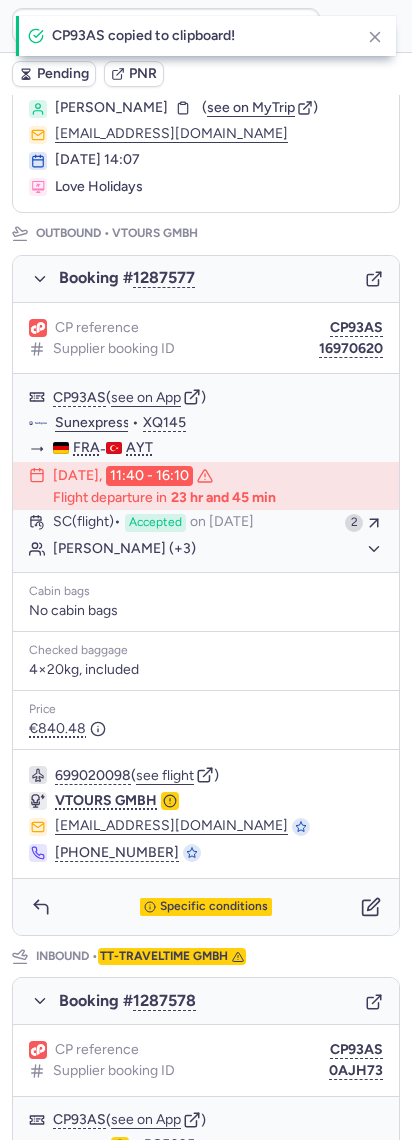 scroll, scrollTop: 0, scrollLeft: 0, axis: both 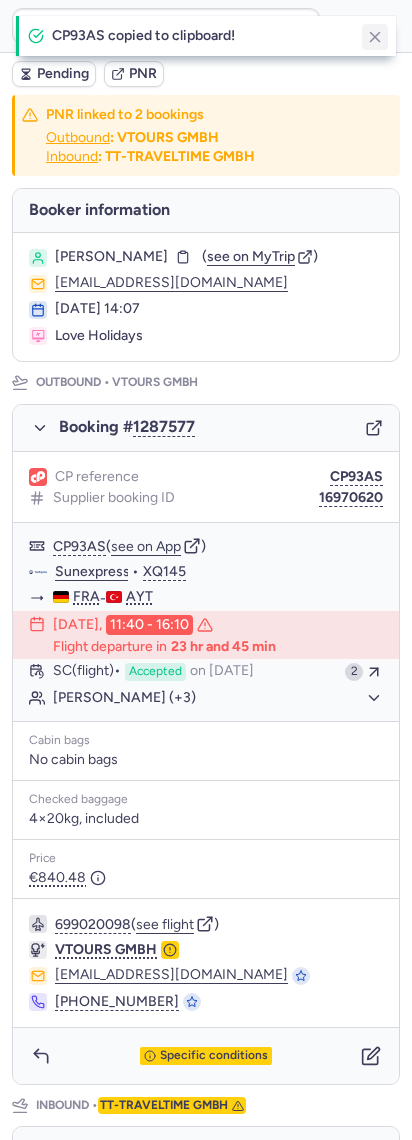 click at bounding box center (375, 37) 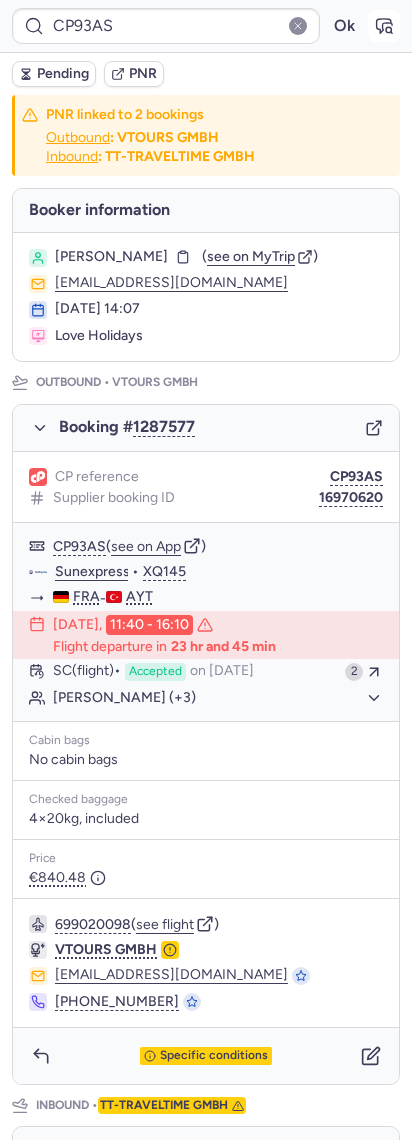 click at bounding box center [384, 26] 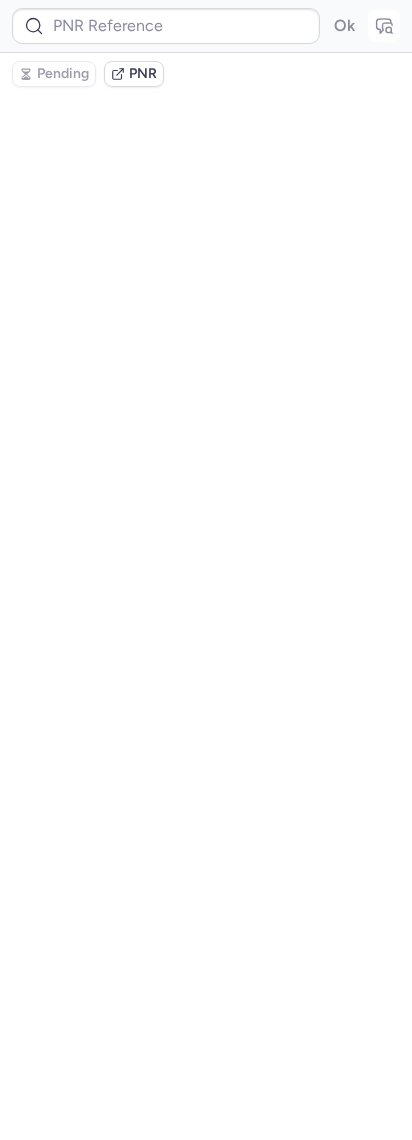 type on "CP93AS" 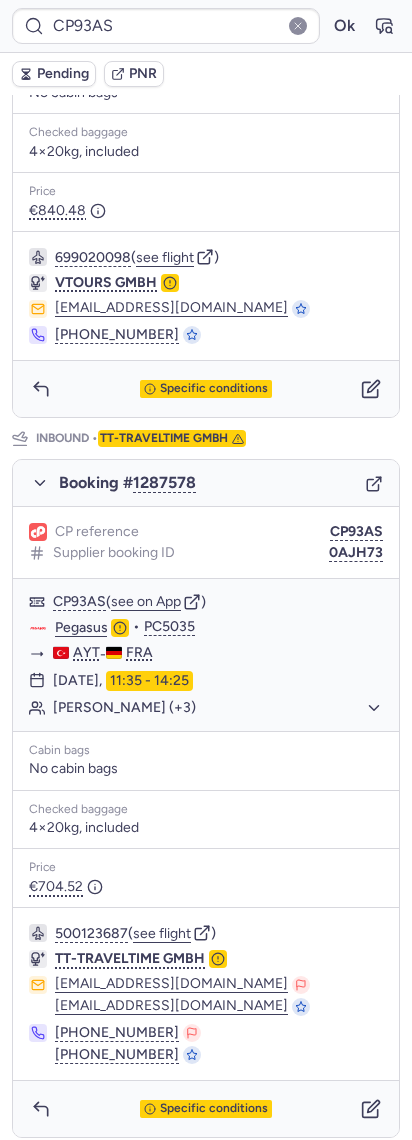 scroll, scrollTop: 670, scrollLeft: 0, axis: vertical 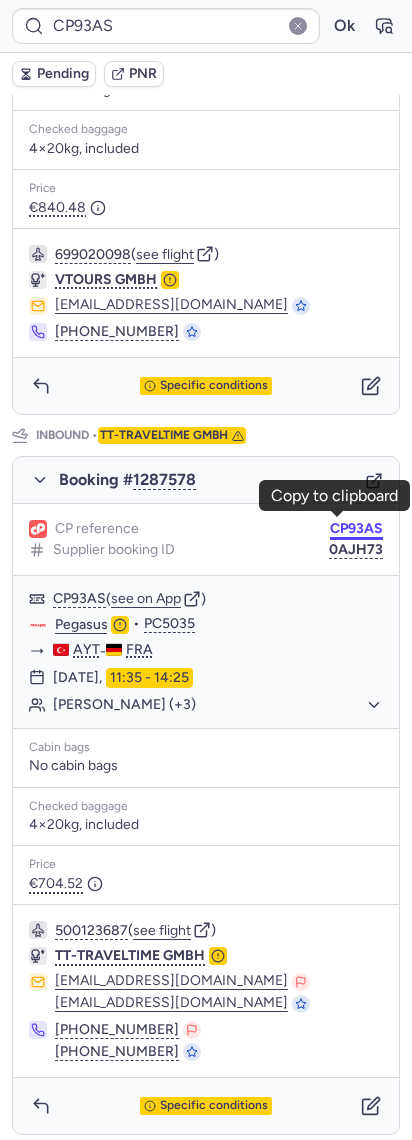 click on "CP93AS" at bounding box center (356, 529) 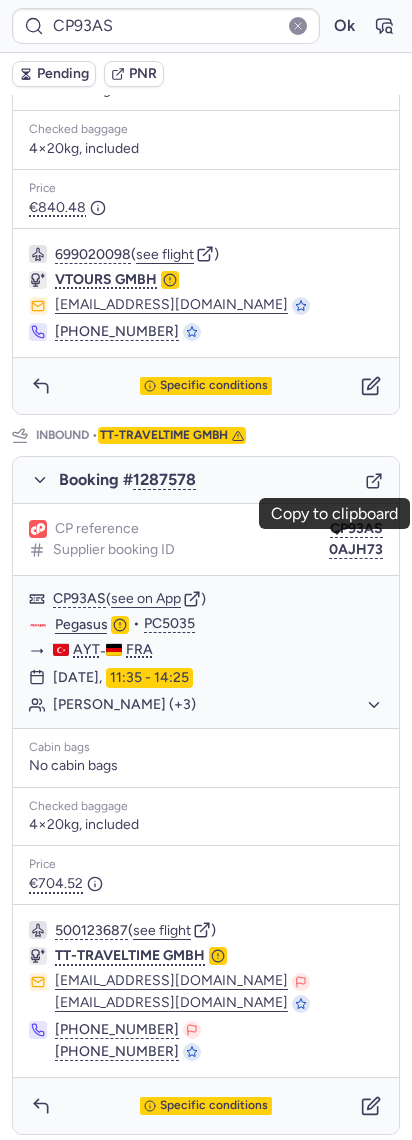 scroll, scrollTop: 137, scrollLeft: 0, axis: vertical 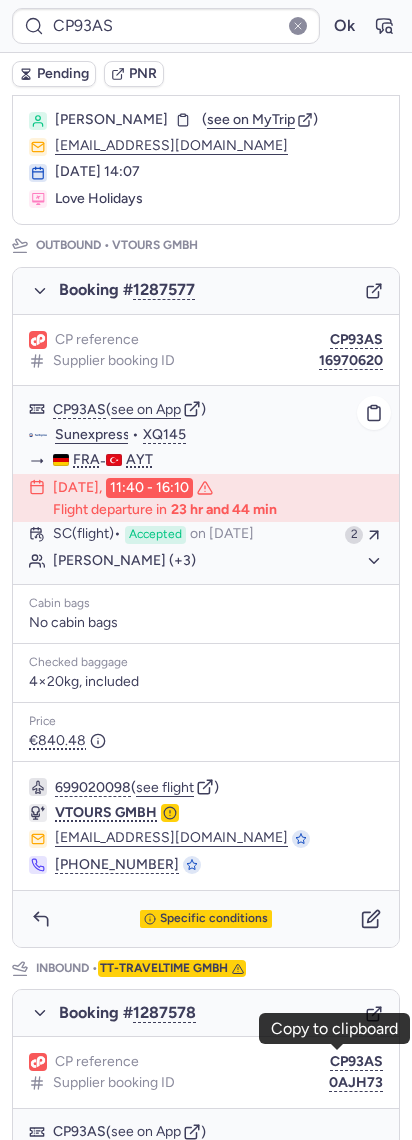 type 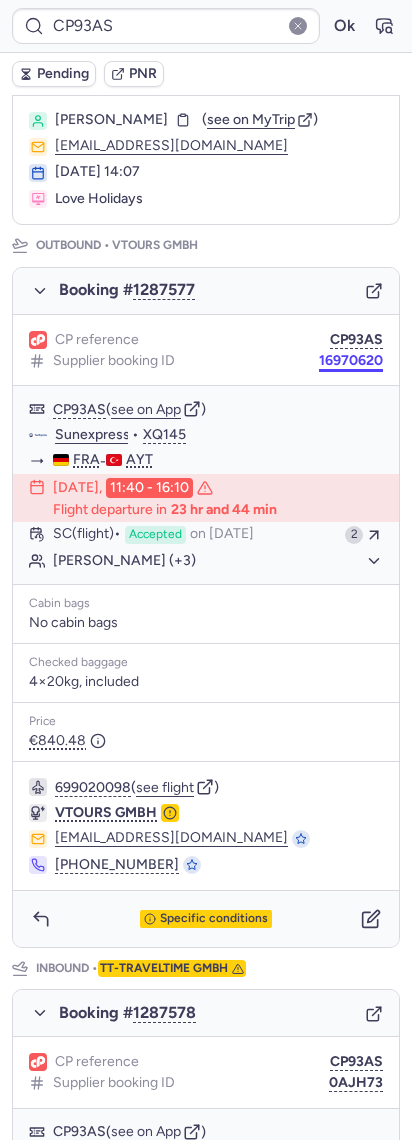 click on "16970620" at bounding box center (351, 361) 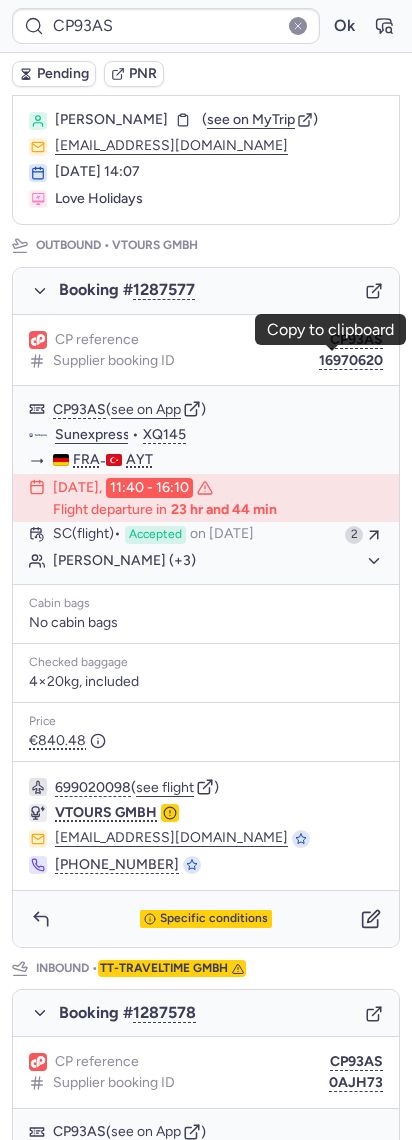 click on "Doren GRABISZEWSKI  ( see on MyTrip  )  dorengrabiszewski@turnrorictuet.com 06 Dec 2024, 14:07 Love Holidays" at bounding box center [206, 160] 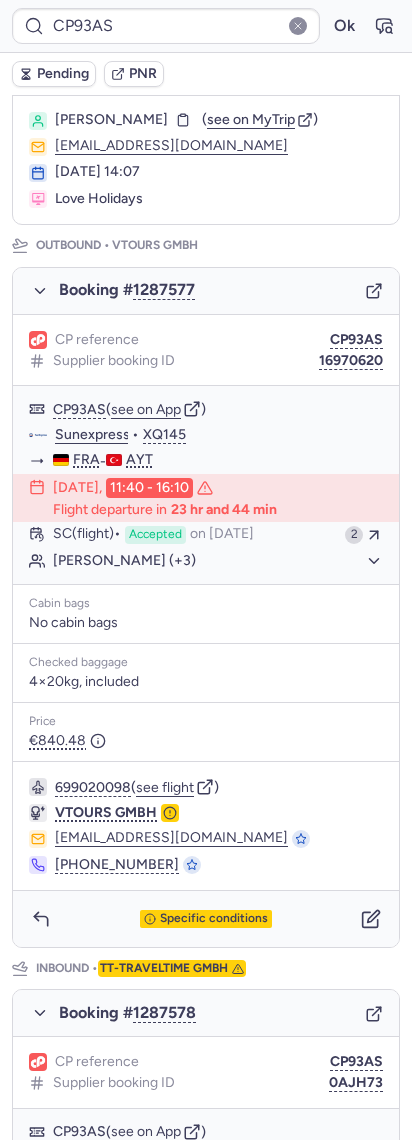 click on "Doren GRABISZEWSKI  ( see on MyTrip  )  dorengrabiszewski@turnrorictuet.com 06 Dec 2024, 14:07 Love Holidays" at bounding box center (206, 160) 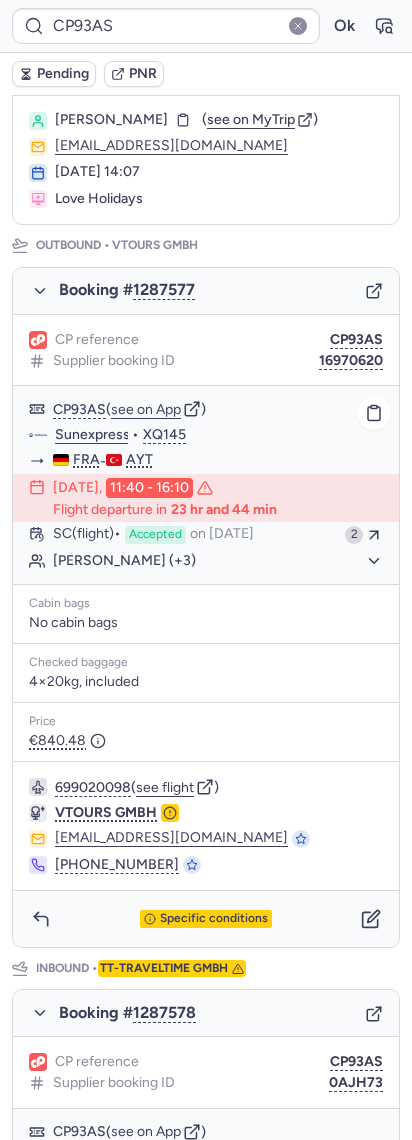 copy on "GRABISZEWSKI" 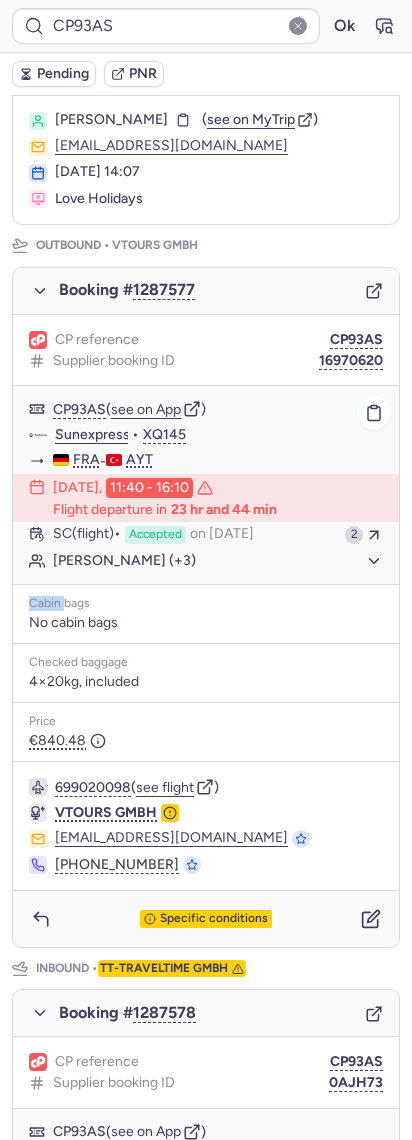 click on "Doren GRABISZEWSKI (+3)" 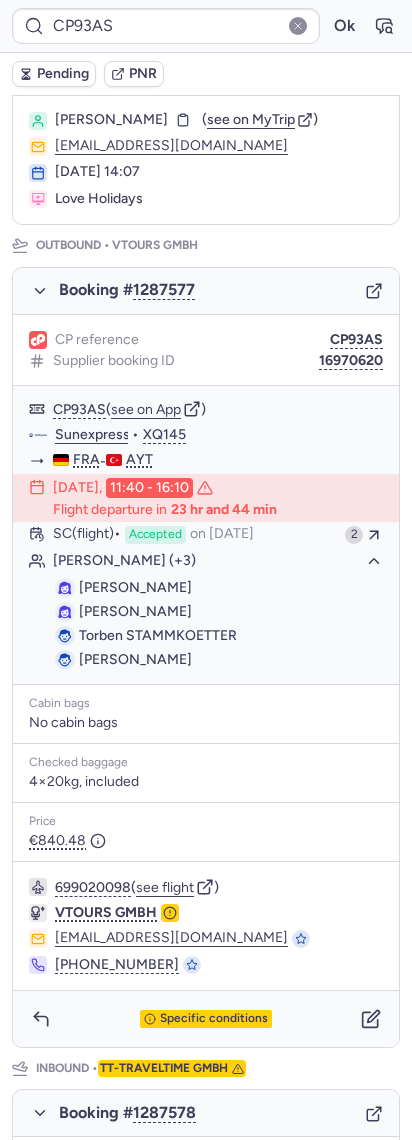 click on "Doren GRABISZEWSKI  ( see on MyTrip  )  dorengrabiszewski@turnrorictuet.com 06 Dec 2024, 14:07 Love Holidays" at bounding box center (206, 160) 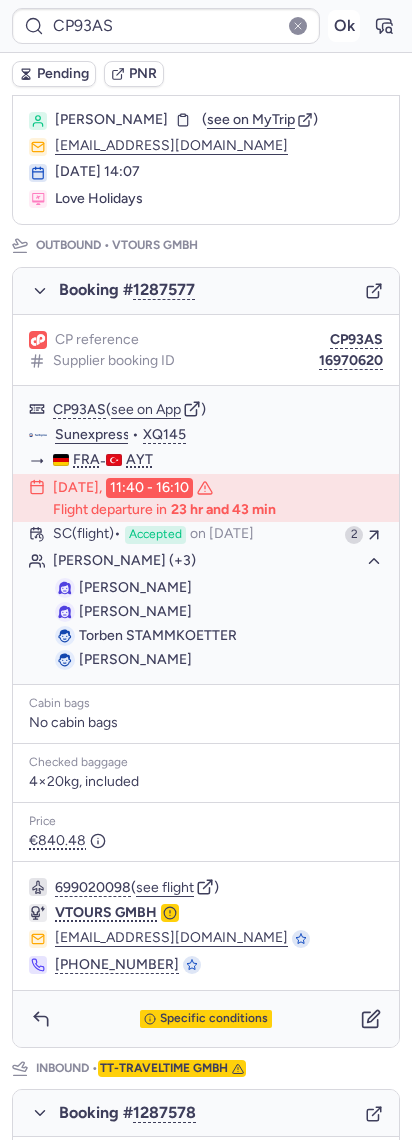 click on "Ok" at bounding box center (344, 26) 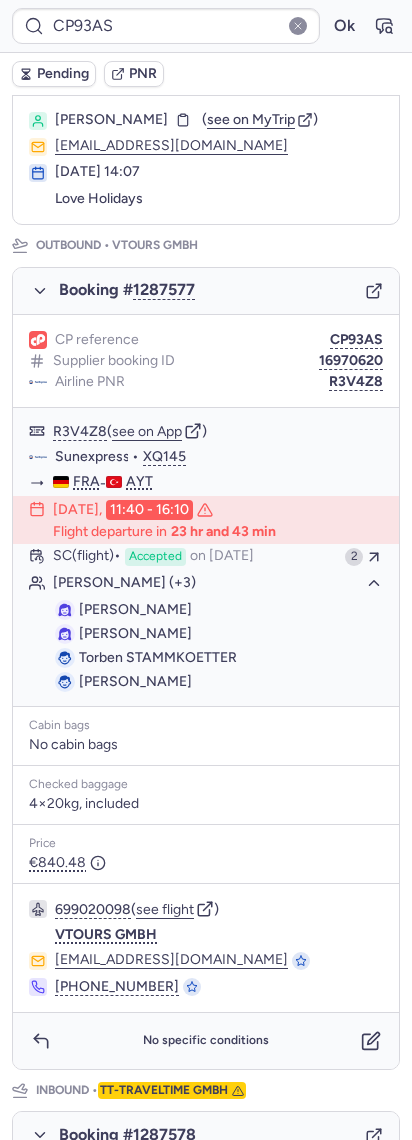 scroll, scrollTop: 137, scrollLeft: 0, axis: vertical 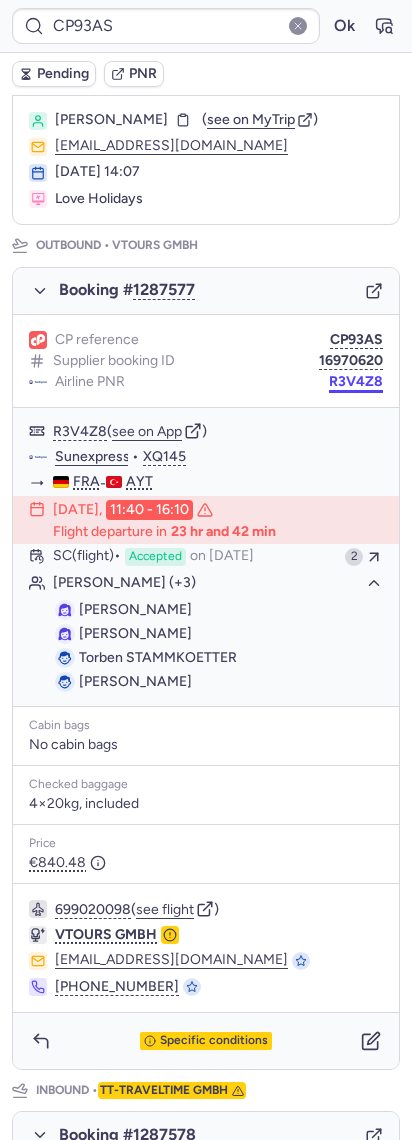 click on "R3V4Z8" at bounding box center (356, 382) 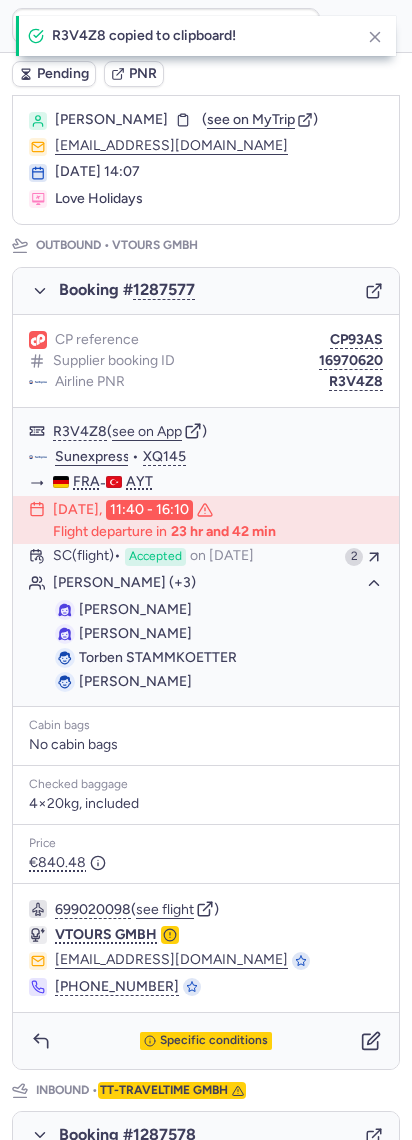 scroll, scrollTop: 814, scrollLeft: 0, axis: vertical 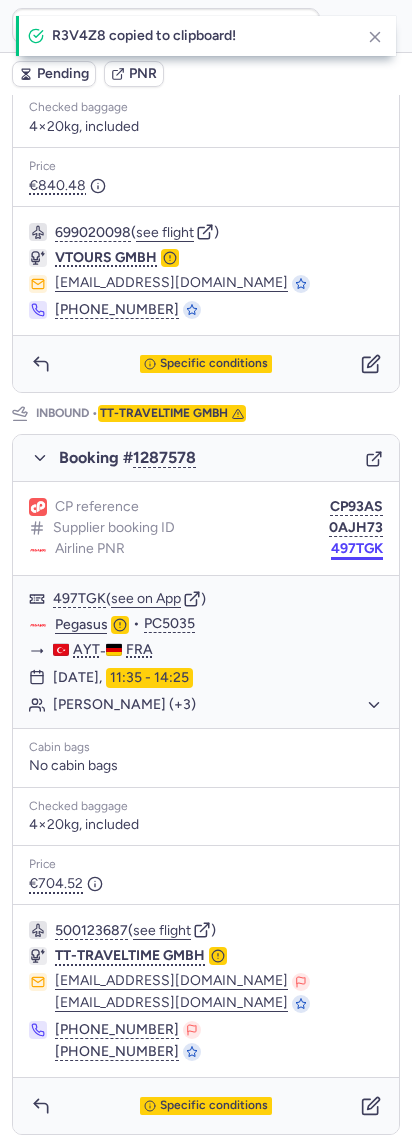click on "497TGK" at bounding box center [357, 549] 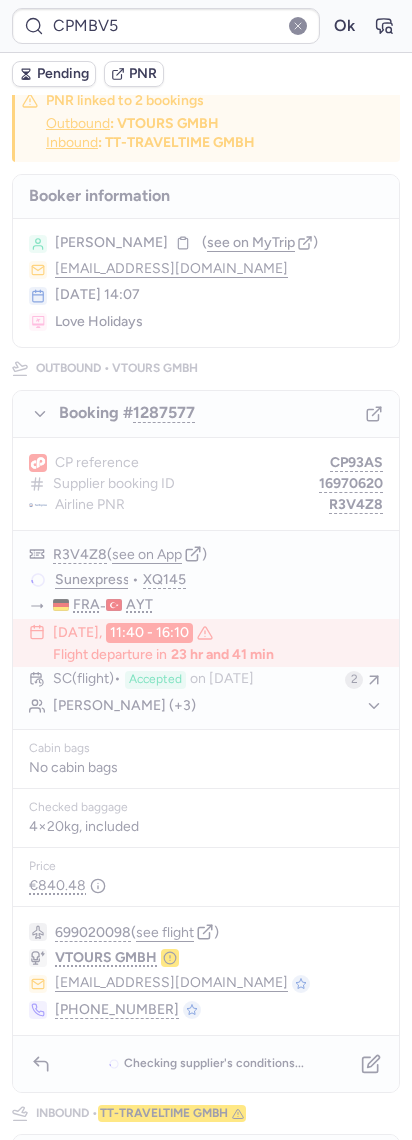 scroll, scrollTop: 0, scrollLeft: 0, axis: both 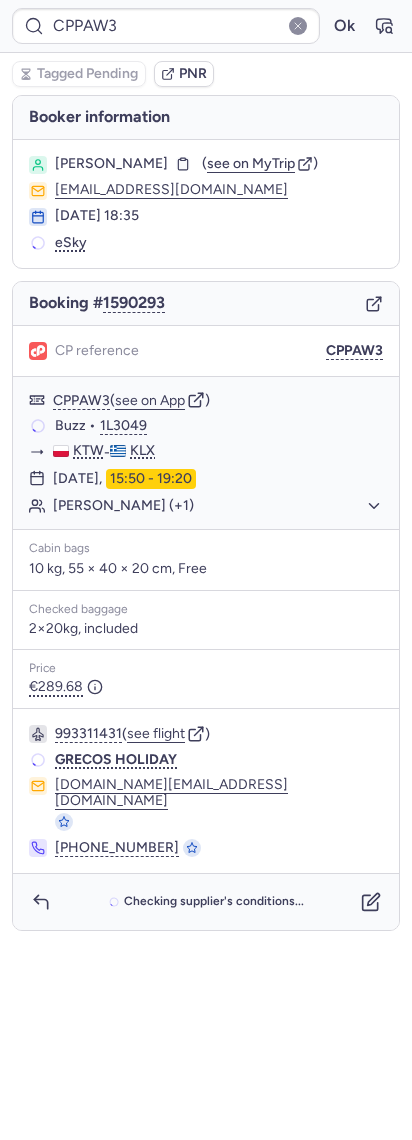 type on "CP9IIO" 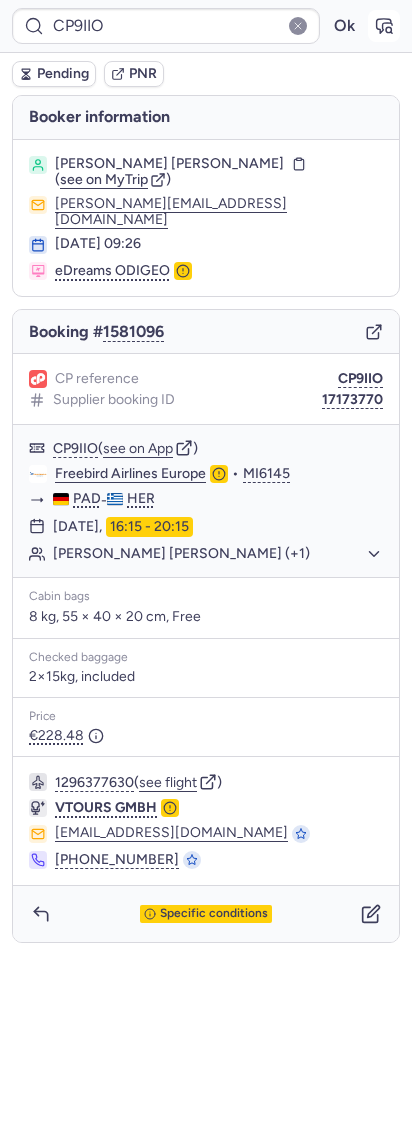 click at bounding box center [384, 26] 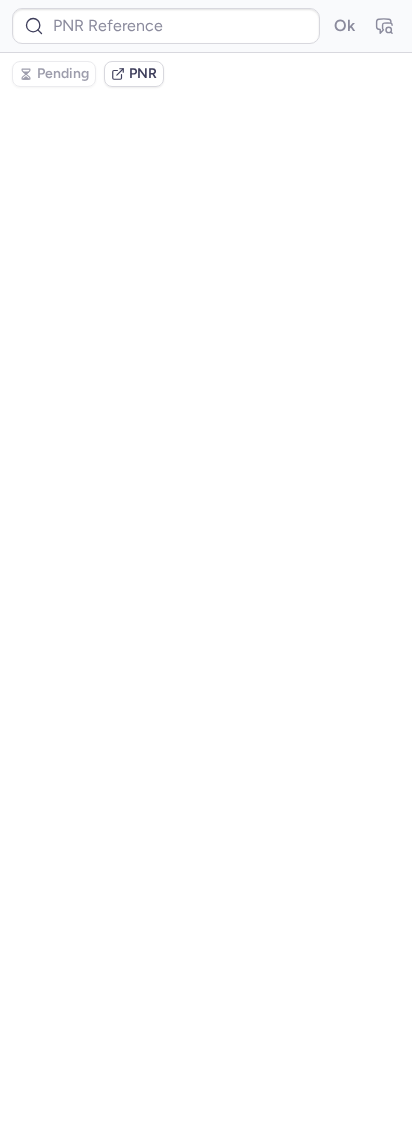 type on "CP9IIO" 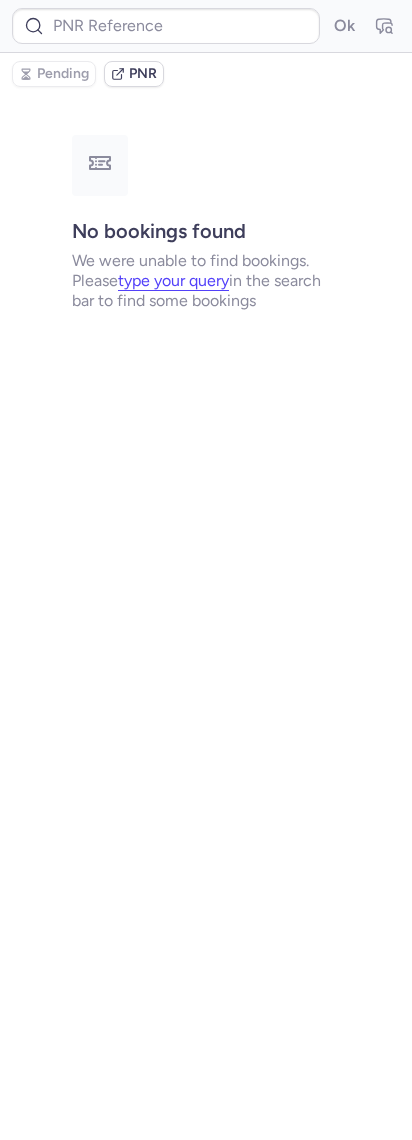 type on "CP9IIO" 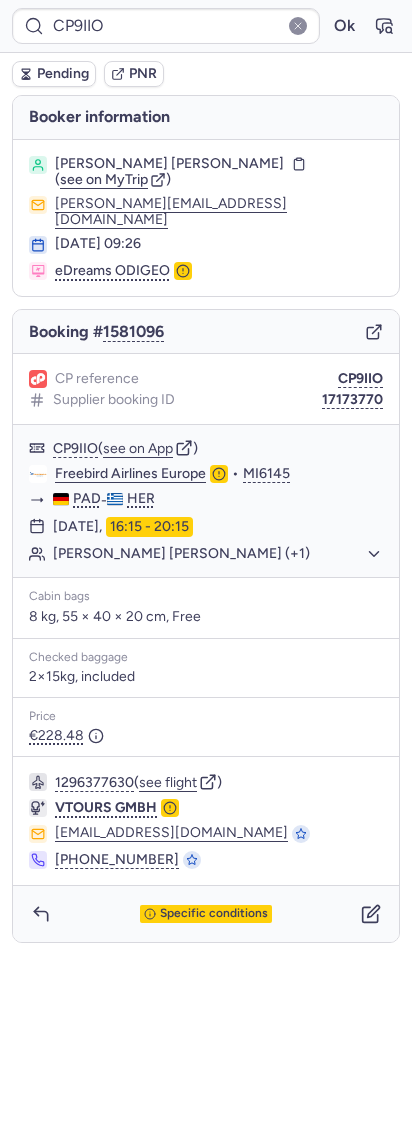 click 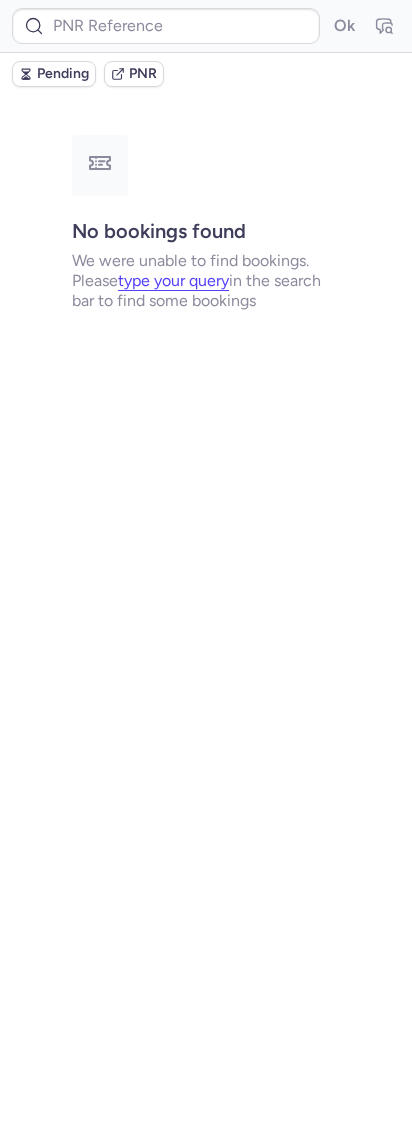 type on "CPB8HW" 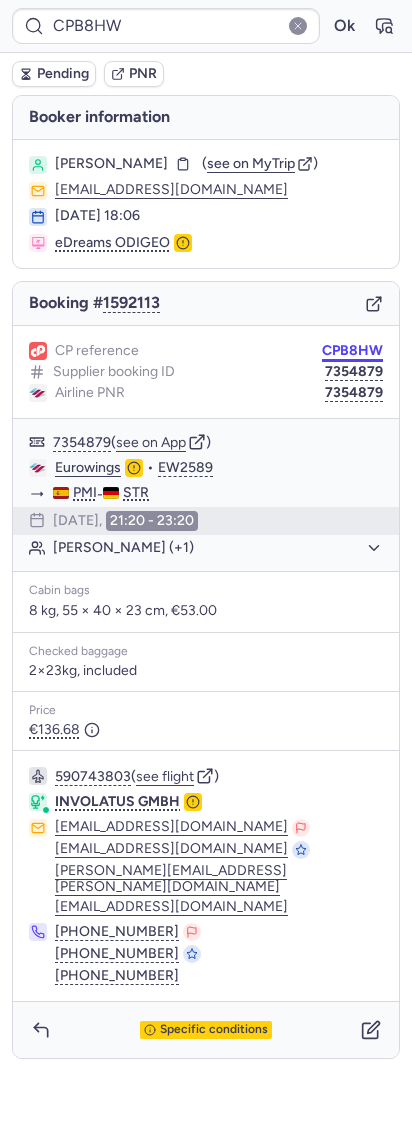 click on "CPB8HW" at bounding box center (352, 351) 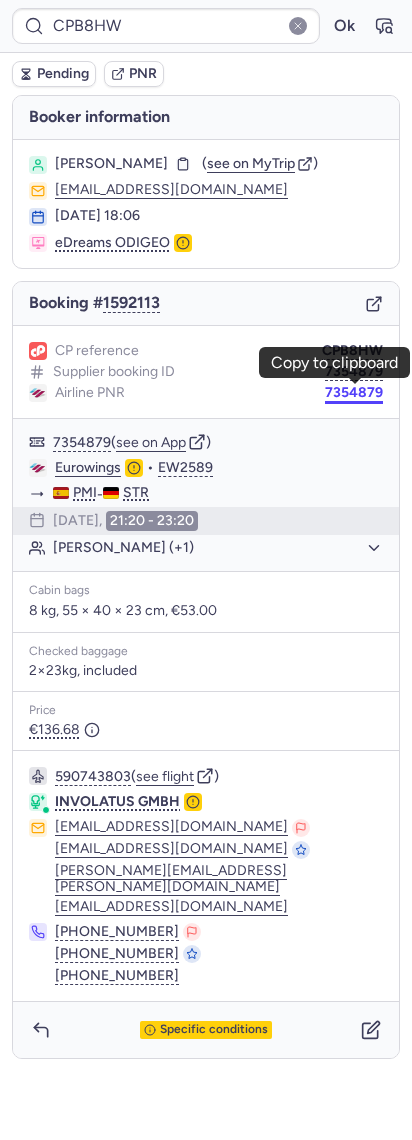 click on "7354879" at bounding box center [354, 393] 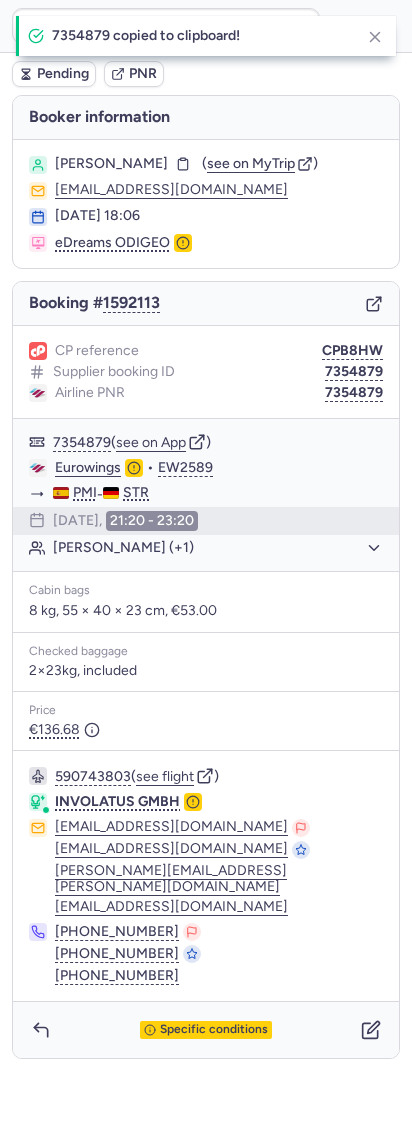 click on "7354879 copied to clipboard!" at bounding box center (206, 36) 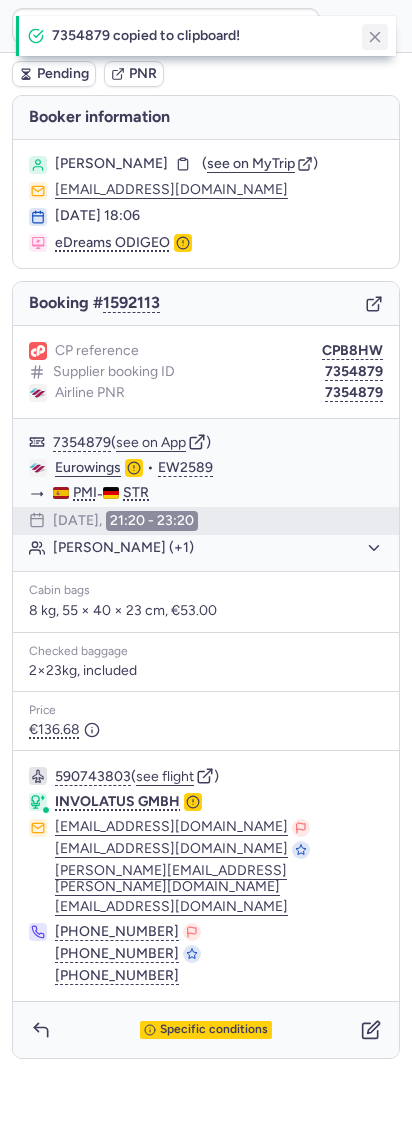 click 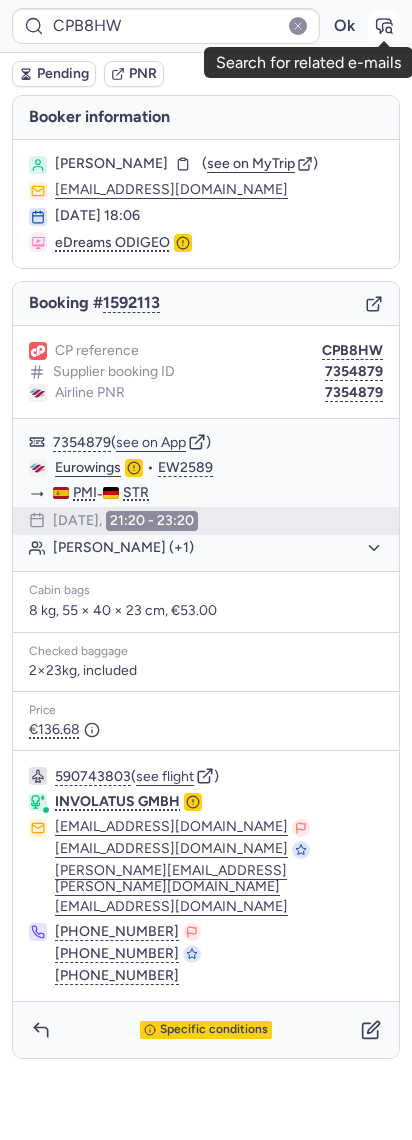 click 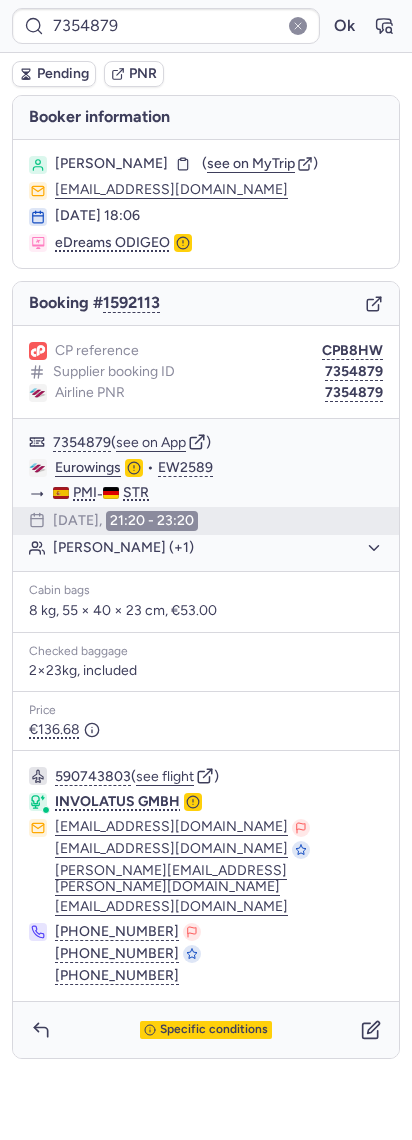 click on "Booker information" at bounding box center [206, 117] 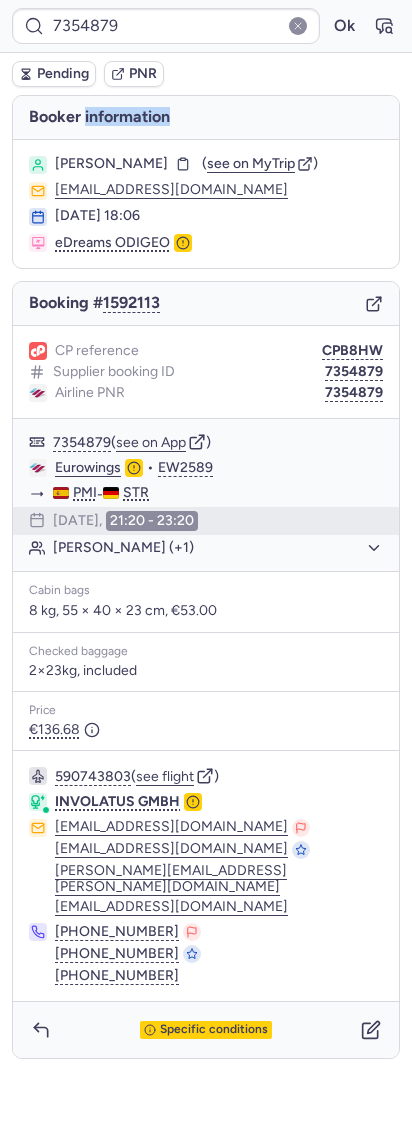 click on "Booker information" at bounding box center (206, 117) 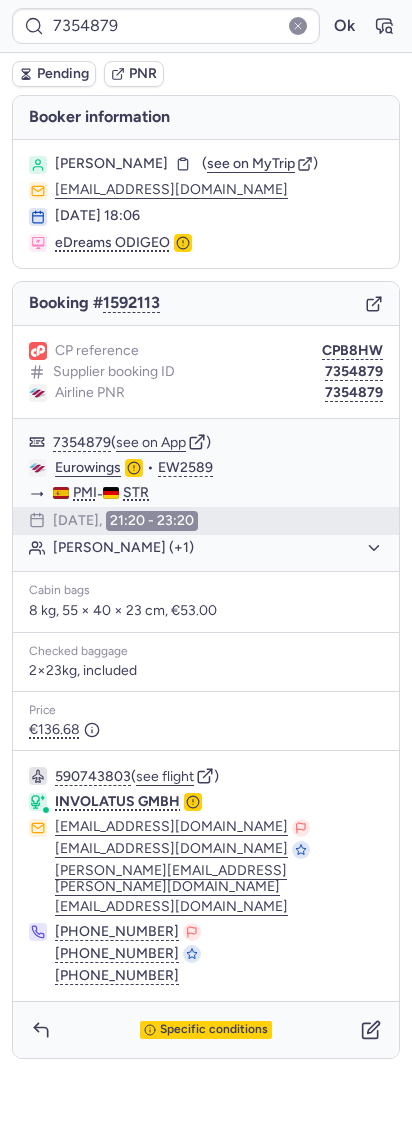 click on "Romeo GJORGJIOSKI" at bounding box center (111, 164) 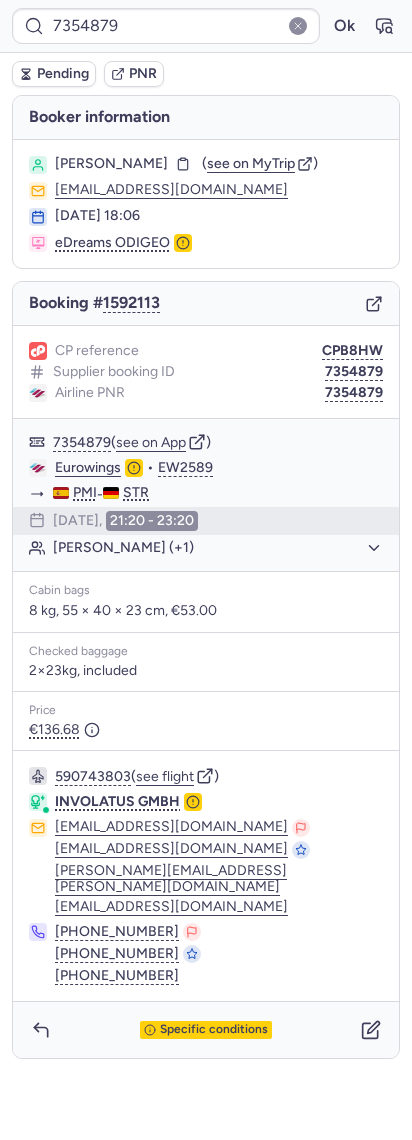 type on "CPB8HW" 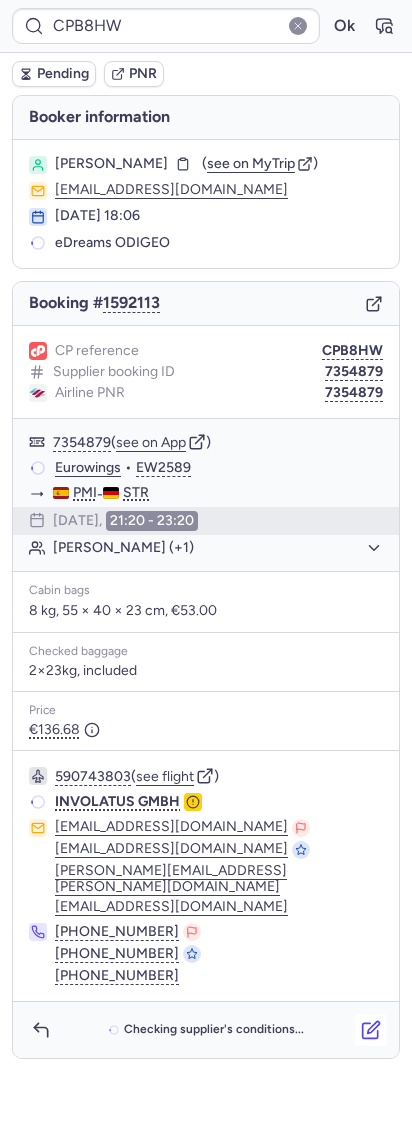 click 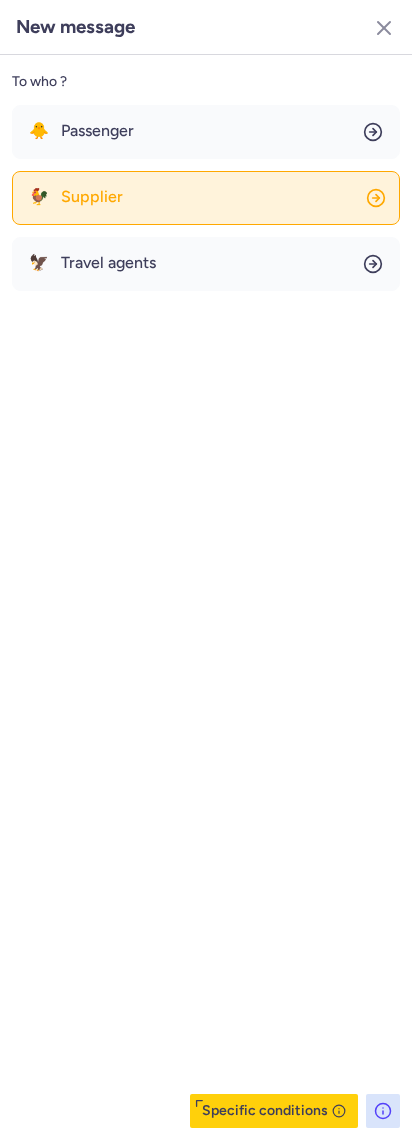 click on "🐓 Supplier" 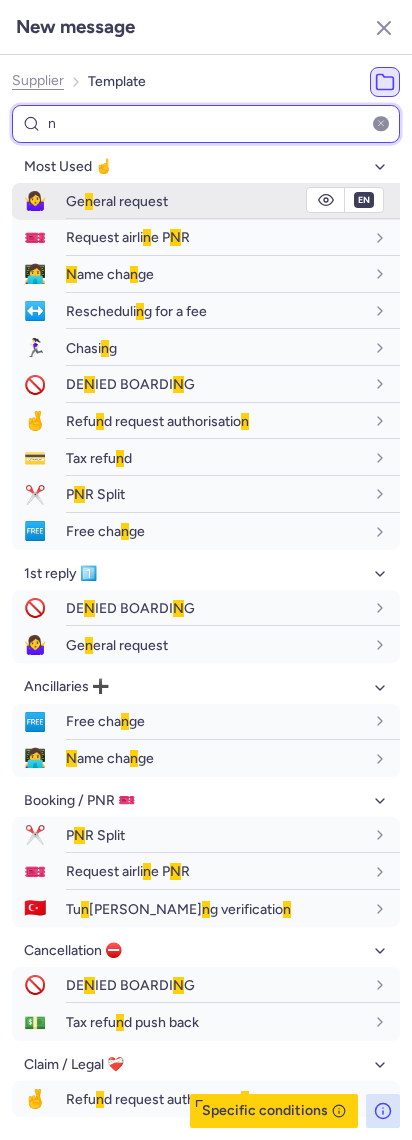 type on "n" 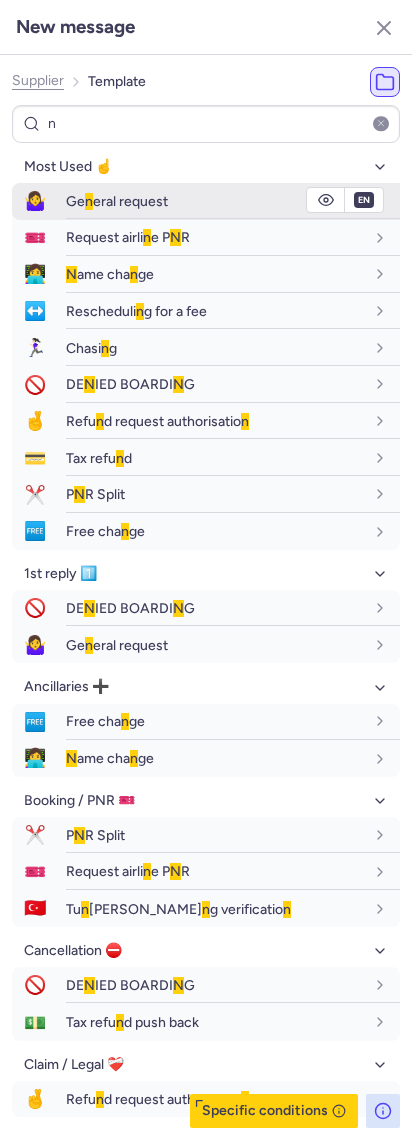 click on "Ge n eral request" at bounding box center [233, 201] 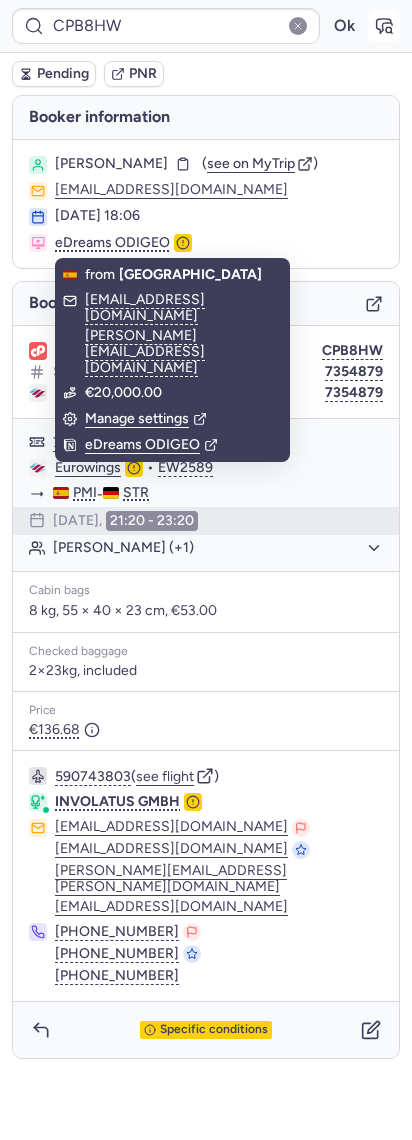 click at bounding box center (384, 26) 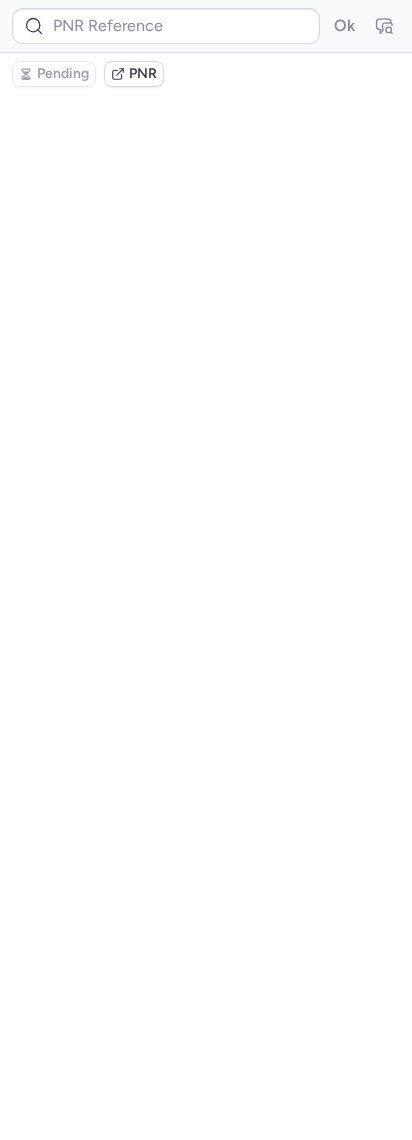 type on "CPB8HW" 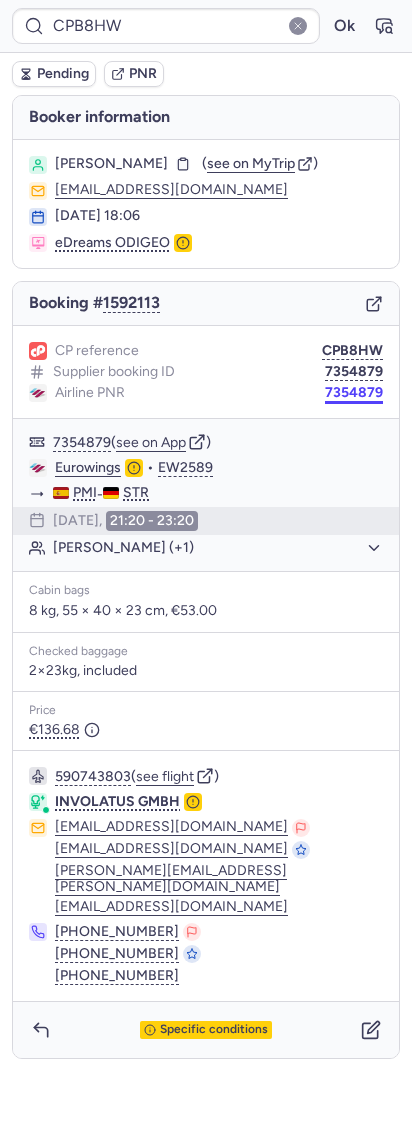 click on "7354879" at bounding box center (354, 393) 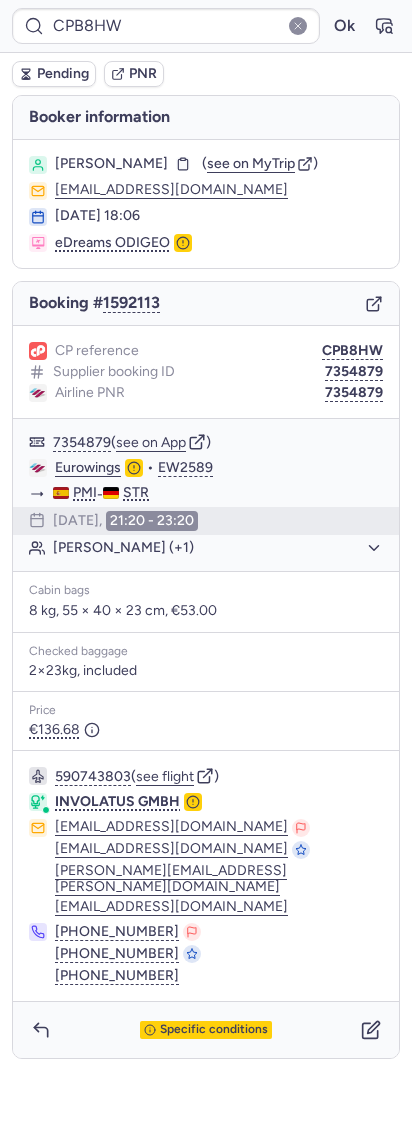 type on "16999123" 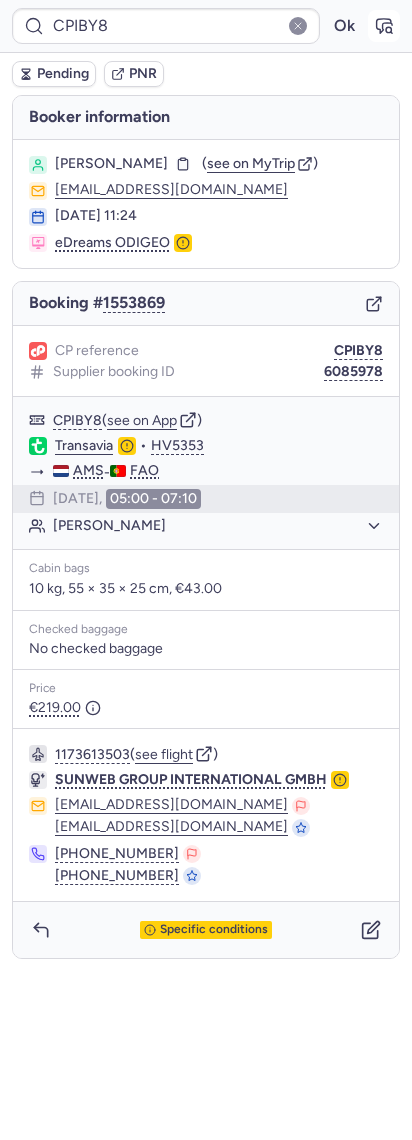 click 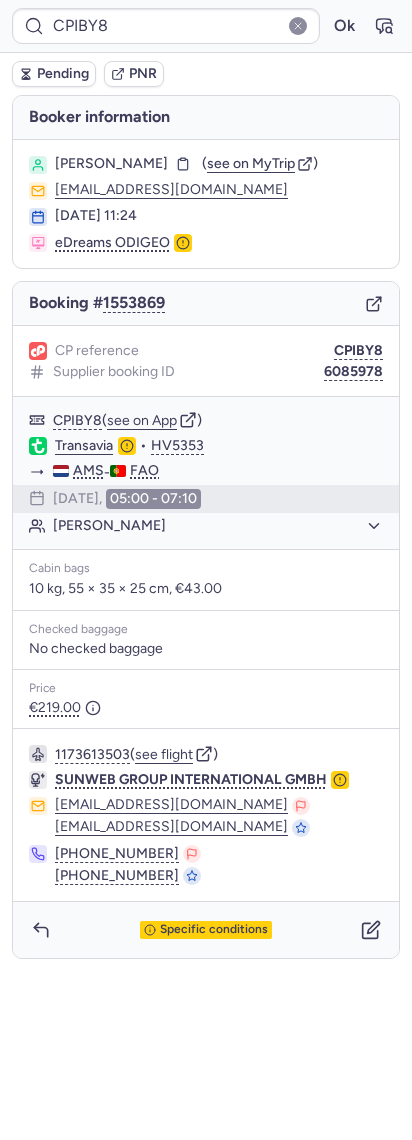click 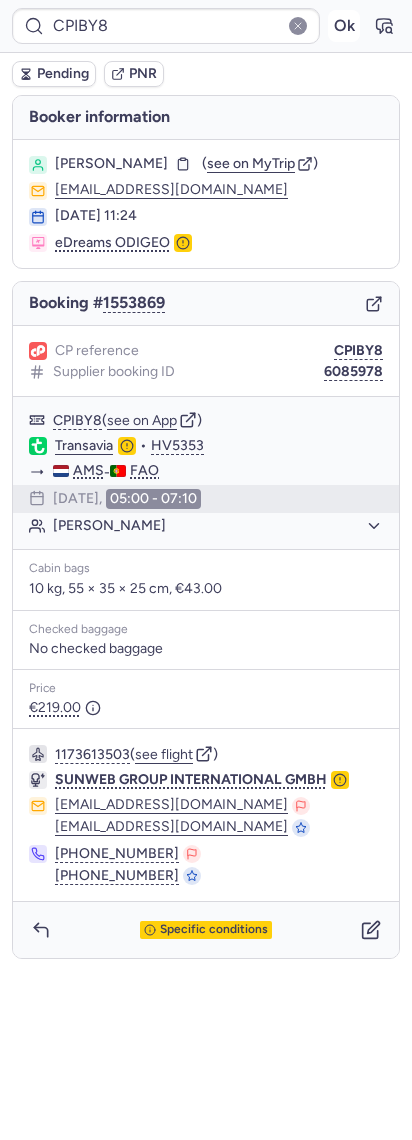 click on "Ok" at bounding box center [344, 26] 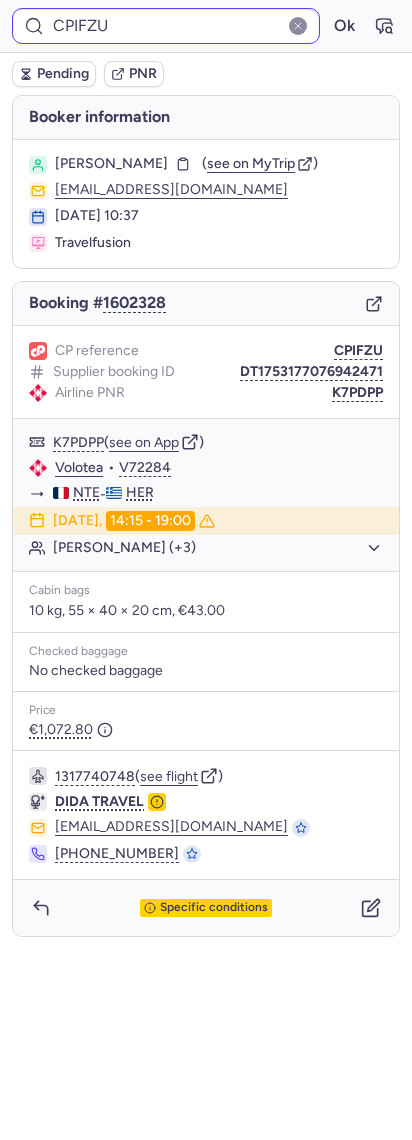 type on "16999123" 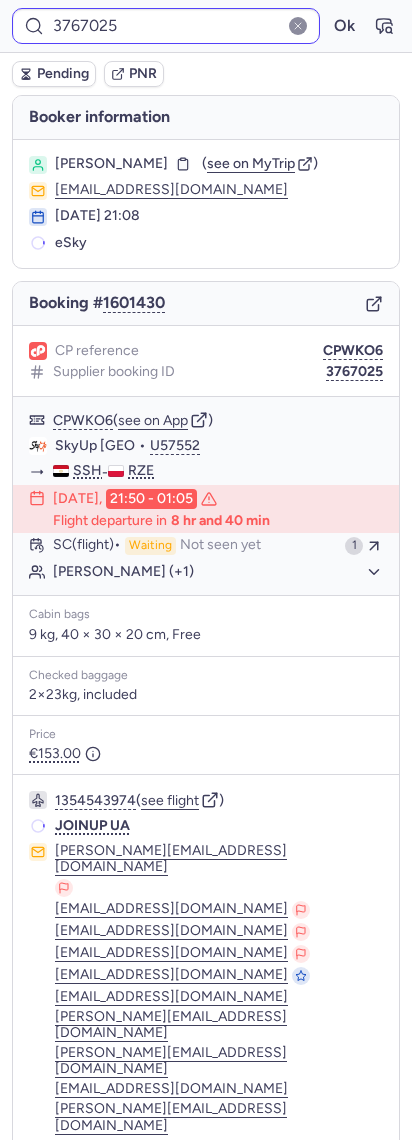 type on "CPHY92" 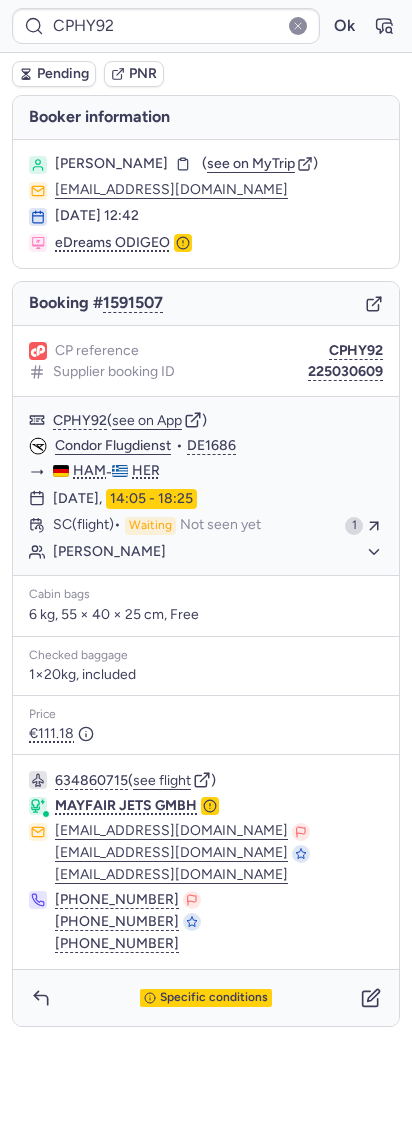 type on "CPEJ2T" 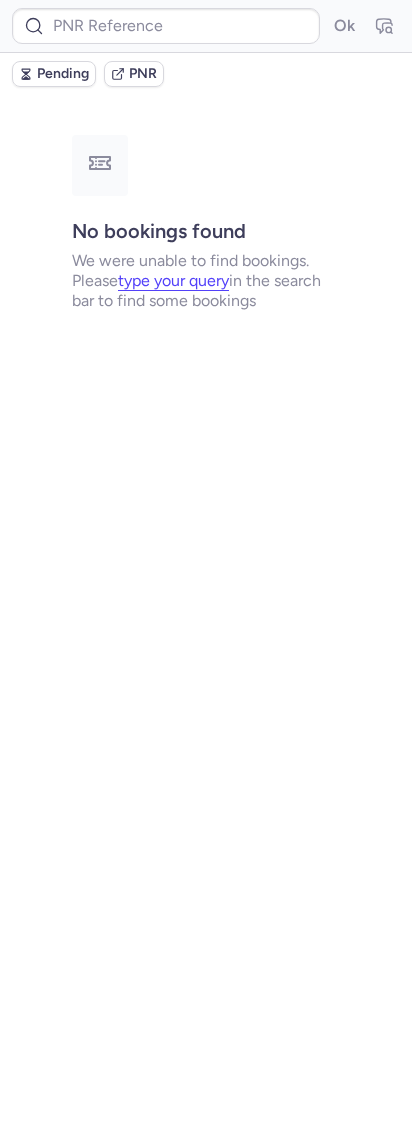 type on "CPKBL9" 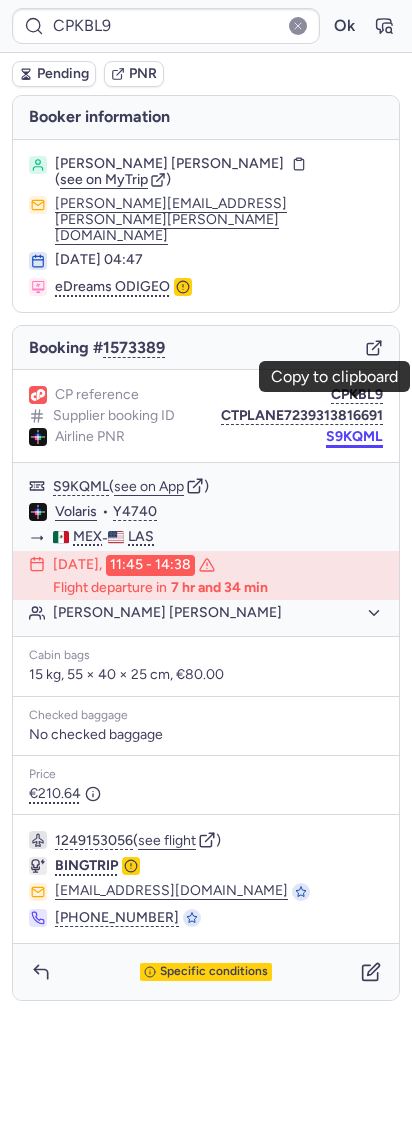 click on "S9KQML" at bounding box center [354, 437] 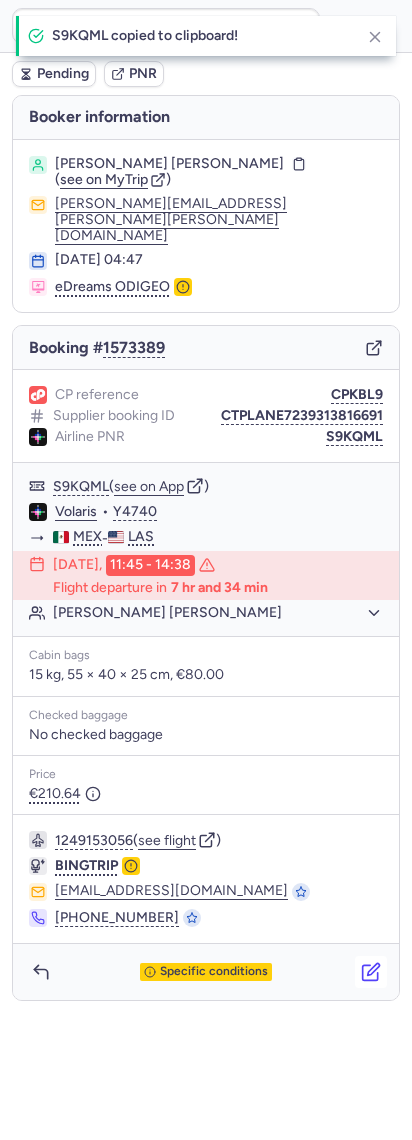 click 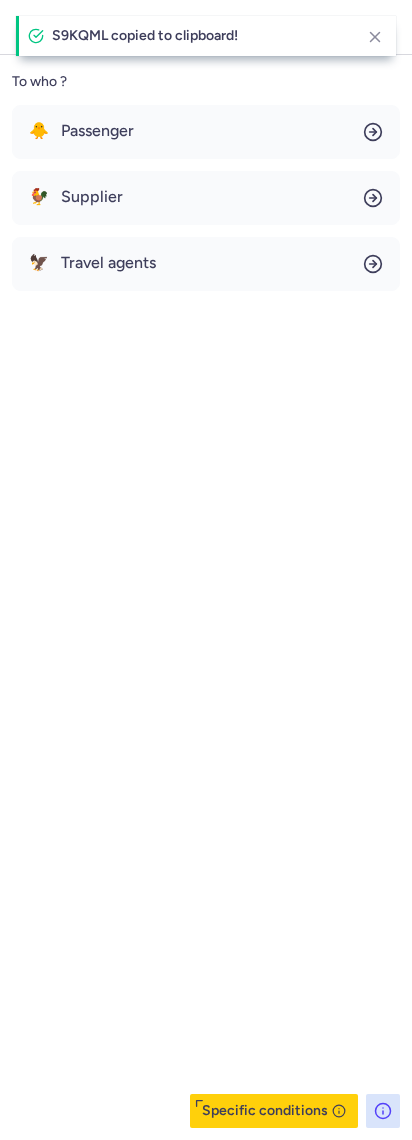 click on "S9KQML copied to clipboard!" at bounding box center (206, 36) 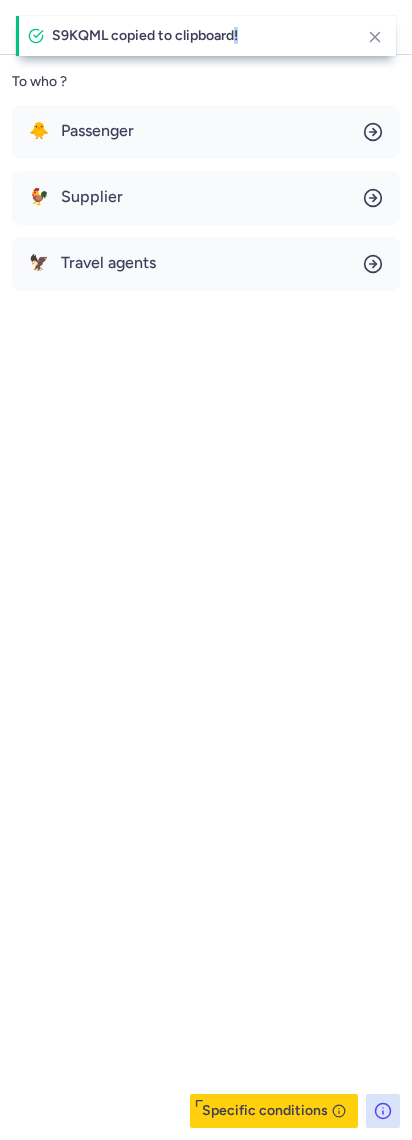 click on "S9KQML copied to clipboard!" at bounding box center [206, 36] 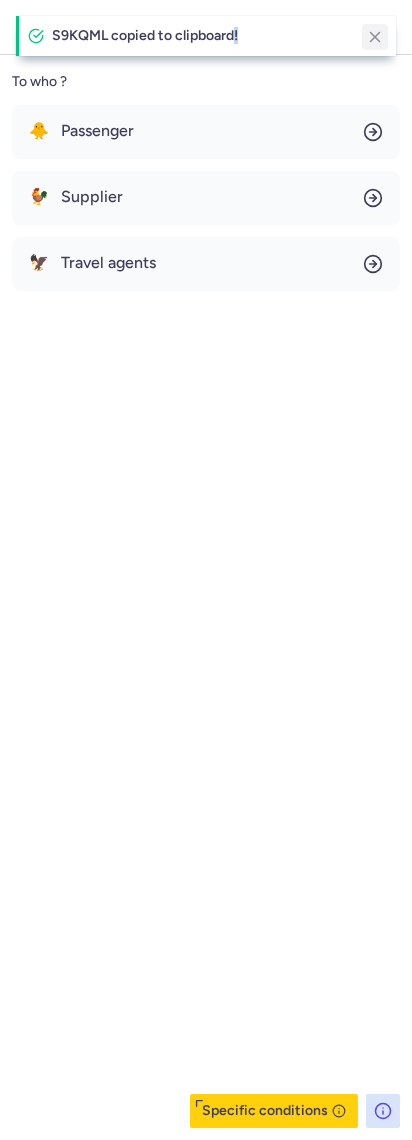 click 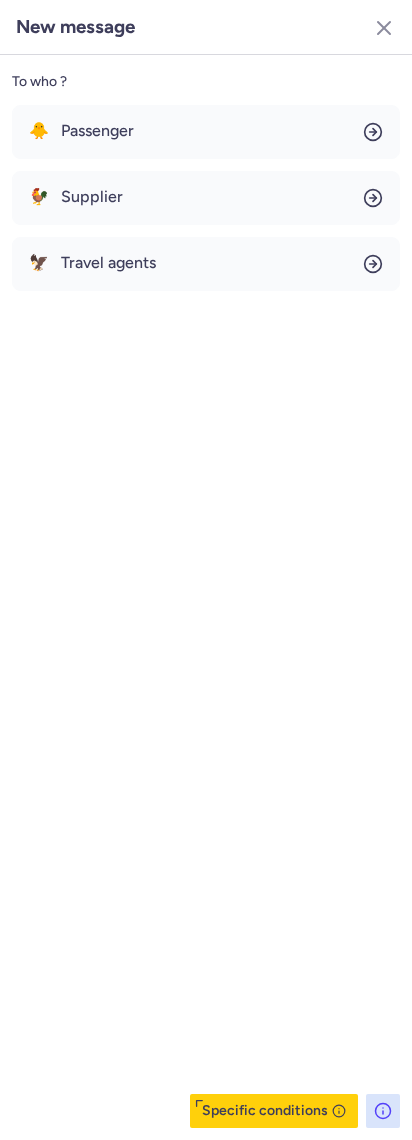 click 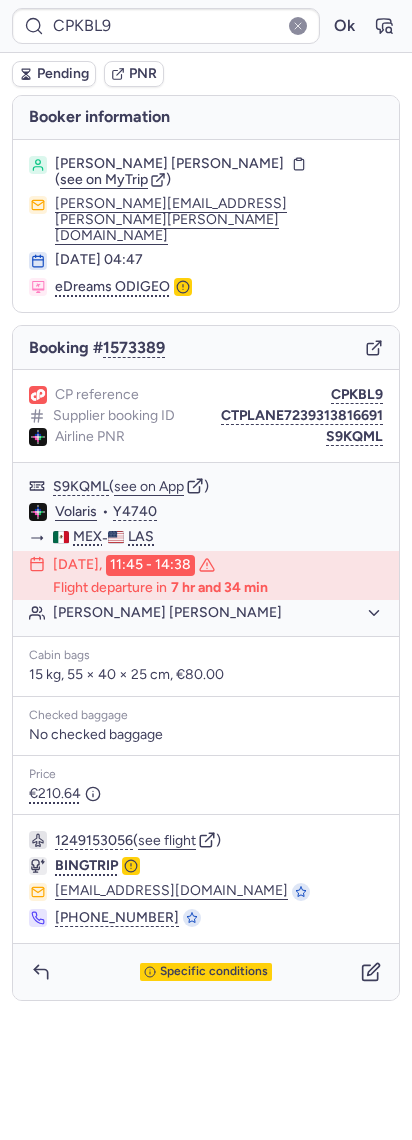 click 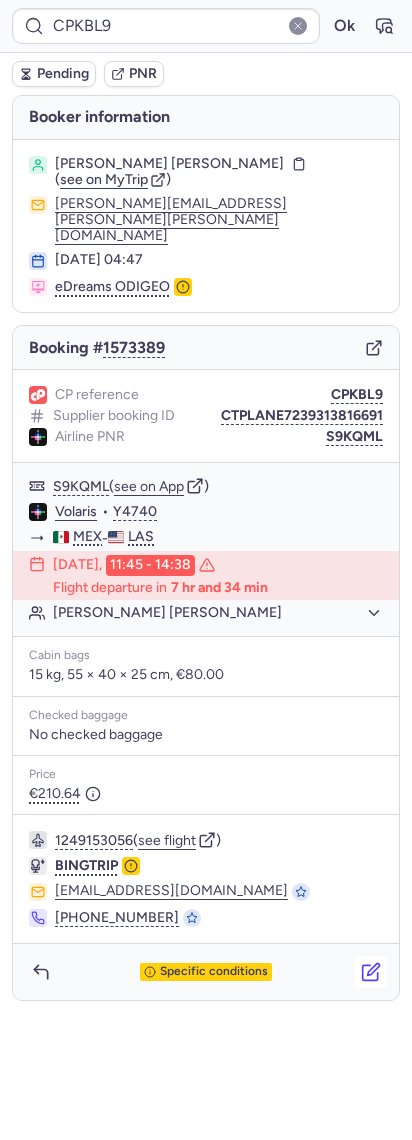 click 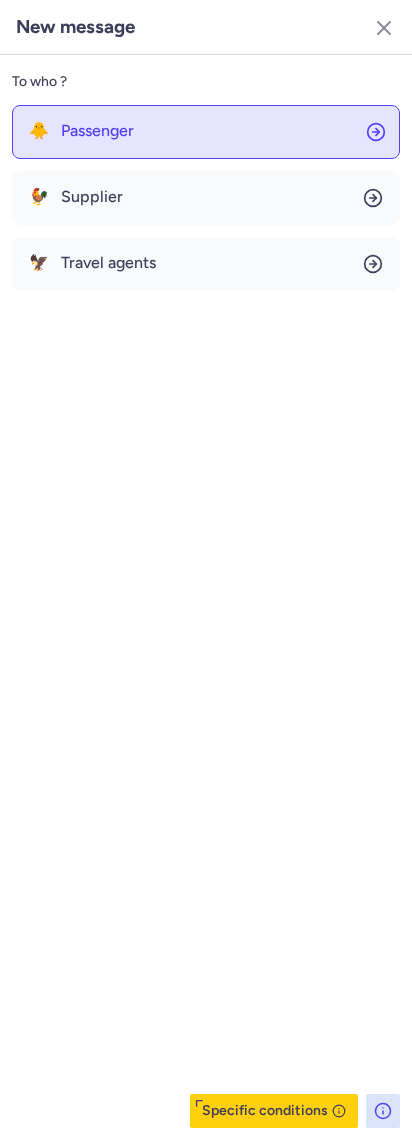 click on "🐥 Passenger" 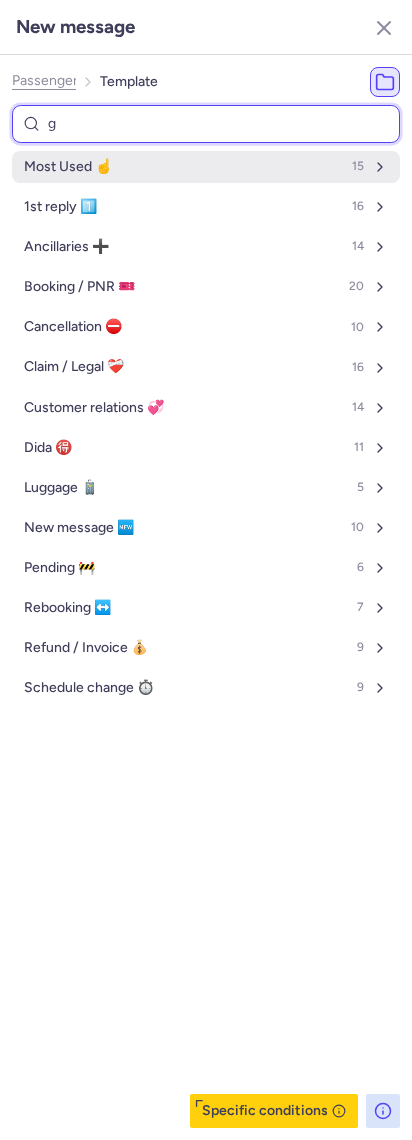 type on "ge" 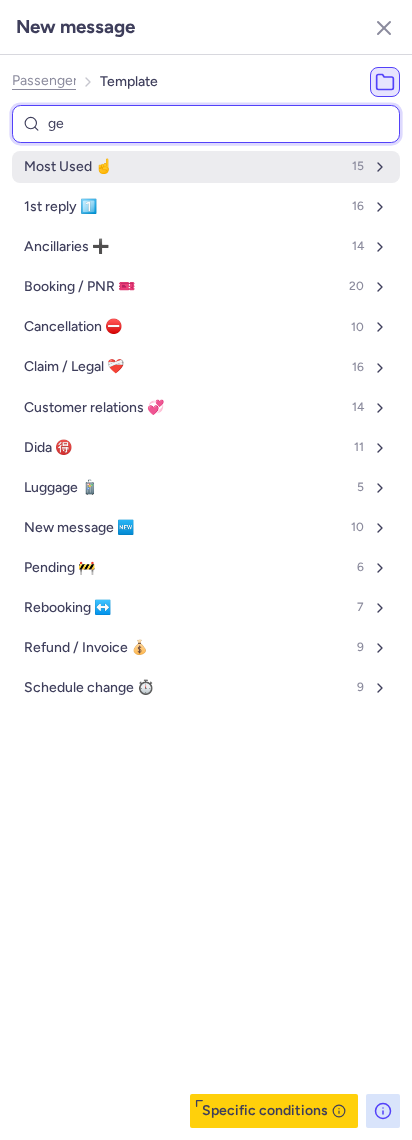 select on "en" 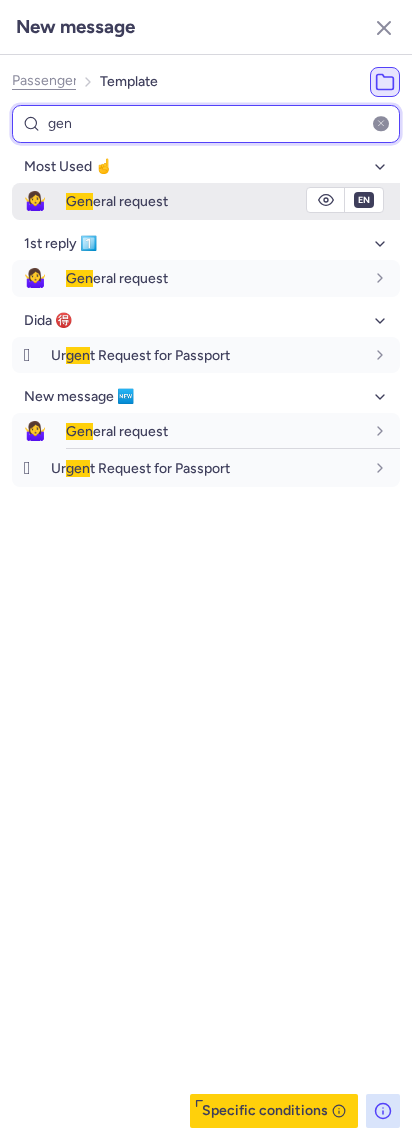 type on "gen" 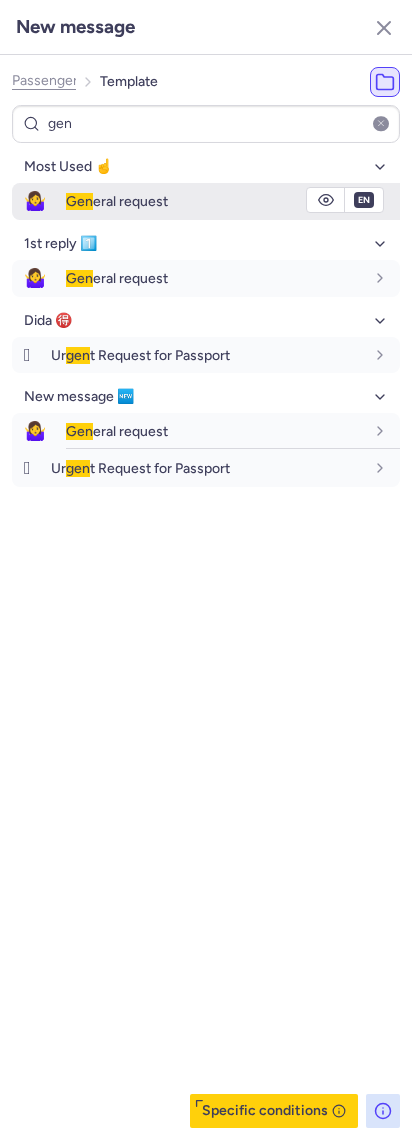 click on "Gen" at bounding box center [79, 201] 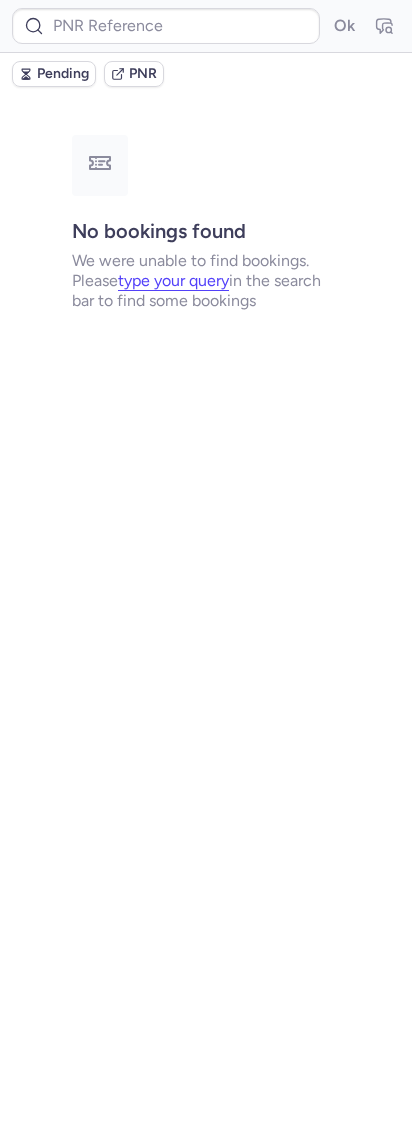 type on "CPKBL9" 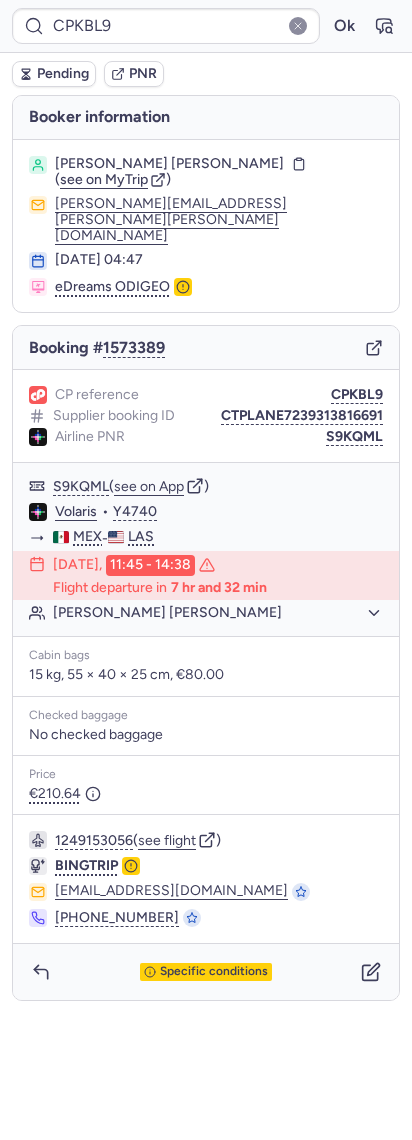 click on "CP reference CPKBL9" 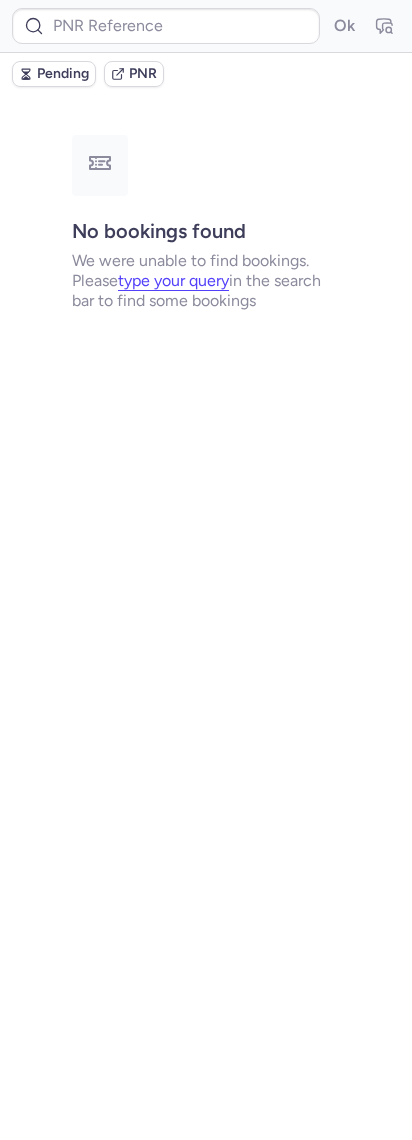 type on "16999123" 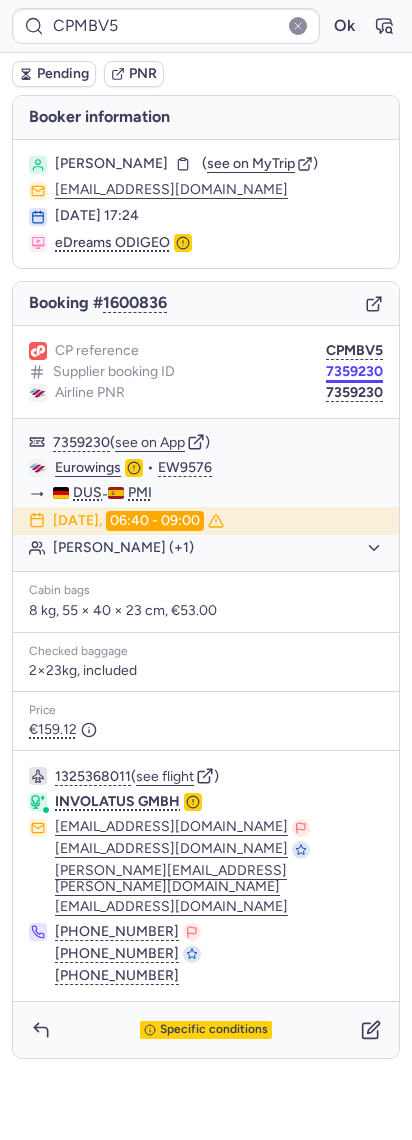click on "7359230" at bounding box center [354, 372] 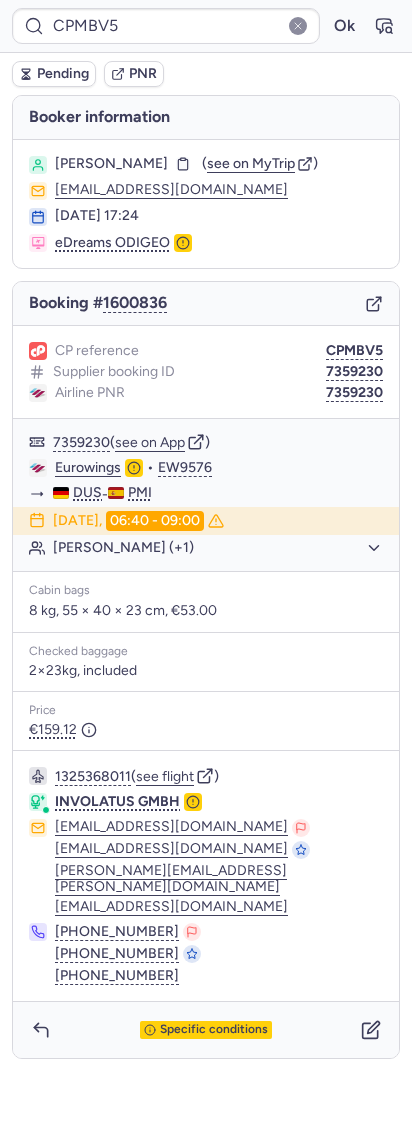type on "CPEJ2T" 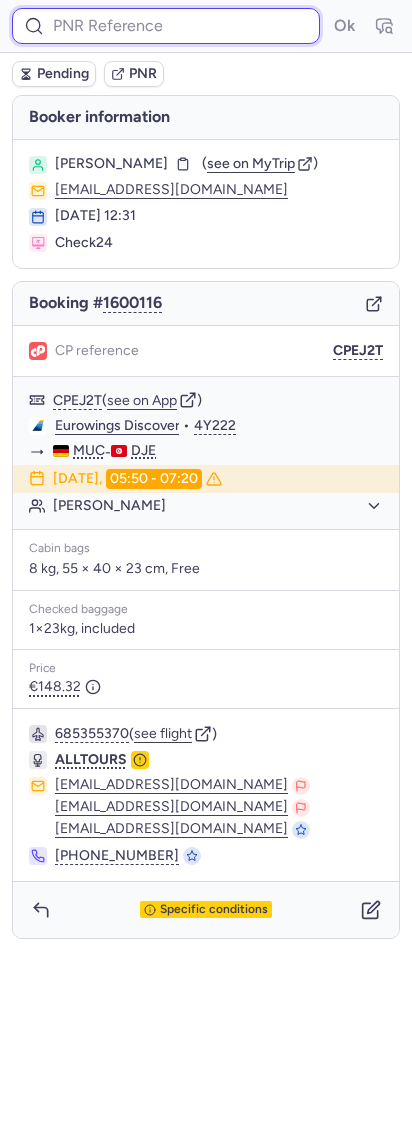 click at bounding box center [166, 26] 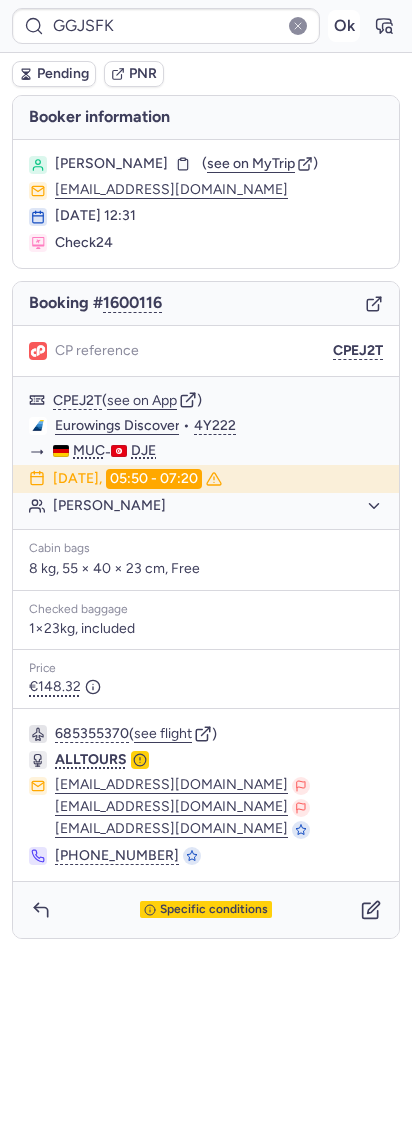 click on "Ok" at bounding box center [344, 26] 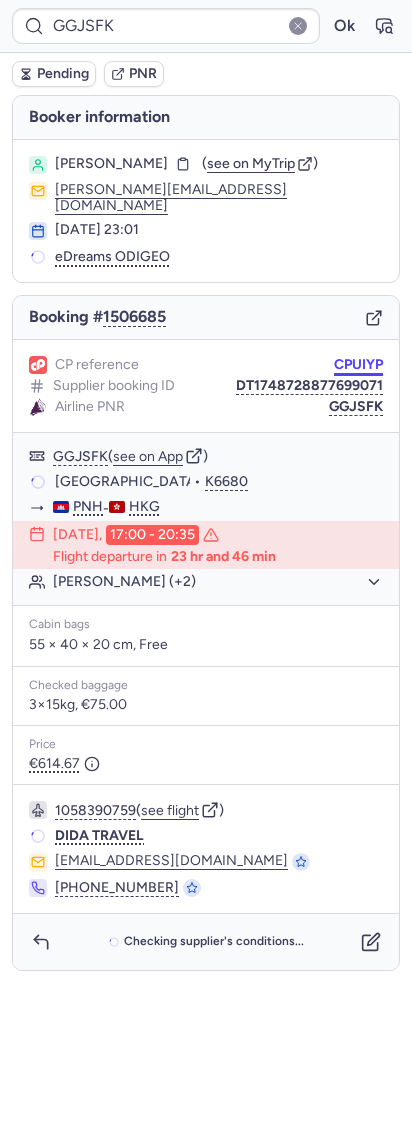 click on "CPUIYP" at bounding box center (358, 365) 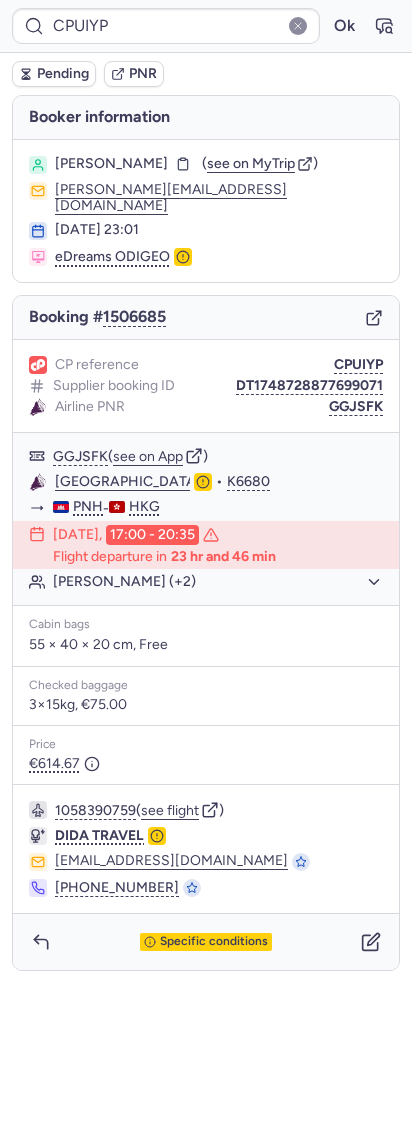 type on "CPEJ2T" 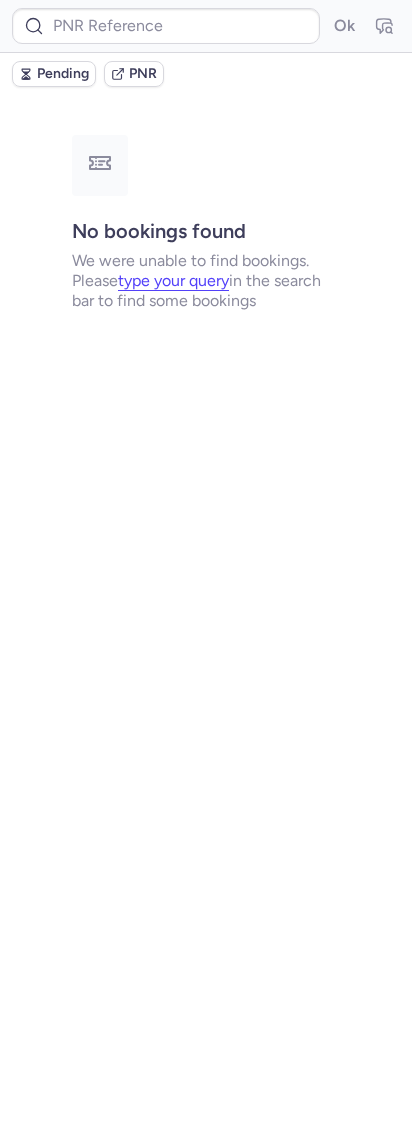 type on "CPEJ2T" 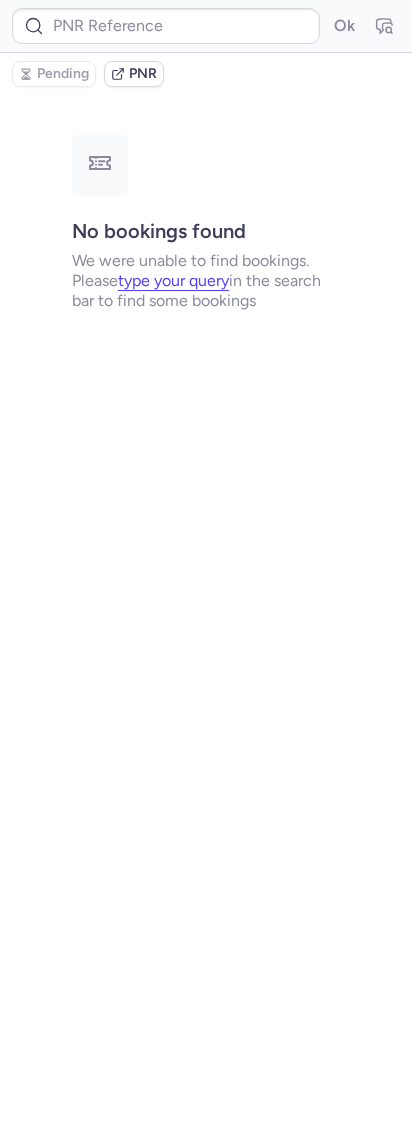 type on "CPPEVI" 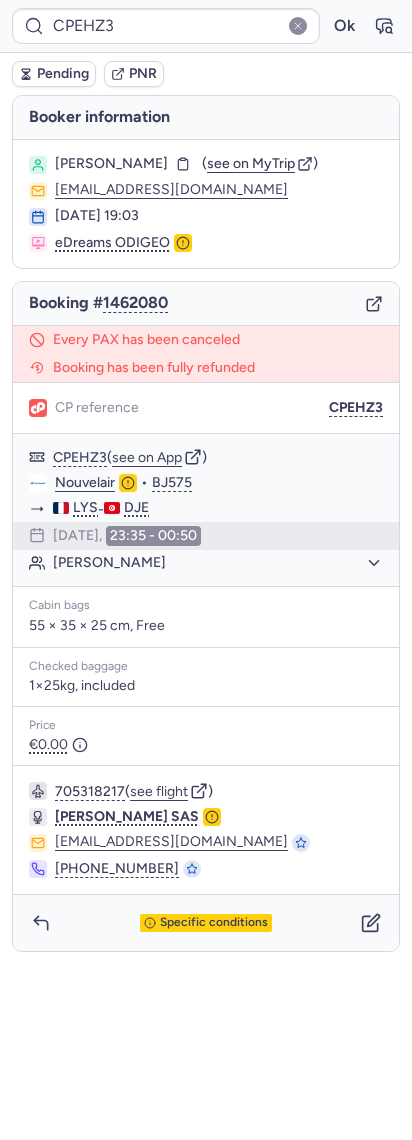 type on "CPPEVI" 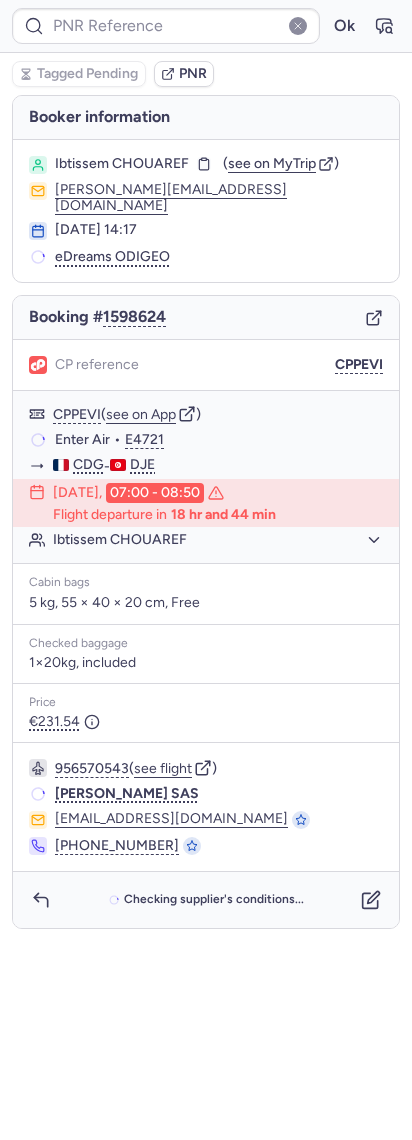 type on "CPPEVI" 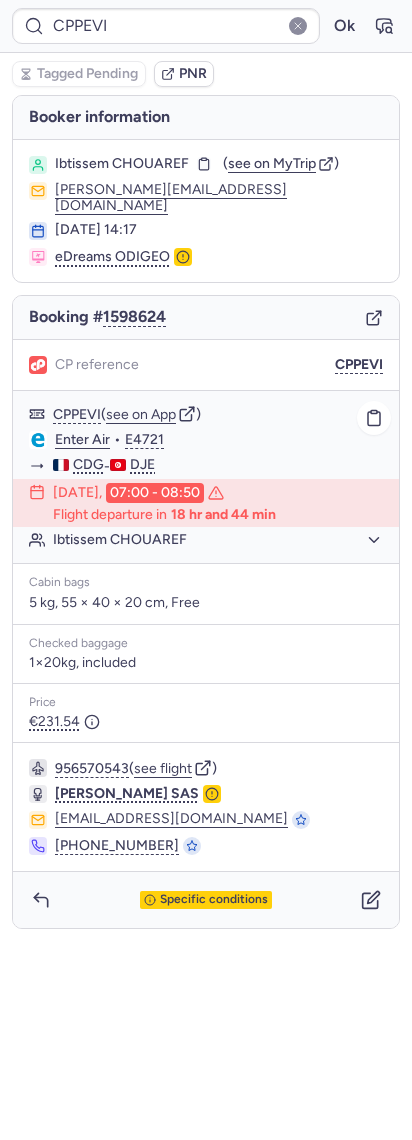 click on "CPPEVI  ( see on App )  Enter Air  •  E4721 CDG  -  DJE 23 Jul 2025,  07:00 - 08:50  Flight departure in  18 hr and 44 min Ibtissem CHOUAREF" at bounding box center (206, 477) 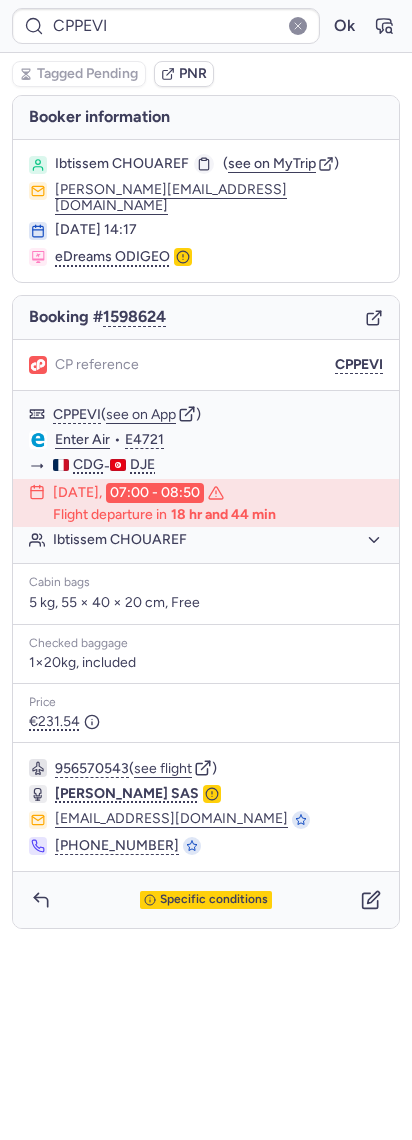 click 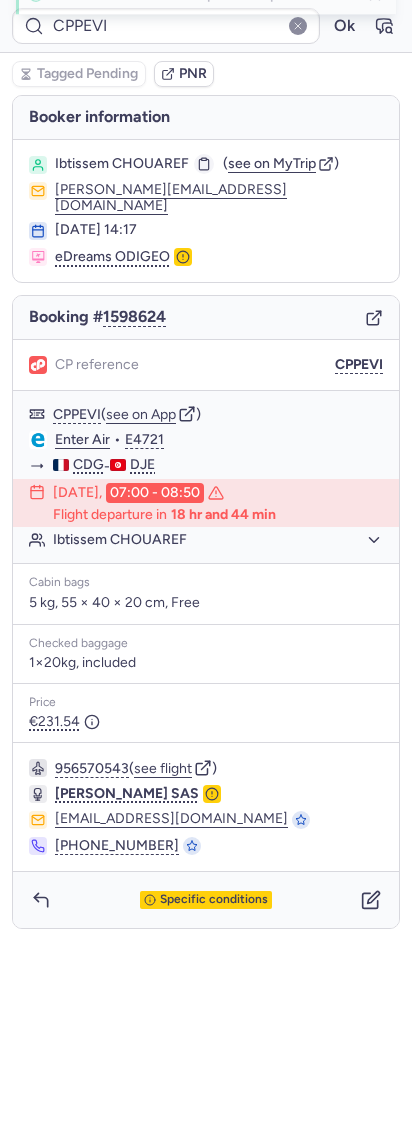 type 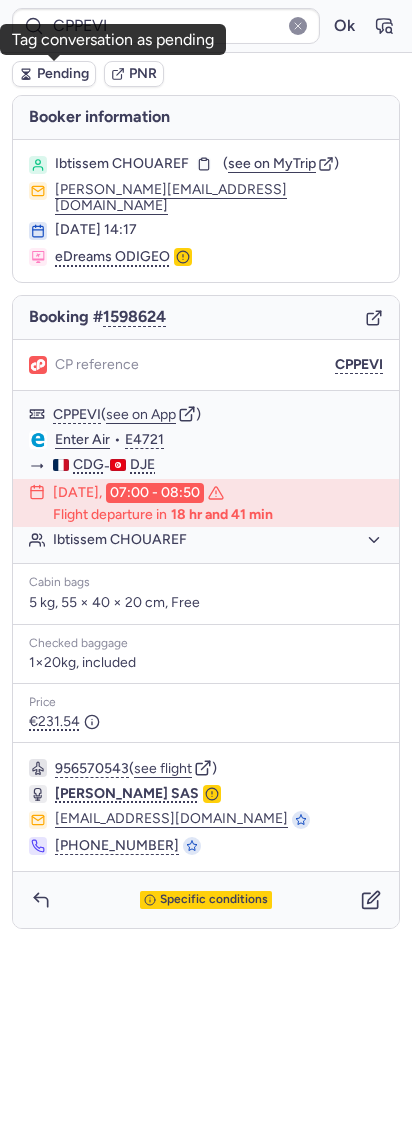 click on "Pending" at bounding box center (63, 74) 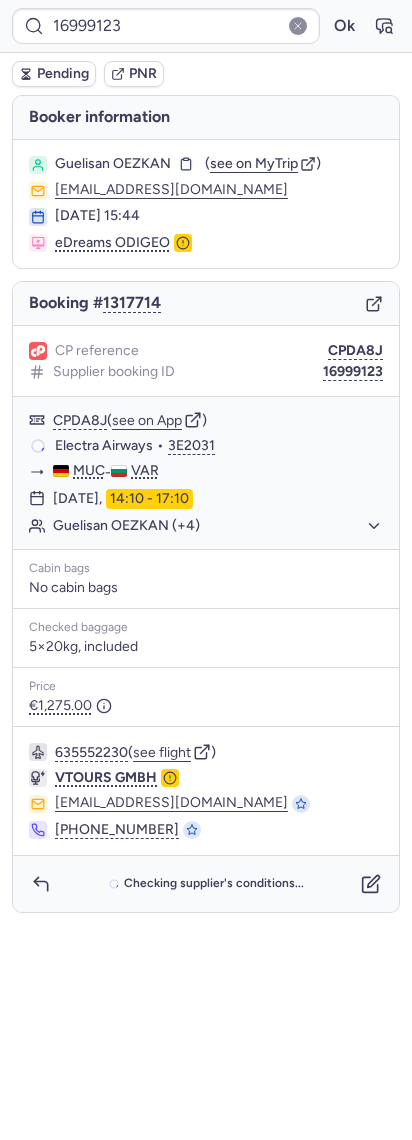 type on "CPEJ2T" 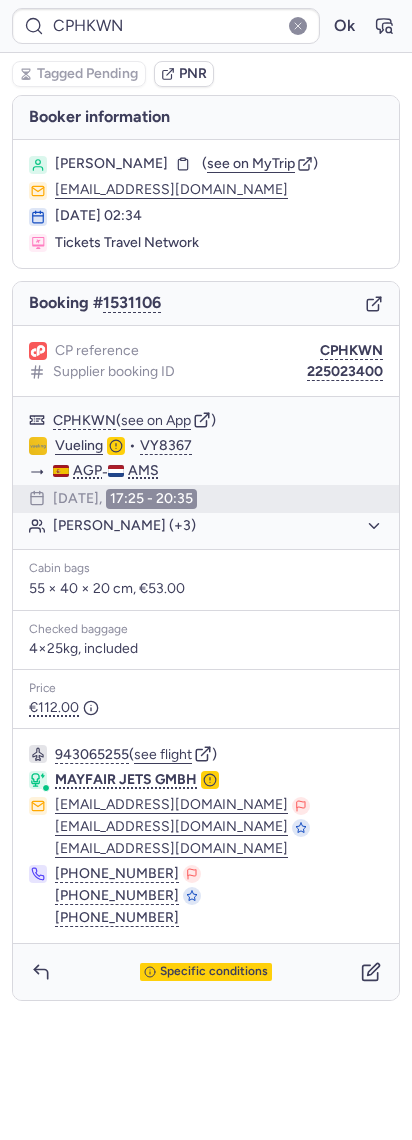 type on "16999123" 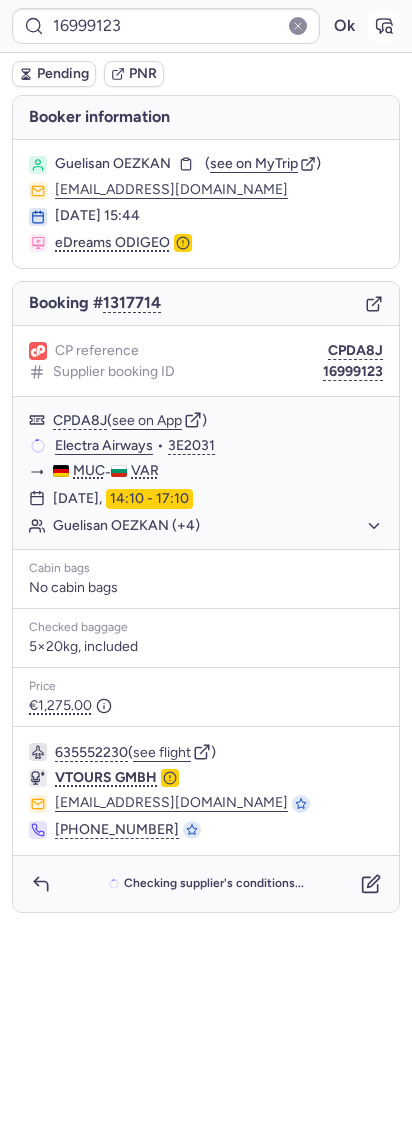 click at bounding box center (384, 26) 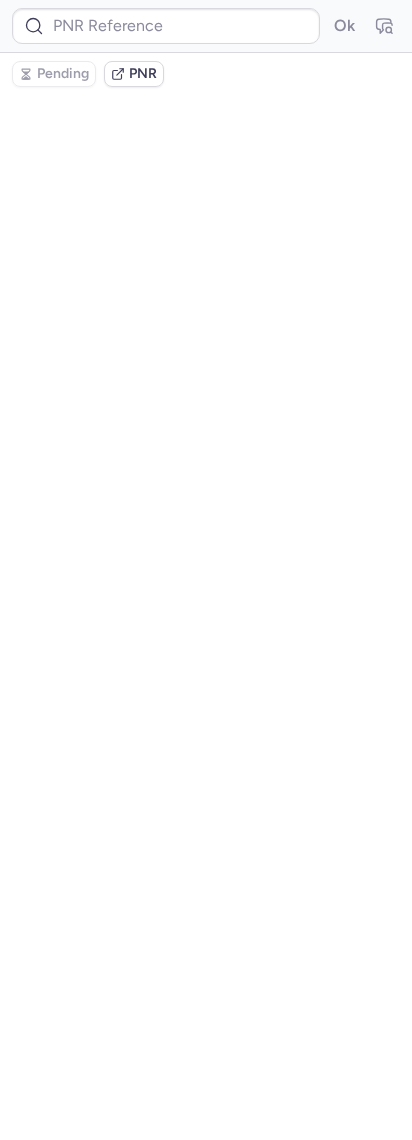 type on "16999123" 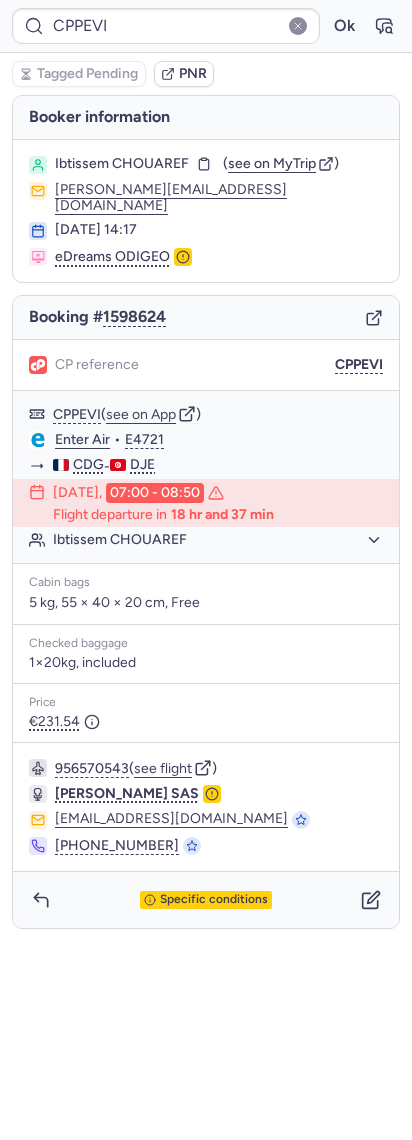 type on "CPEJ2T" 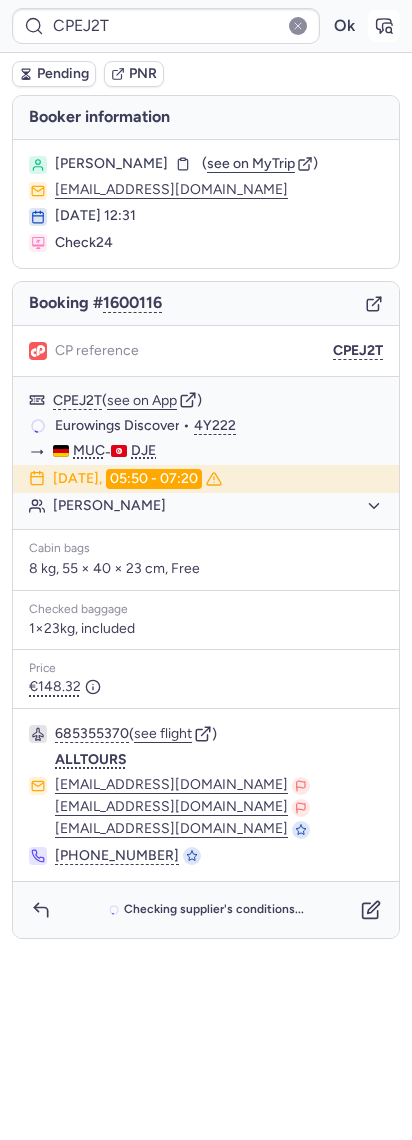 click 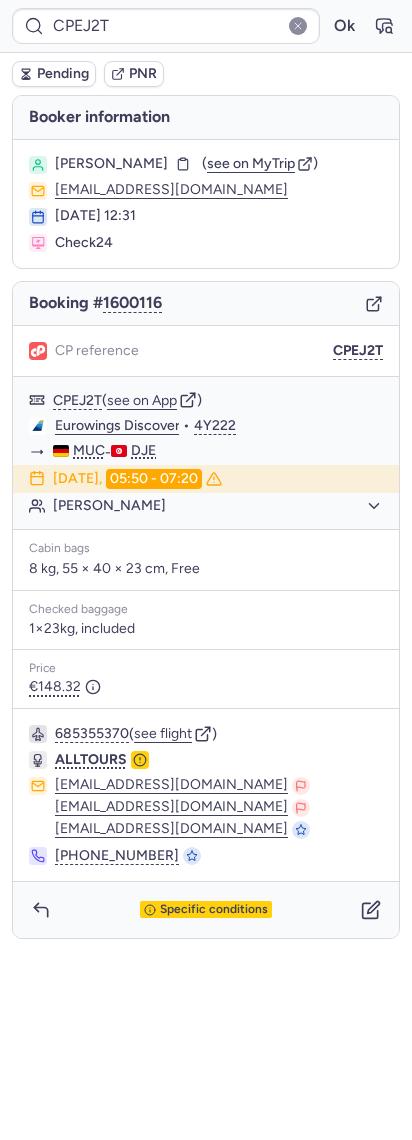 click on "Specific conditions" at bounding box center [206, 910] 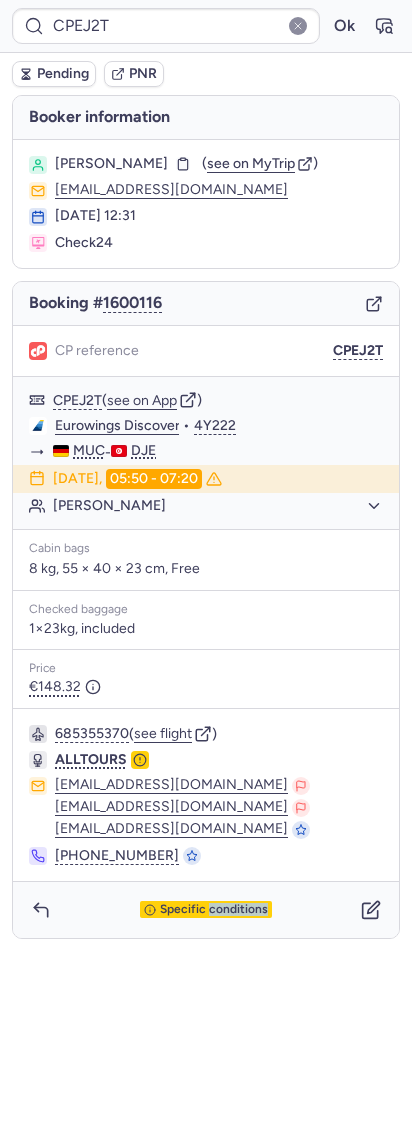 click on "Specific conditions" at bounding box center [206, 910] 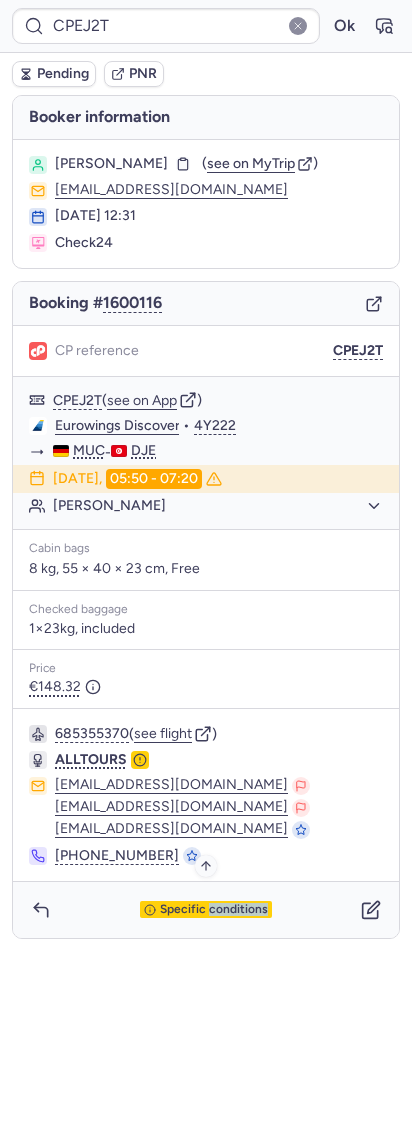 click on "Specific conditions" at bounding box center (214, 910) 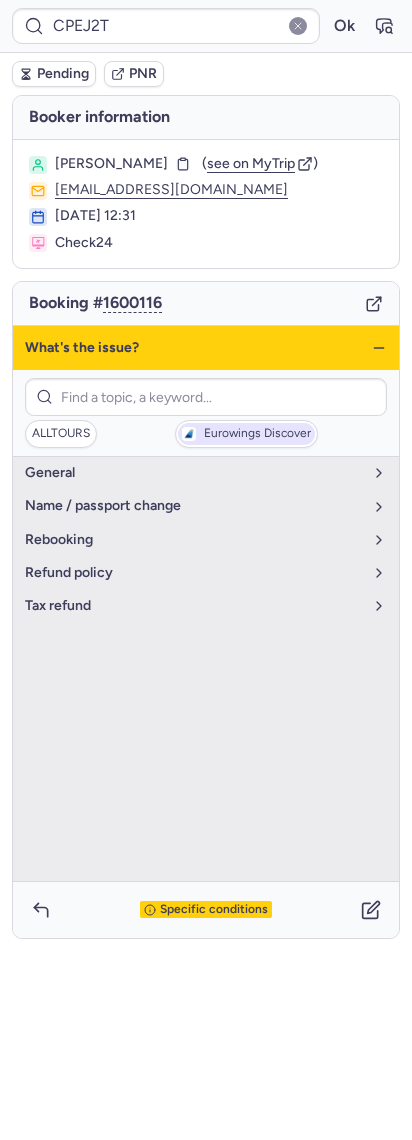 click on "Eurowings Discover" at bounding box center [257, 434] 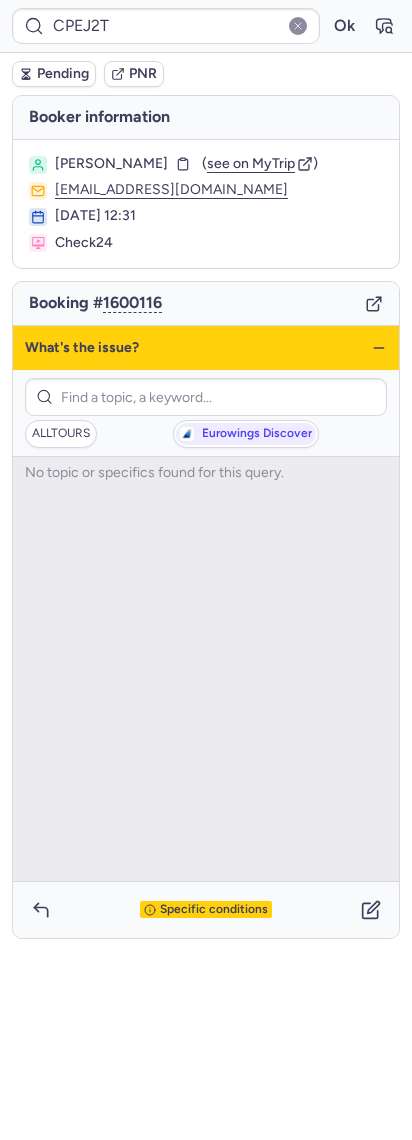 click on "What's the issue?" at bounding box center (206, 348) 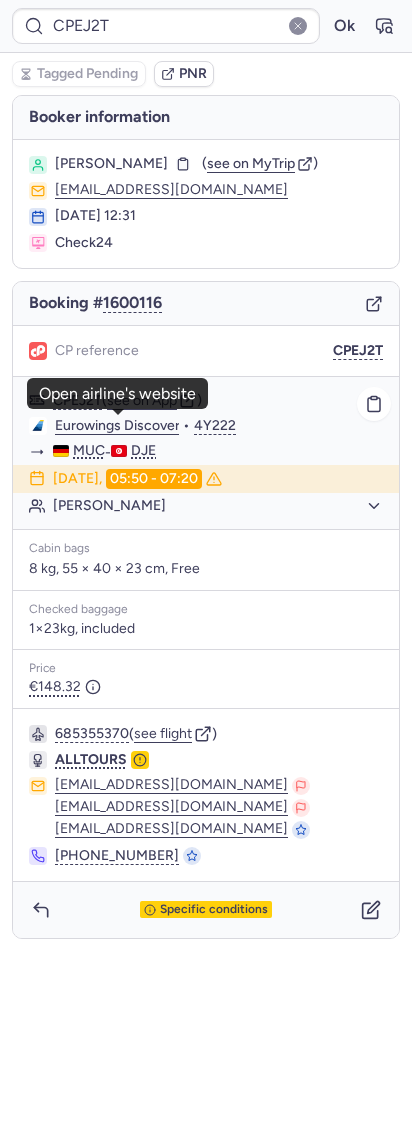 click on "Eurowings Discover" 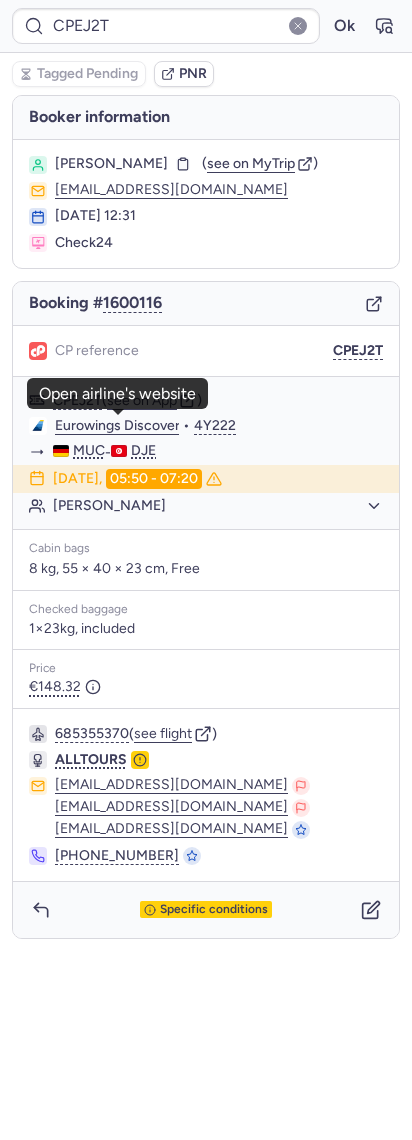 click on "[PERSON_NAME]" at bounding box center [111, 164] 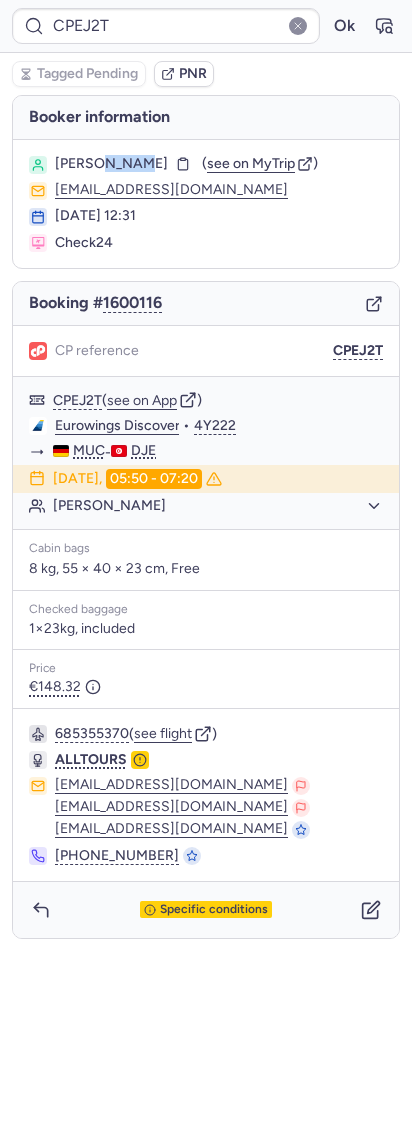 click on "[PERSON_NAME]" at bounding box center (111, 164) 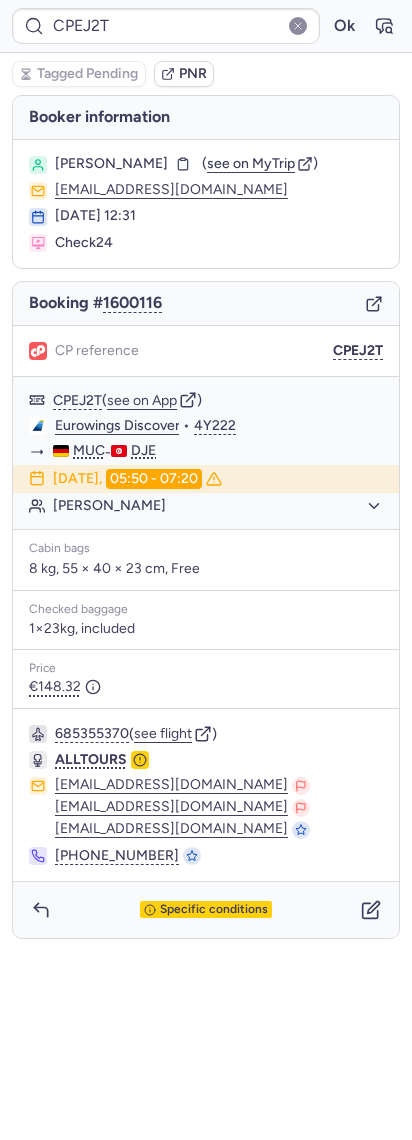 click on "Cabin bags  8 kg, 55 × 40 × 23 cm, Free" at bounding box center [206, 560] 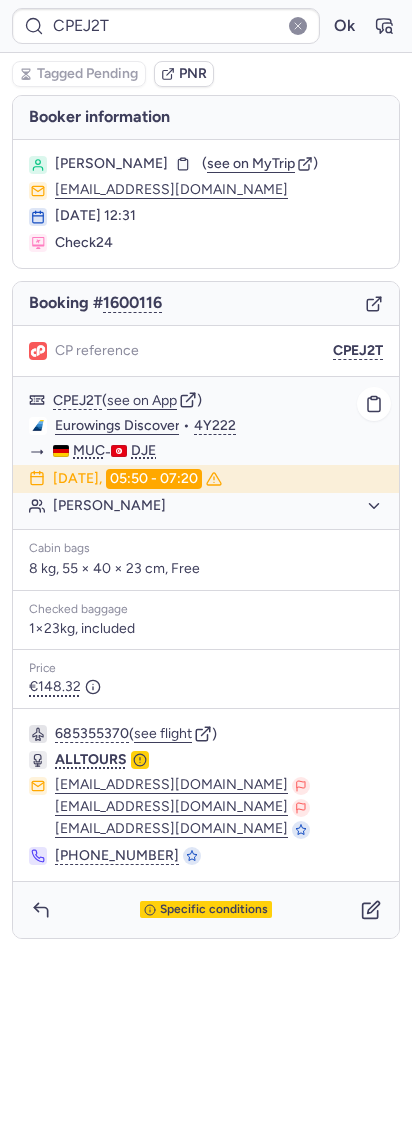 click on "[PERSON_NAME]" 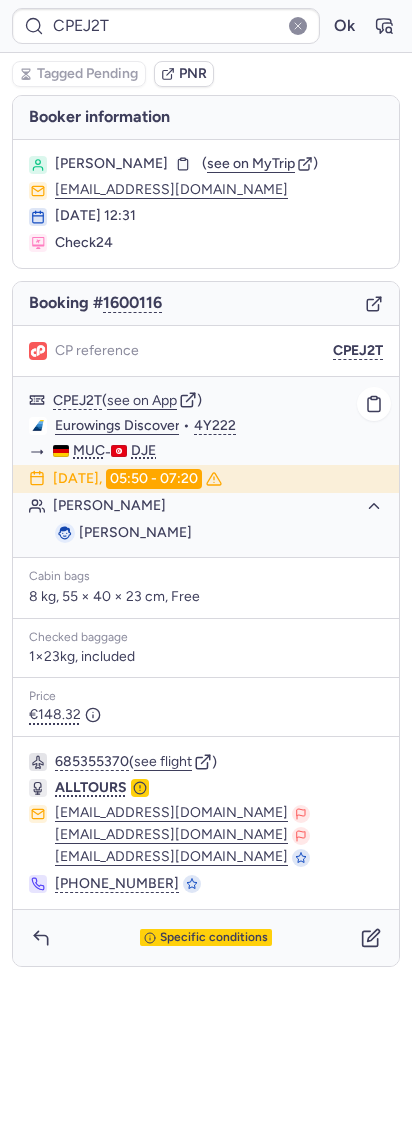 click on "[PERSON_NAME]" at bounding box center [135, 532] 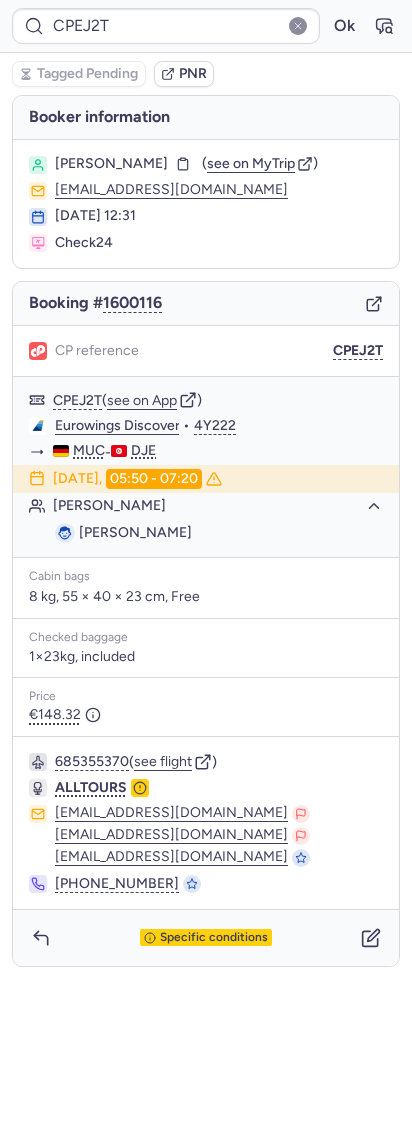 copy on "DARDOURI" 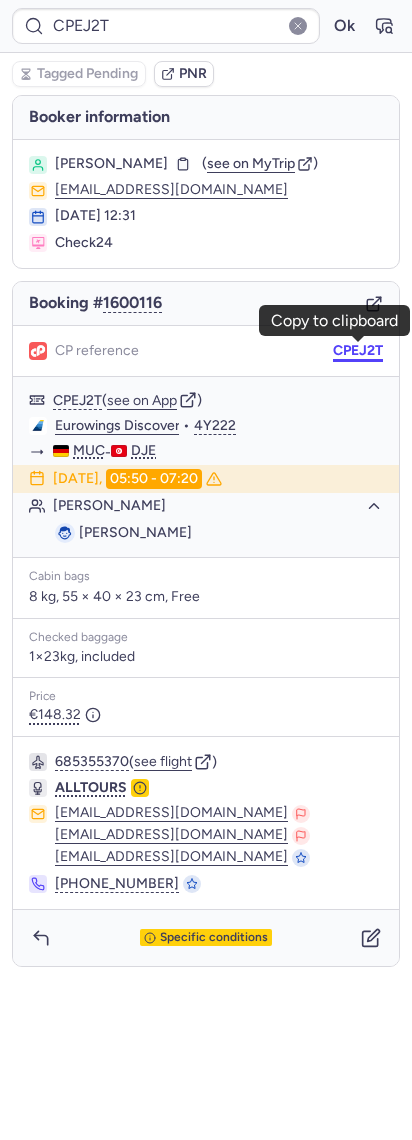 click on "CPEJ2T" at bounding box center (358, 351) 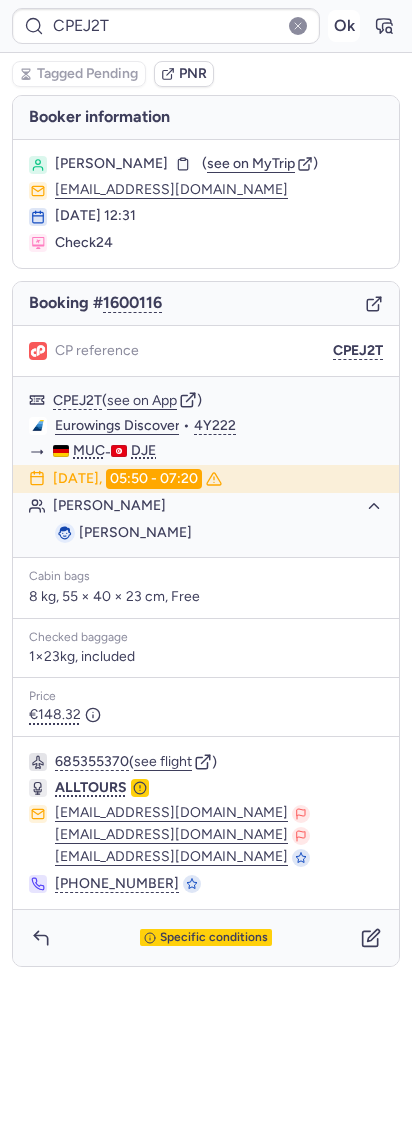 click on "Ok" at bounding box center [344, 26] 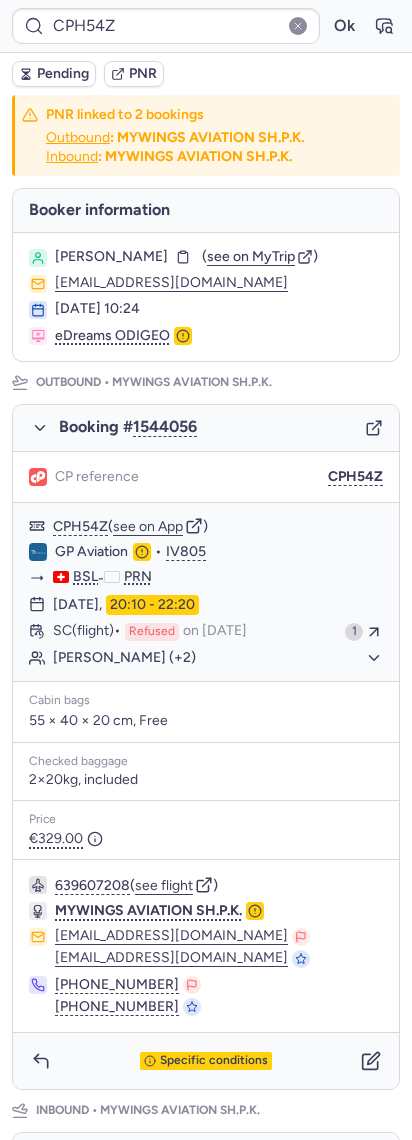 scroll, scrollTop: 0, scrollLeft: 0, axis: both 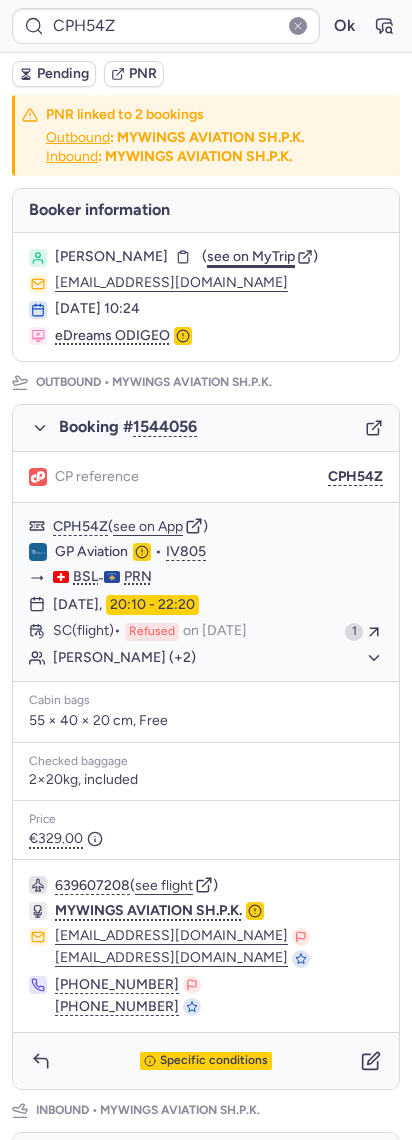click on "see on MyTrip" at bounding box center (251, 256) 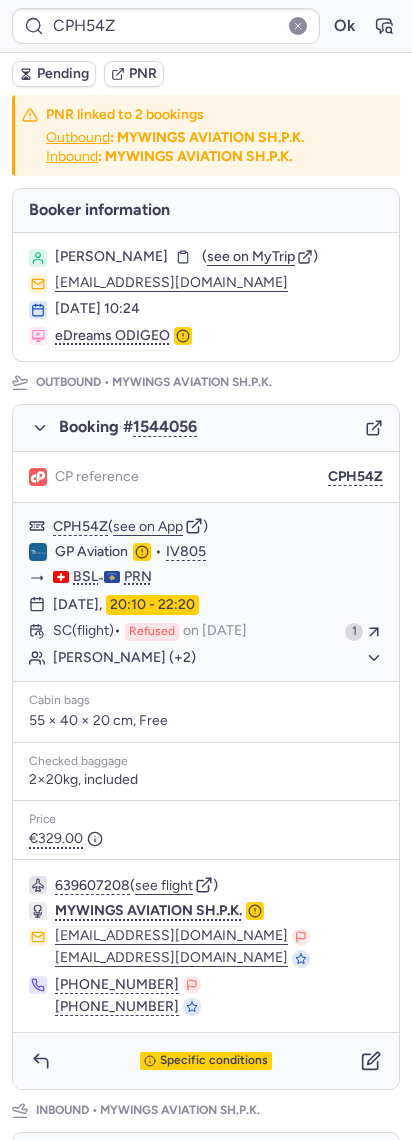 click on "CPH54Z  Ok" at bounding box center (206, 26) 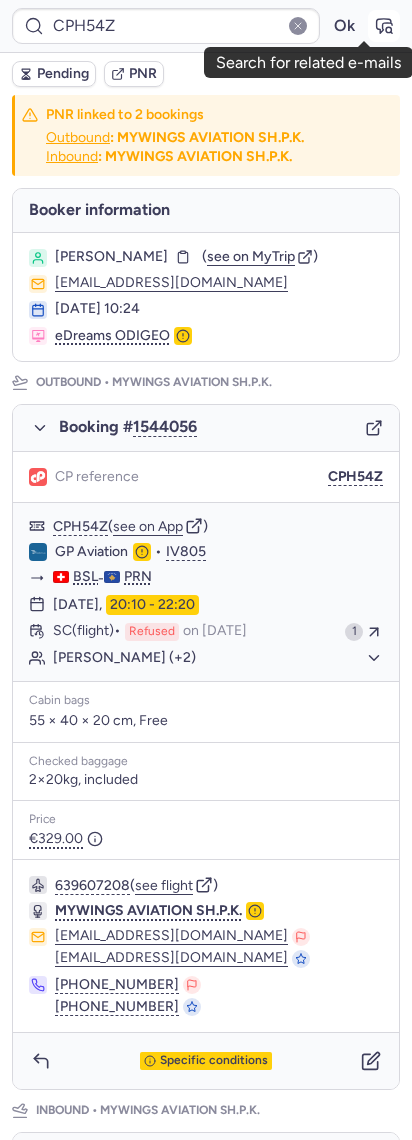 click 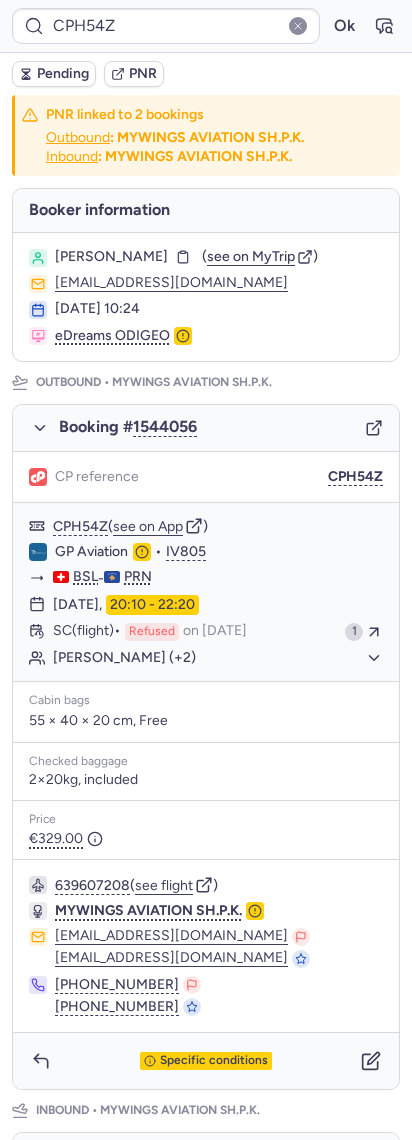 click on "Booking # 1544056" at bounding box center (206, 428) 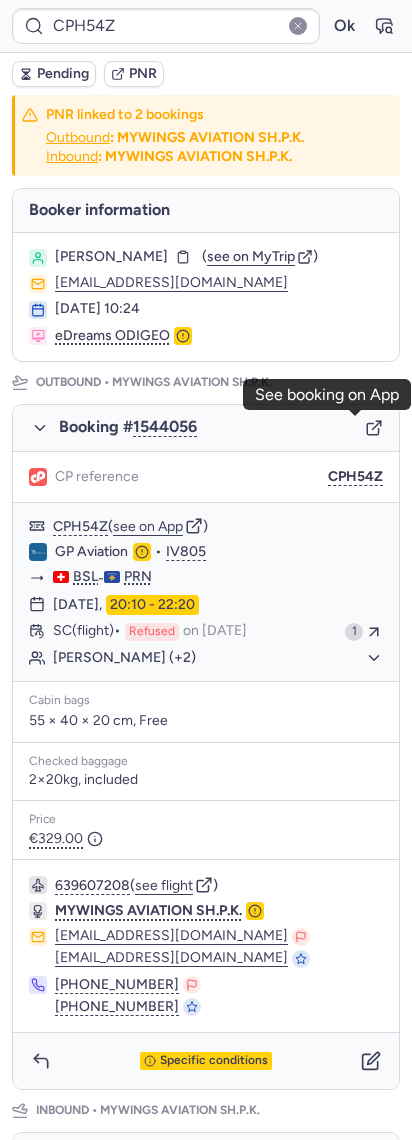 click on "CPH54Z  Ok" at bounding box center (206, 26) 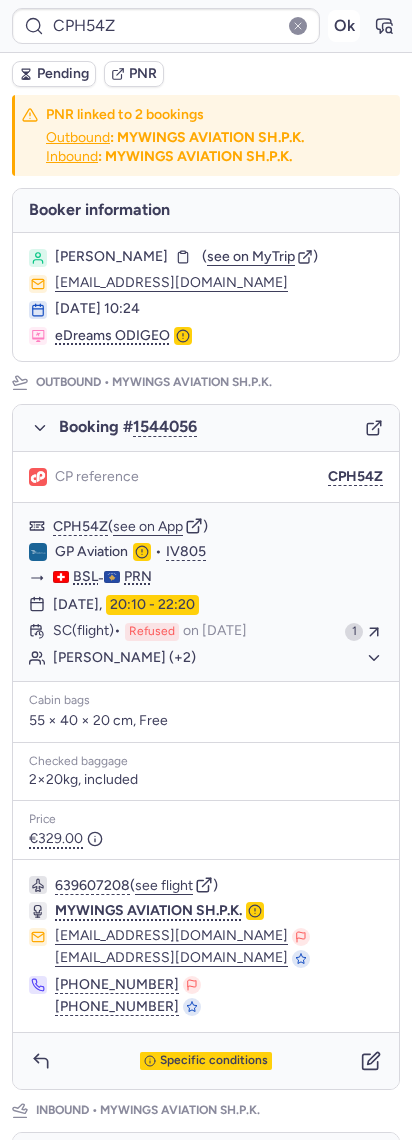 click on "Ok" at bounding box center (344, 26) 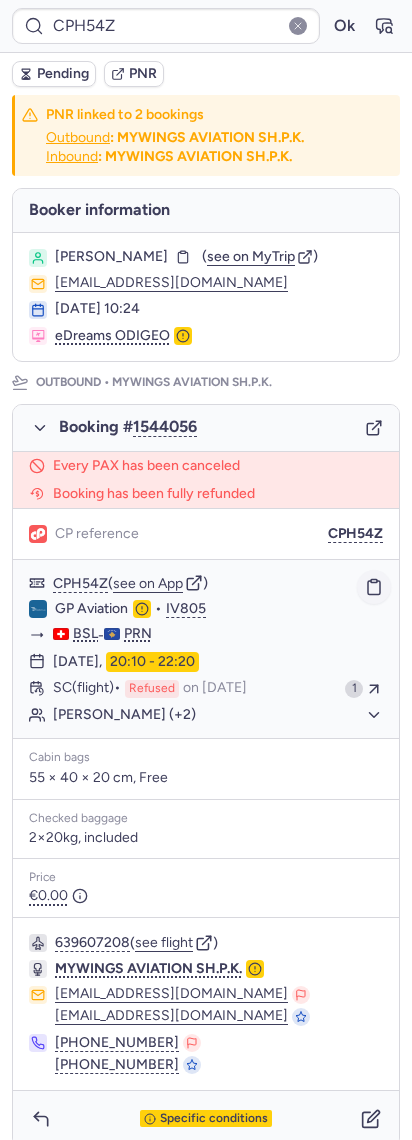 click 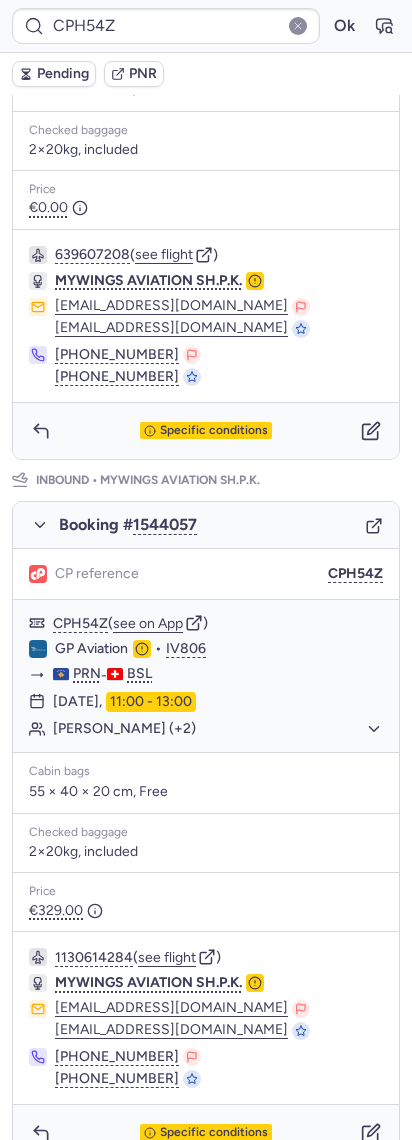 scroll, scrollTop: 714, scrollLeft: 0, axis: vertical 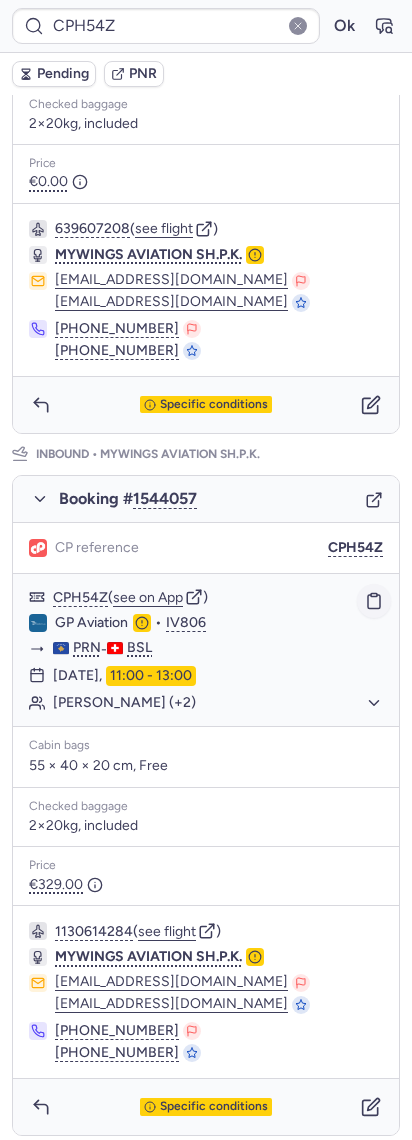 click on "GP Aviation  •  IV806" 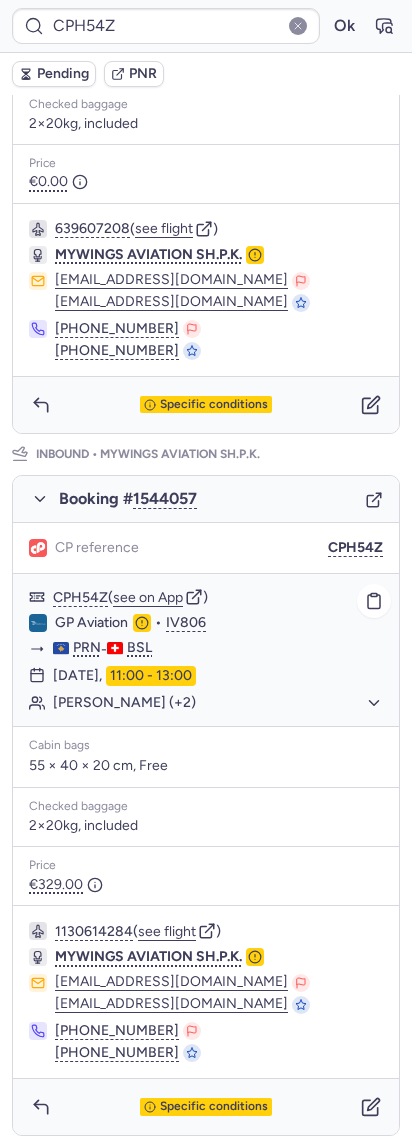 drag, startPoint x: 351, startPoint y: 610, endPoint x: 333, endPoint y: 614, distance: 18.439089 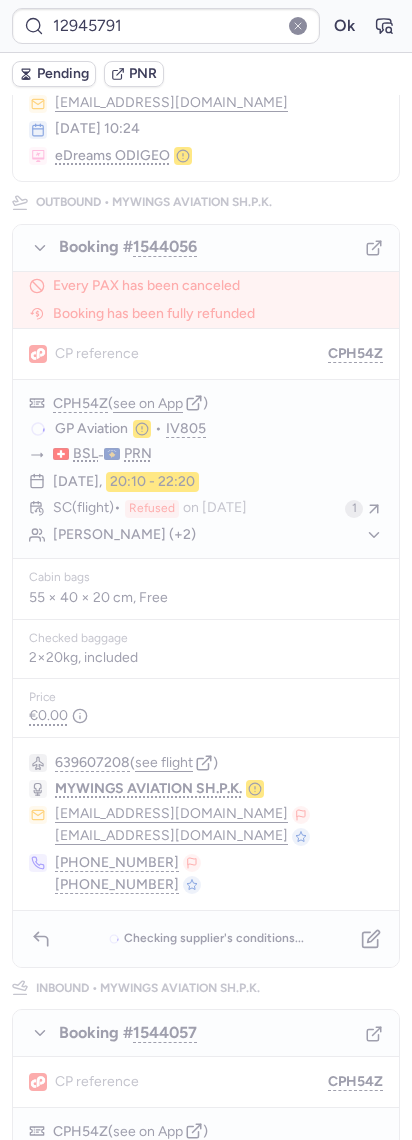 scroll, scrollTop: 0, scrollLeft: 0, axis: both 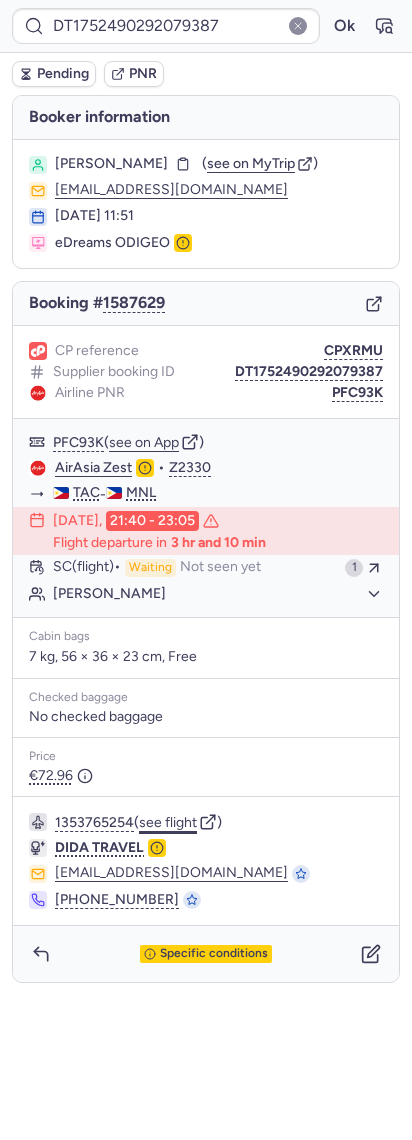 click on "see flight" 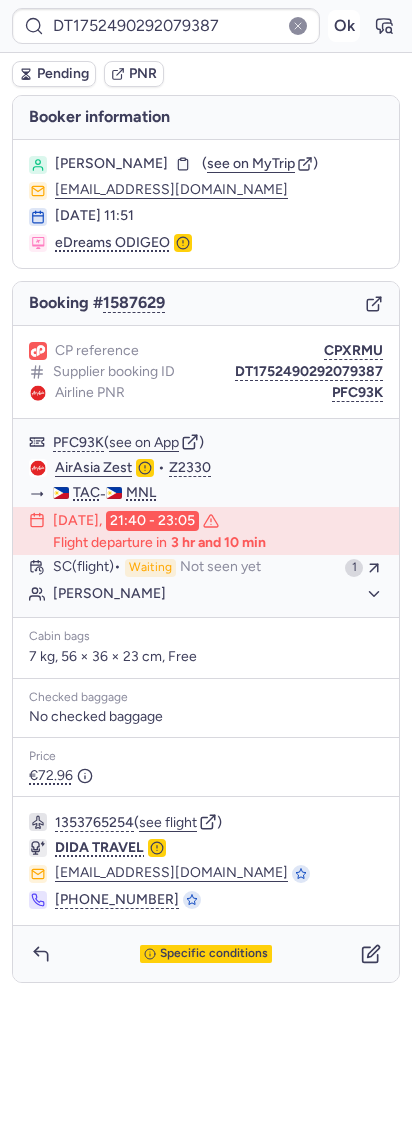 click on "Ok" at bounding box center [344, 26] 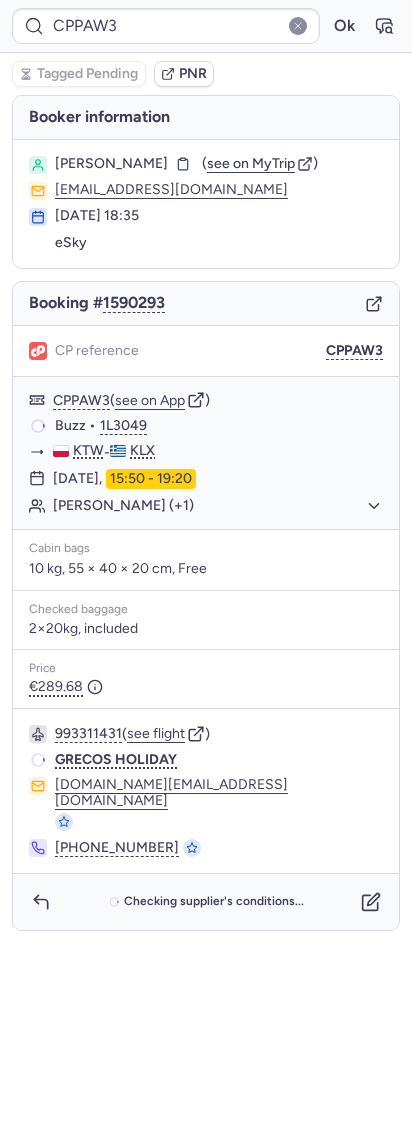 type on "CPDMCI" 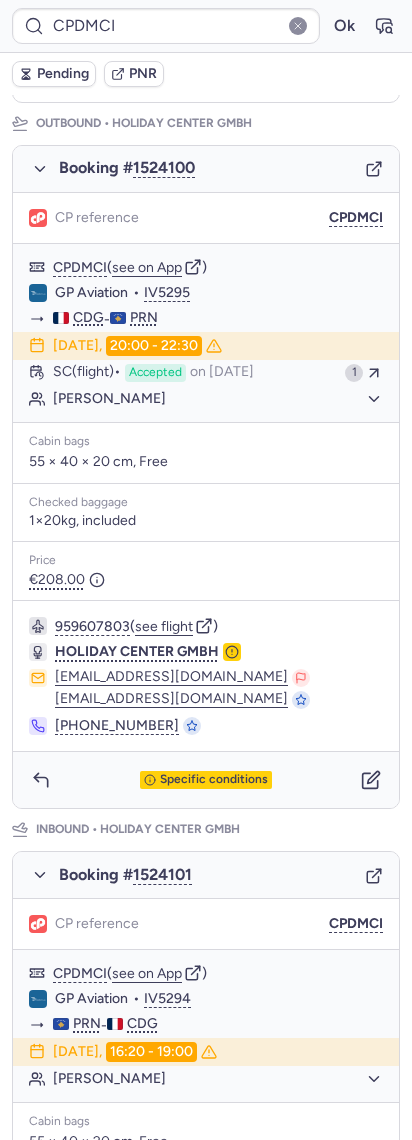scroll, scrollTop: 266, scrollLeft: 0, axis: vertical 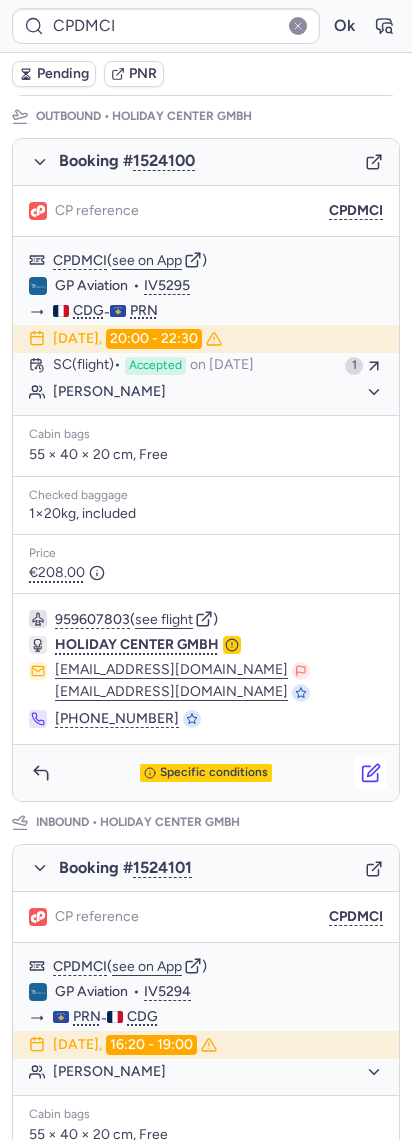 click 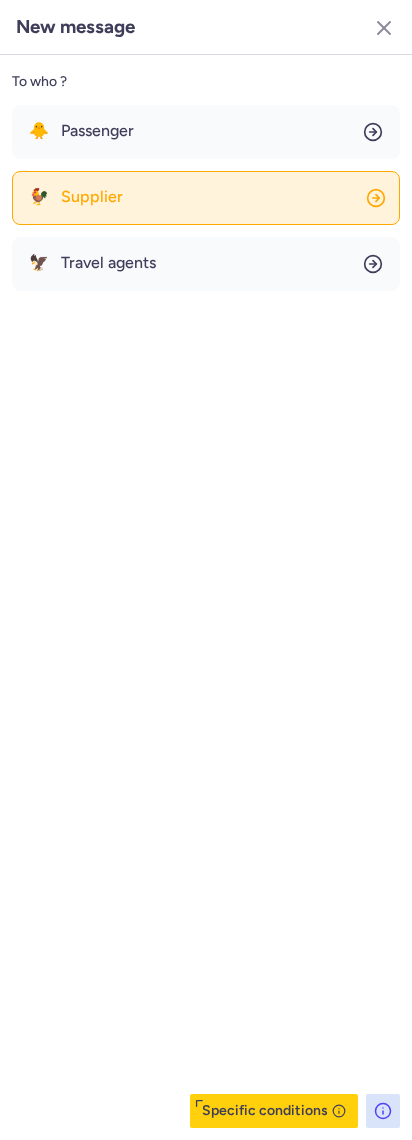 click on "🐓 Supplier" 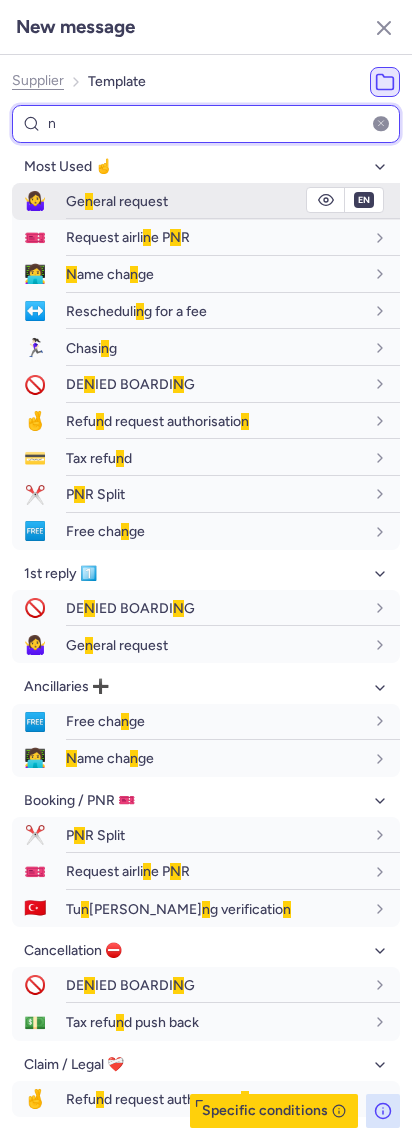 type on "n" 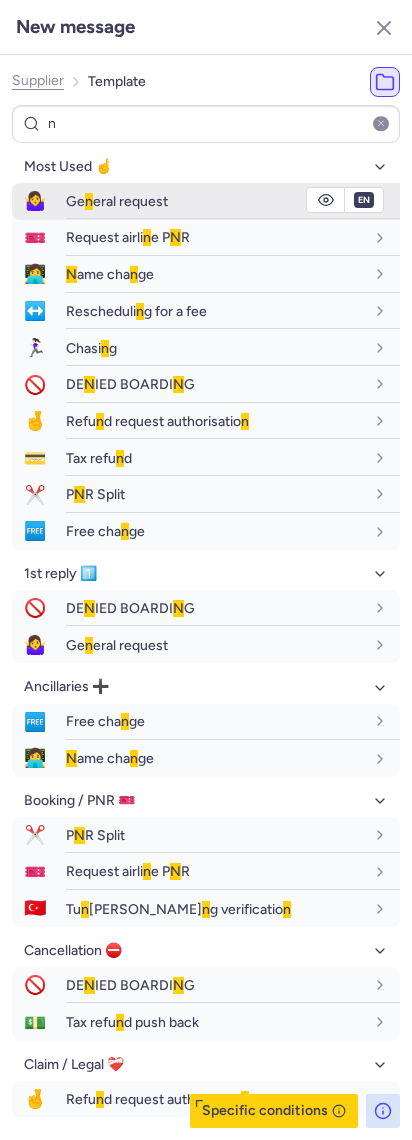 click on "n" at bounding box center [89, 201] 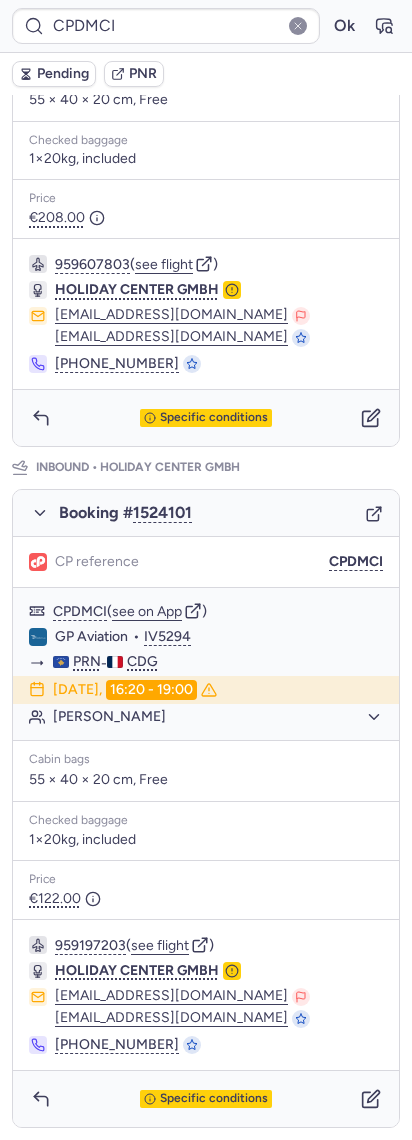 scroll, scrollTop: 228, scrollLeft: 0, axis: vertical 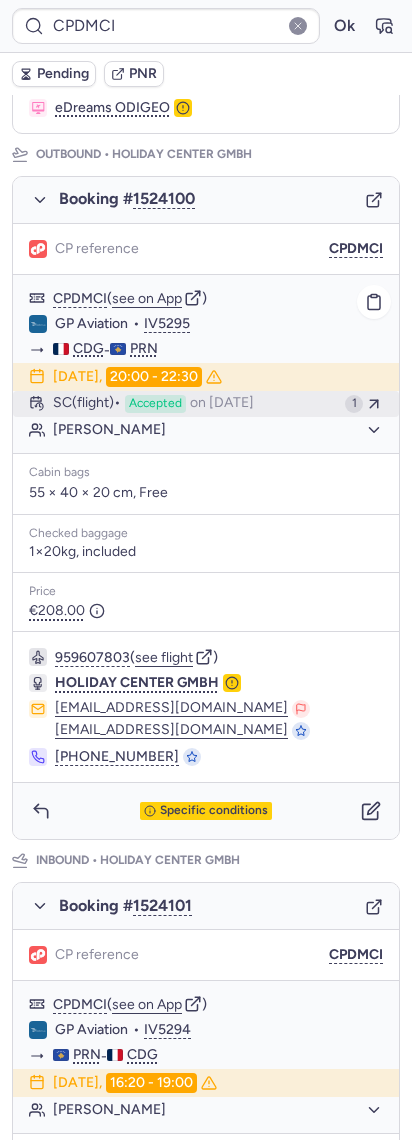 click on "on [DATE]" at bounding box center (222, 404) 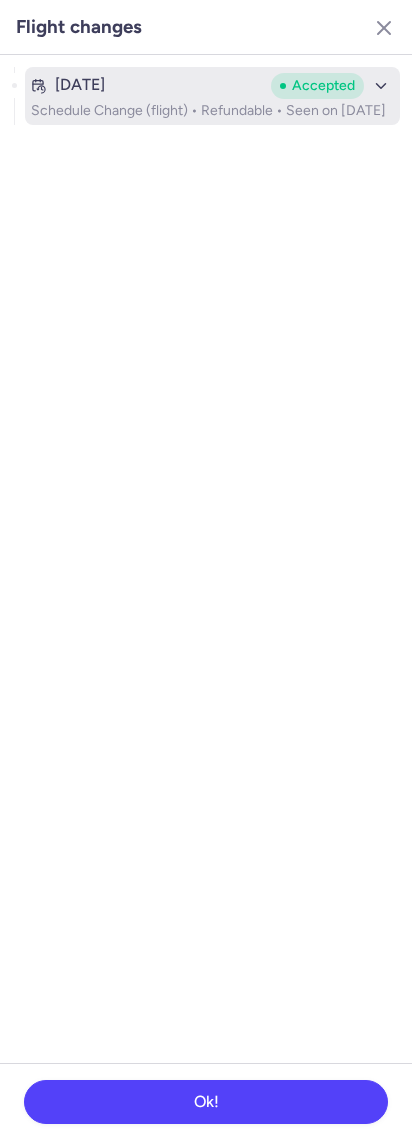 click on "Schedule Change (flight) • Refundable • Seen on [DATE]" at bounding box center [212, 111] 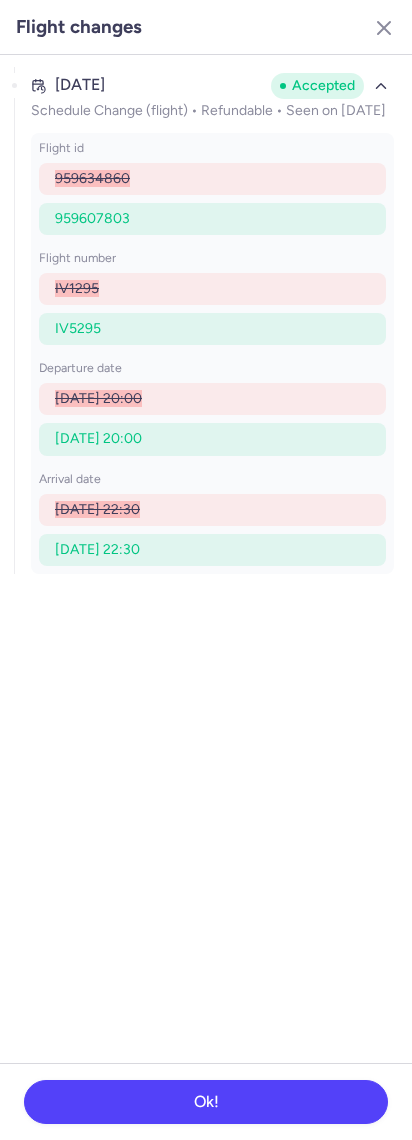 type 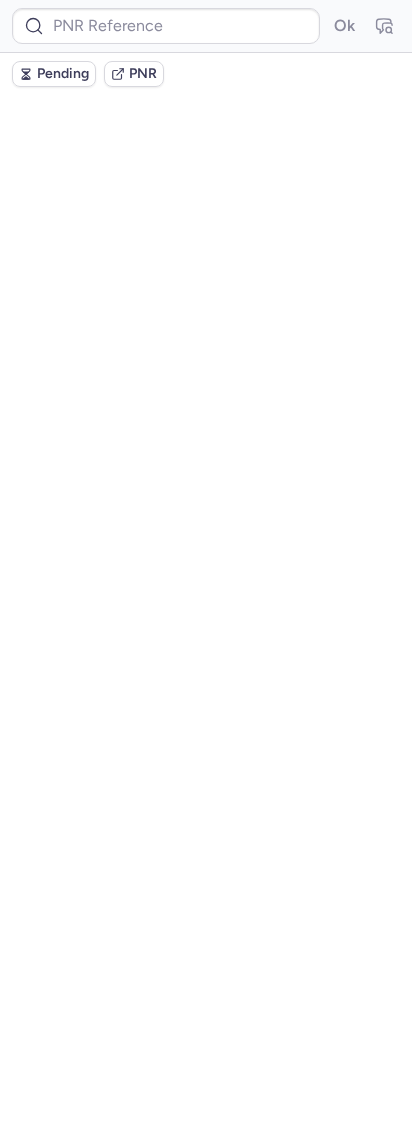 scroll, scrollTop: 0, scrollLeft: 0, axis: both 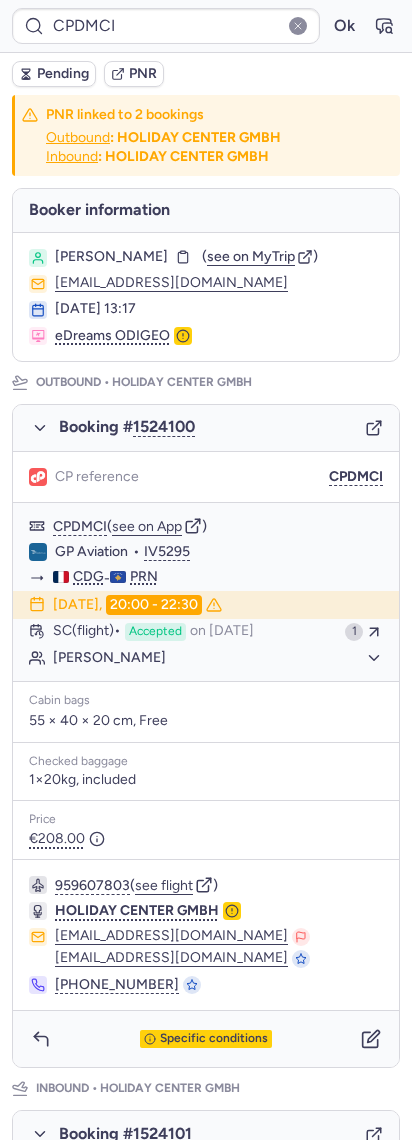 click on "Pending" at bounding box center [63, 74] 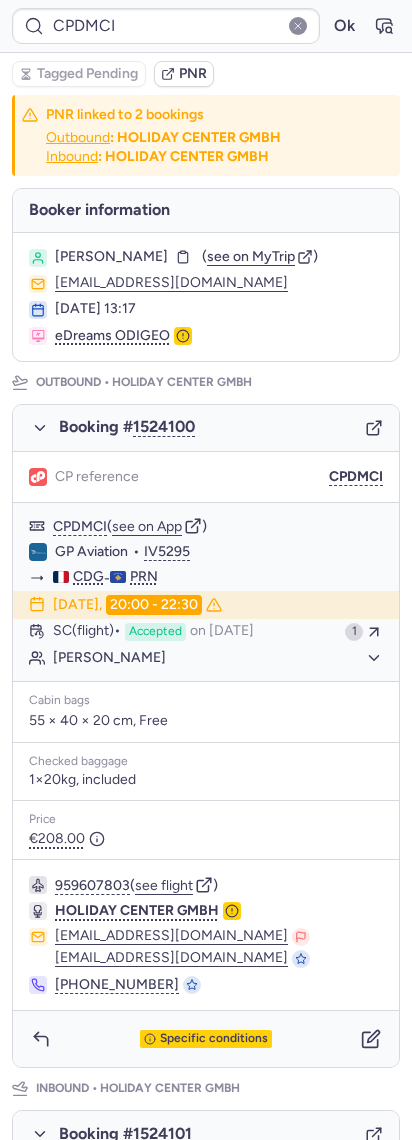 type on "12945791" 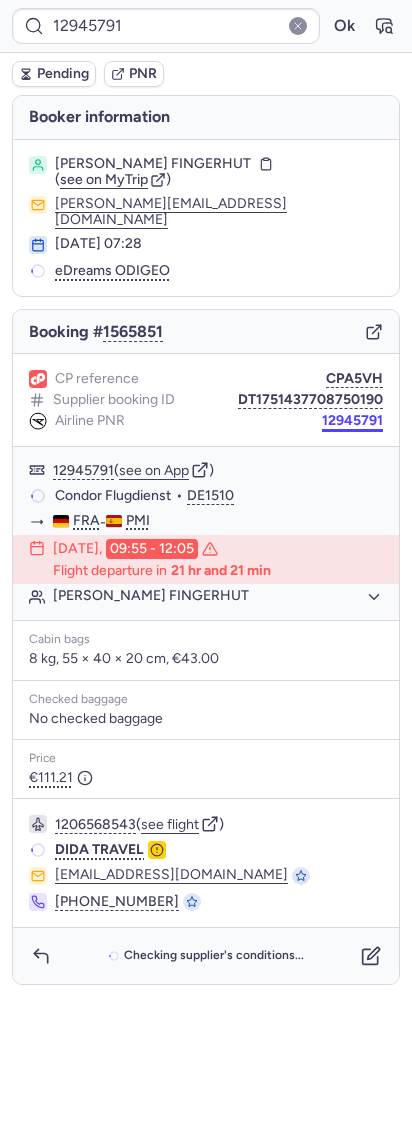 click on "12945791" at bounding box center (352, 421) 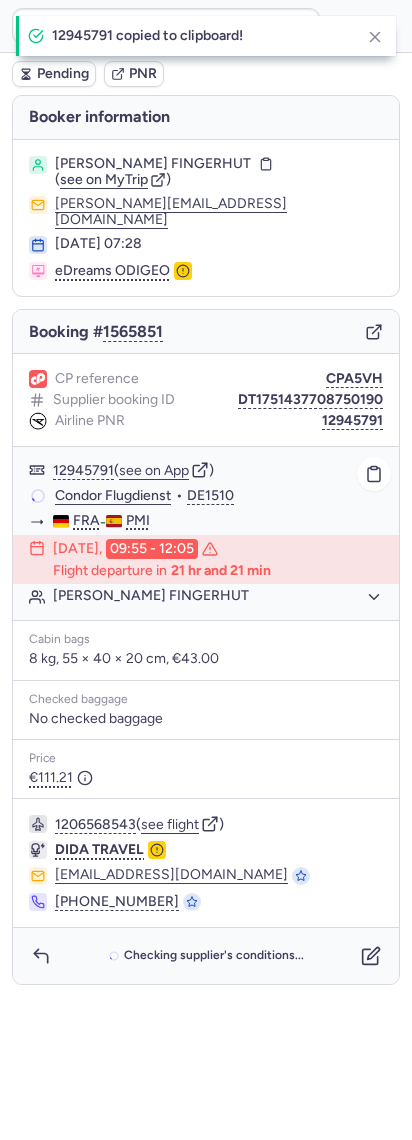 type 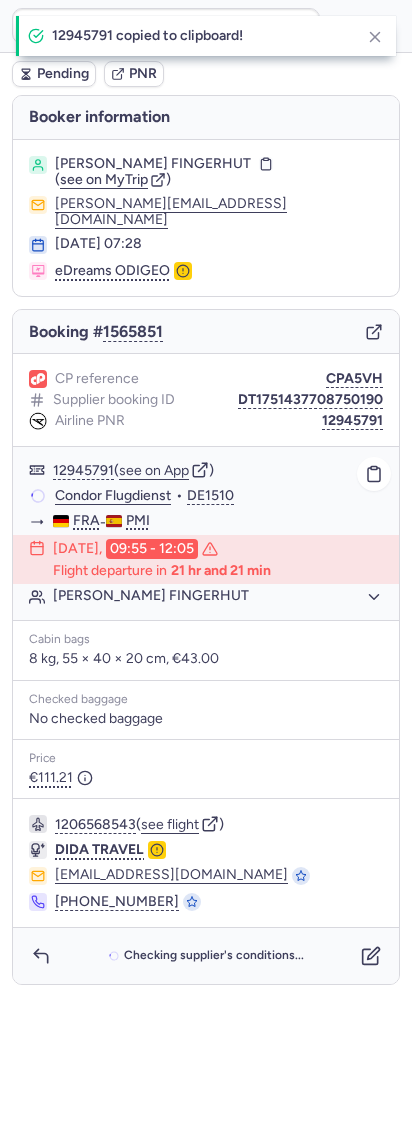 click on "Condor Flugdienst  •  DE1510" 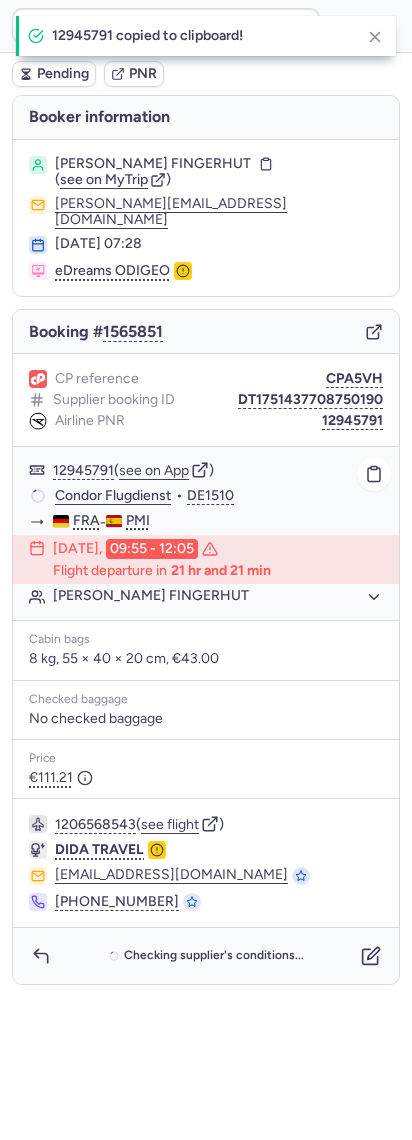 click on "Condor Flugdienst" 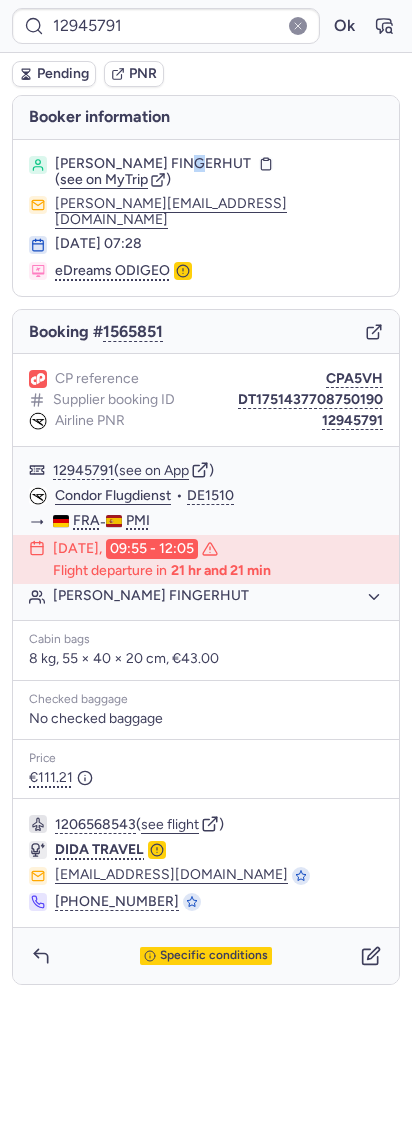 click on "Aron Fingerhut FINGERHUT" at bounding box center (153, 164) 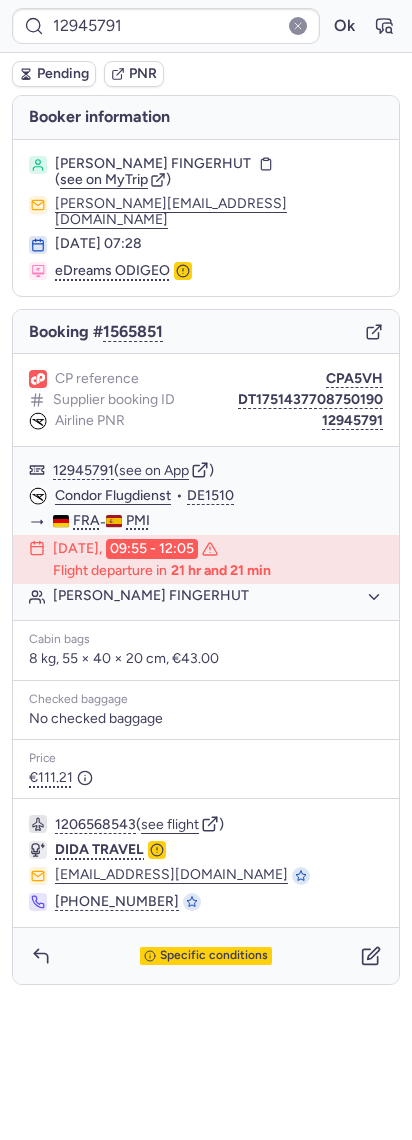 click on "Aron Fingerhut FINGERHUT" at bounding box center (153, 164) 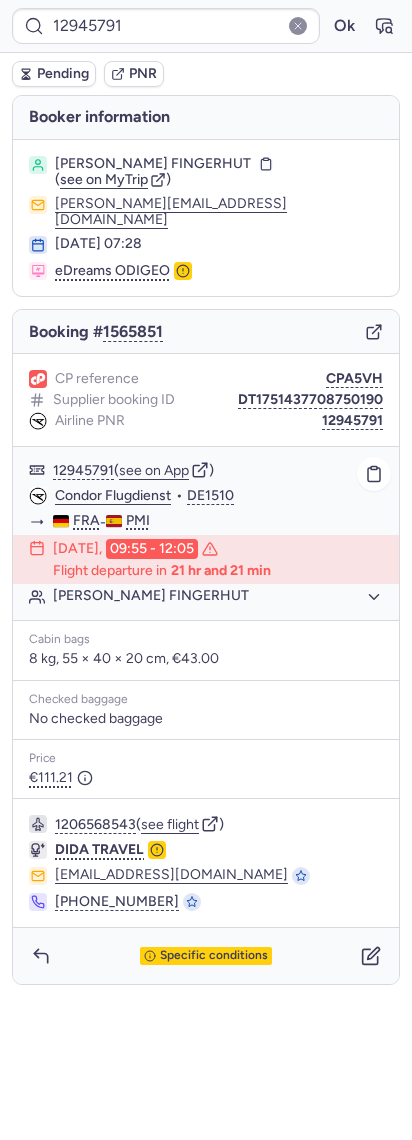 click on "Aron Fingerhut FINGERHUT" 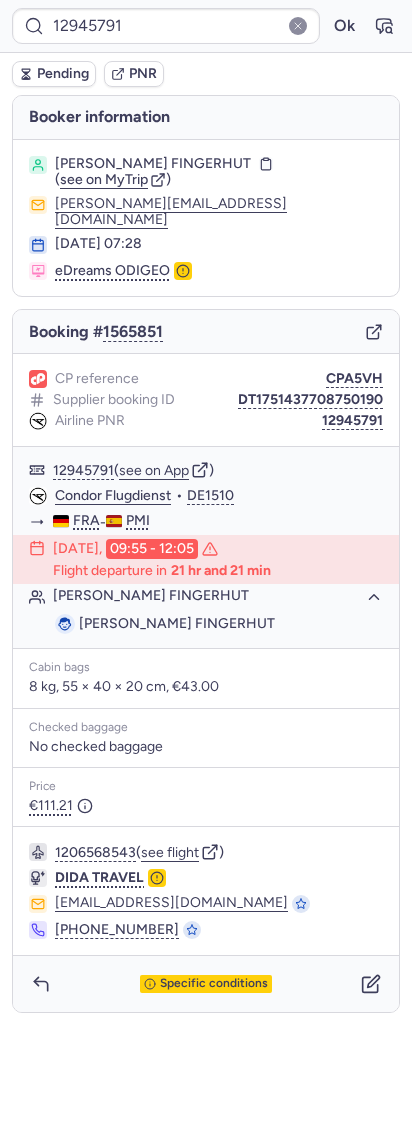 type on "CPDMCI" 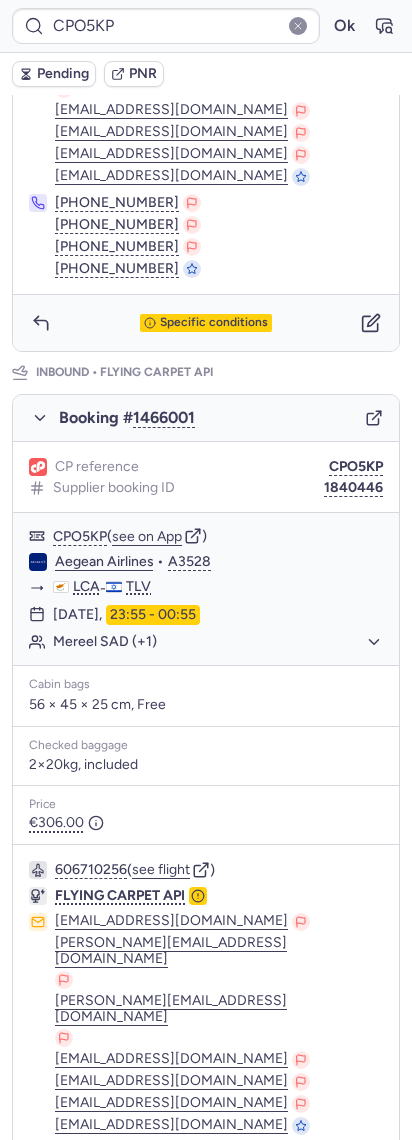scroll, scrollTop: 980, scrollLeft: 0, axis: vertical 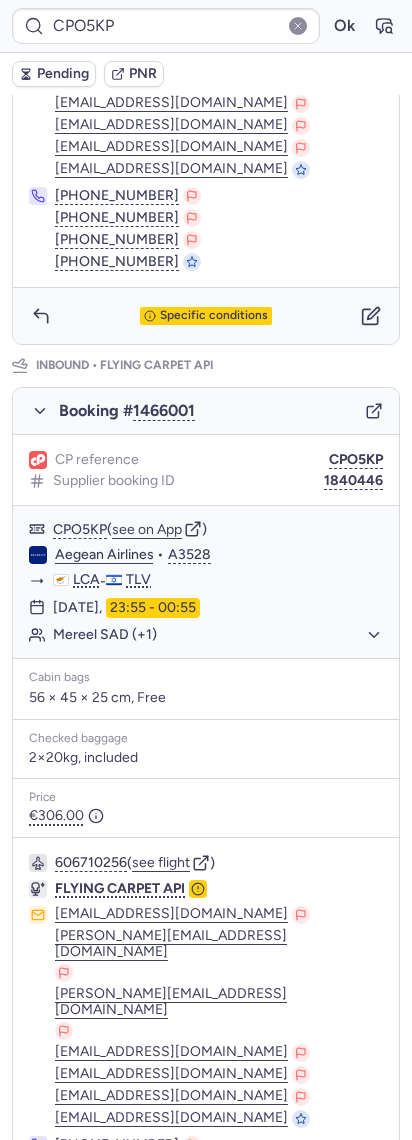 click on "606710256  ( see flight )  FLYING CARPET API emanuelm@flying.co.il danaja@flying.co.il rafid@flying.co.il ranb@flying.co.il flt@flying.co.il nofshonimflt@flying.co.il nofshonimflt@flying.co.il +972 73-360-9220 +972 73-360-9220 +972 54-245-7502 +972 54-245-7502" at bounding box center [206, 1037] 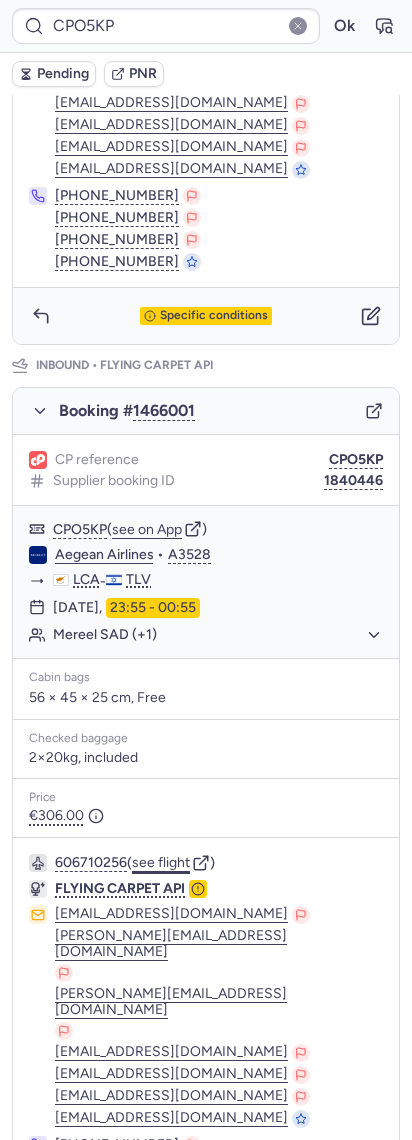 click on "see flight" 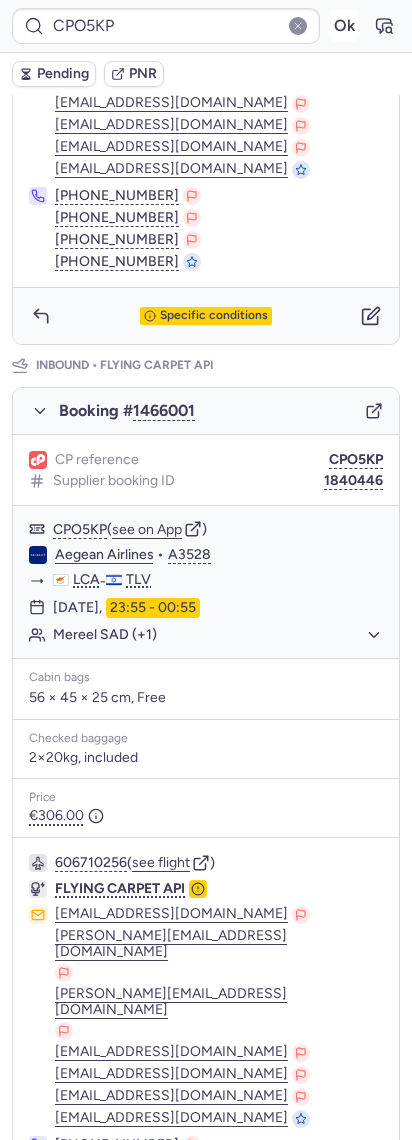 click on "Ok" at bounding box center [344, 26] 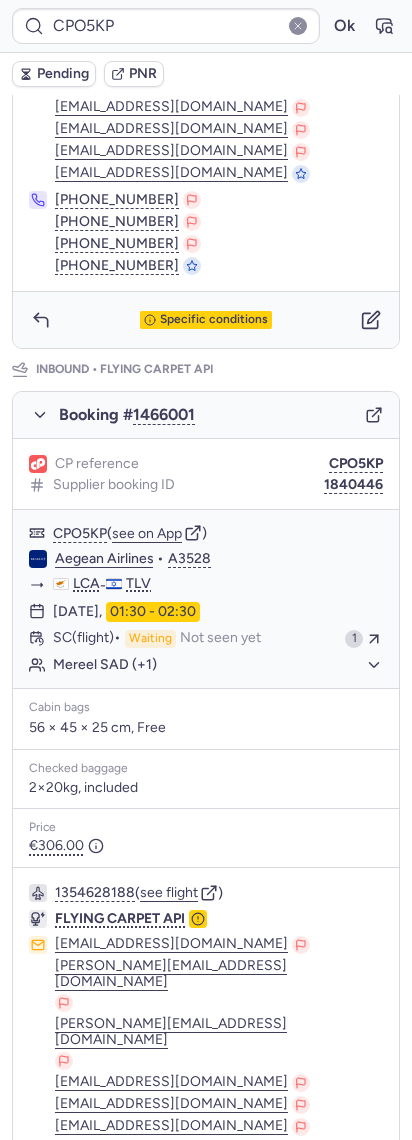 scroll, scrollTop: 1006, scrollLeft: 0, axis: vertical 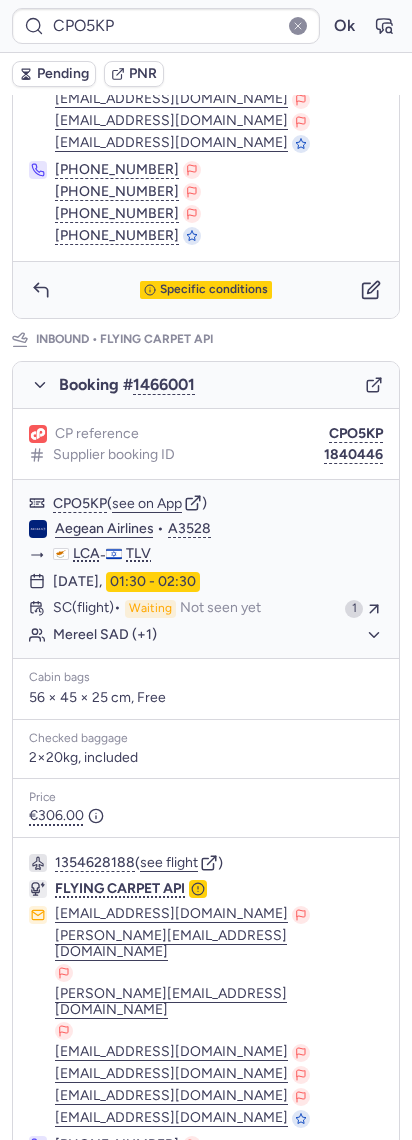 type on "CPDMCI" 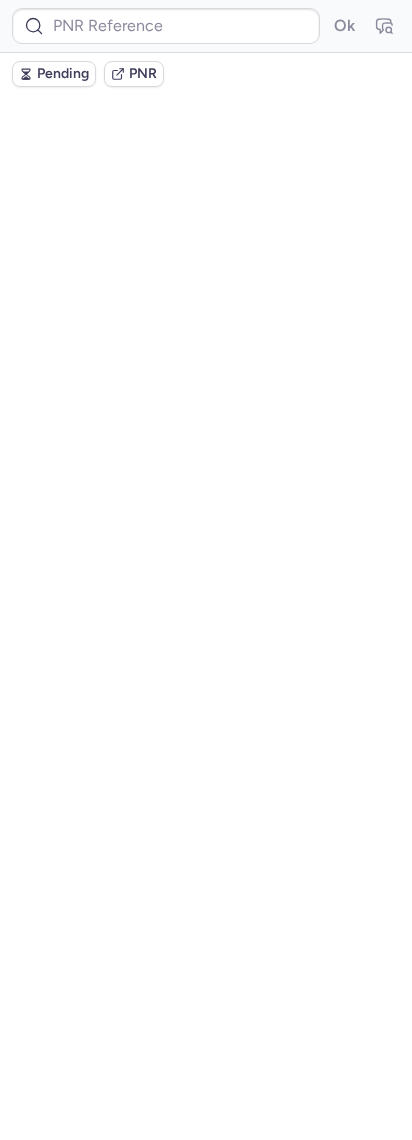 scroll, scrollTop: 0, scrollLeft: 0, axis: both 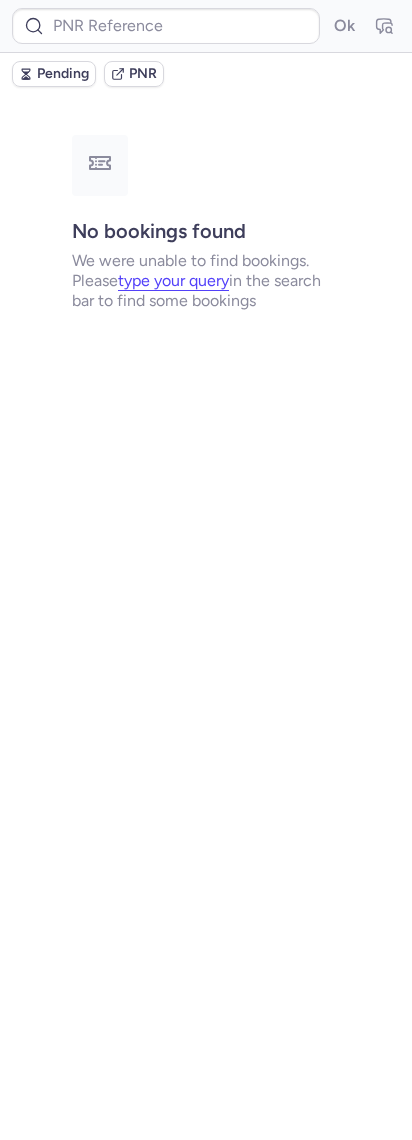 type on "DT1751549113663119" 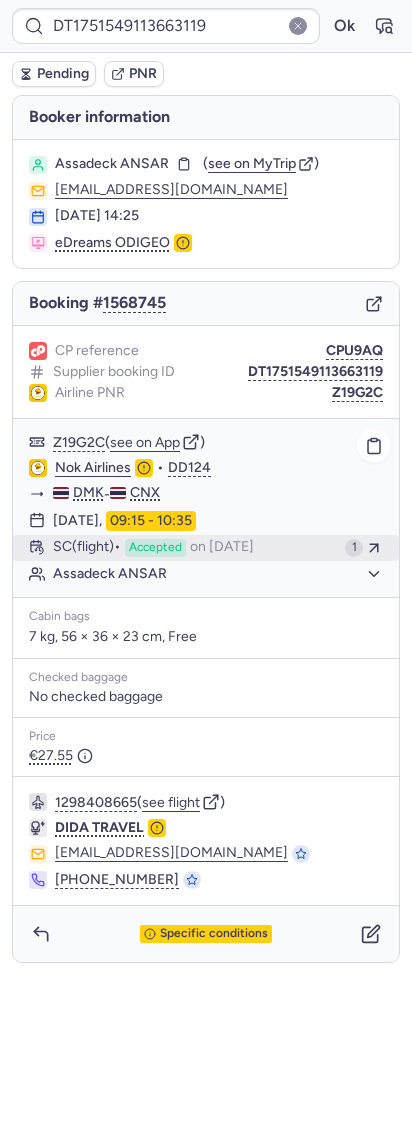 click on "on Jul 12, 2025" at bounding box center [222, 548] 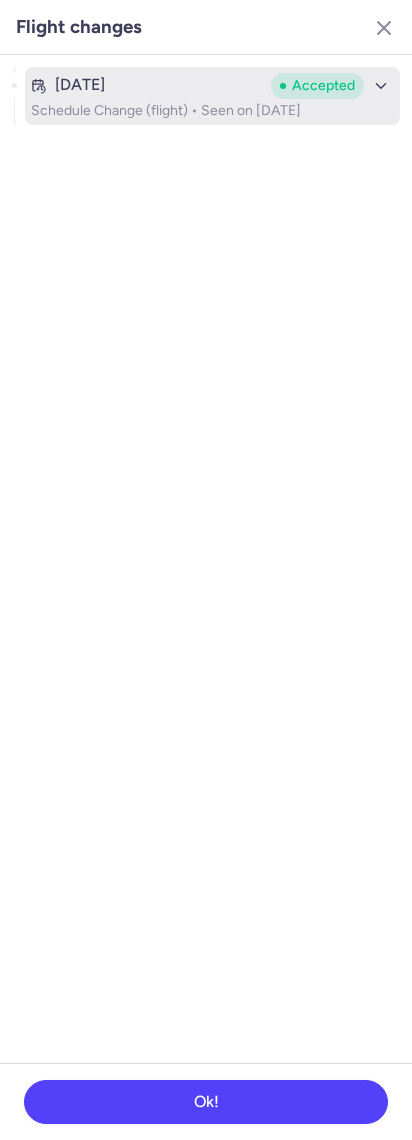 click on "Schedule Change (flight) •  Seen on Jul 12, 2025" at bounding box center [212, 111] 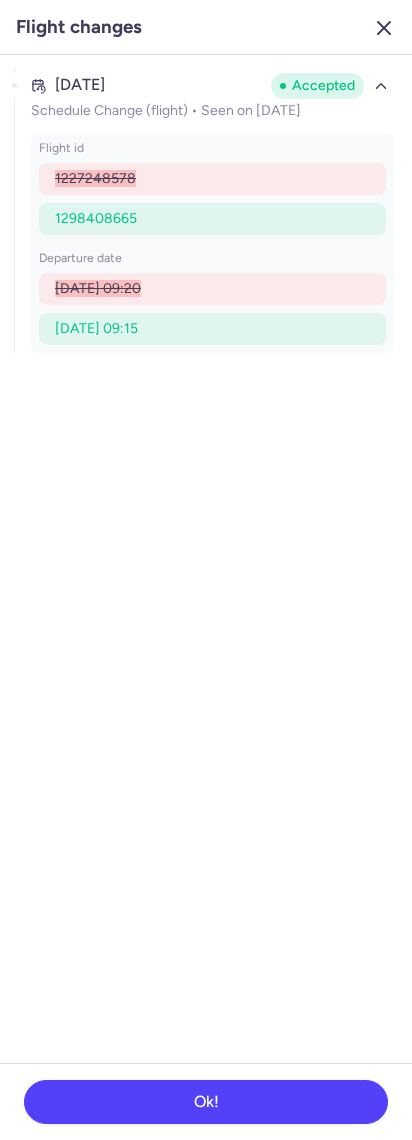 click 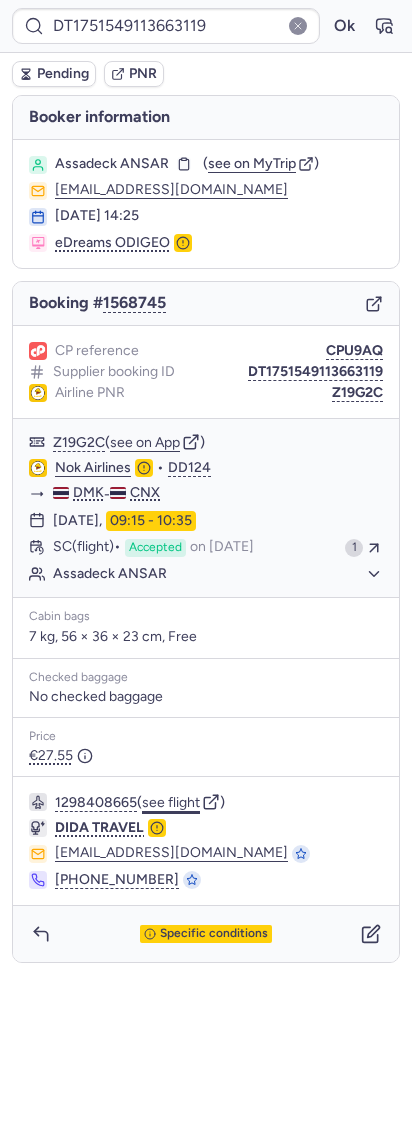 click on "see flight" 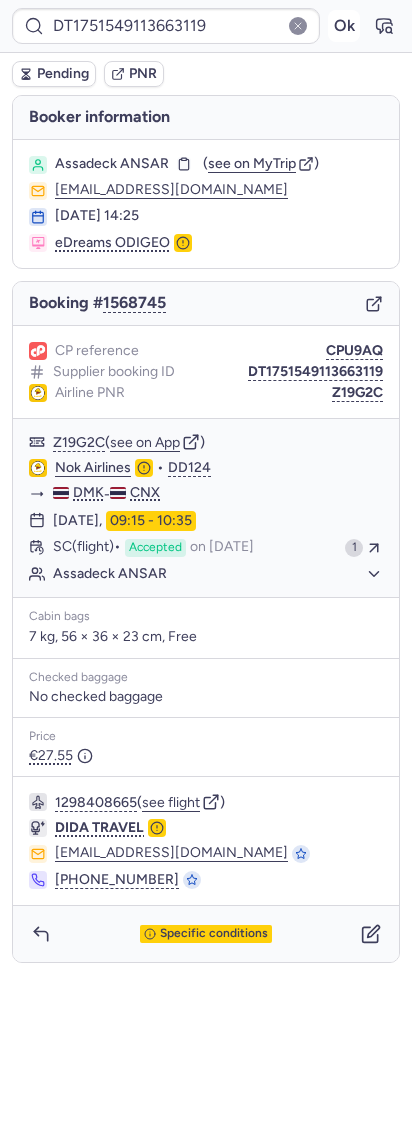 click on "Ok" at bounding box center [344, 26] 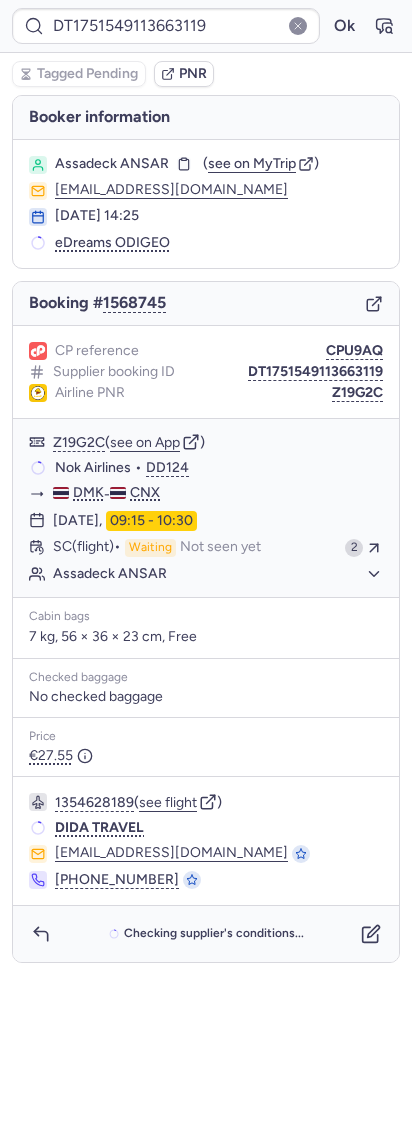 type on "CPDMCI" 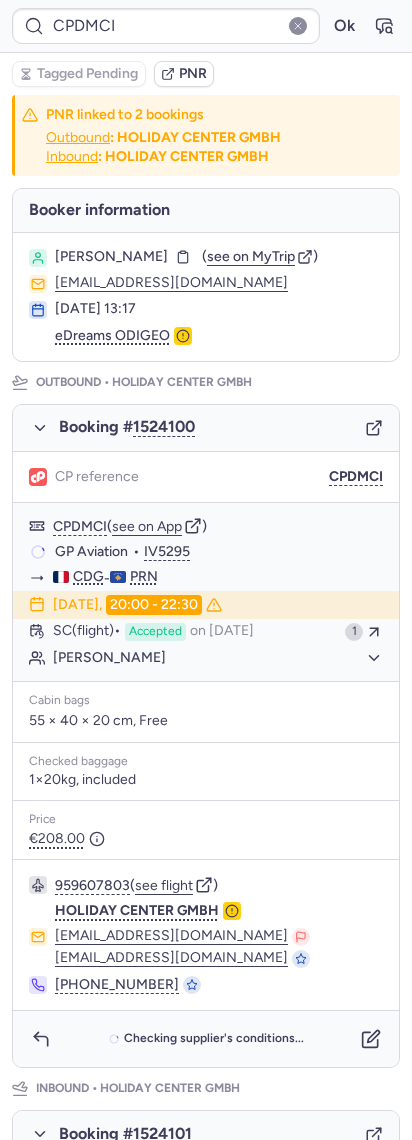 type on "CP8Y52" 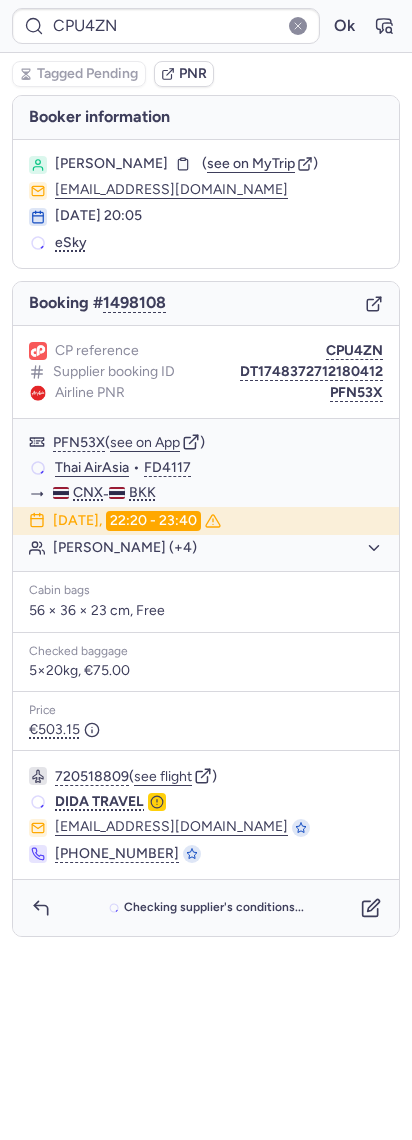 type on "CPDMCI" 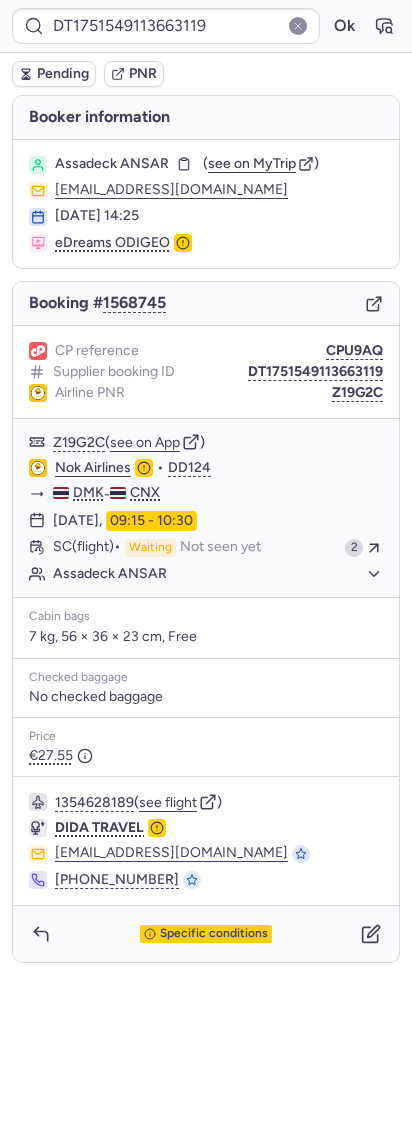 click on "Specific conditions" at bounding box center (214, 934) 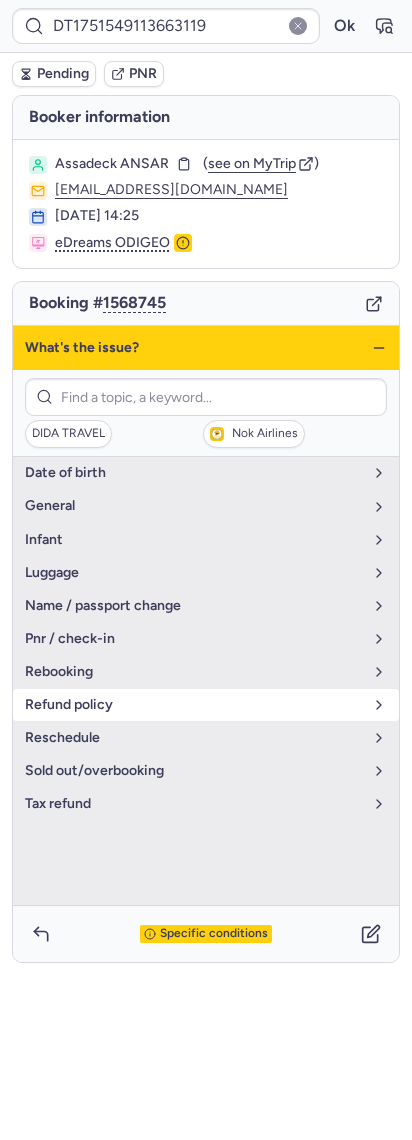 click on "refund policy" at bounding box center [194, 705] 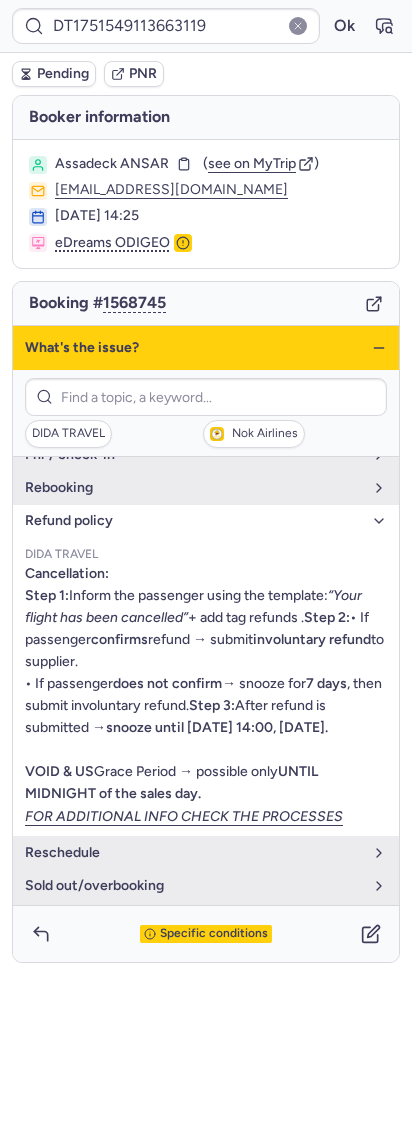 scroll, scrollTop: 185, scrollLeft: 0, axis: vertical 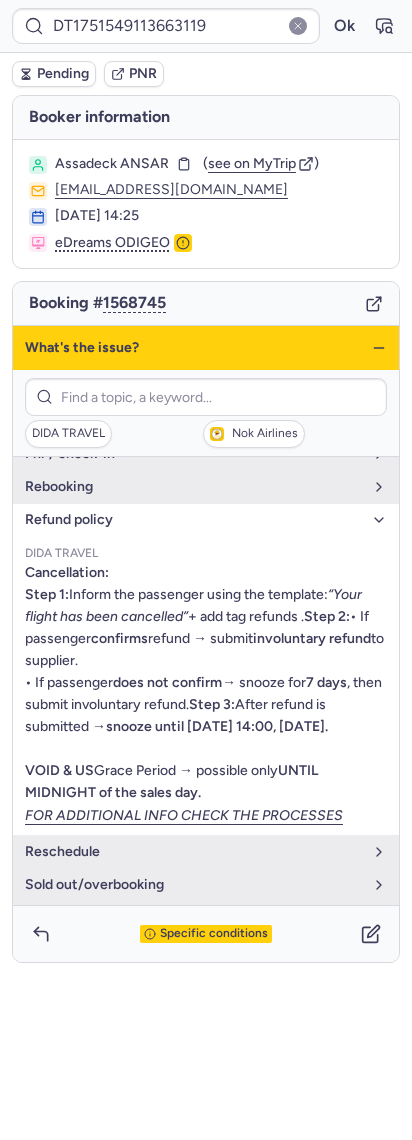 type on "CP8IG5" 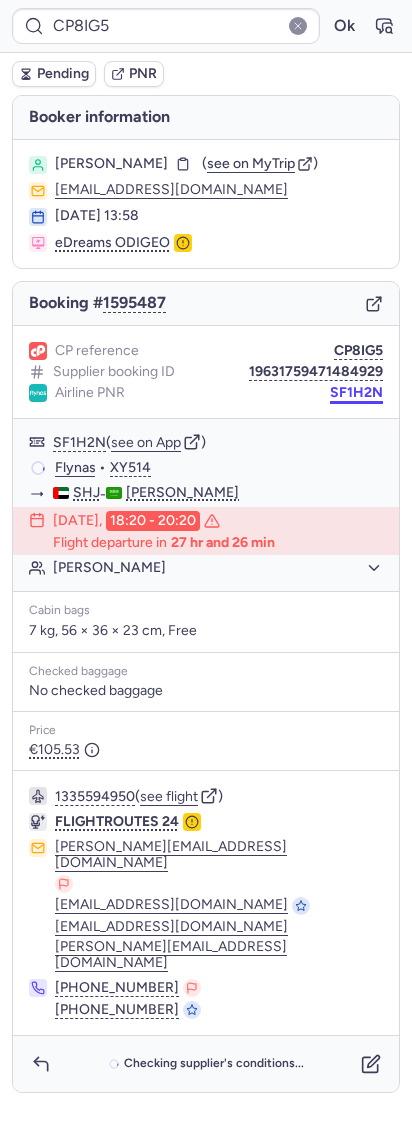 click on "SF1H2N" at bounding box center (356, 393) 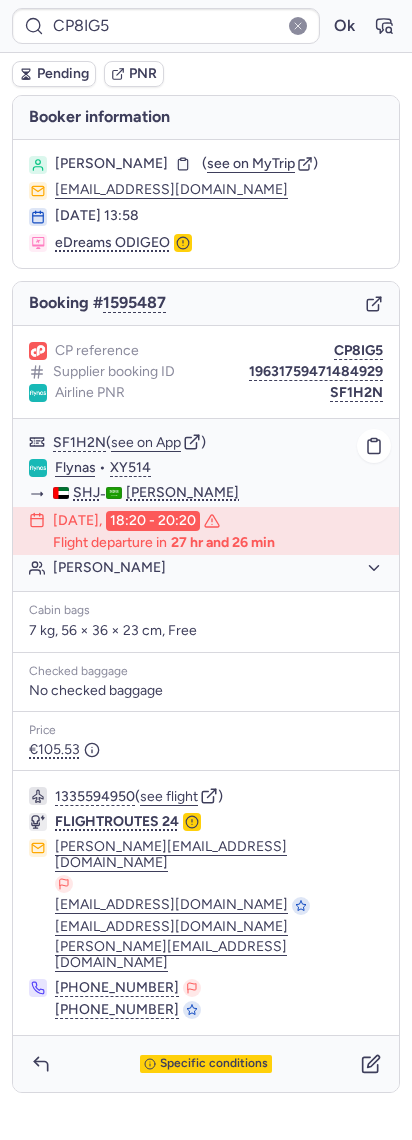 click on "Flynas" 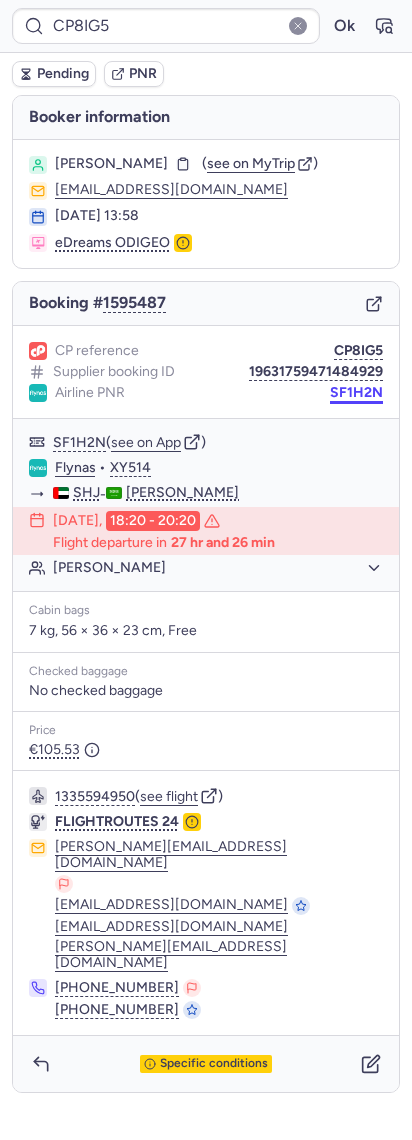 click on "SF1H2N" at bounding box center [356, 393] 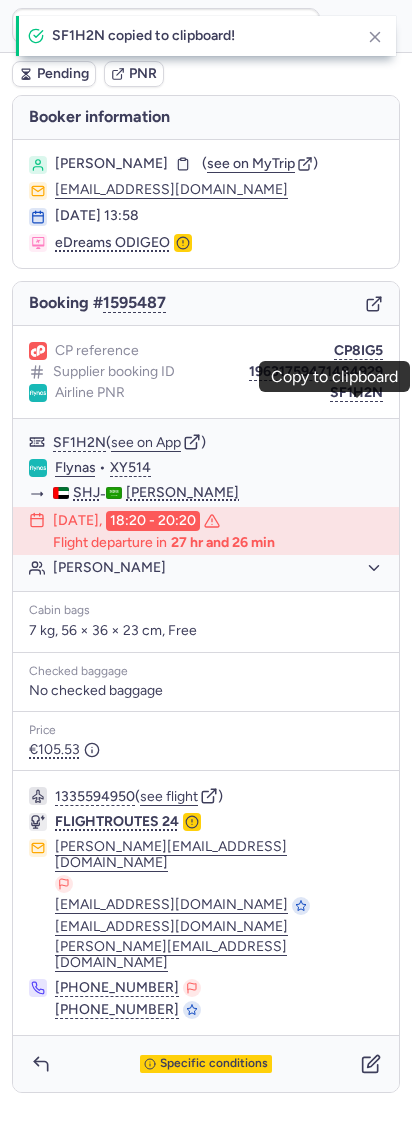 click on "Abdelazeez MOHAMEDNOUR" at bounding box center (111, 164) 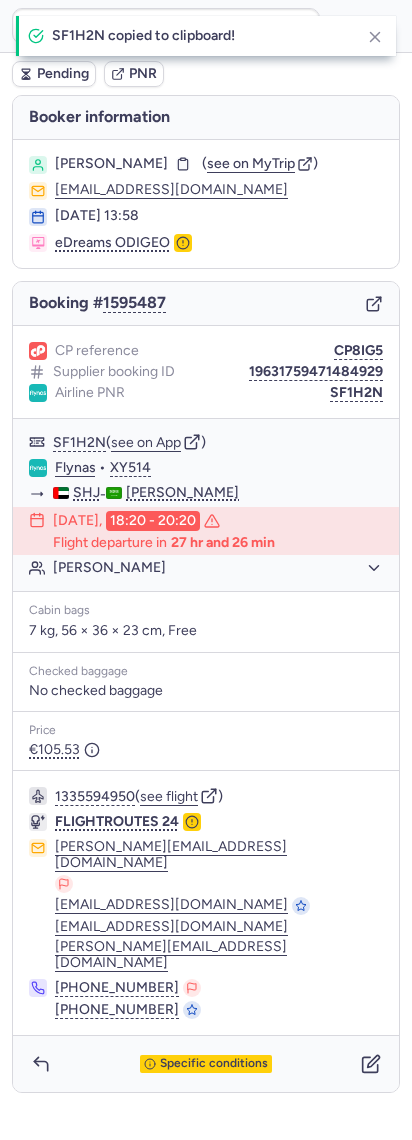 click on "Abdelazeez MOHAMEDNOUR" at bounding box center (111, 164) 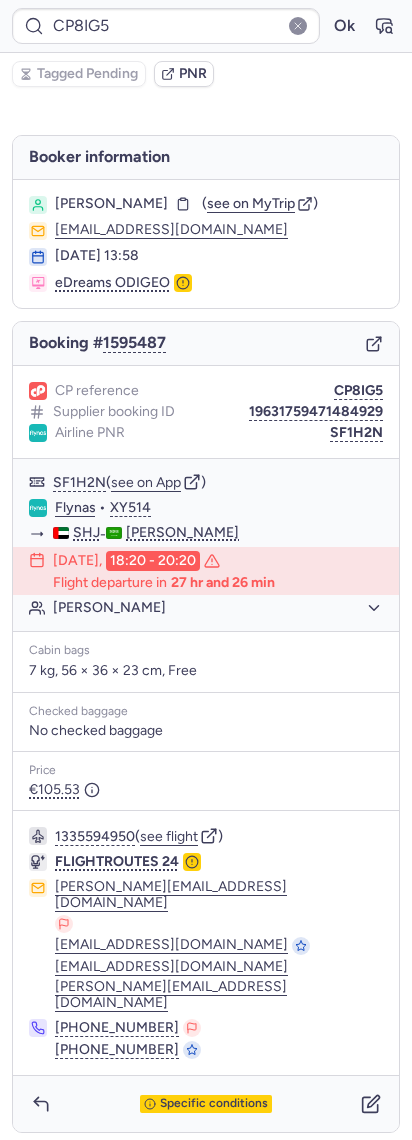 type on "CPDMCI" 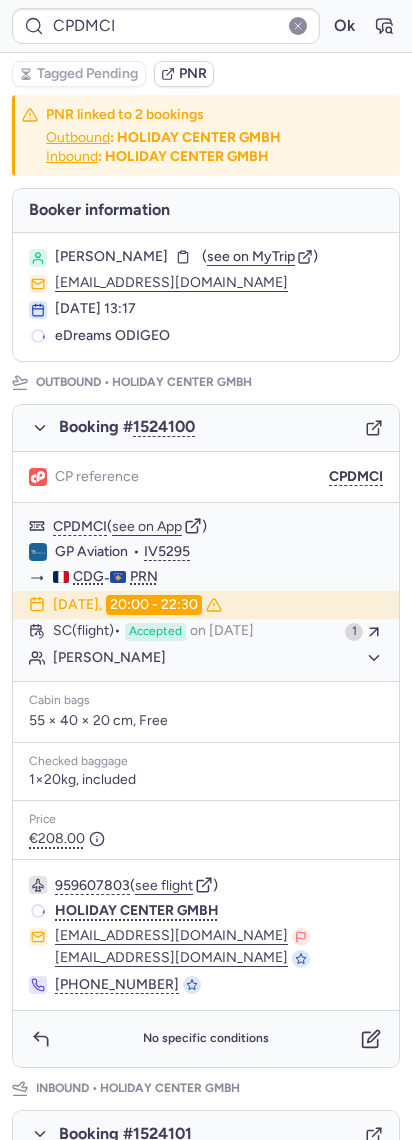type on "CPVWVZ" 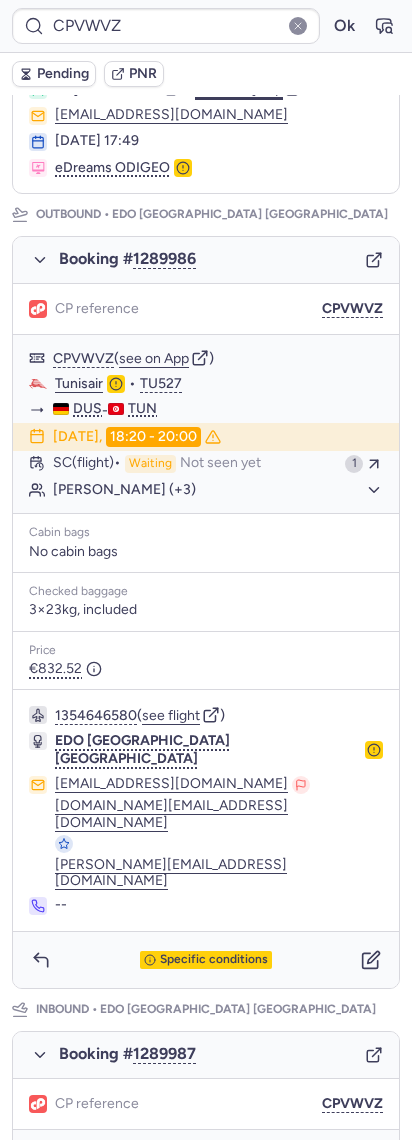 scroll, scrollTop: 0, scrollLeft: 0, axis: both 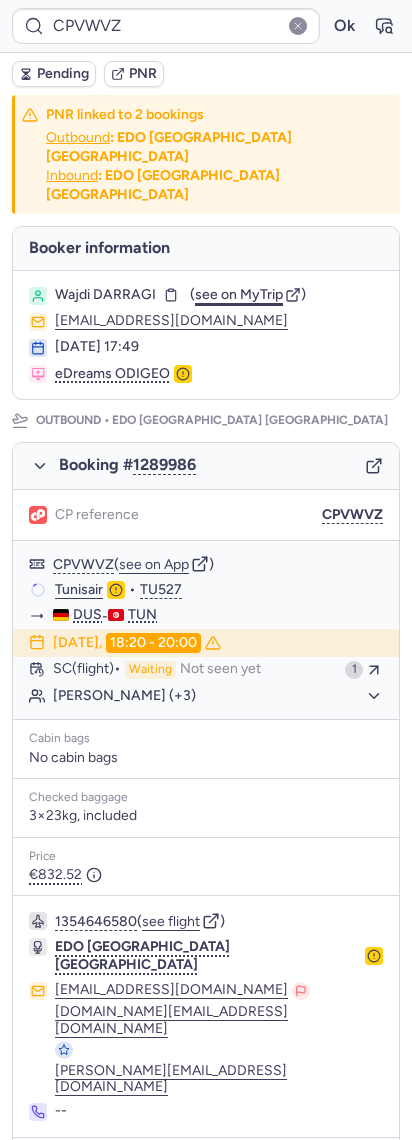 click on "see on MyTrip" at bounding box center [239, 294] 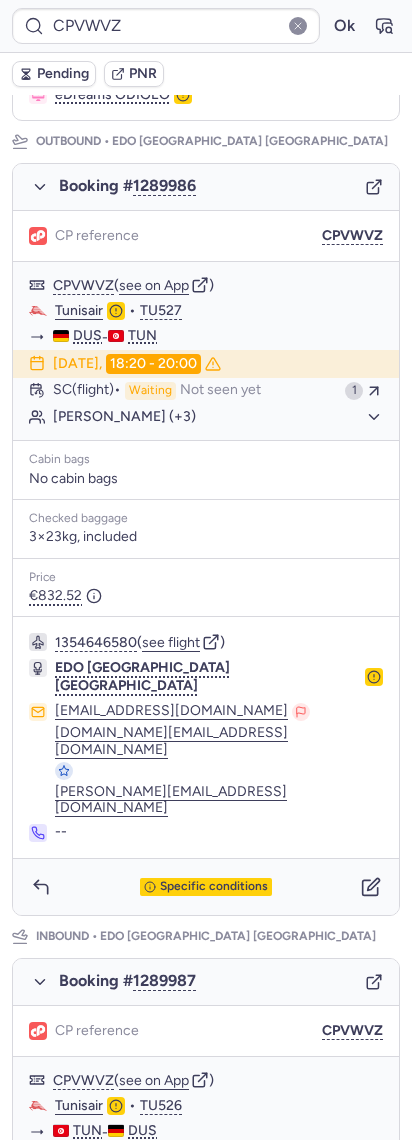 scroll, scrollTop: 266, scrollLeft: 0, axis: vertical 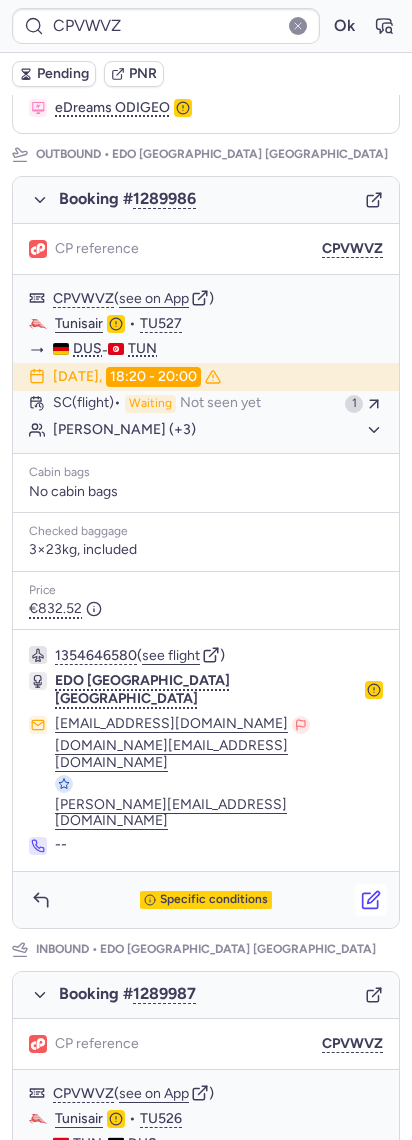 click 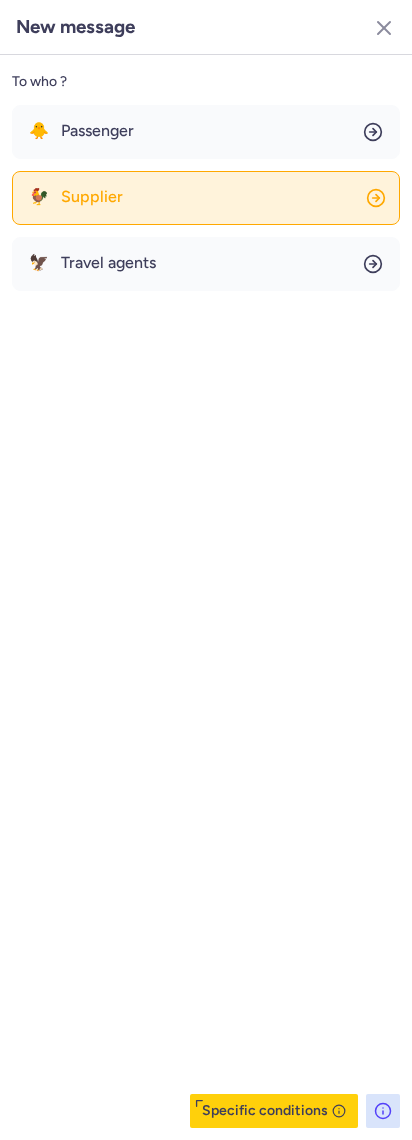 click on "🐓 Supplier" 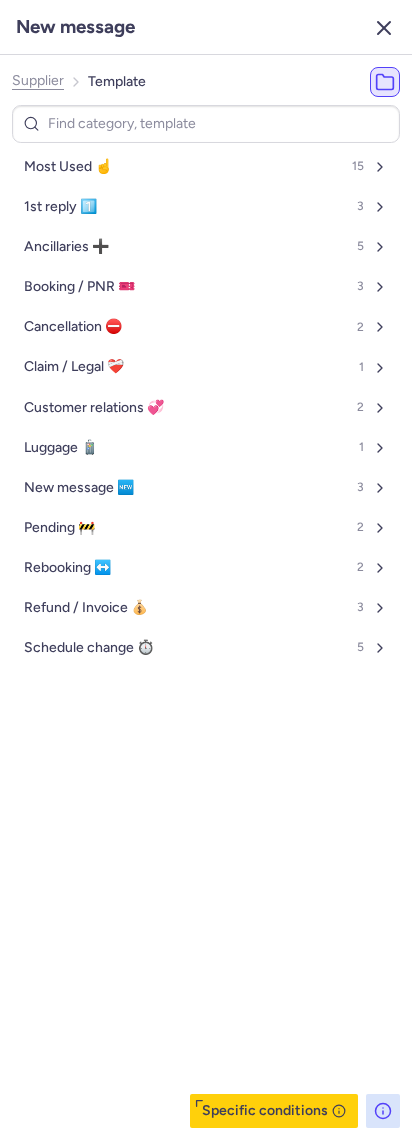 click on "New message" at bounding box center (206, 27) 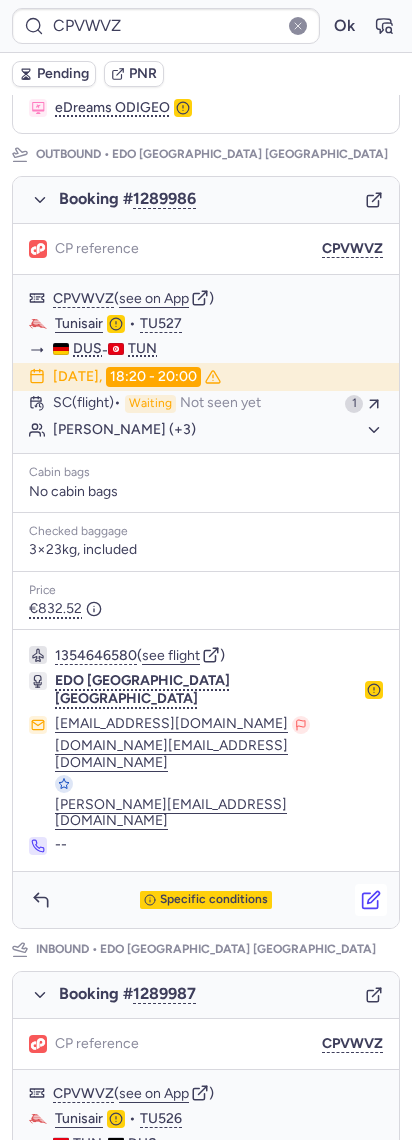 click at bounding box center (371, 900) 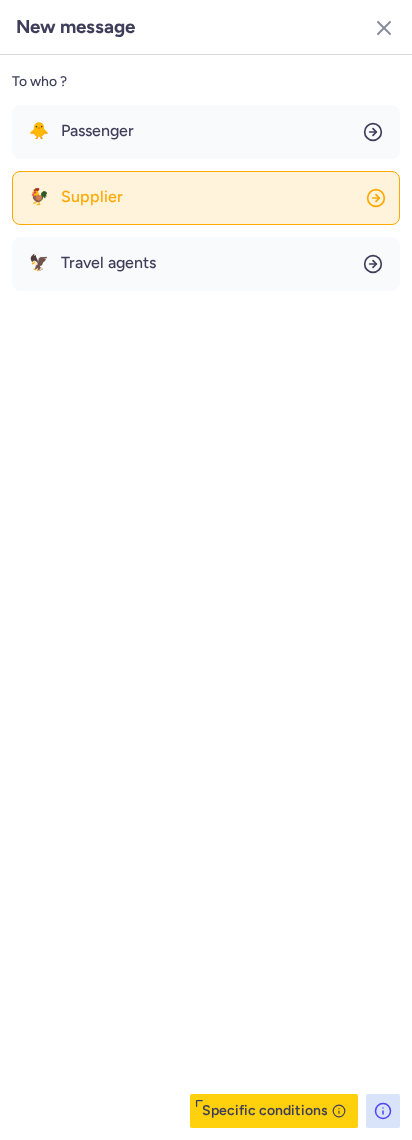 click on "🐓 Supplier" 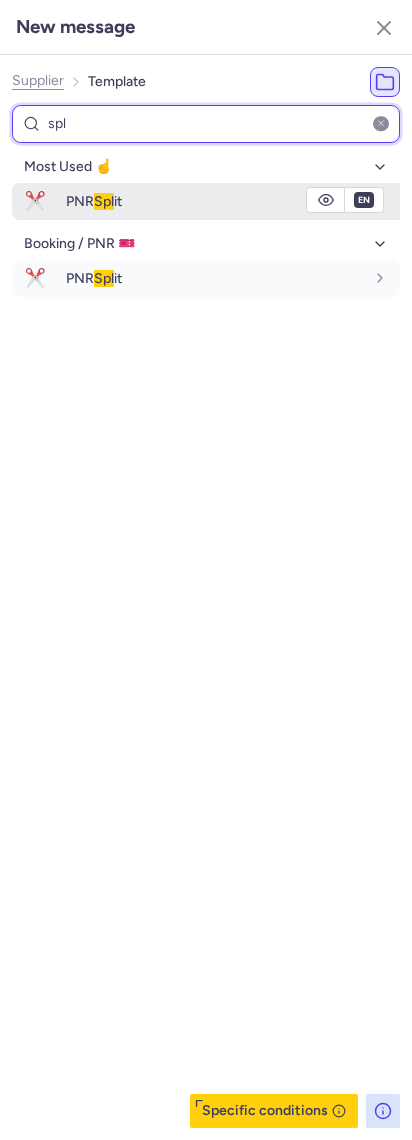 type on "spl" 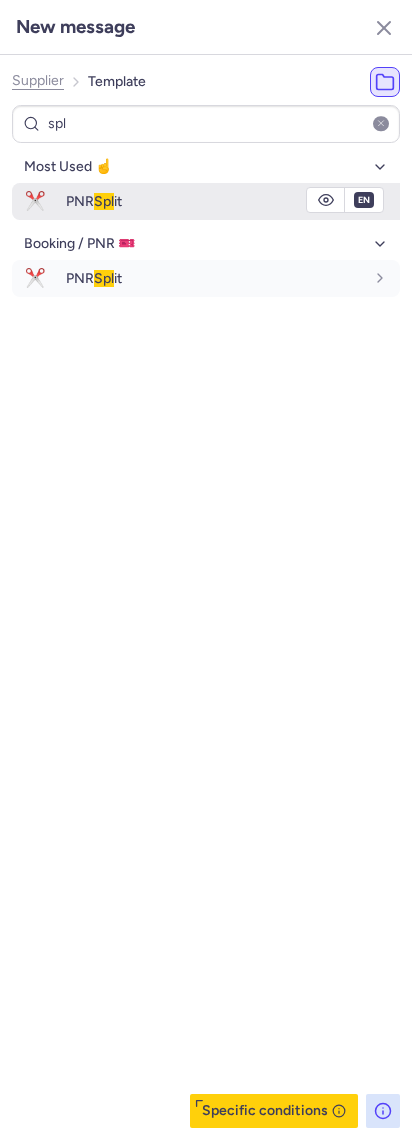 click on "Spl" at bounding box center [104, 201] 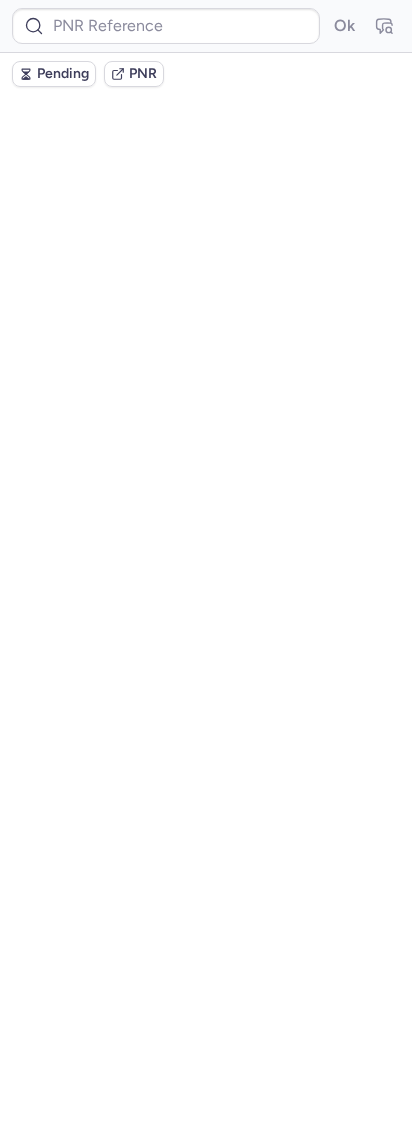 scroll, scrollTop: 0, scrollLeft: 0, axis: both 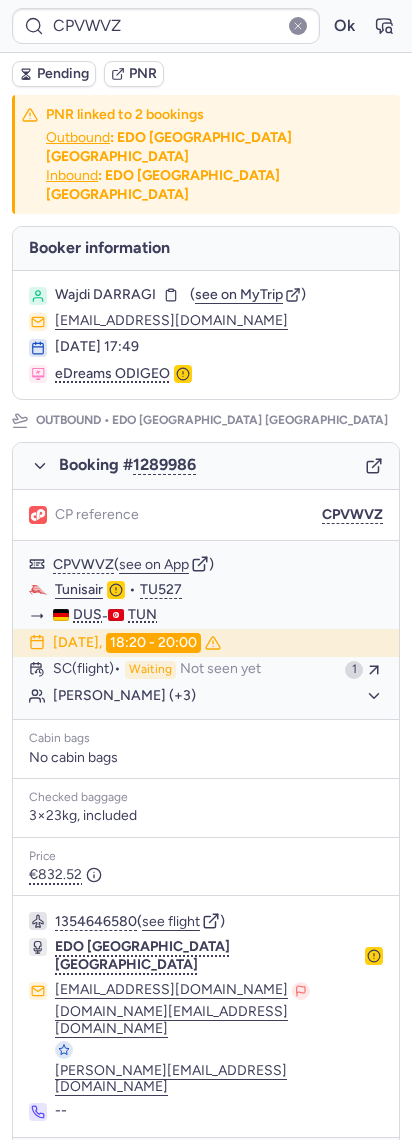 click on "Pending" at bounding box center [63, 74] 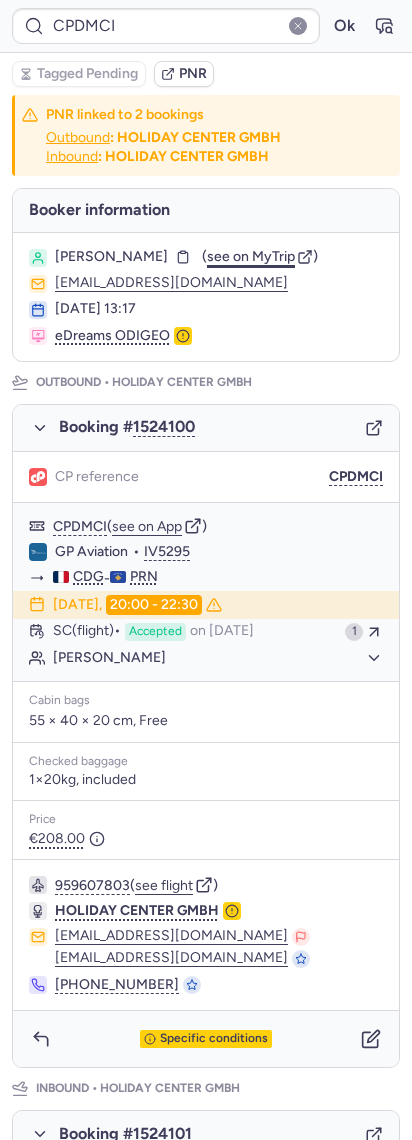 click on "see on MyTrip" at bounding box center (251, 256) 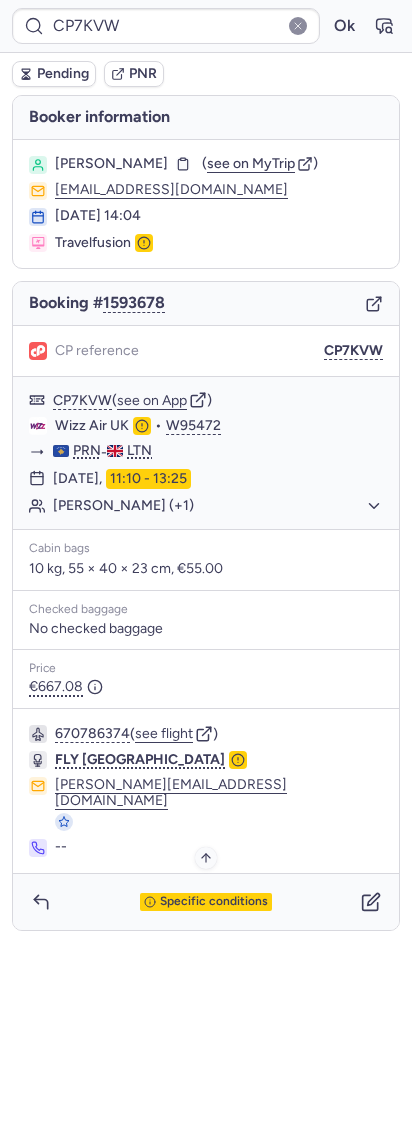 click on "Specific conditions" at bounding box center [214, 902] 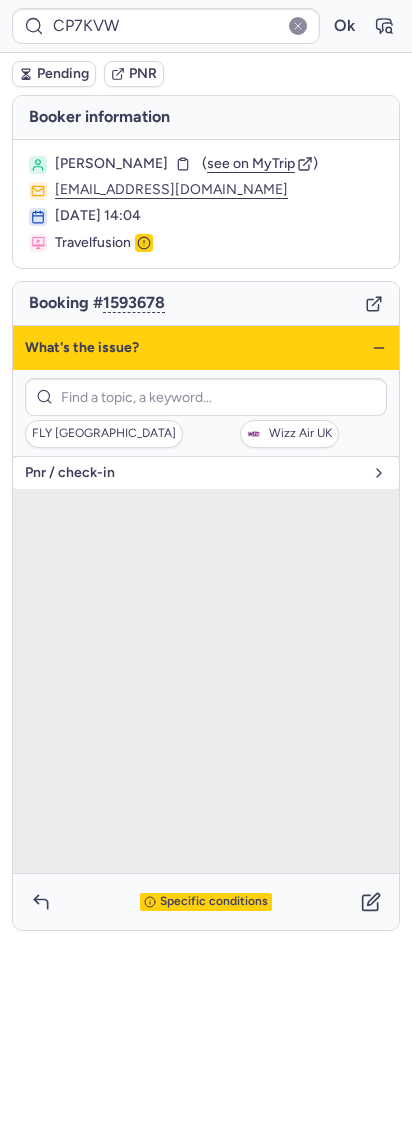 click on "pnr / check-in" at bounding box center (194, 473) 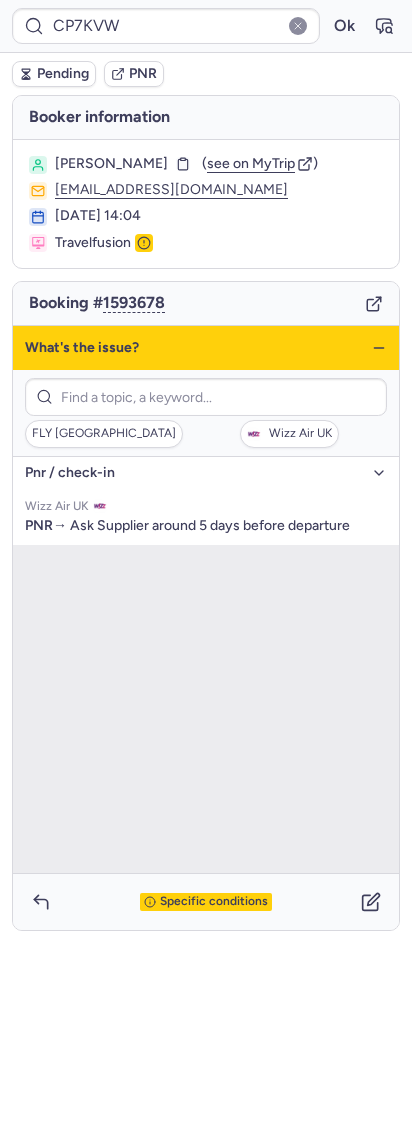 click on "pnr / check-in" at bounding box center [194, 473] 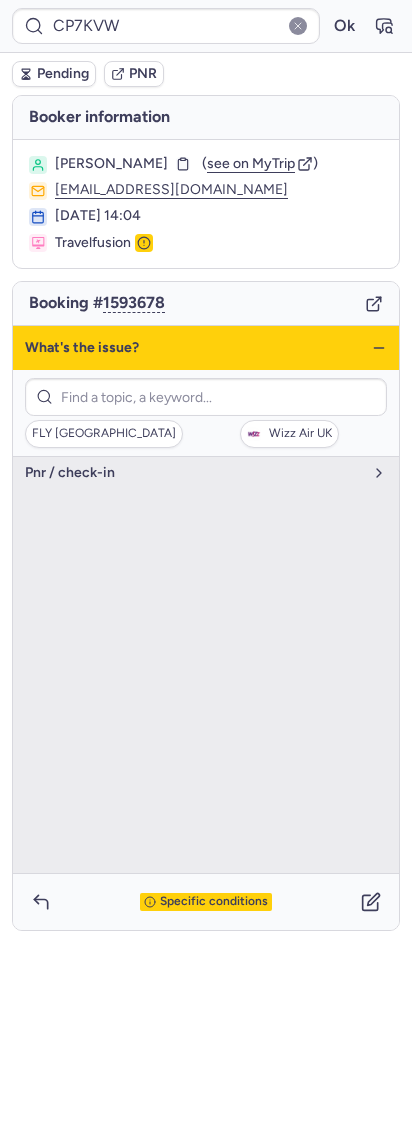 click on "What's the issue?" at bounding box center (206, 348) 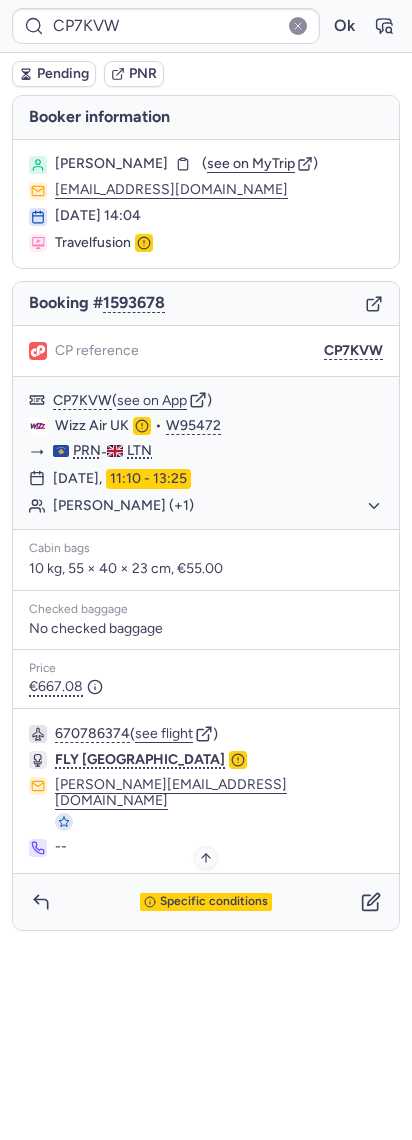 click on "Specific conditions" at bounding box center [214, 902] 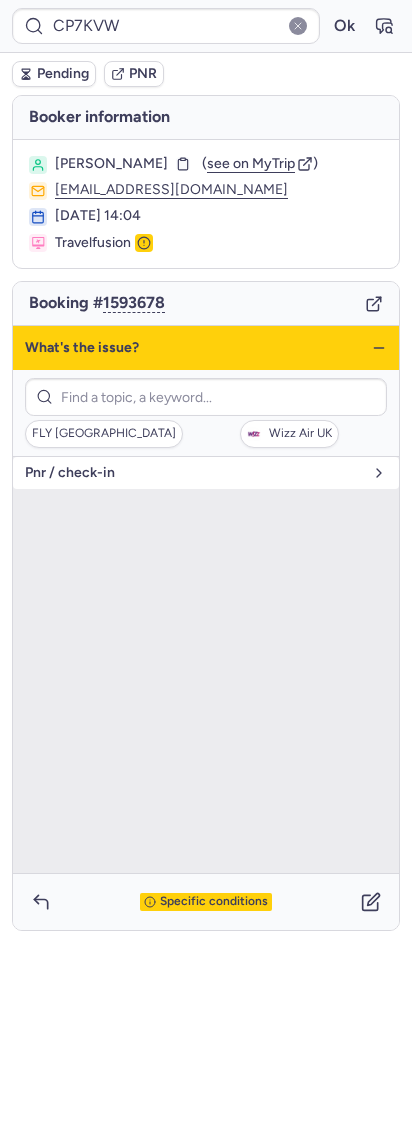 click on "pnr / check-in" at bounding box center [194, 473] 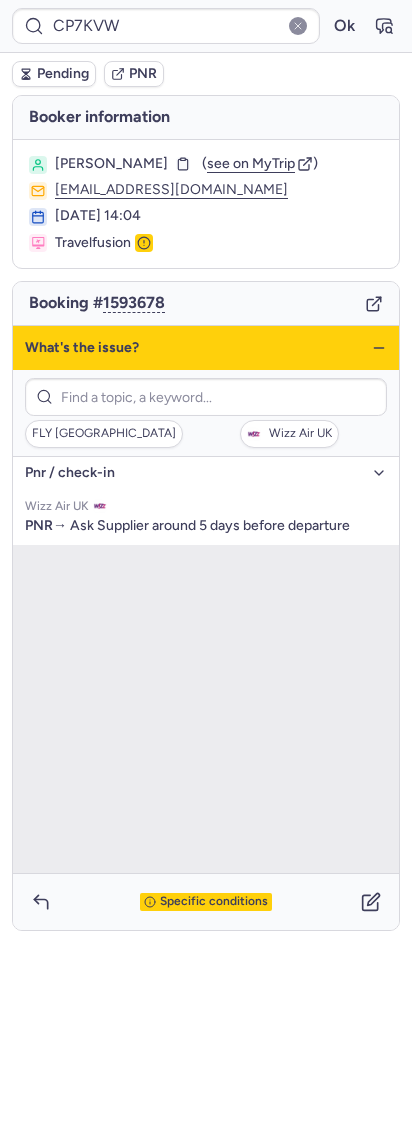 click on "pnr / check-in" at bounding box center [194, 473] 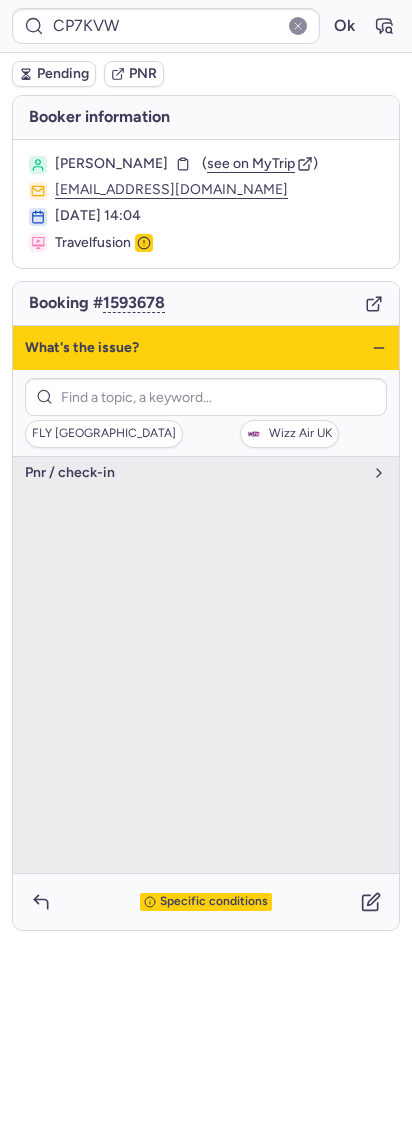 click 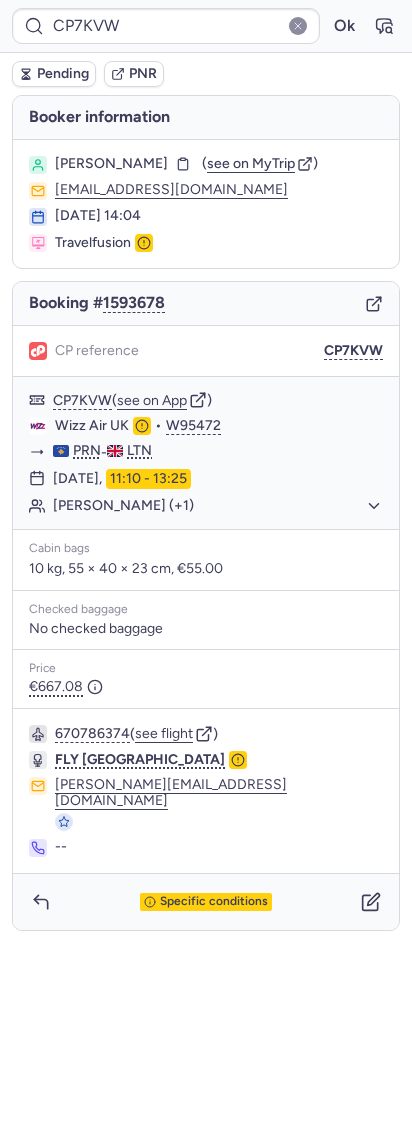 click on "Specific conditions" at bounding box center (206, 902) 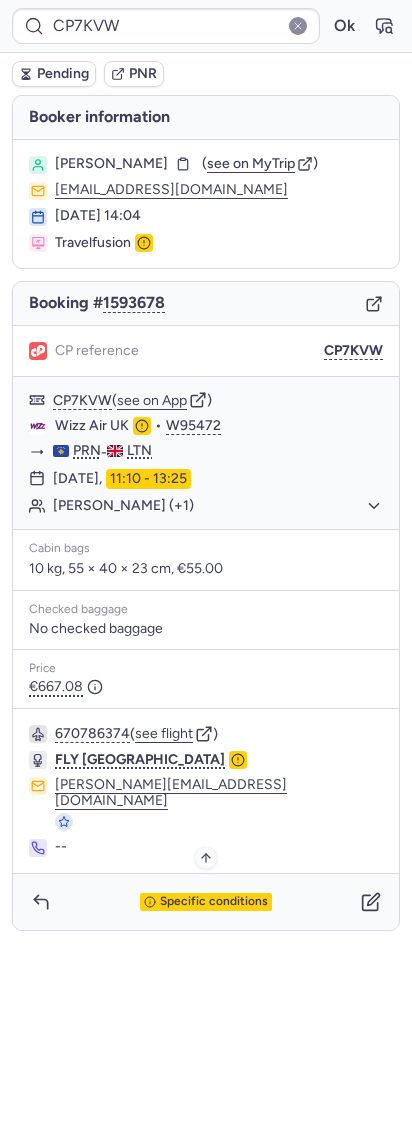 click on "Specific conditions" at bounding box center [214, 902] 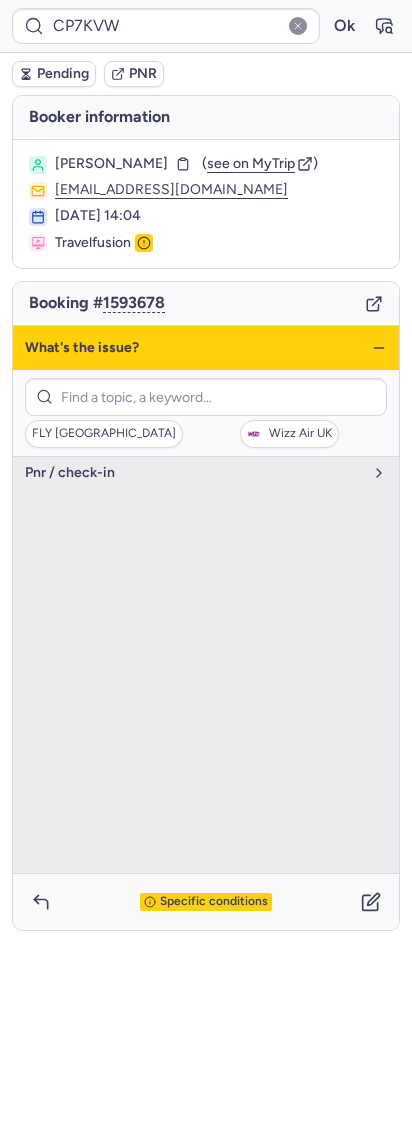 click on "Specific conditions" at bounding box center (214, 902) 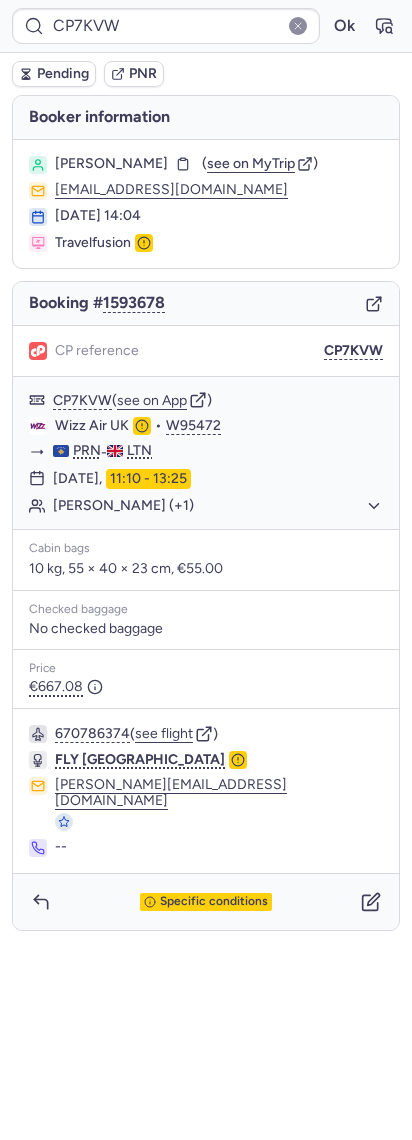 click on "Pending" at bounding box center (63, 74) 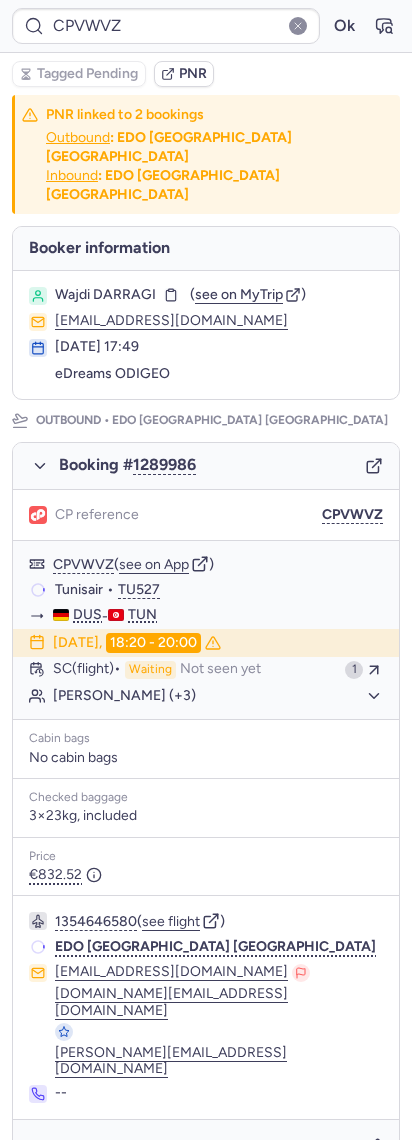 type on "CP4HBN" 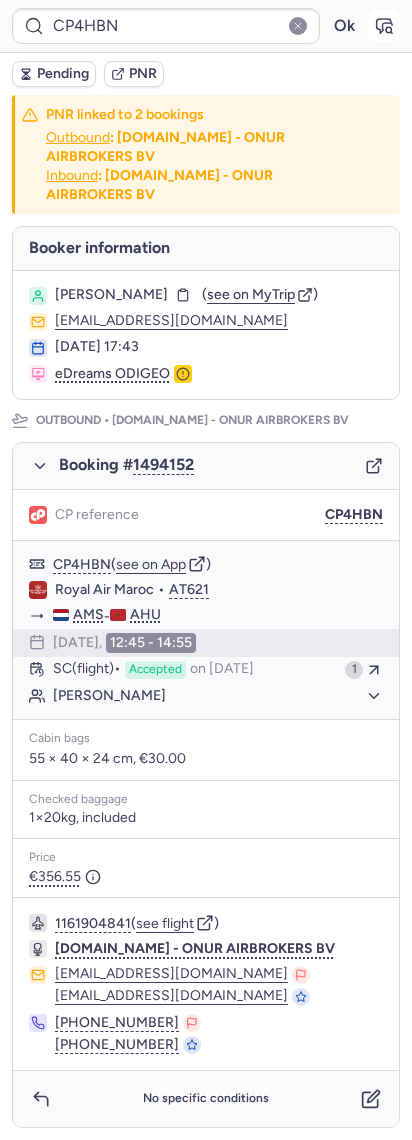 click at bounding box center (384, 26) 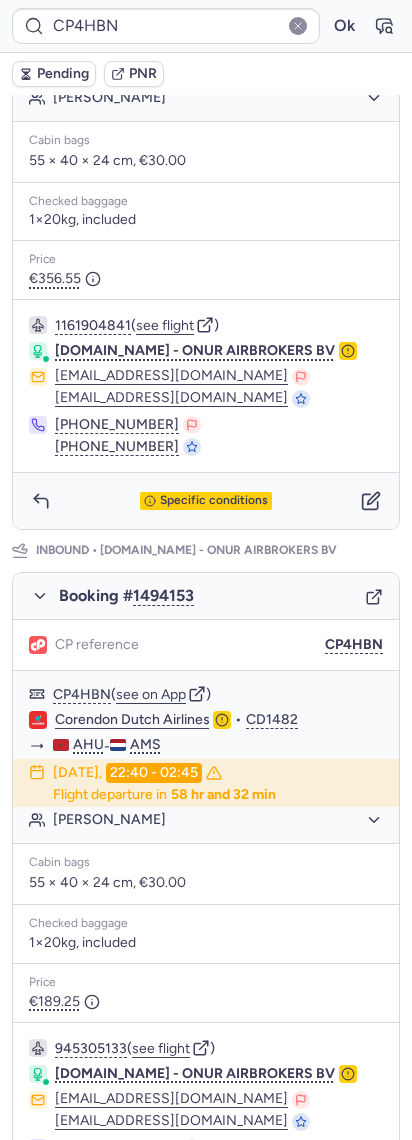 scroll, scrollTop: 666, scrollLeft: 0, axis: vertical 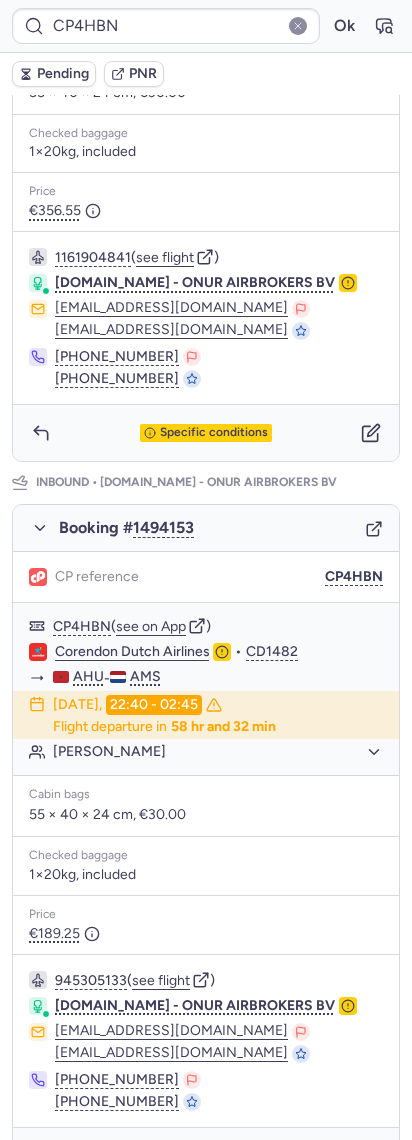 click on "Pending" at bounding box center [63, 74] 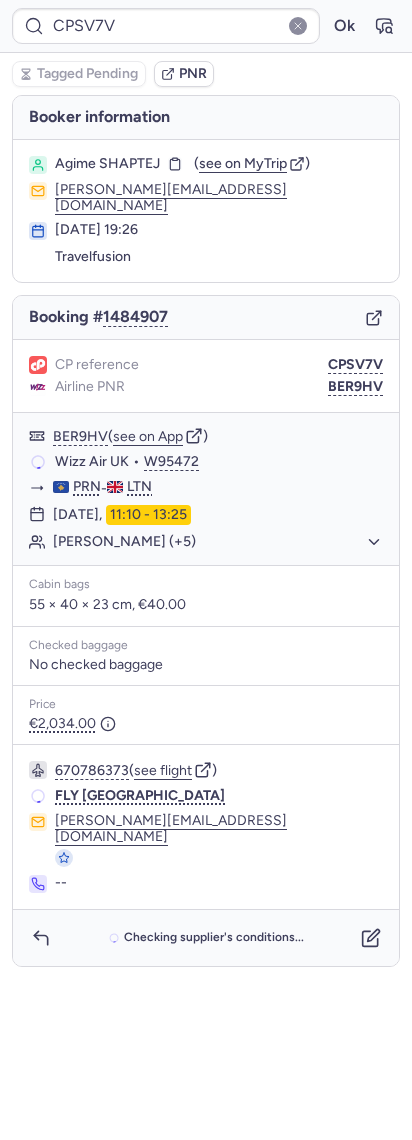 scroll, scrollTop: 0, scrollLeft: 0, axis: both 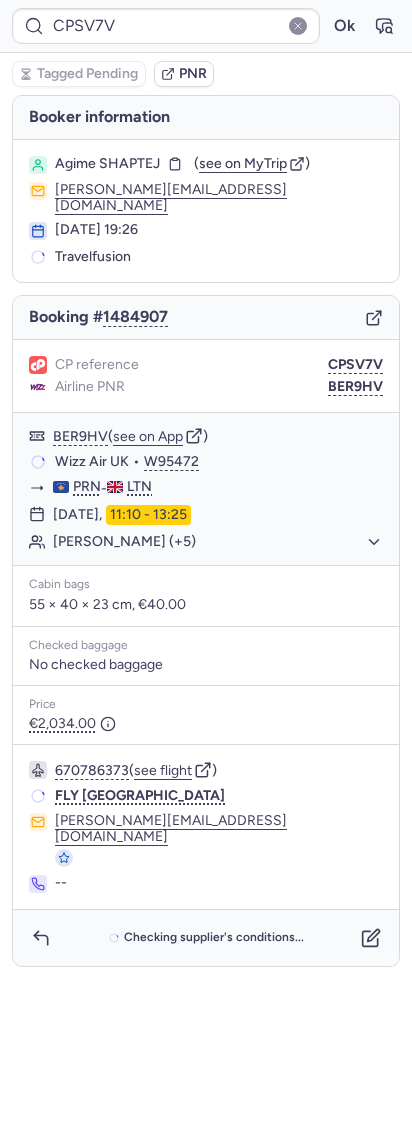 type on "CP4HBN" 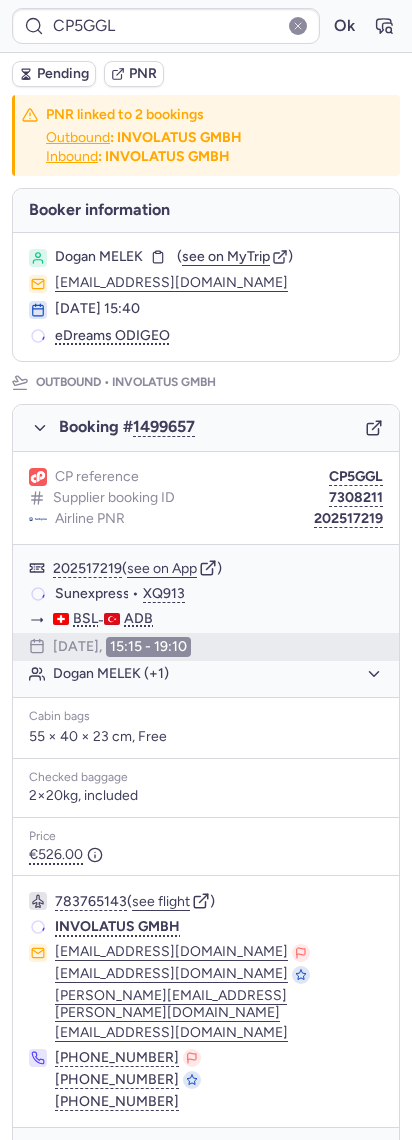 type on "CPAFVH" 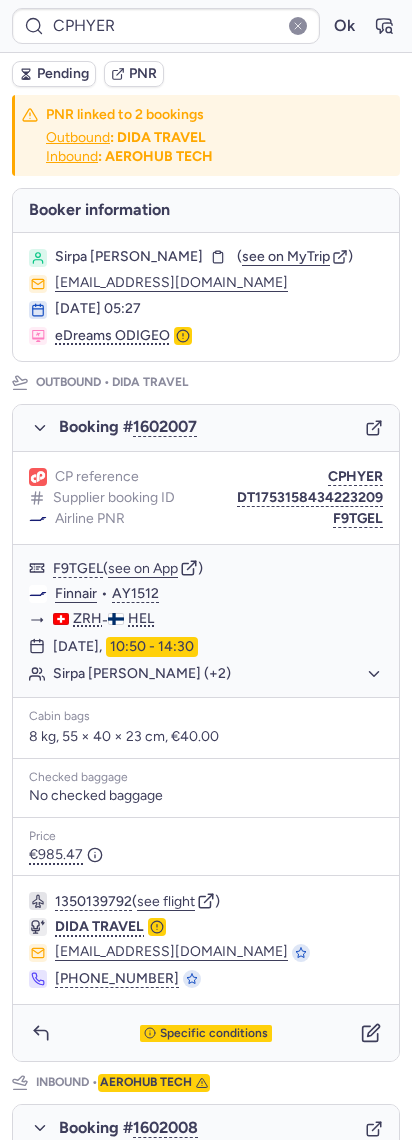 type on "CPFSU7" 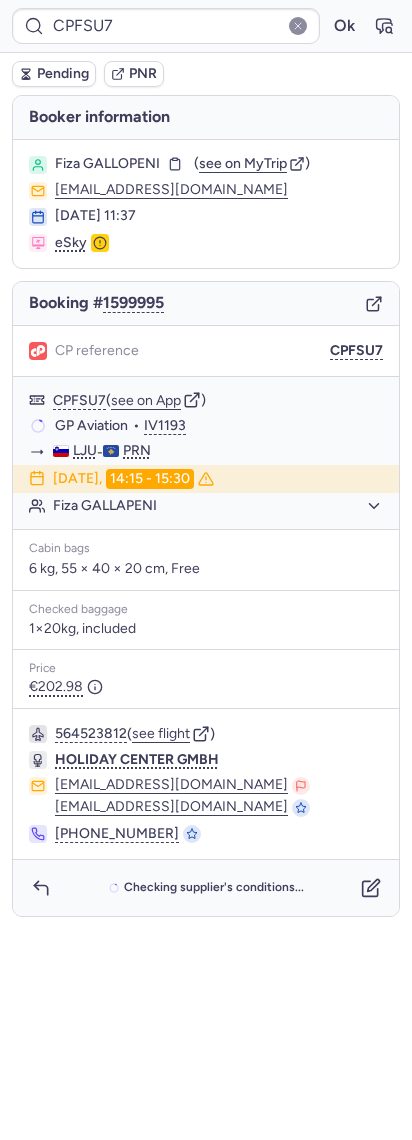 click 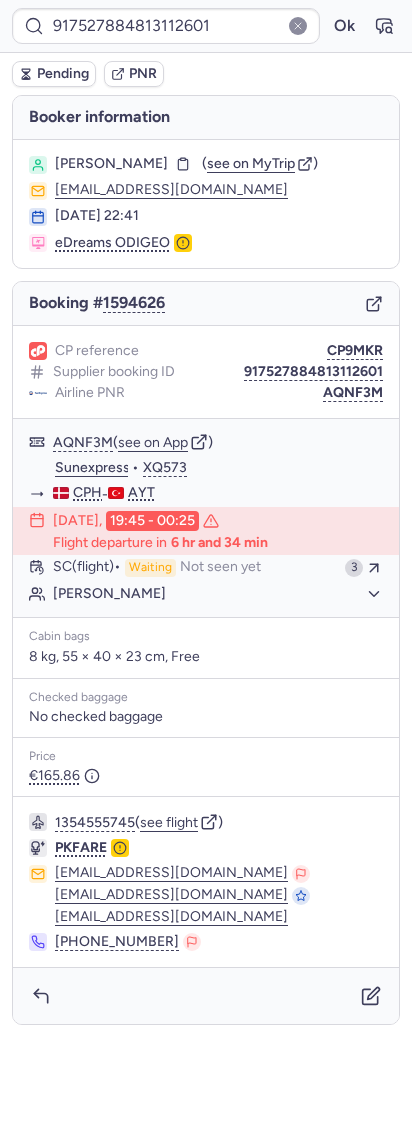 type on "CPKWCM" 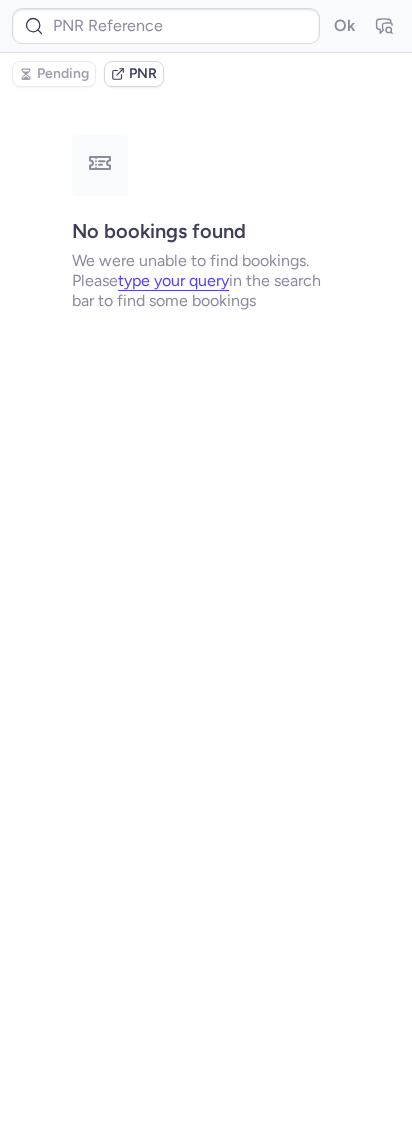 type on "CPCIXV" 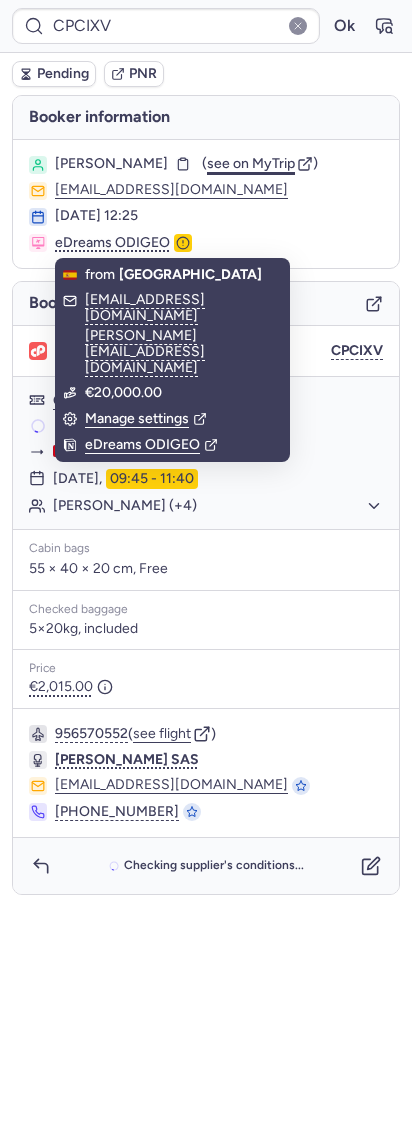 click on "see on MyTrip" at bounding box center (251, 163) 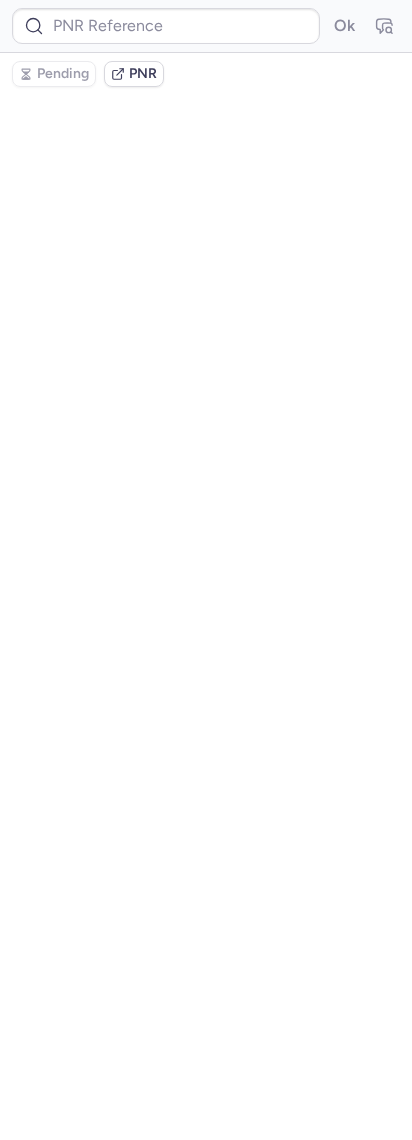 type on "CPCIXV" 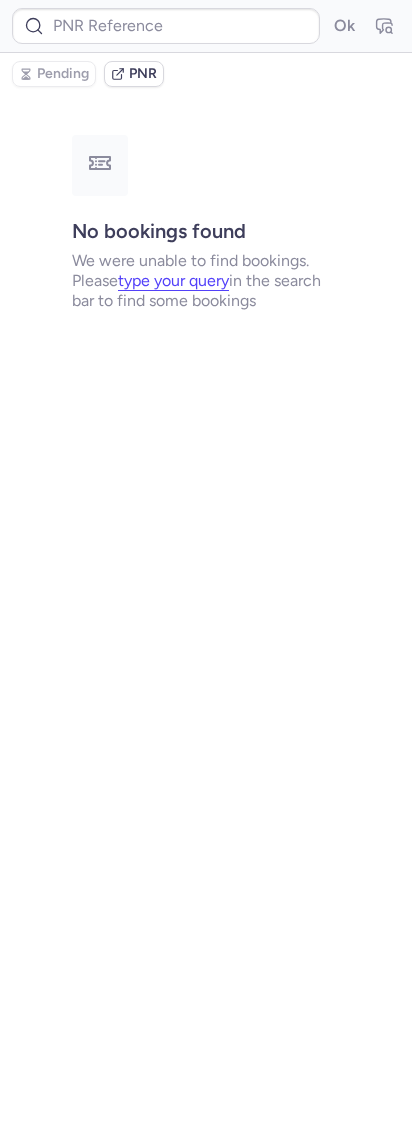 type on "CP9F4B" 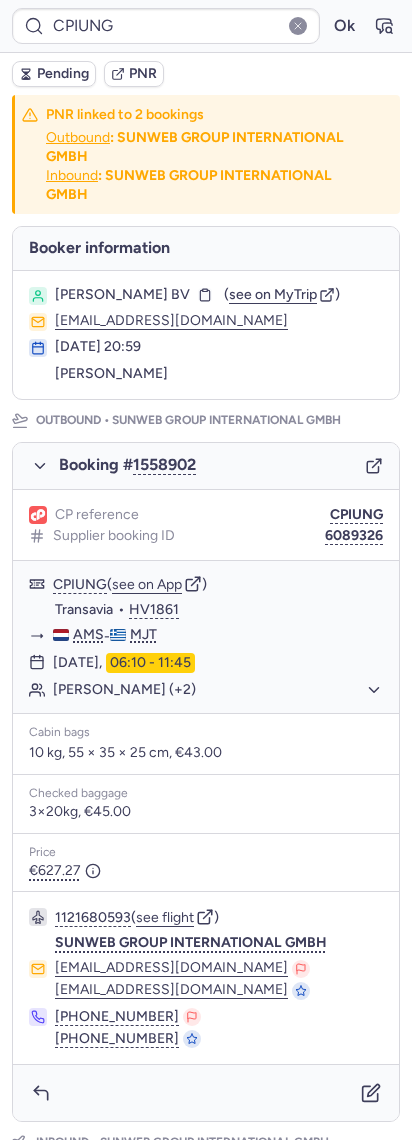 type on "CPCIXV" 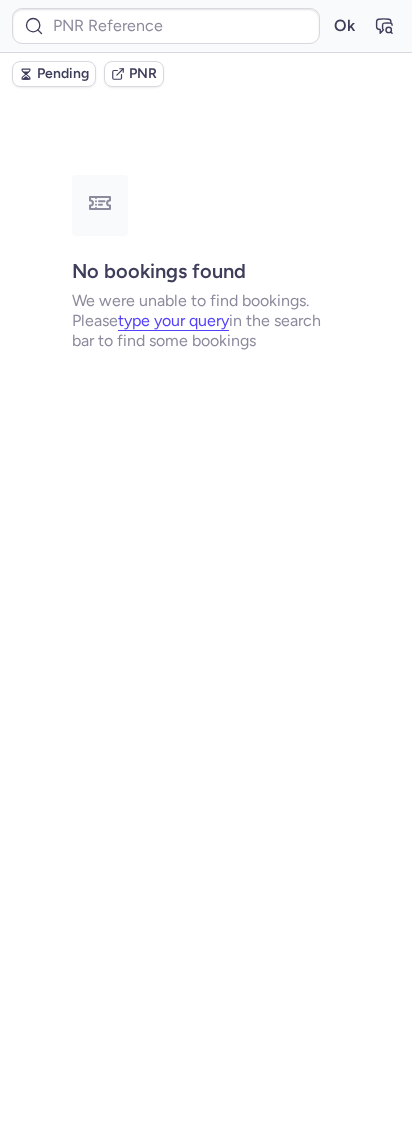 type on "CPR4VV" 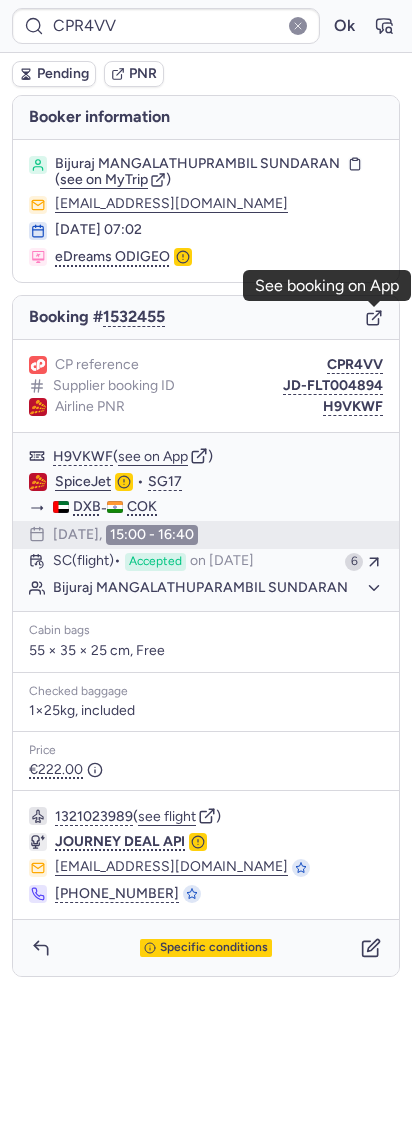 click 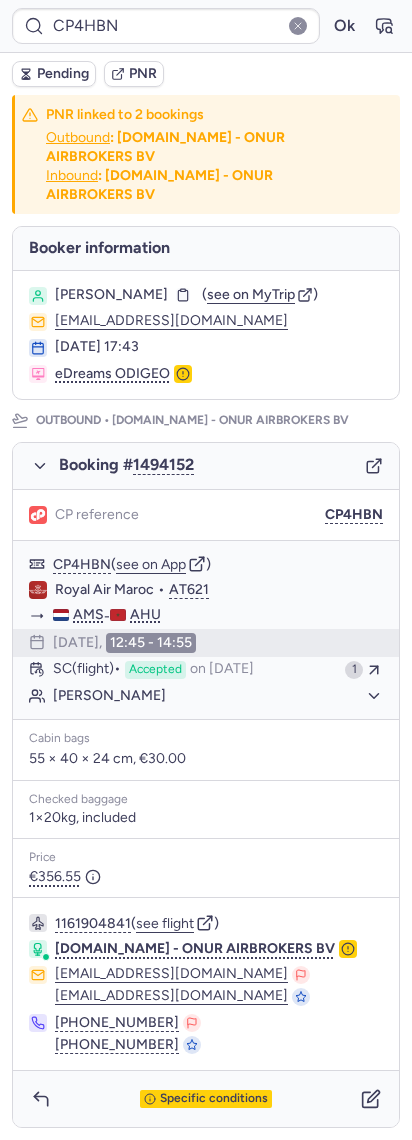 click on "Pending" at bounding box center [63, 74] 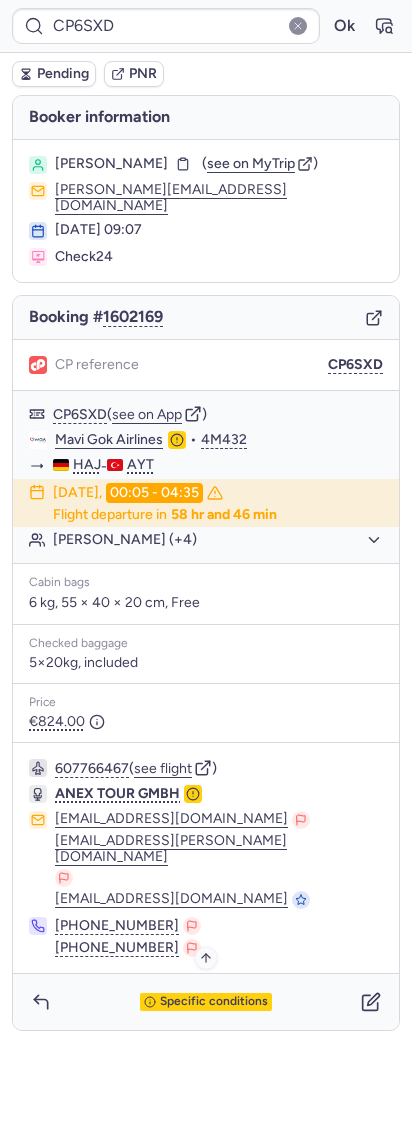 click on "Specific conditions" at bounding box center [214, 1002] 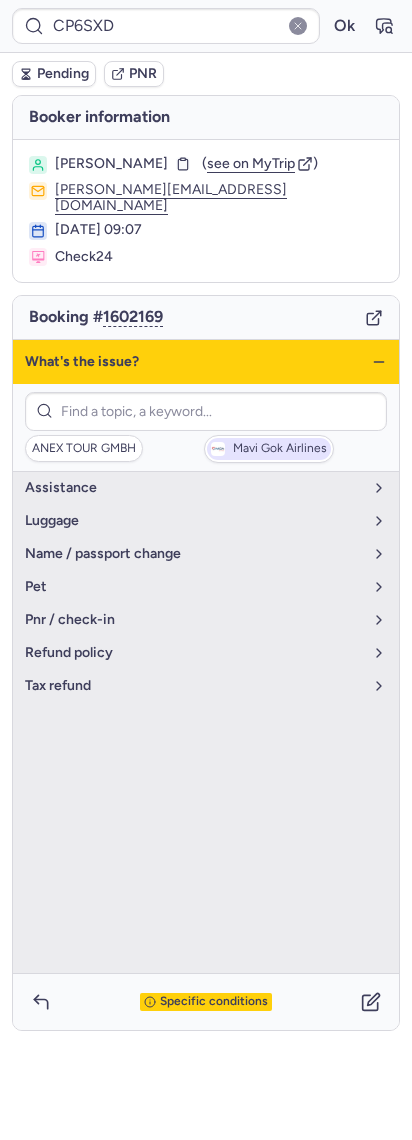 click on "Mavi Gok Airlines" at bounding box center [269, 449] 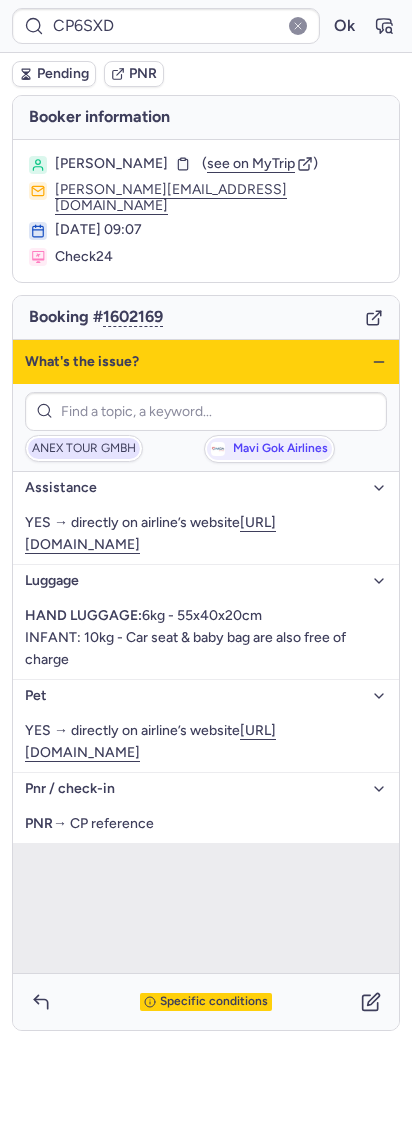 click on "ANEX TOUR GMBH" at bounding box center (84, 449) 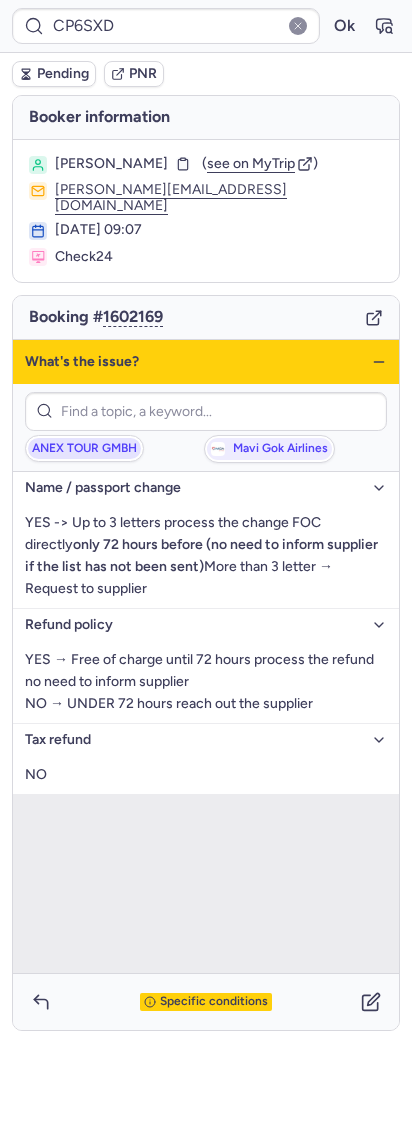 click on "ANEX TOUR GMBH" at bounding box center [84, 449] 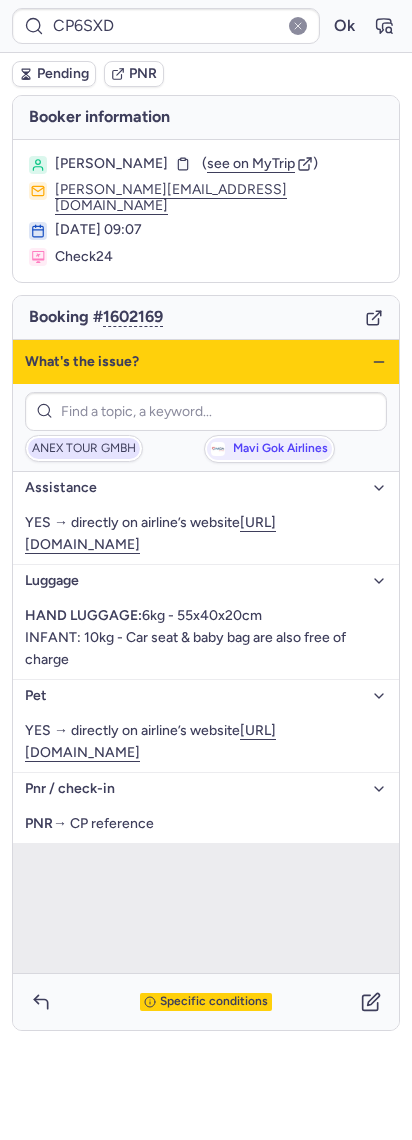 click on "ANEX TOUR GMBH" at bounding box center [84, 449] 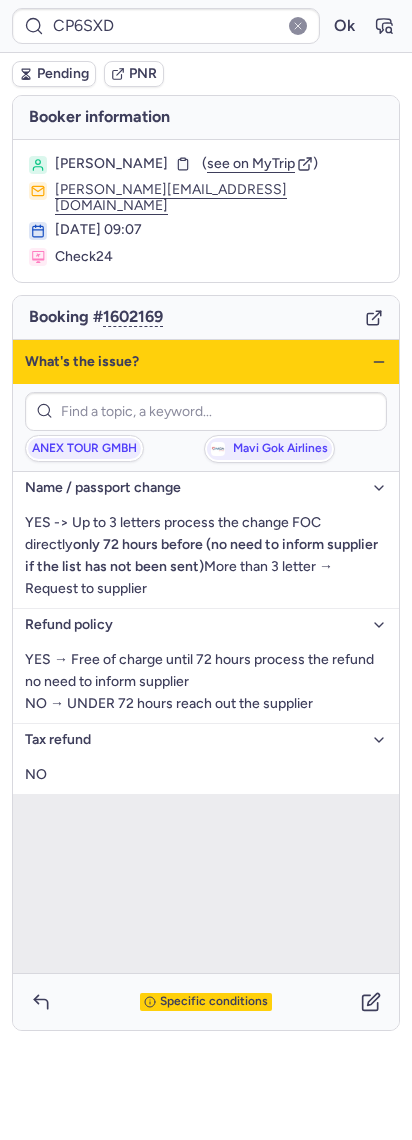 click 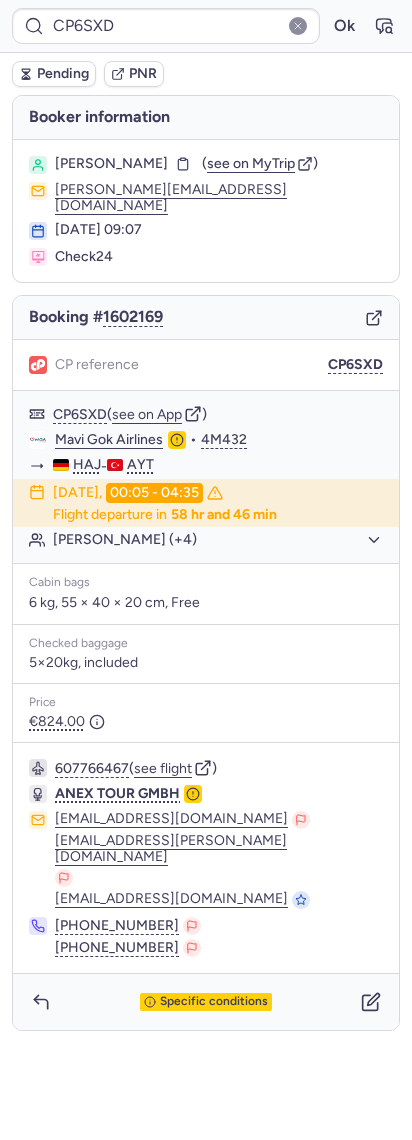 click on "Booking # 1602169" at bounding box center [206, 318] 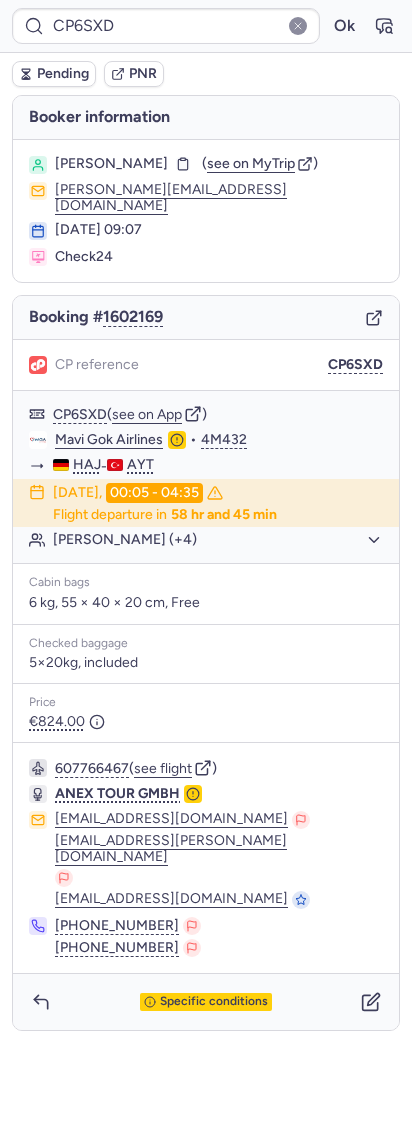 click on "CP6SXD  Ok  Pending PNR" at bounding box center (206, 47) 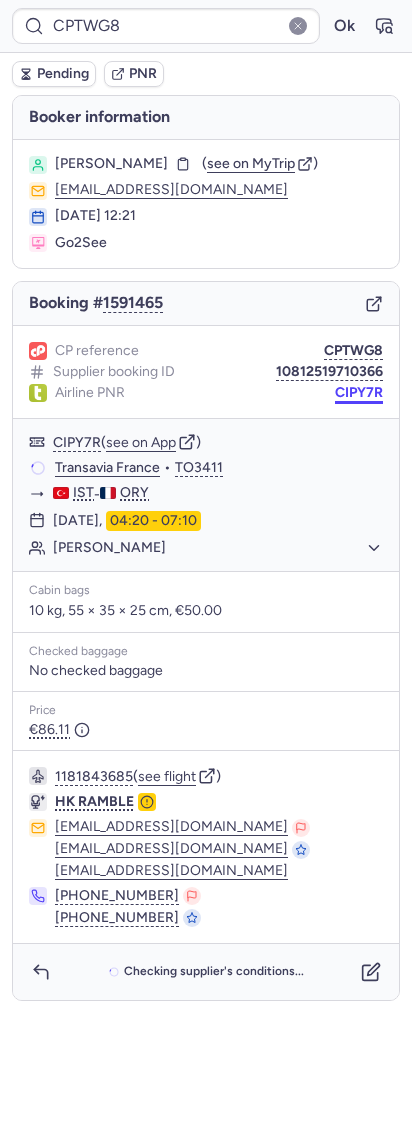 click on "CIPY7R" at bounding box center [359, 393] 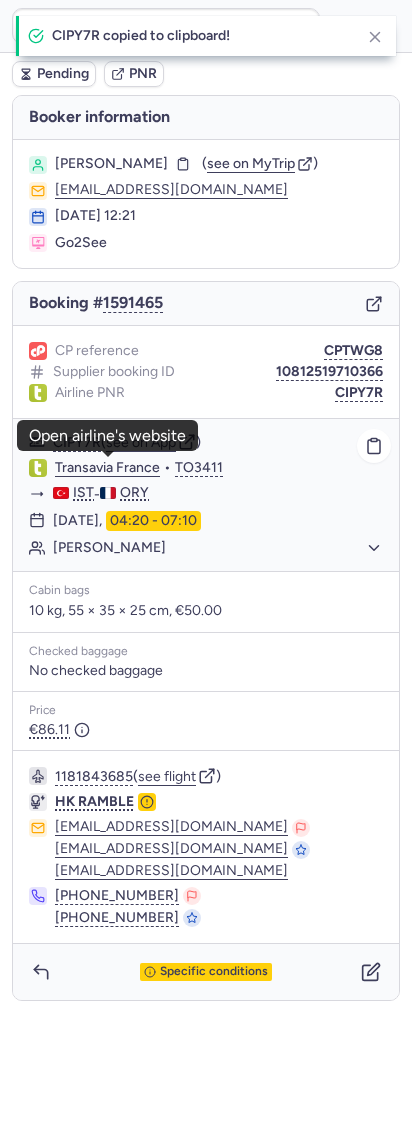 click on "Transavia France" 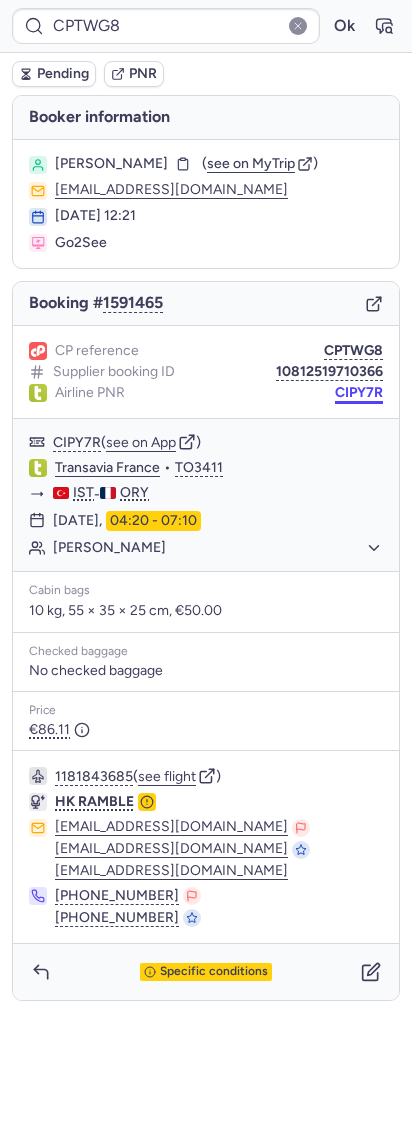 click on "CIPY7R" at bounding box center [359, 393] 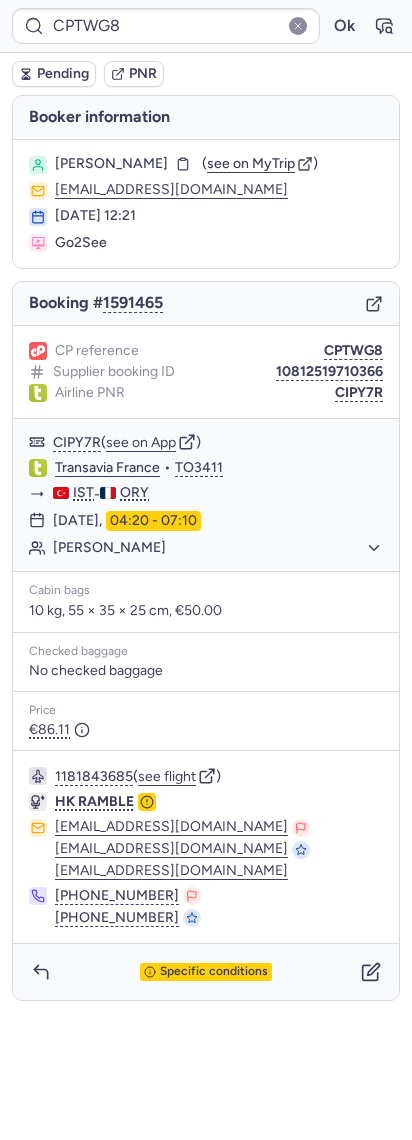 type on "CP6SXD" 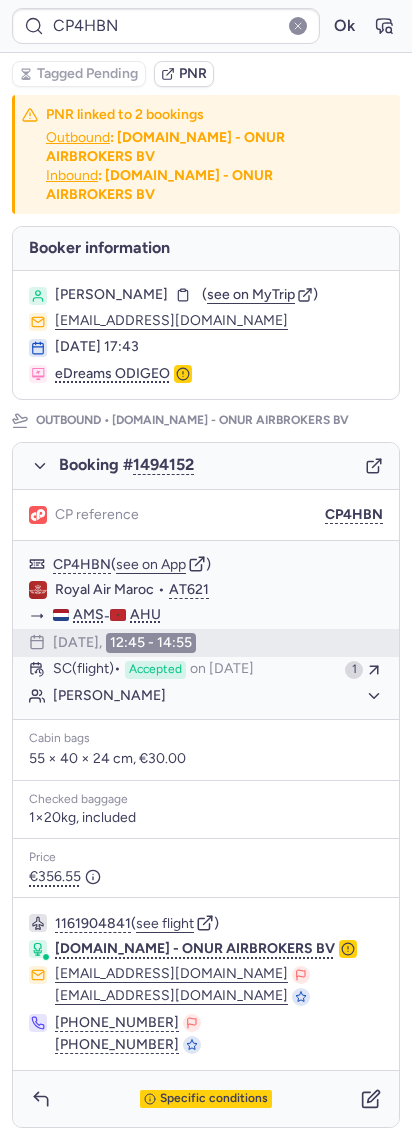 type on "CP6SXD" 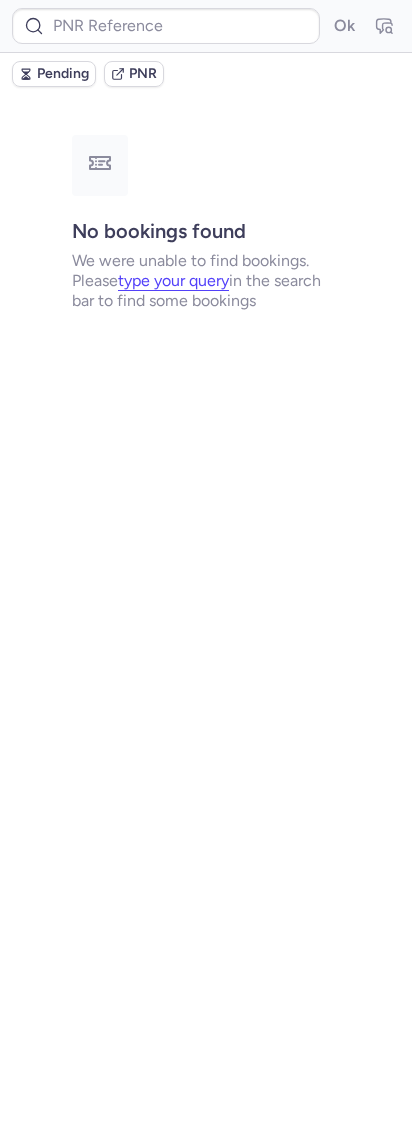 type on "CP6SXD" 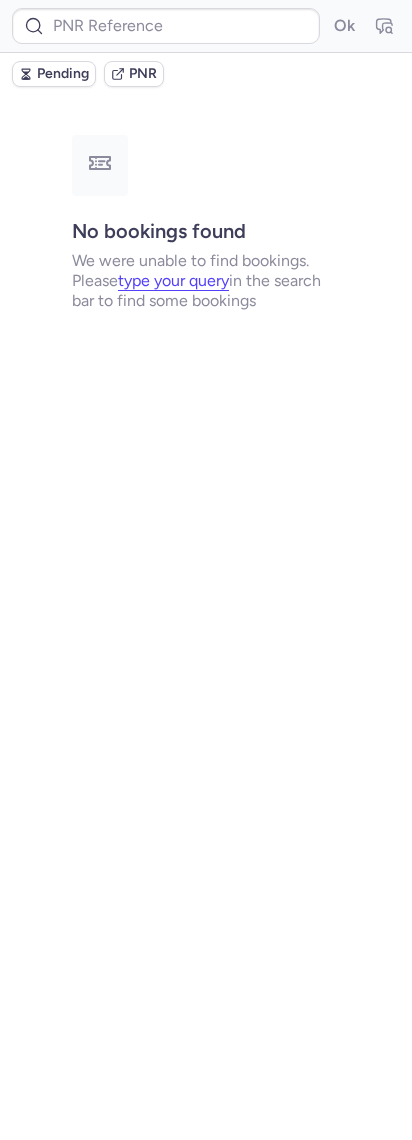 type on "CPVWVZ" 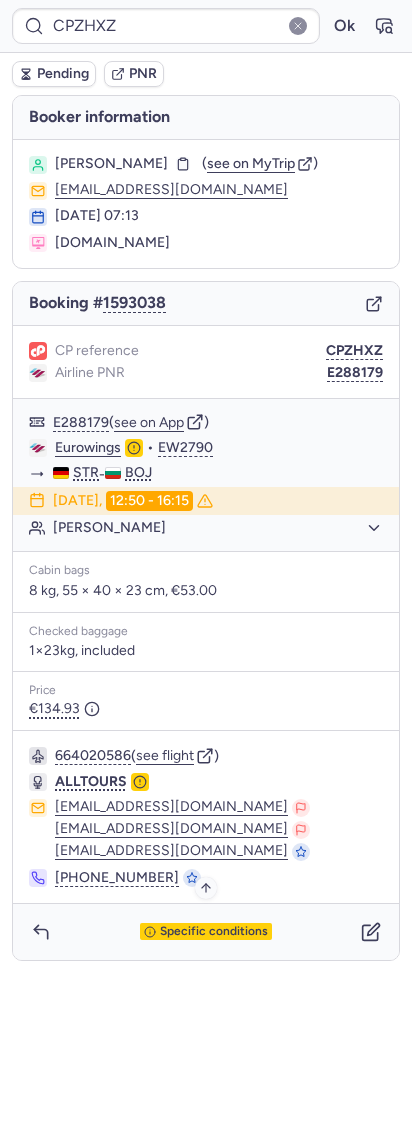 click on "Specific conditions" at bounding box center [206, 932] 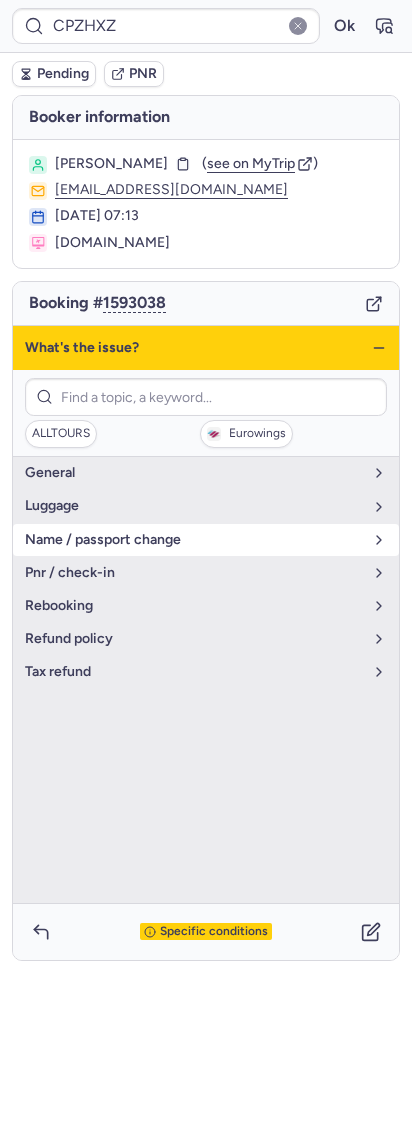click on "name / passport change" at bounding box center [194, 540] 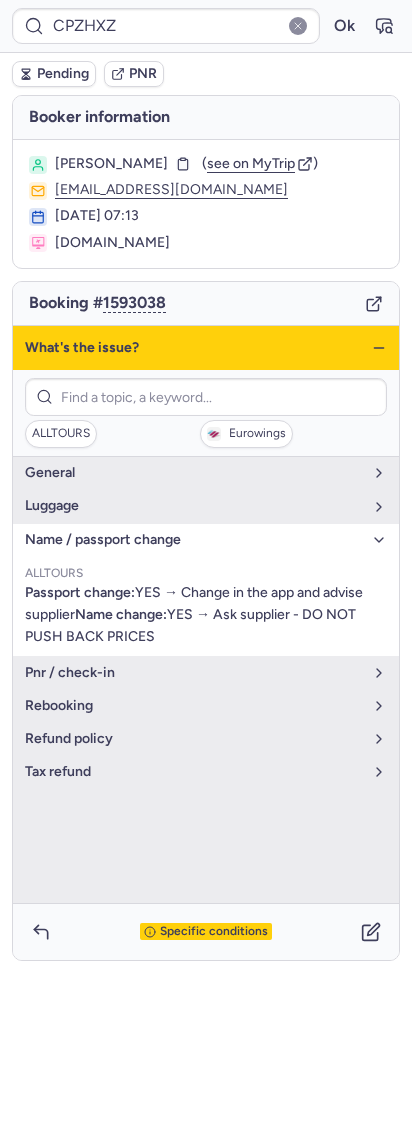 click 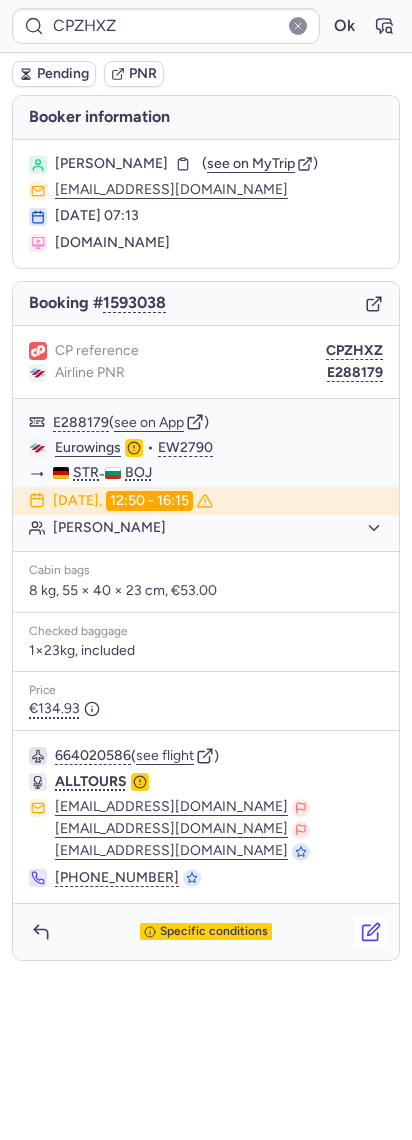 click 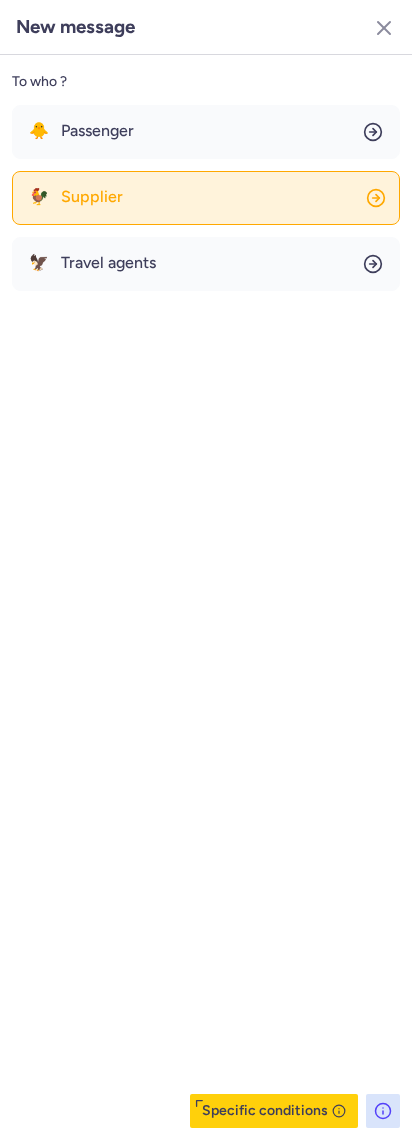 click on "🐓 Supplier" 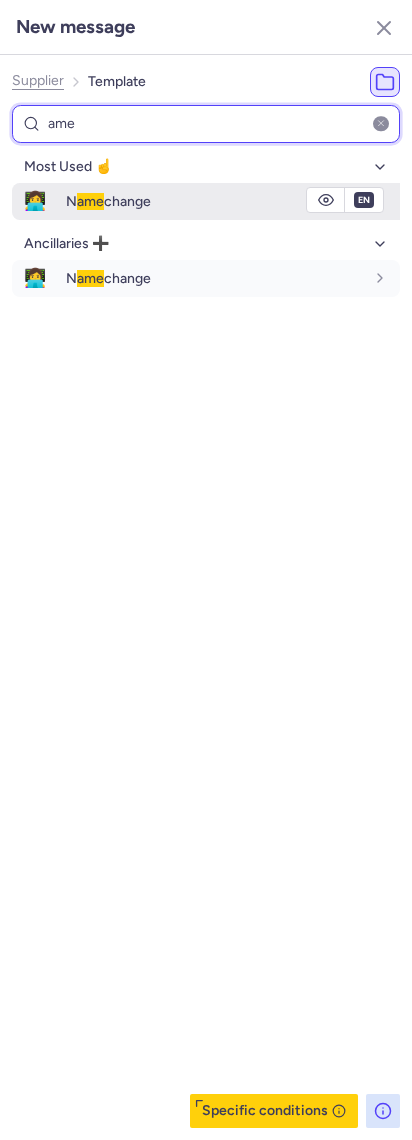 type on "ame" 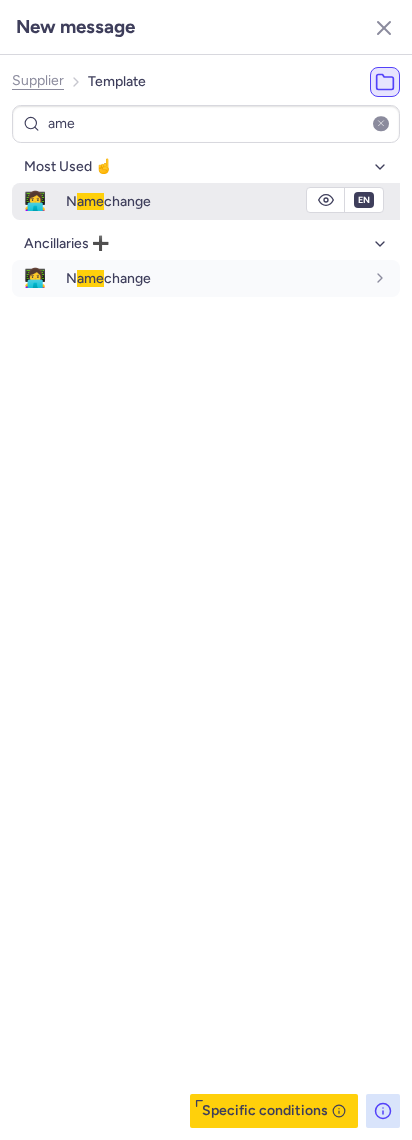 click on "N ame  change" at bounding box center [108, 201] 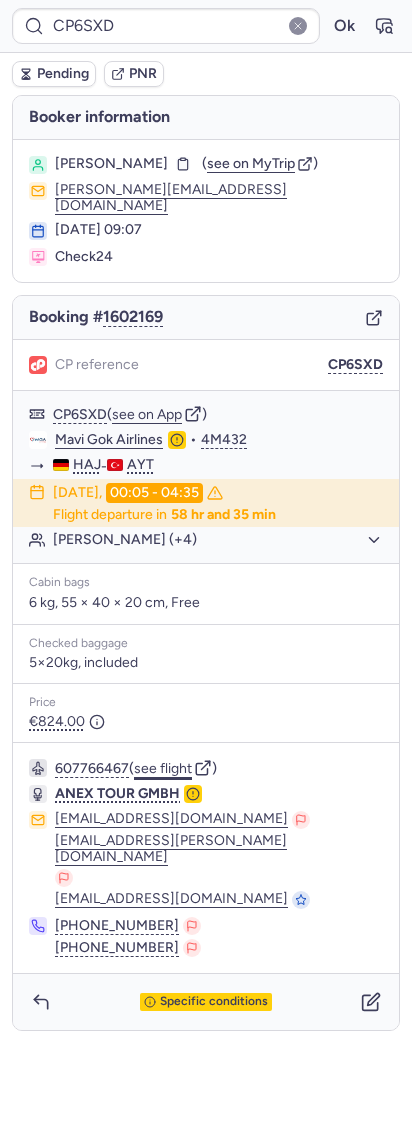 click on "see flight" 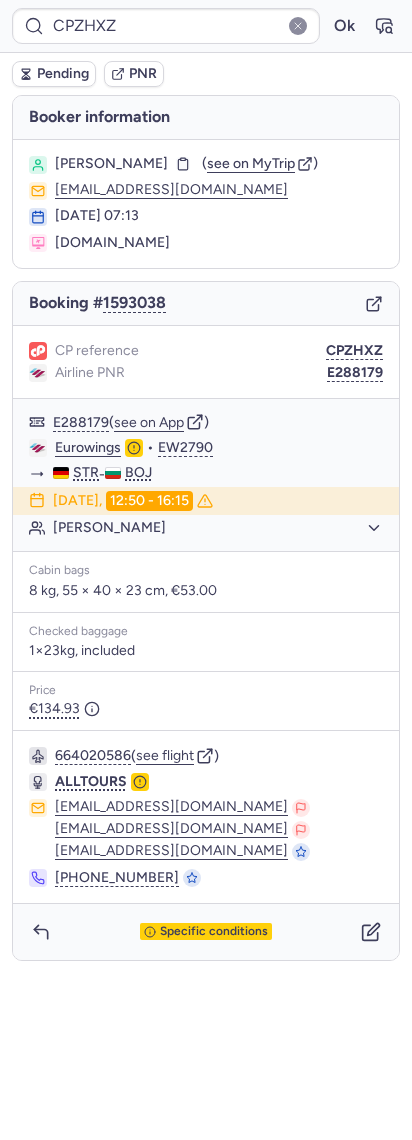 click on "Olaf LOHMANN" at bounding box center [111, 164] 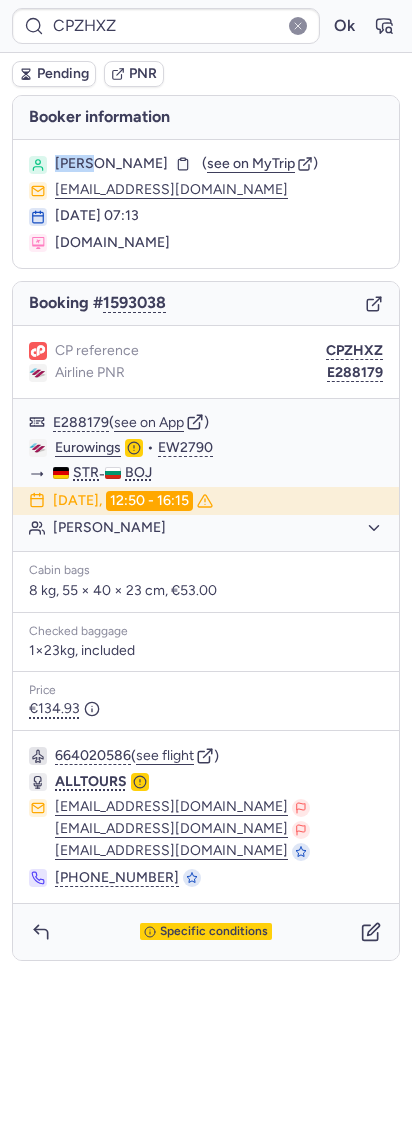 click on "Olaf LOHMANN" at bounding box center (111, 164) 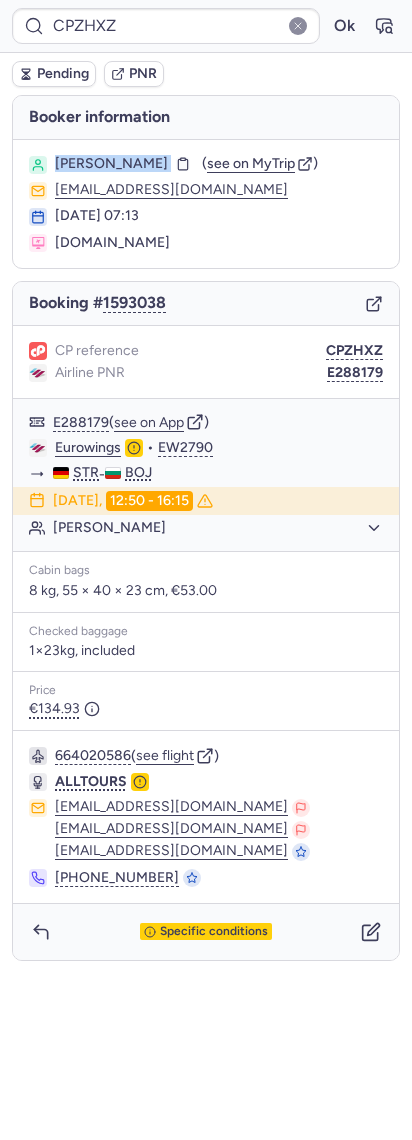click on "Olaf LOHMANN" at bounding box center [111, 164] 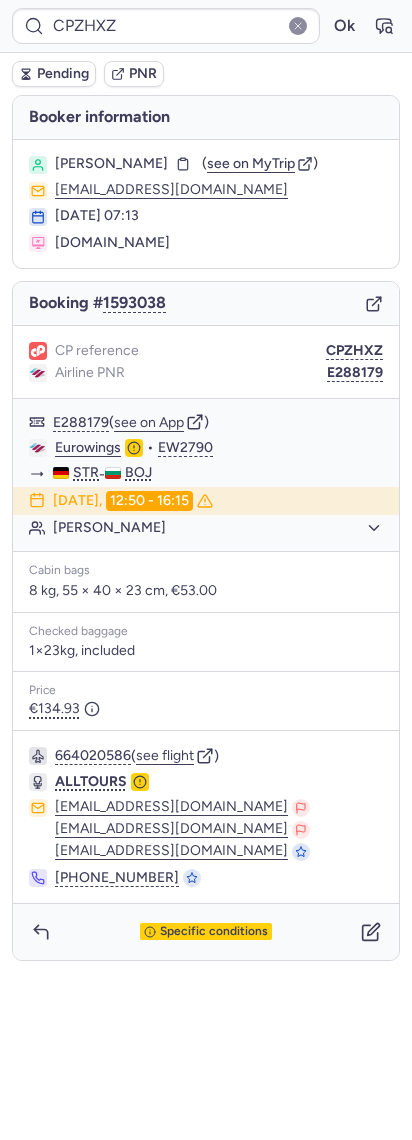 click on "Olaf LOHMANN  ( see on MyTrip  )  lauhmi@web.de 17 Jul 2025, 07:13 Fluege.de" at bounding box center [206, 204] 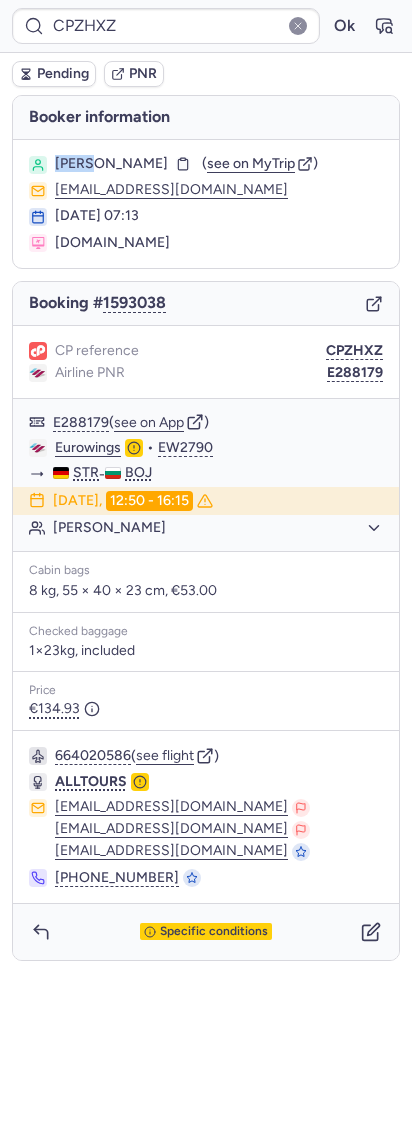 click on "Olaf LOHMANN" at bounding box center (111, 164) 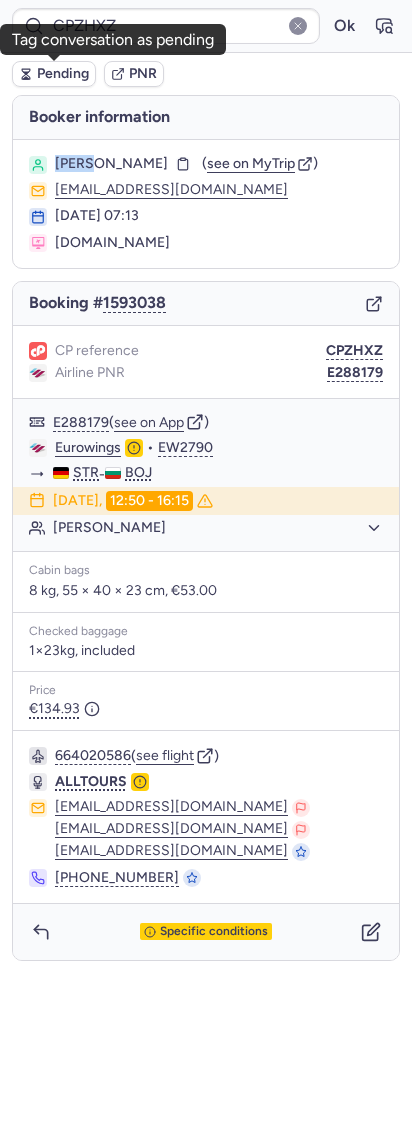 click on "Pending" at bounding box center (63, 74) 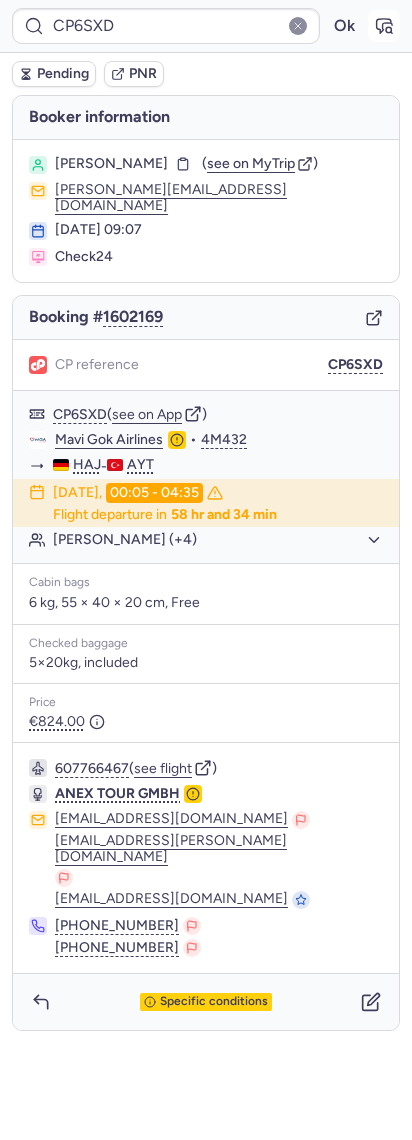 click at bounding box center [384, 26] 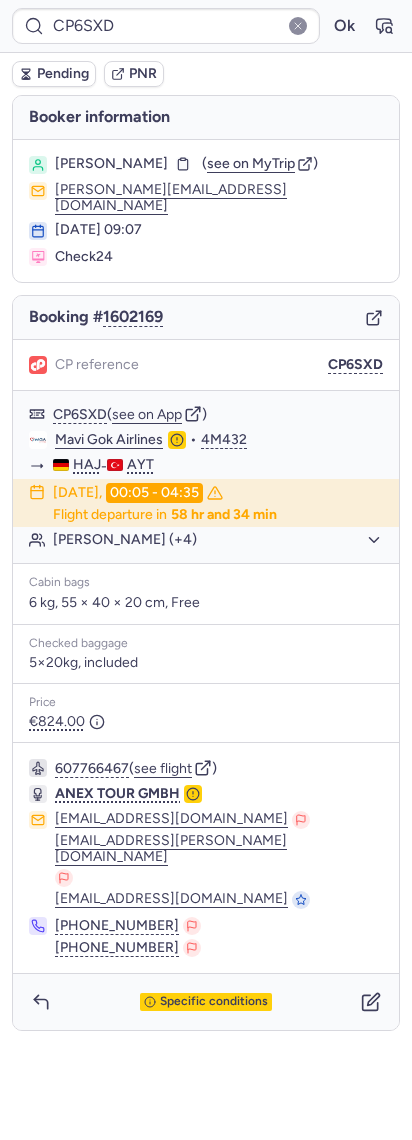click on "Specific conditions" at bounding box center [206, 1002] 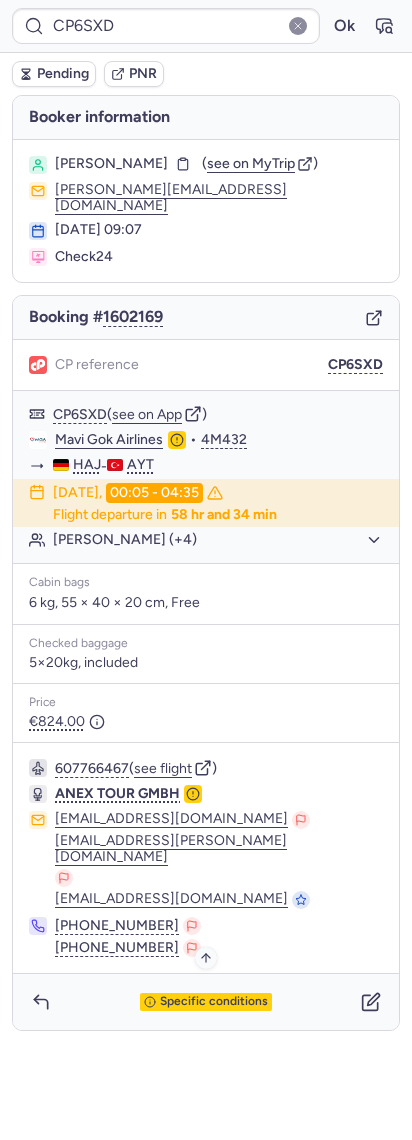 click on "Specific conditions" at bounding box center [214, 1002] 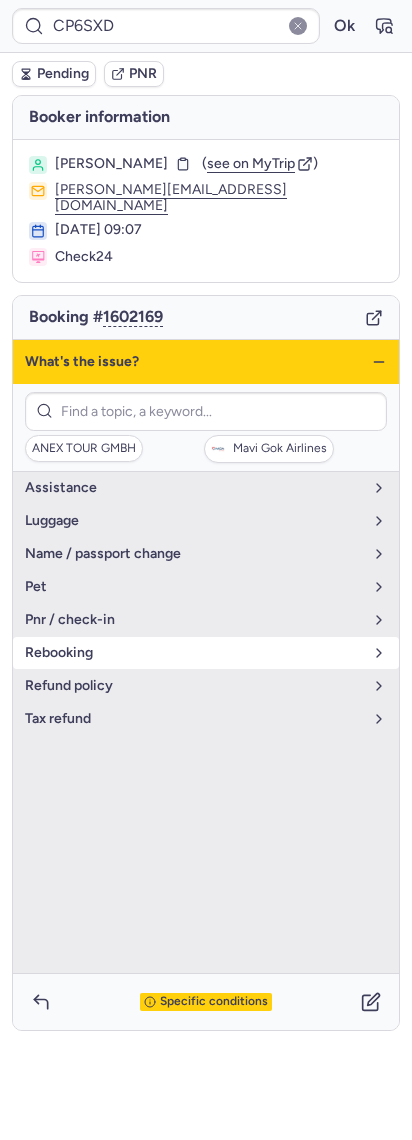 click on "rebooking" at bounding box center [206, 653] 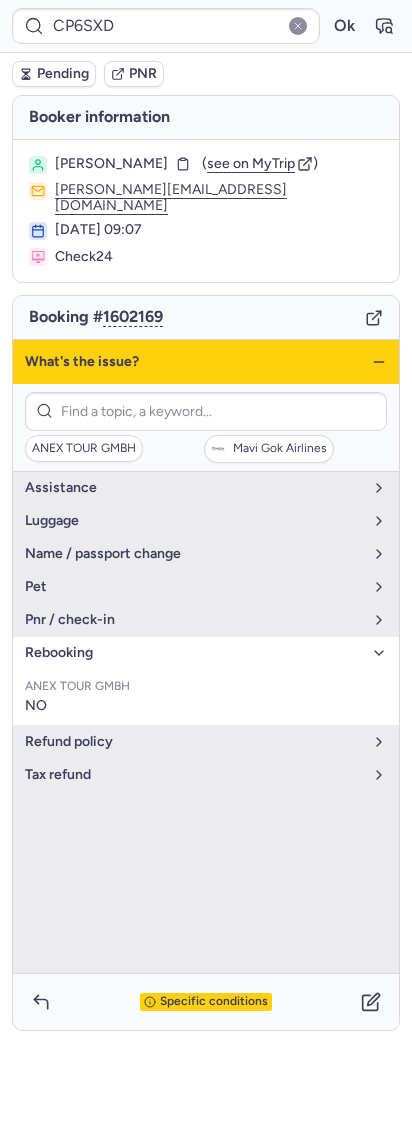 click on "rebooking" at bounding box center (206, 653) 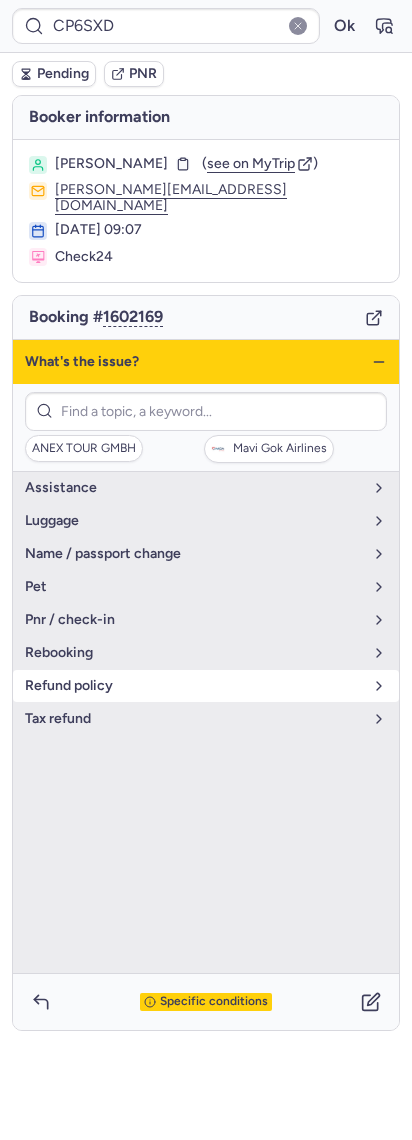 click on "refund policy" at bounding box center (194, 686) 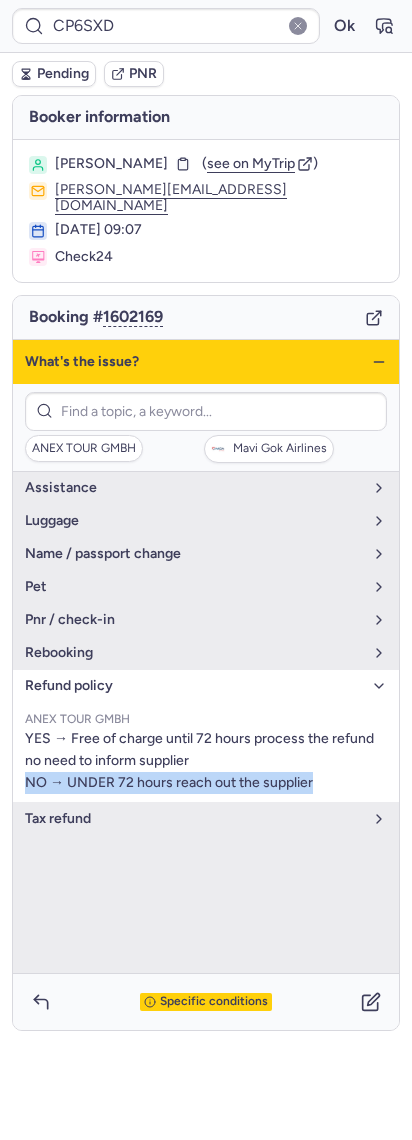 drag, startPoint x: 321, startPoint y: 761, endPoint x: 22, endPoint y: 775, distance: 299.32758 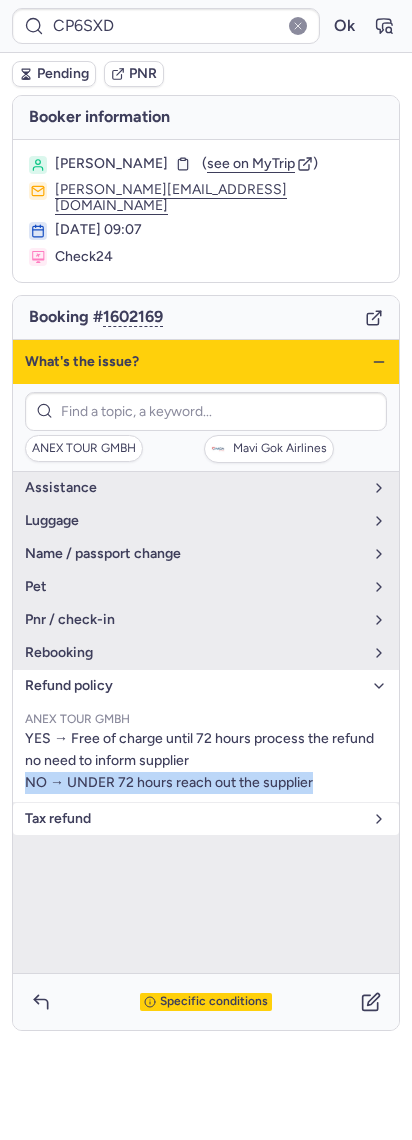 click on "tax refund" at bounding box center (194, 819) 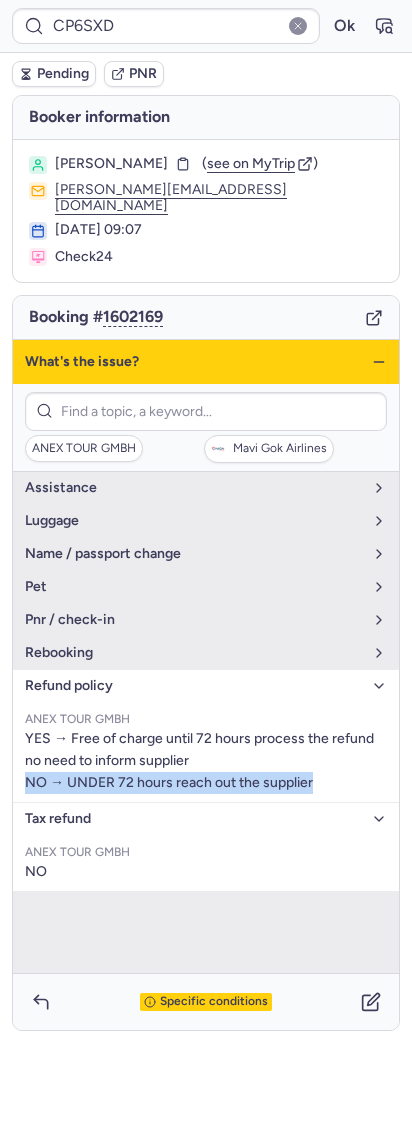 click on "tax refund" at bounding box center (194, 819) 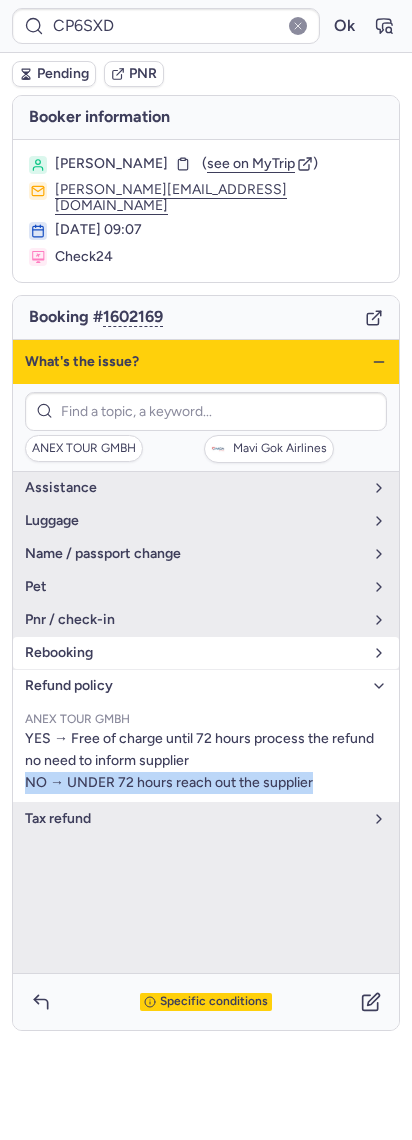 click on "rebooking" at bounding box center [194, 653] 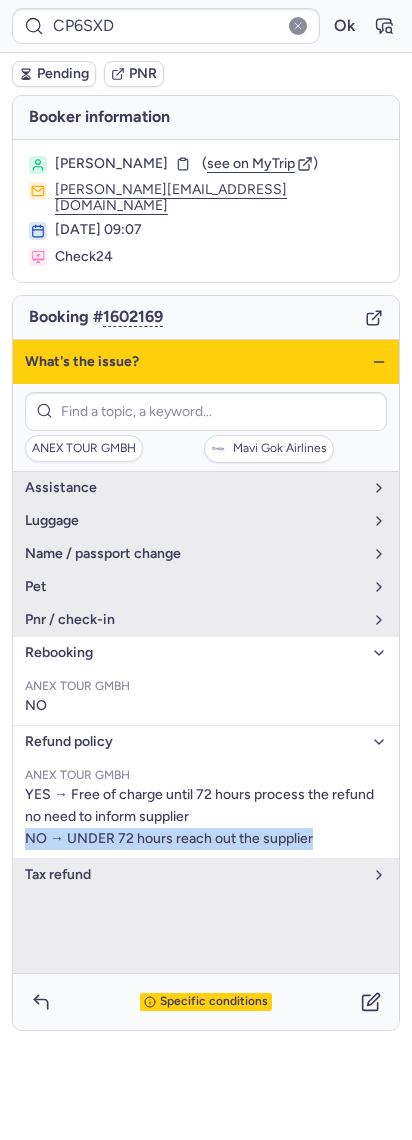 click on "rebooking" at bounding box center (194, 653) 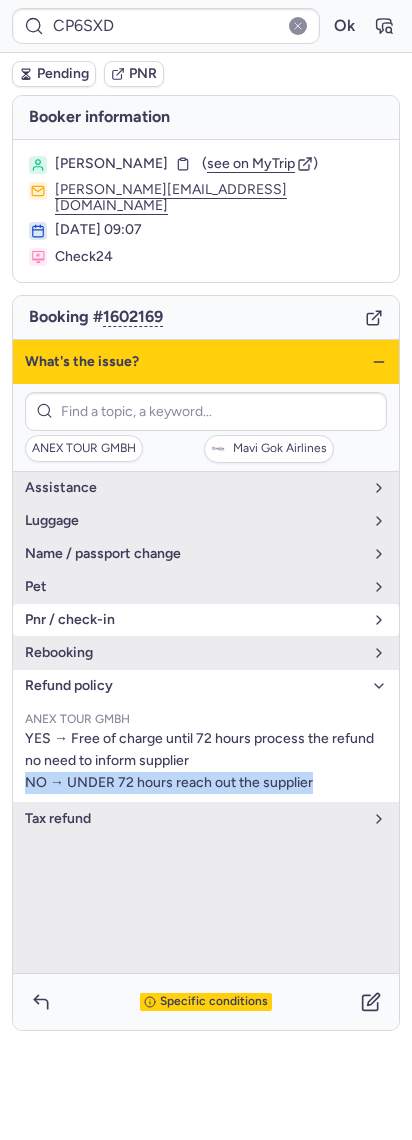 click on "pnr / check-in" at bounding box center (194, 620) 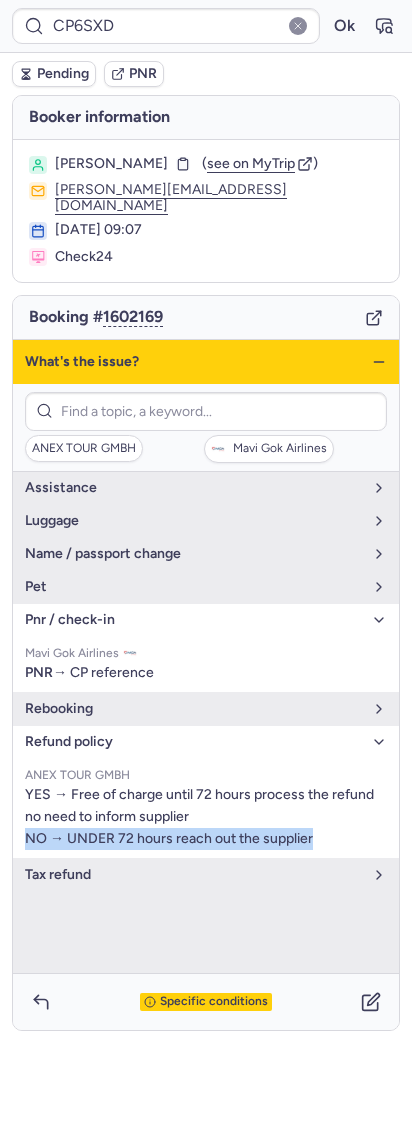 click on "pnr / check-in" at bounding box center (194, 620) 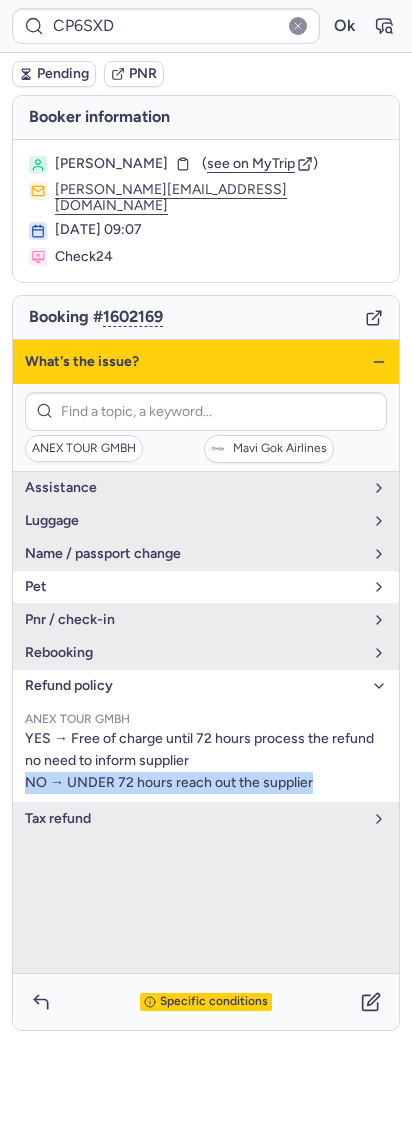 click on "Pet" at bounding box center [206, 587] 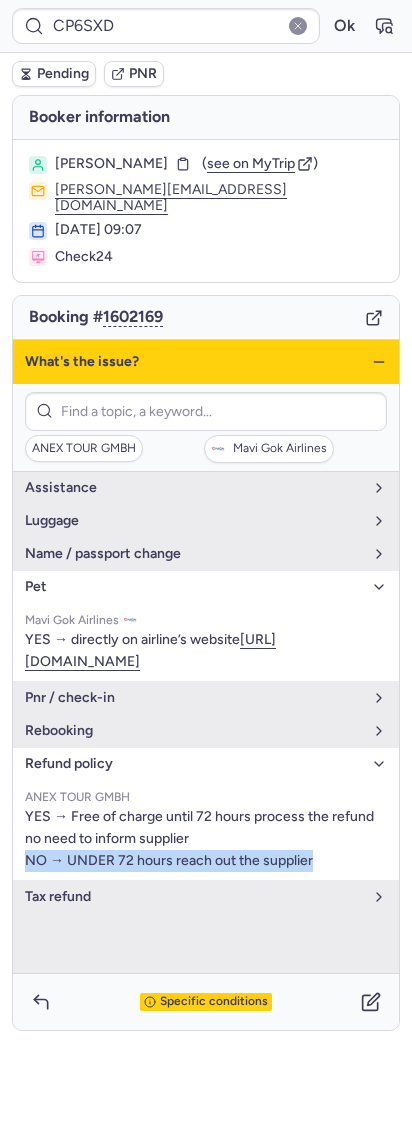 click on "Pet" at bounding box center (206, 587) 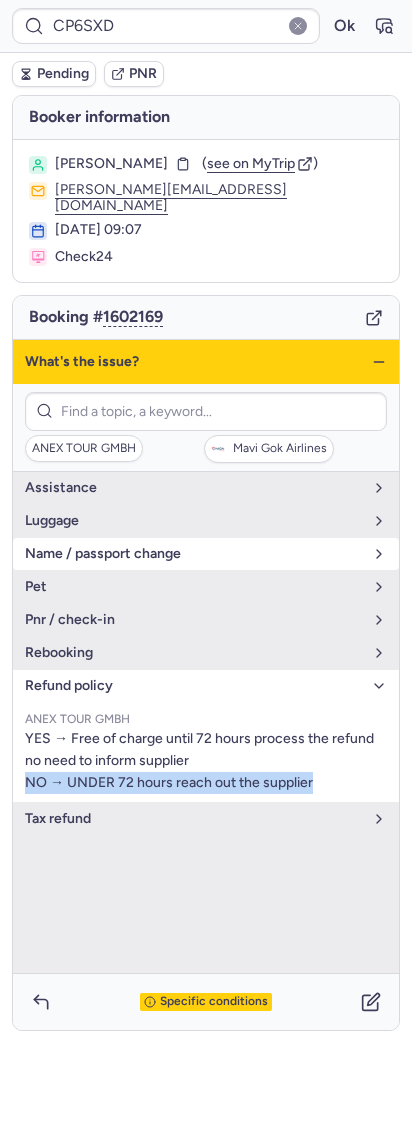 click on "name / passport change" at bounding box center (194, 554) 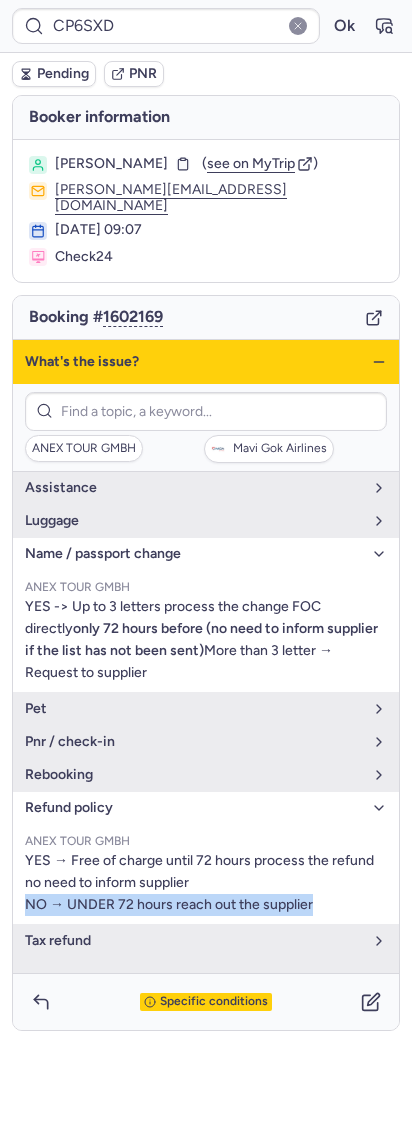 click on "name / passport change" at bounding box center [194, 554] 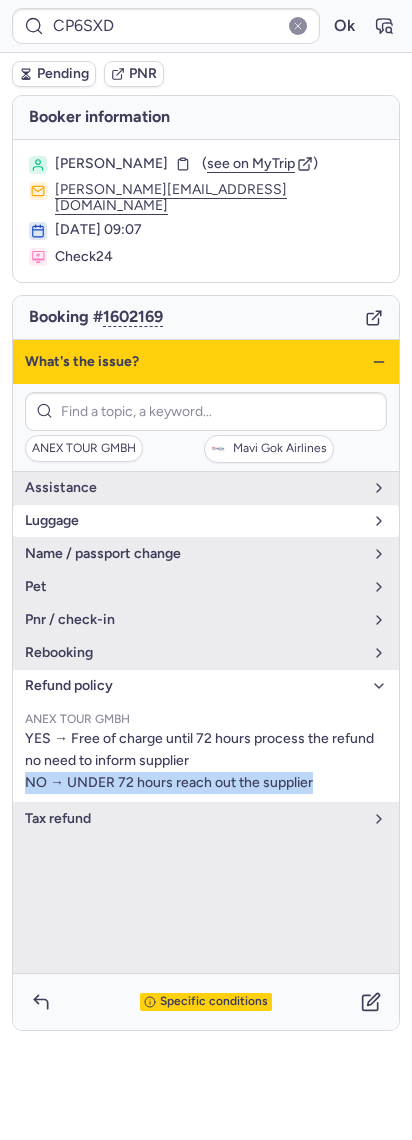 click on "luggage" at bounding box center [206, 521] 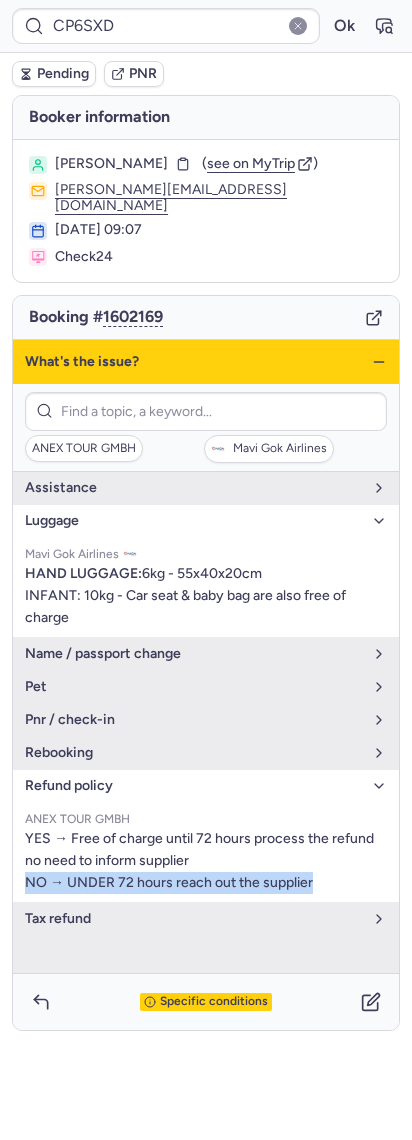click on "luggage" at bounding box center (206, 521) 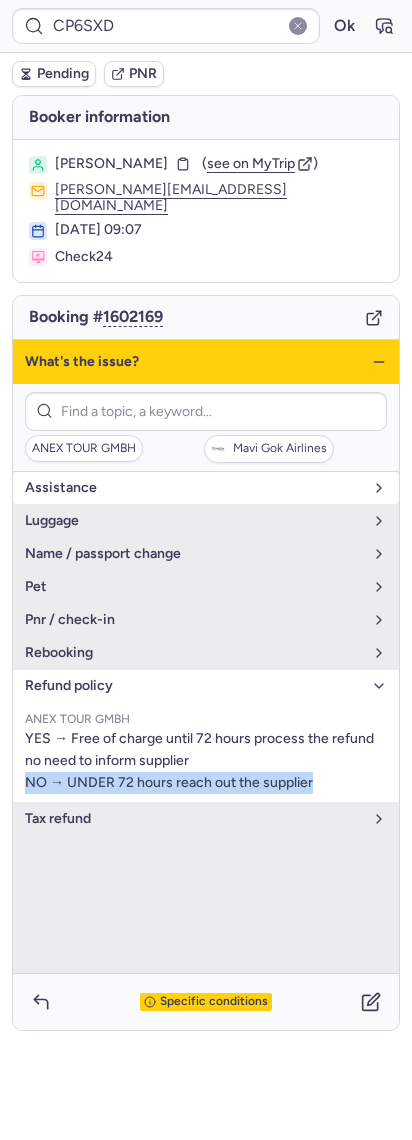 click on "assistance" at bounding box center (206, 488) 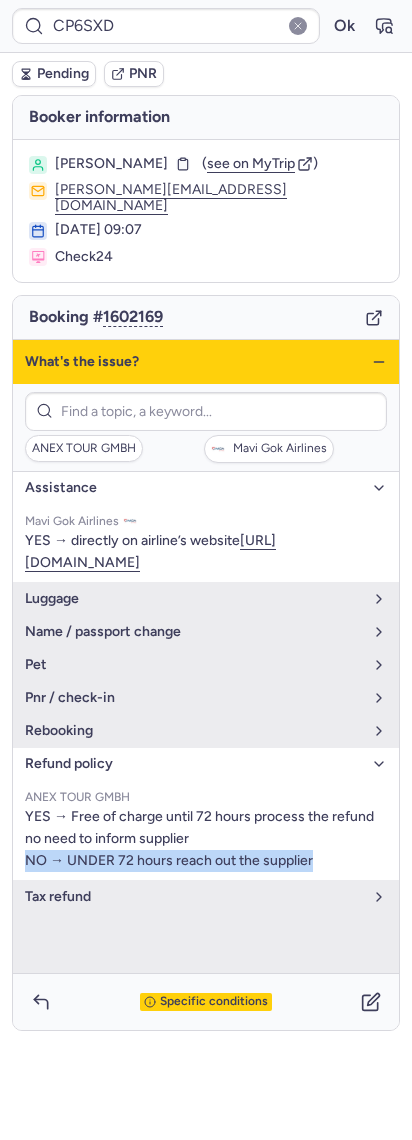 click on "assistance" at bounding box center [206, 488] 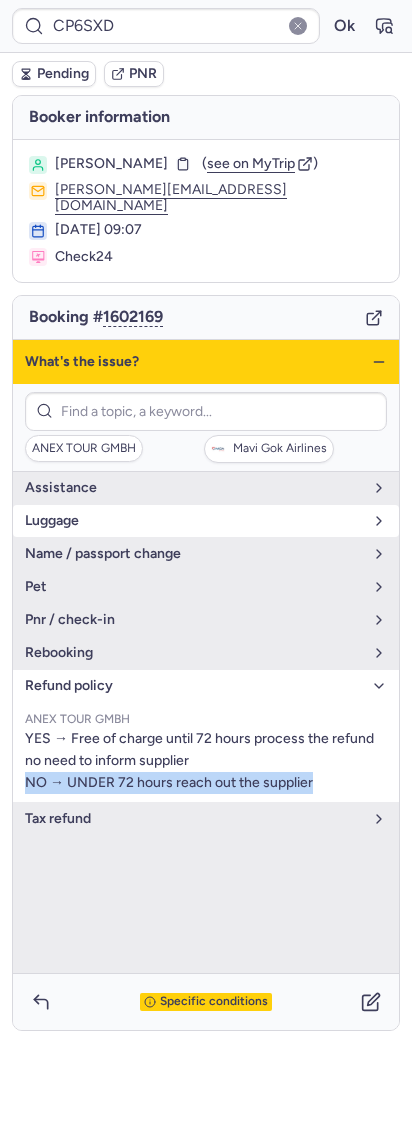 click on "luggage" at bounding box center (194, 521) 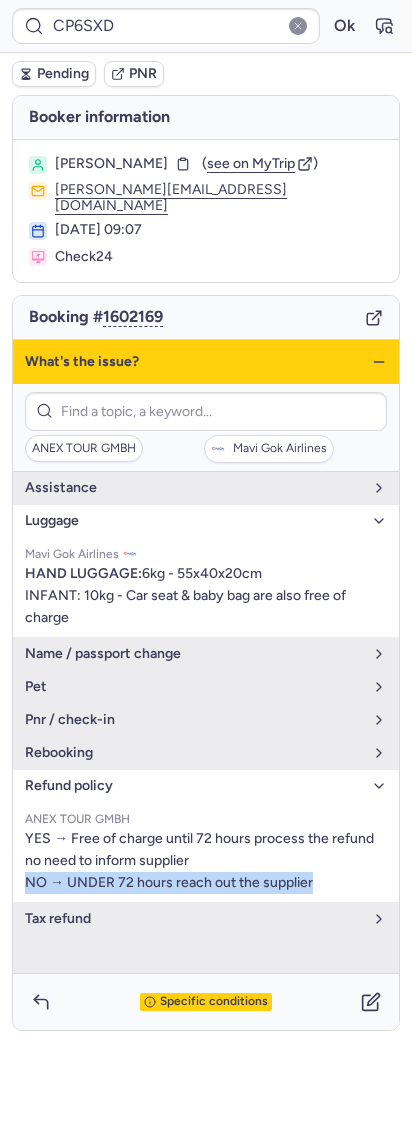 click on "luggage" at bounding box center [194, 521] 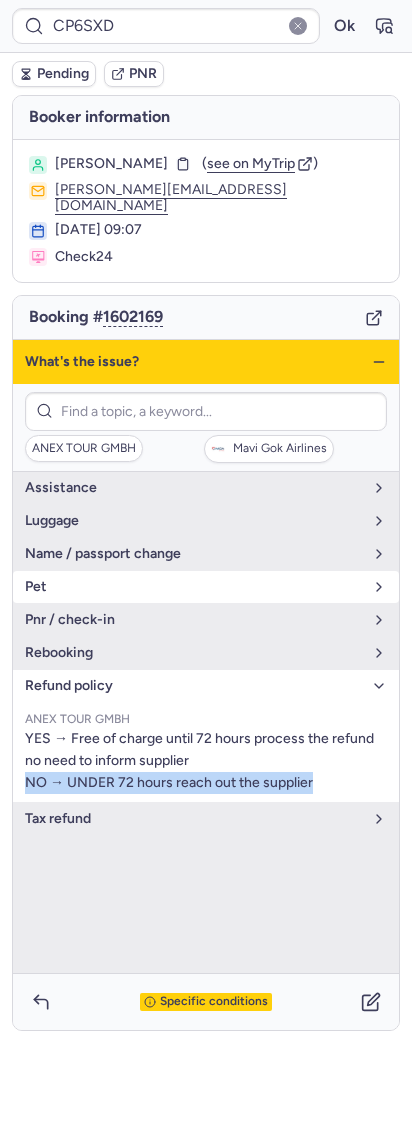 click on "Pet" at bounding box center [206, 587] 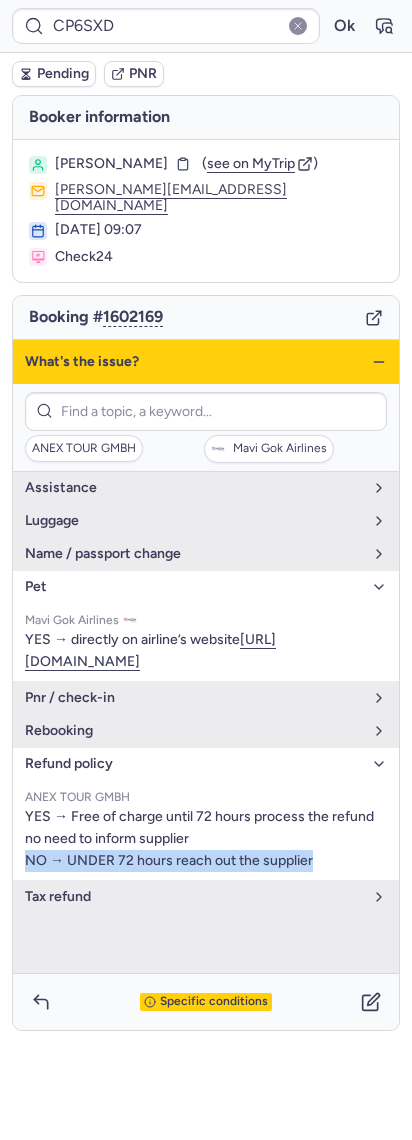 click on "Pet" at bounding box center (206, 587) 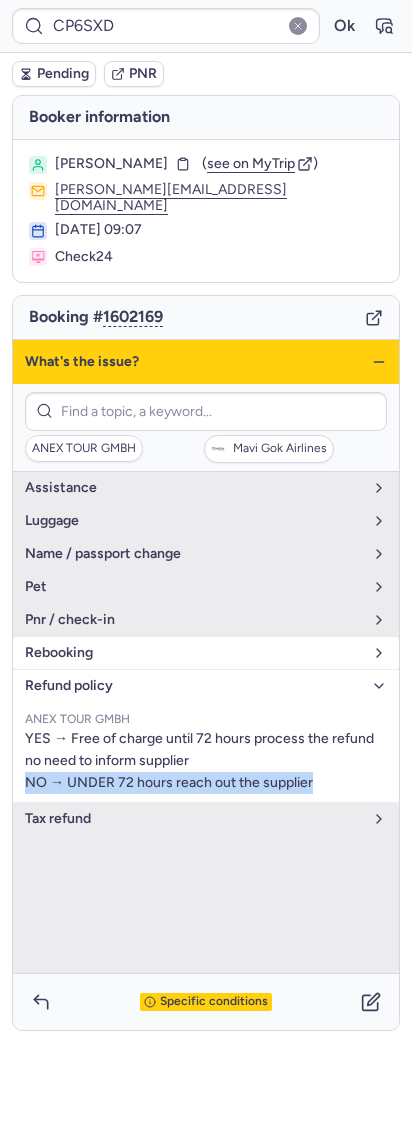 click on "rebooking" at bounding box center (194, 653) 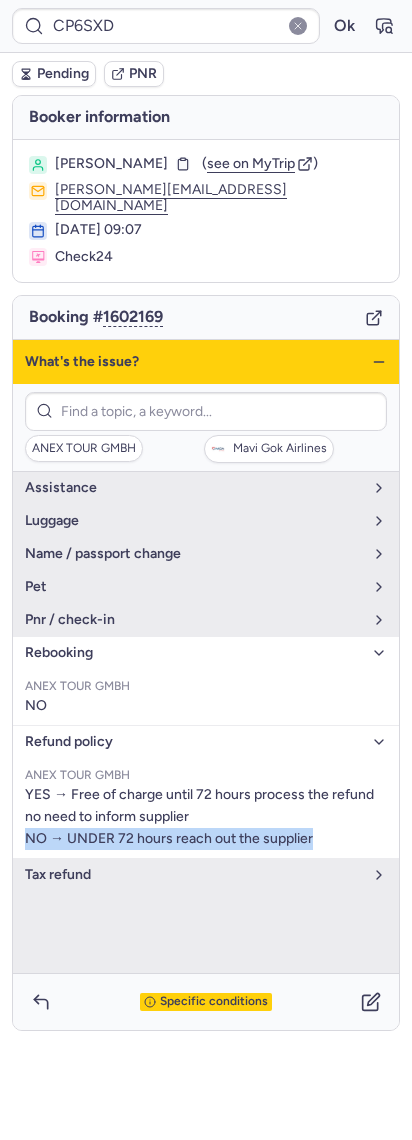 click on "rebooking" at bounding box center [194, 653] 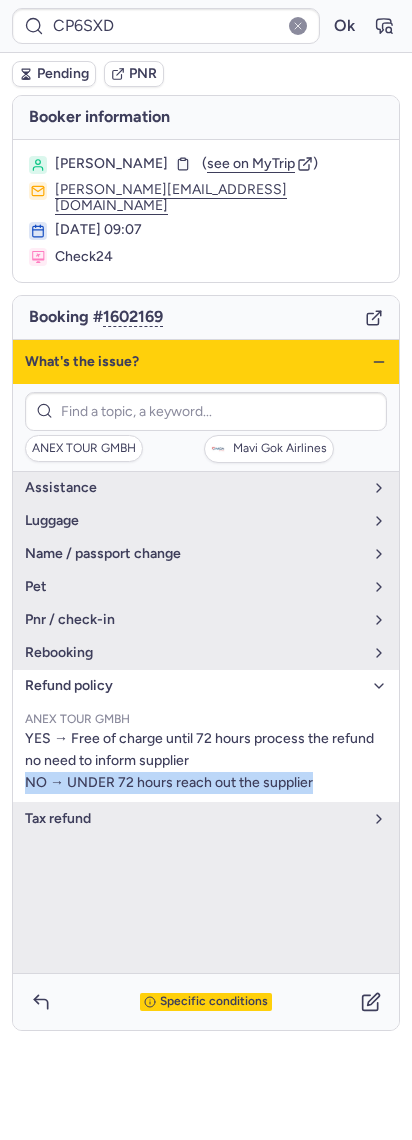 click on "refund policy" at bounding box center [194, 686] 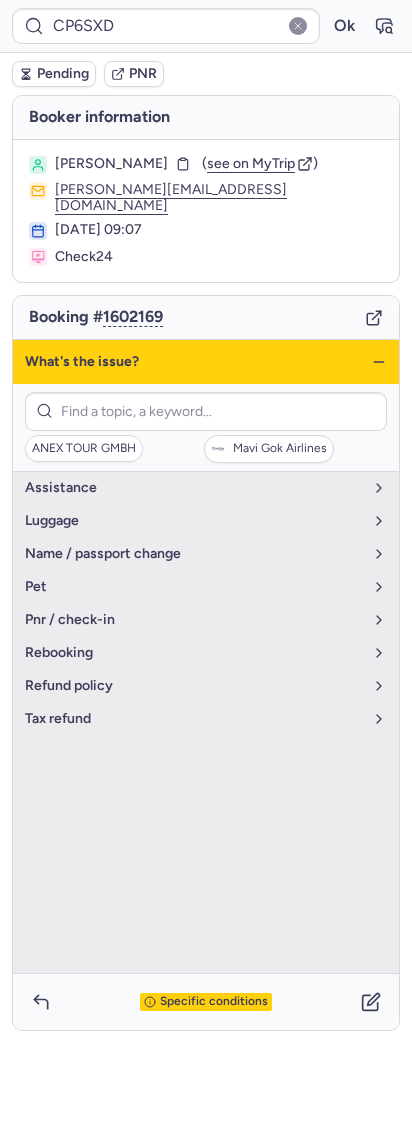 click on "What's the issue?" at bounding box center [206, 362] 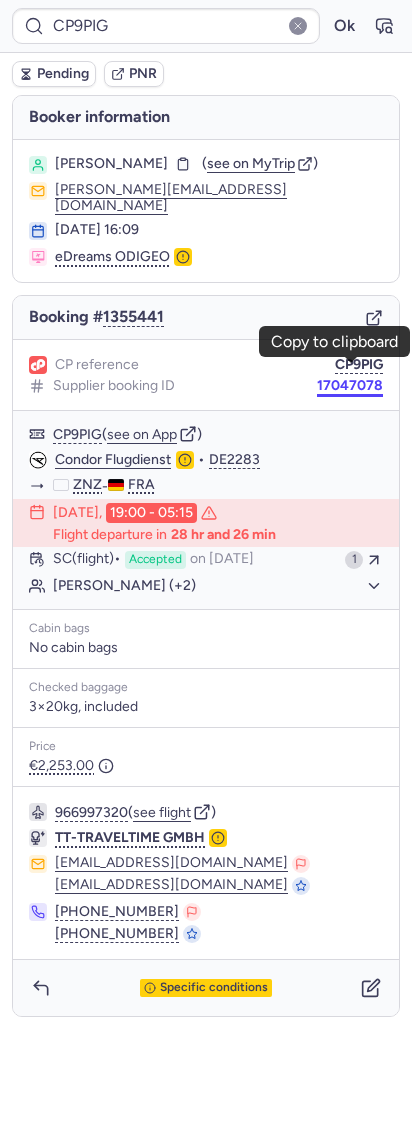 click on "17047078" at bounding box center [350, 386] 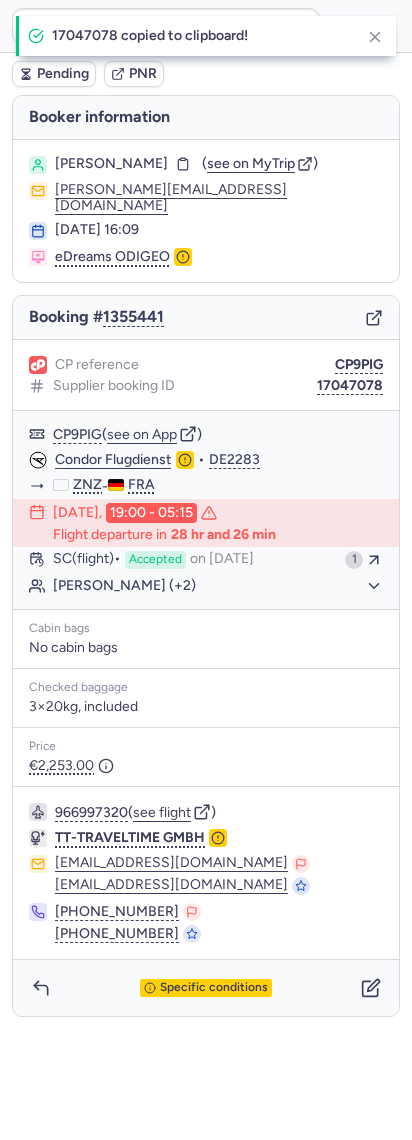 click on "Specific conditions" at bounding box center [206, 988] 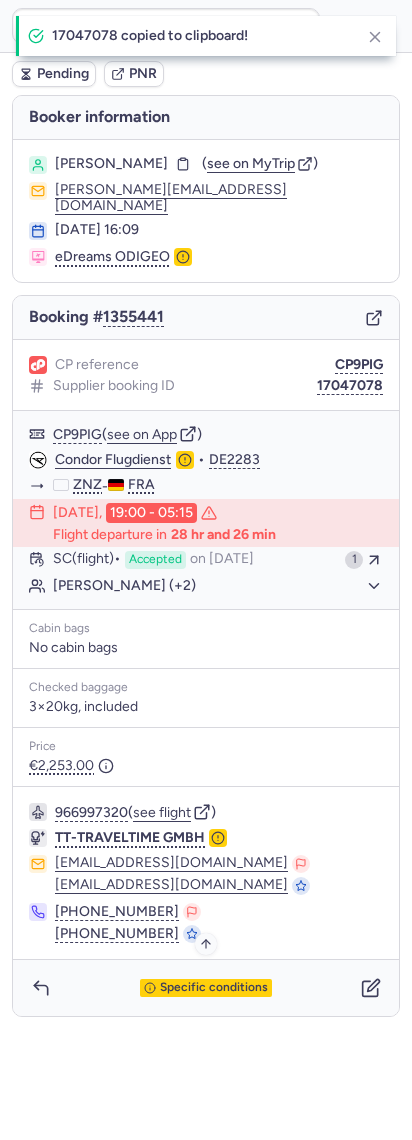 click on "Specific conditions" at bounding box center [214, 988] 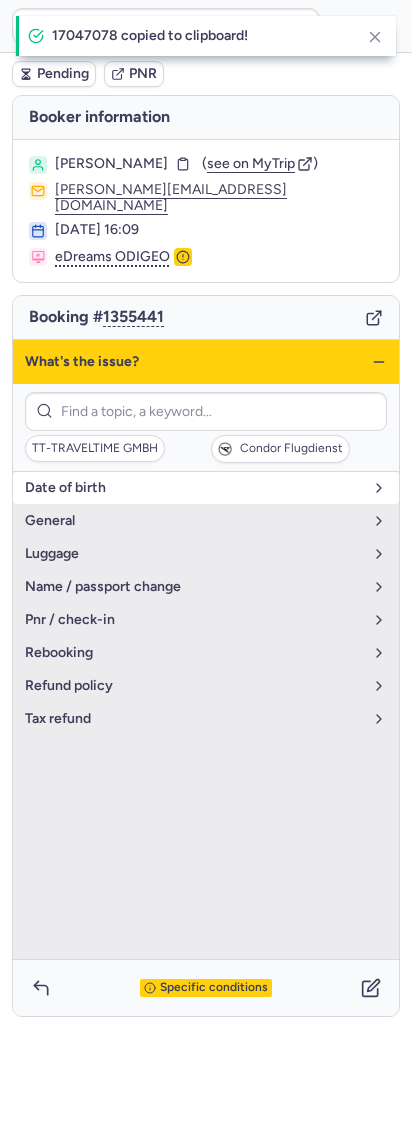 click on "Condor Flugdienst" at bounding box center [291, 449] 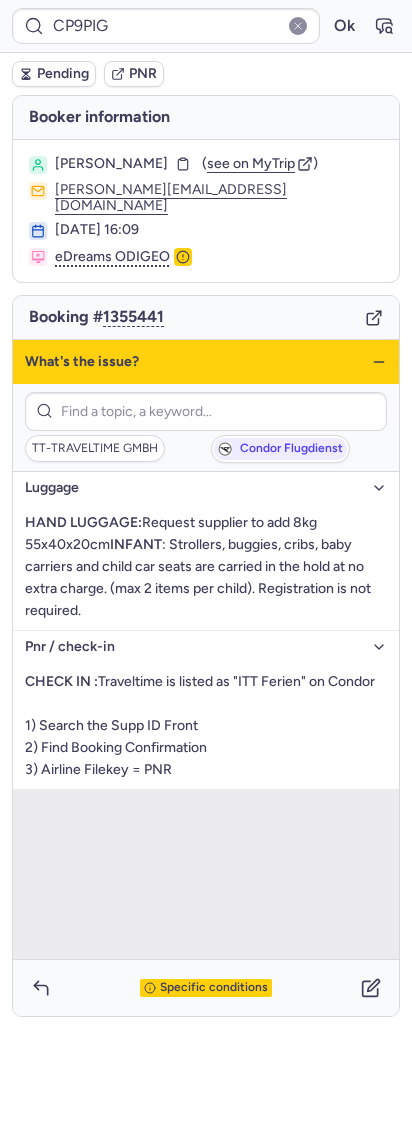 click 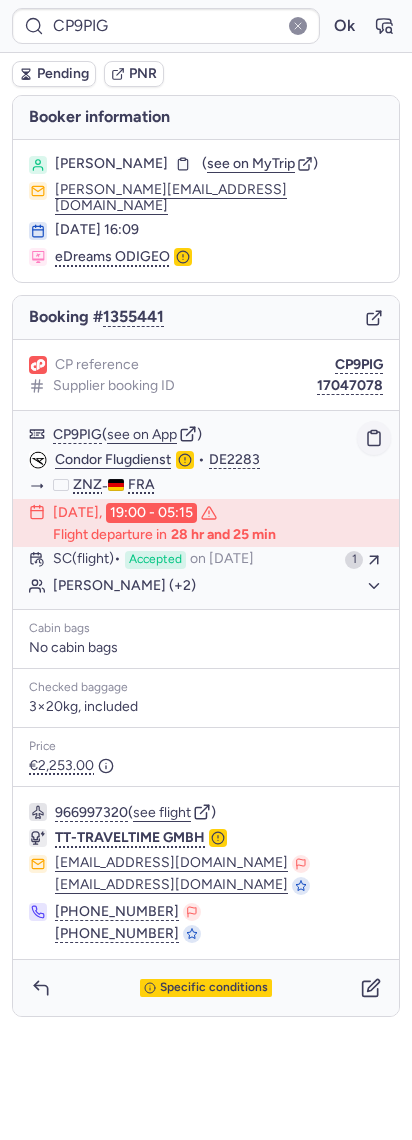 click 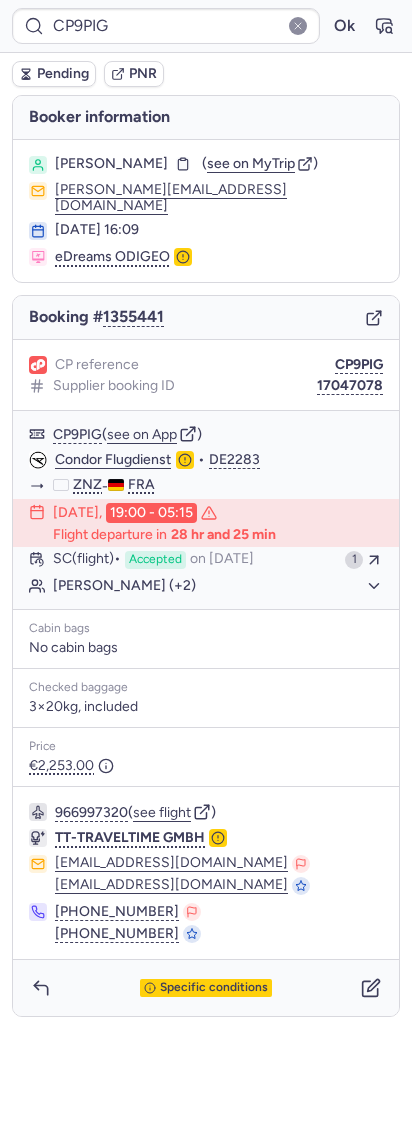 click on "Booking # 1355441" at bounding box center [206, 318] 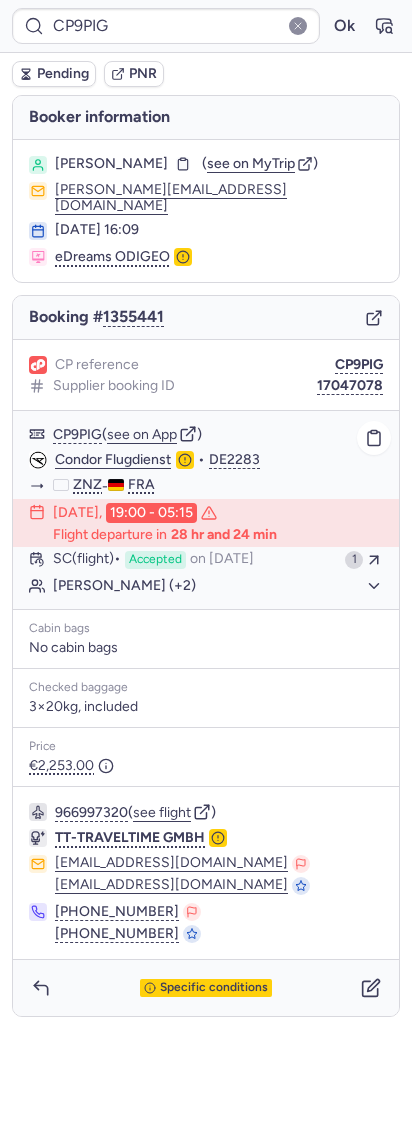 click on "Andreas SPOETZL (+2)" 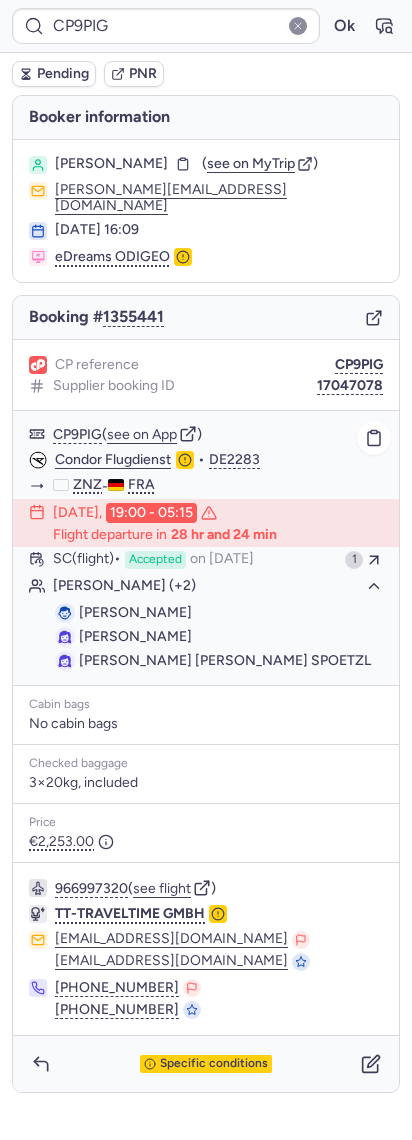 click on "Andreas SPOETZL Sandra SPOETZL Julia Maria SPOETZL" 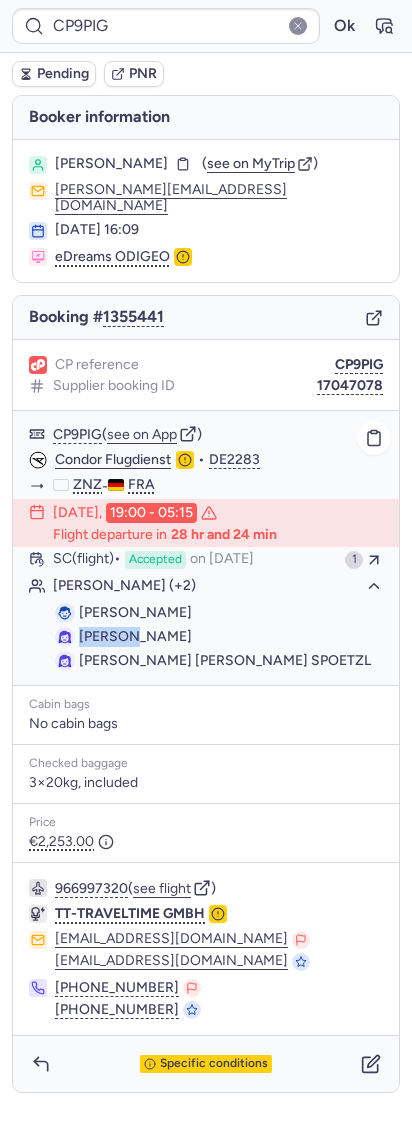 click on "Sandra SPOETZL" at bounding box center [135, 636] 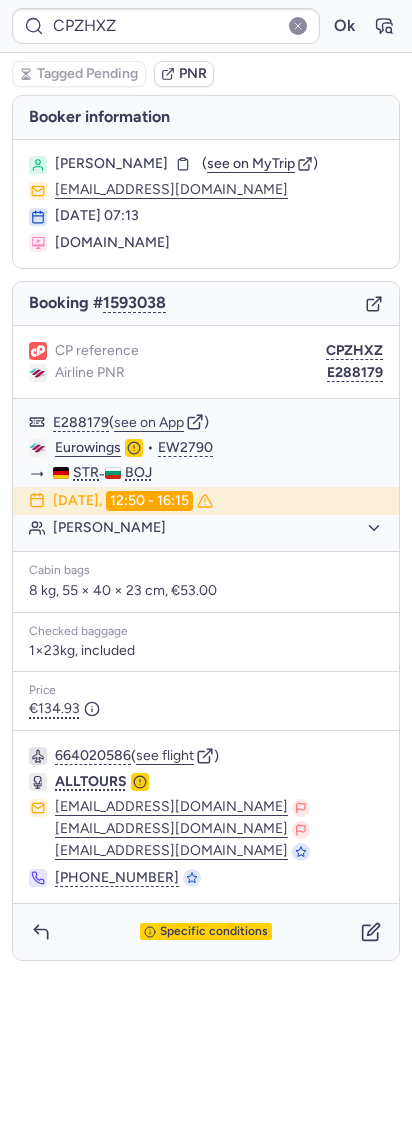 type on "CPWKUF" 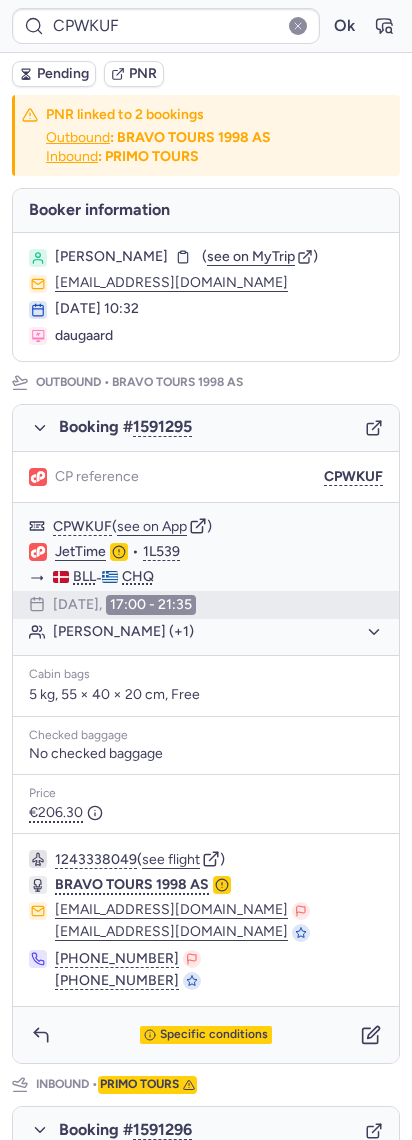 click 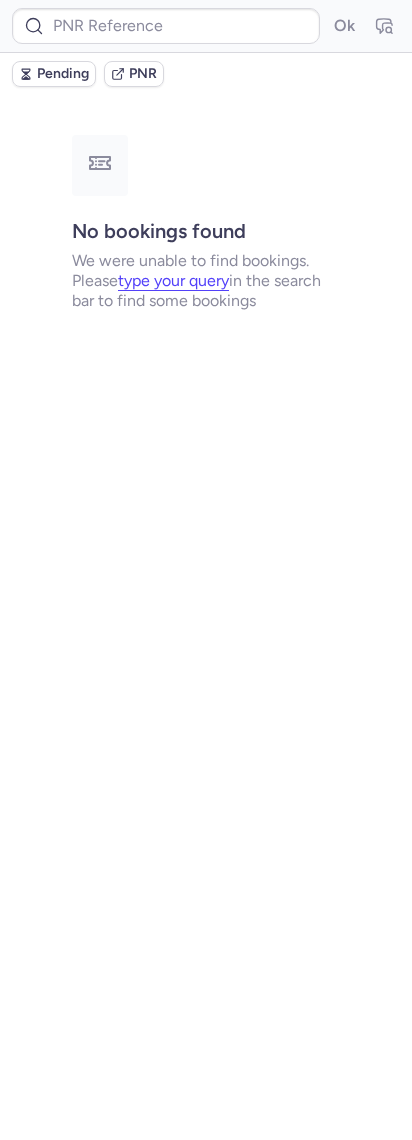 type on "CPRHVF" 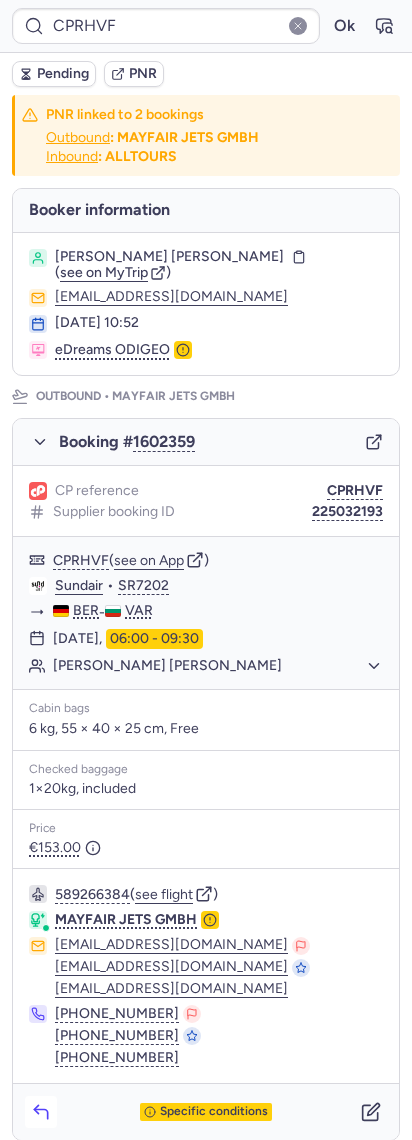 click 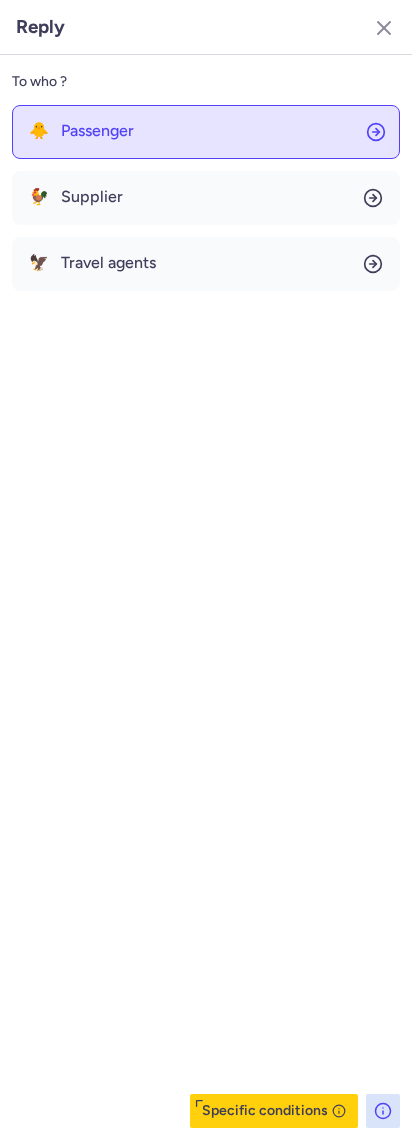 click on "🐥 Passenger" 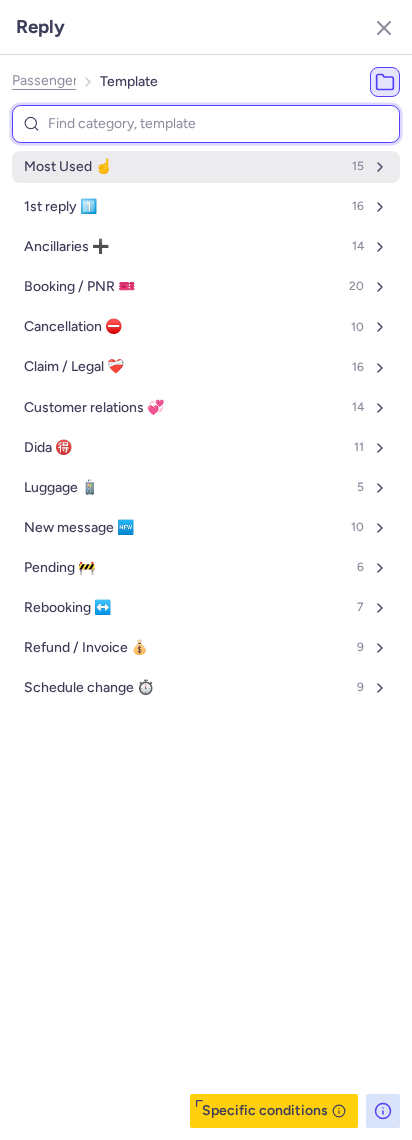 type on "h" 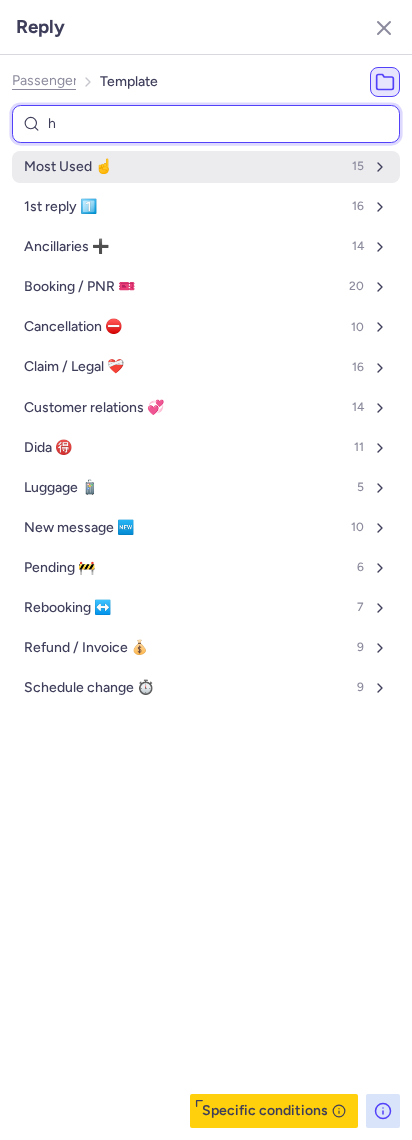 select on "en" 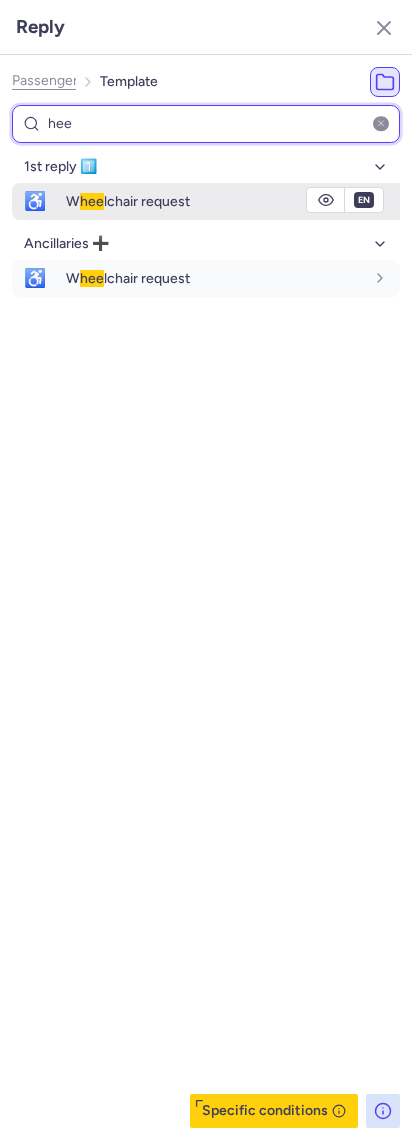 type on "hee" 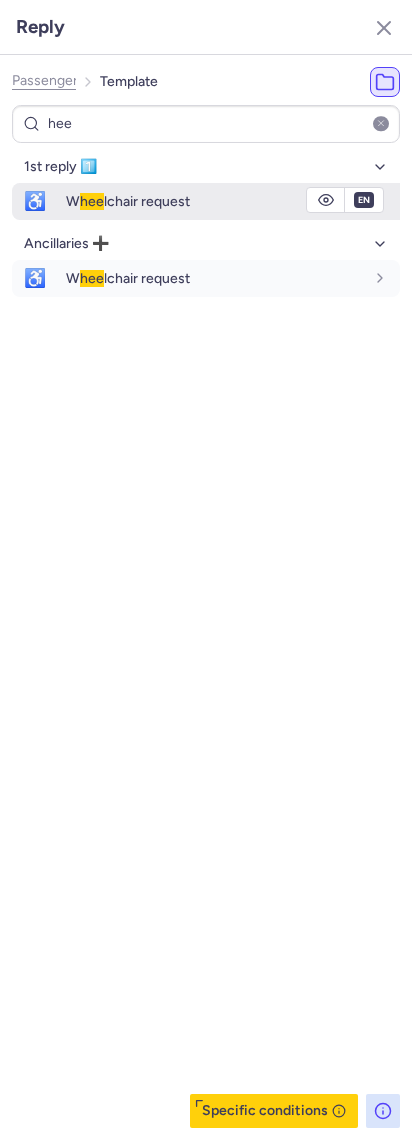 click on "W hee lchair request" at bounding box center [215, 201] 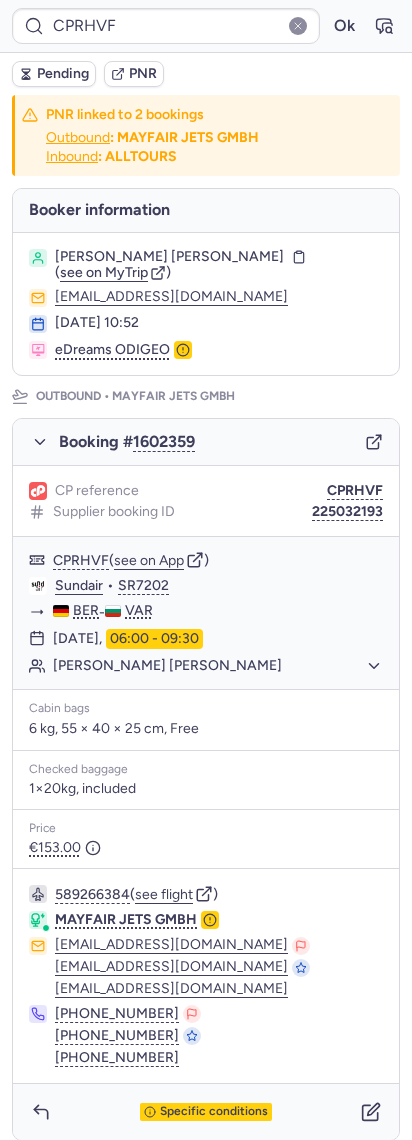 type on "CPZHXZ" 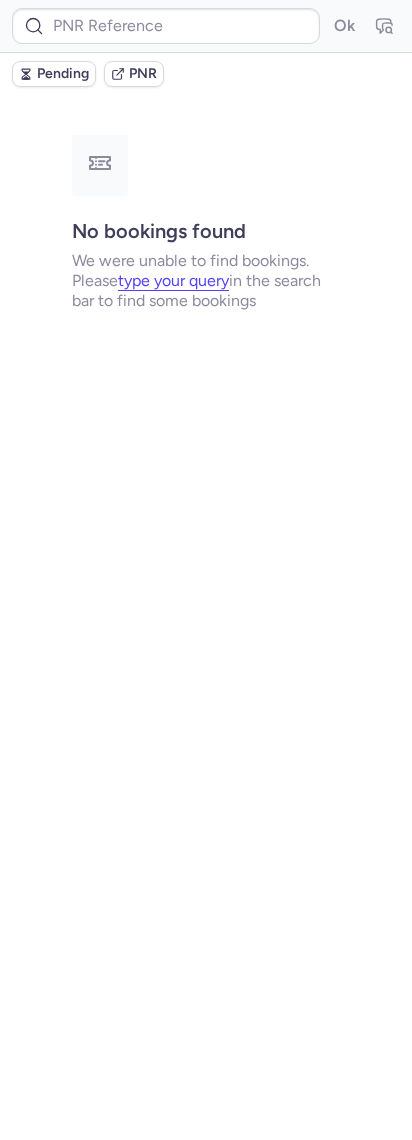 type on "CPU4ZN" 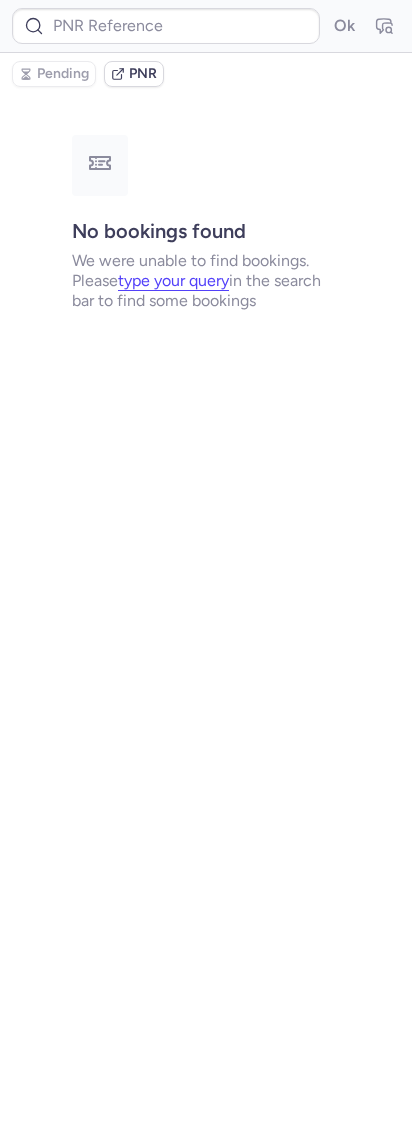 type on "CPRHVF" 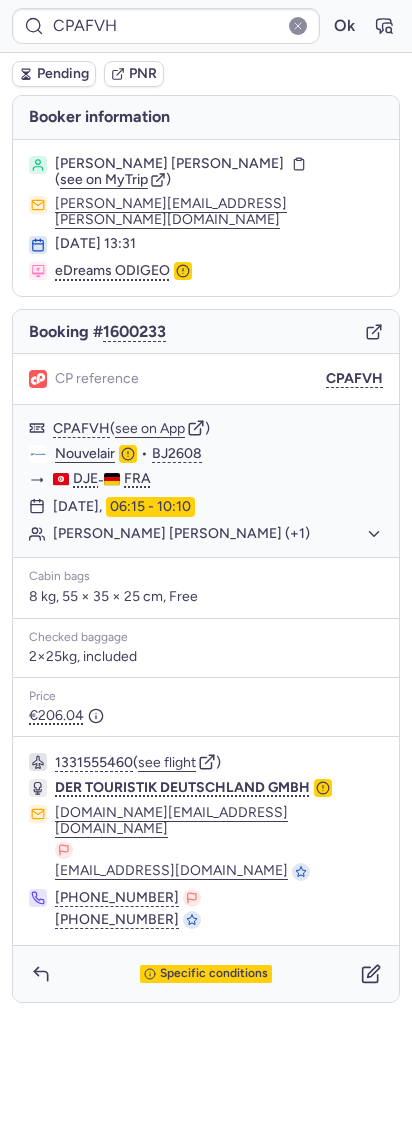 click 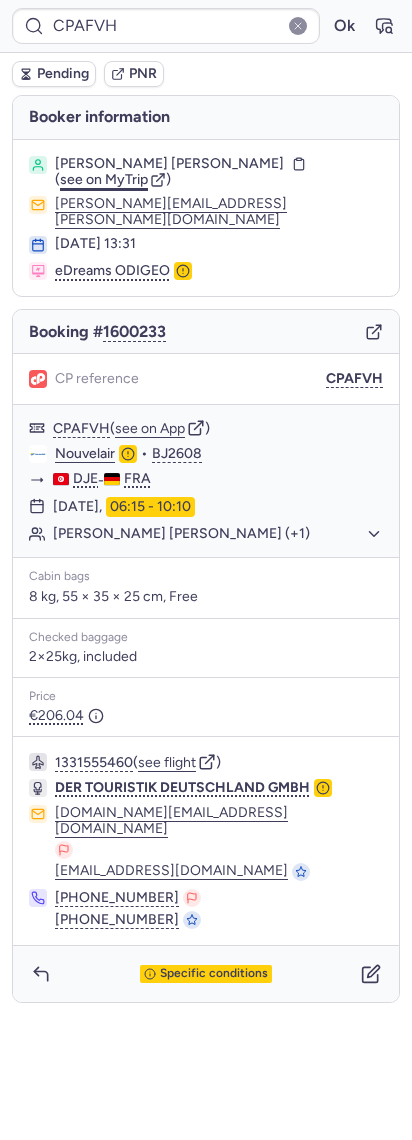click on "see on MyTrip" at bounding box center [104, 179] 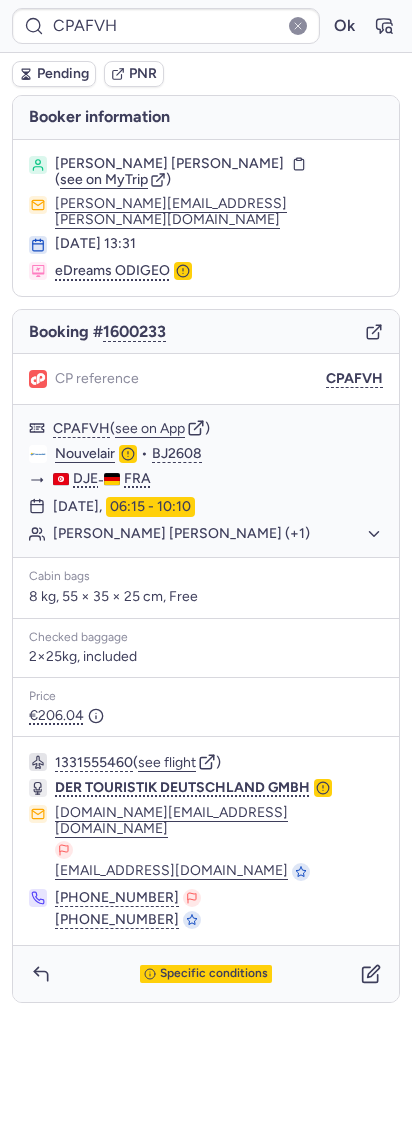 type on "CPV472" 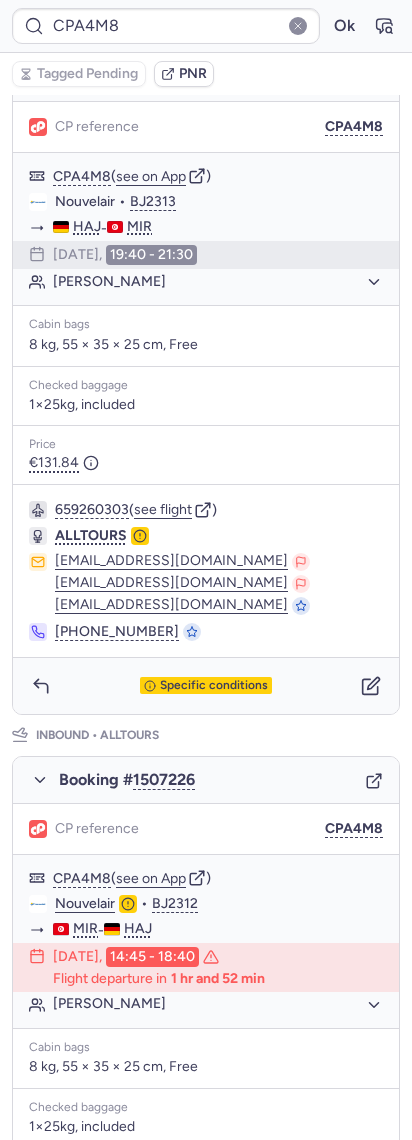 scroll, scrollTop: 652, scrollLeft: 0, axis: vertical 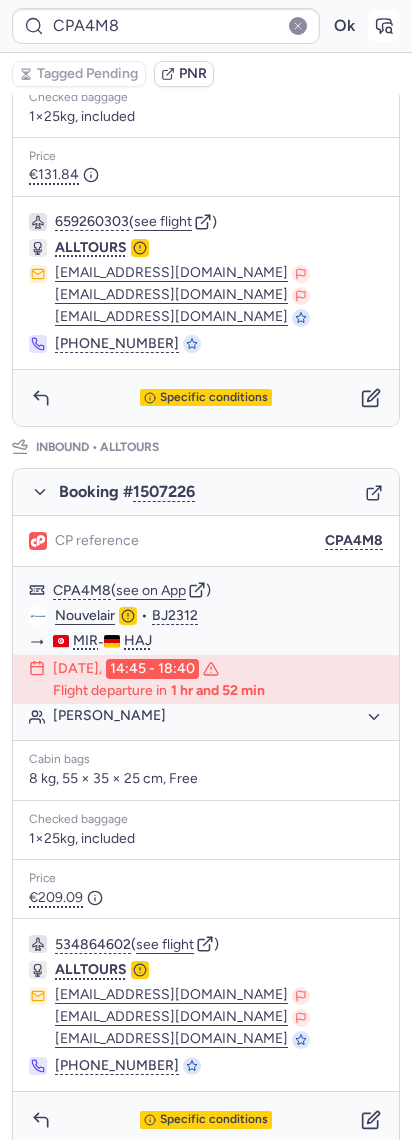 click at bounding box center (384, 26) 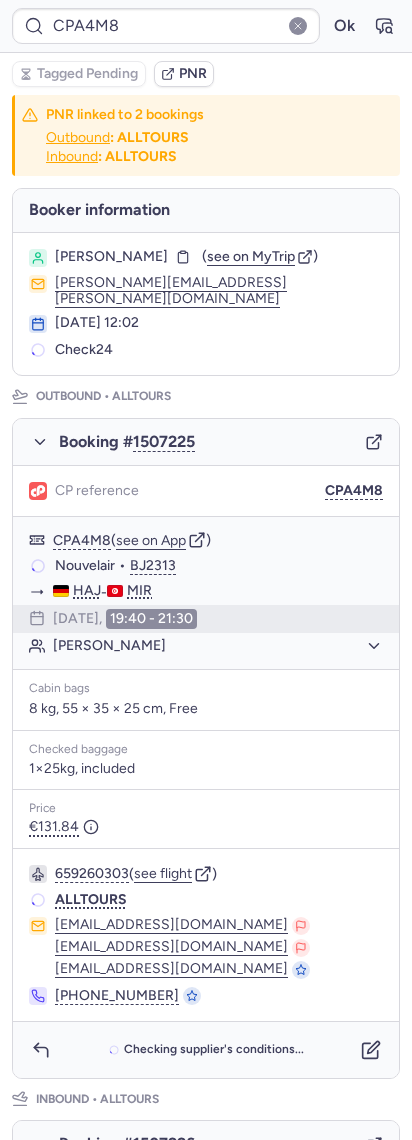 scroll, scrollTop: 652, scrollLeft: 0, axis: vertical 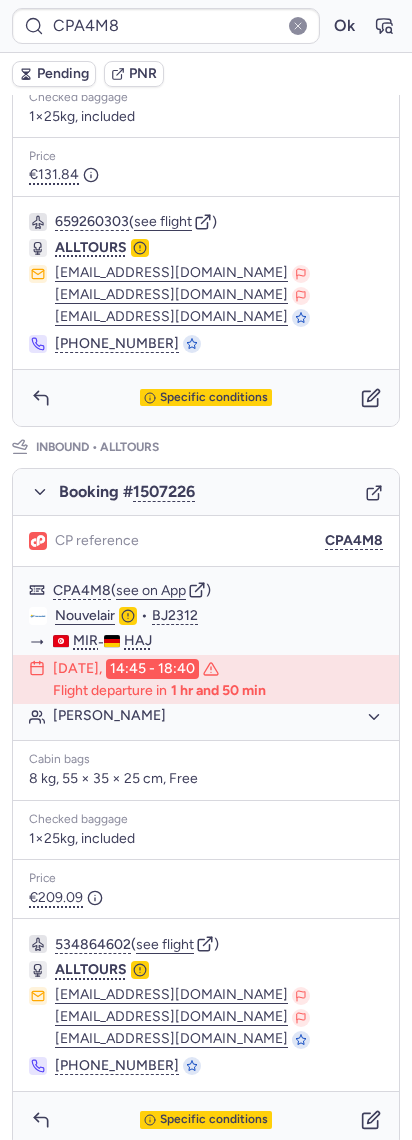 click on "[EMAIL_ADDRESS][DOMAIN_NAME]" 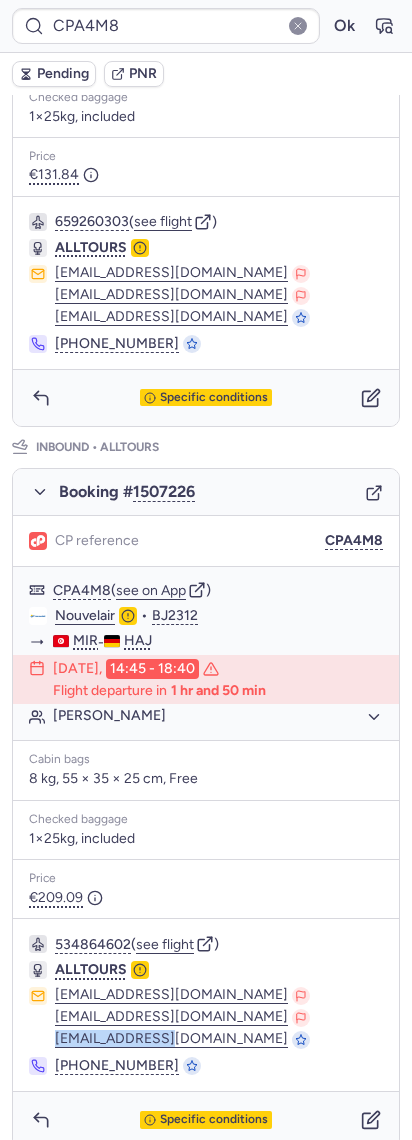 click on "[EMAIL_ADDRESS][DOMAIN_NAME]" 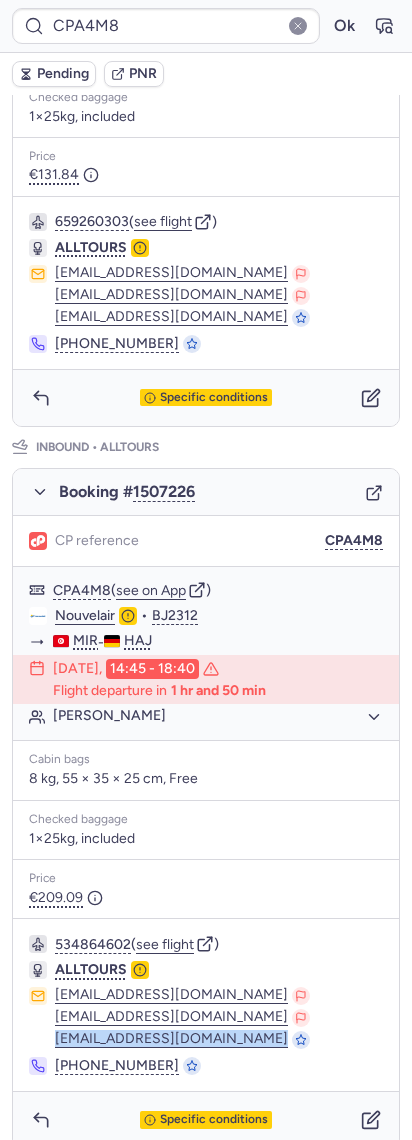 click on "[EMAIL_ADDRESS][DOMAIN_NAME]" 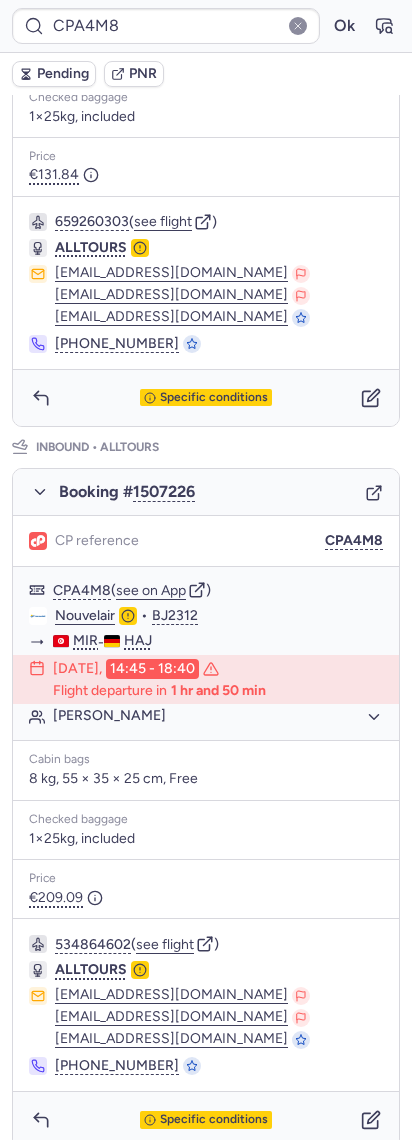click on "[EMAIL_ADDRESS][DOMAIN_NAME]" 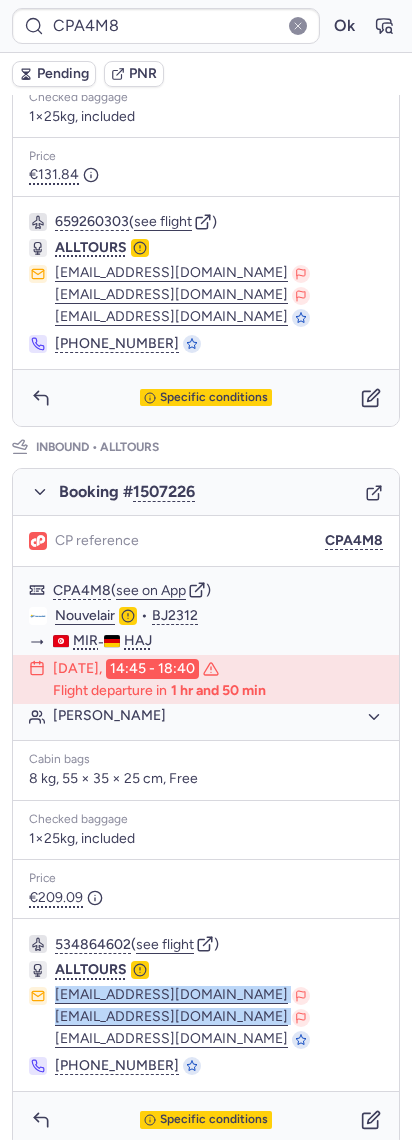 drag, startPoint x: 176, startPoint y: 993, endPoint x: 44, endPoint y: 965, distance: 134.93703 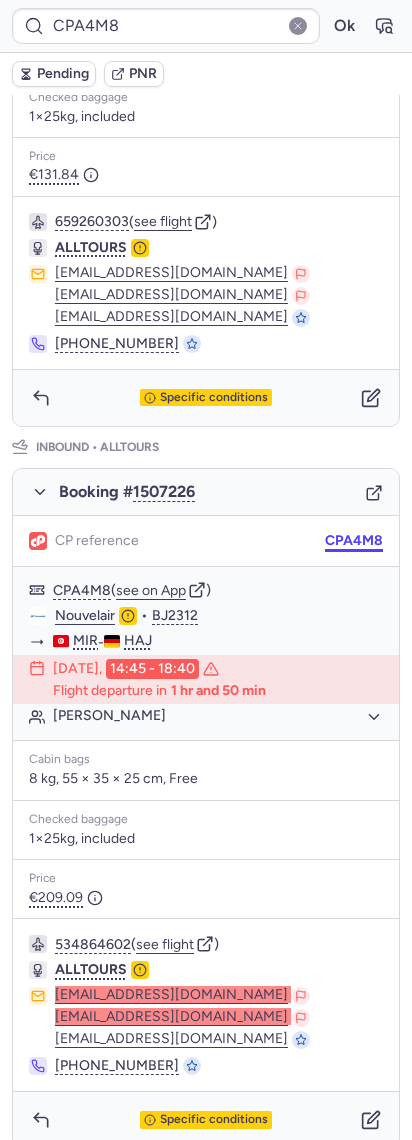 click on "CPA4M8" at bounding box center (354, 541) 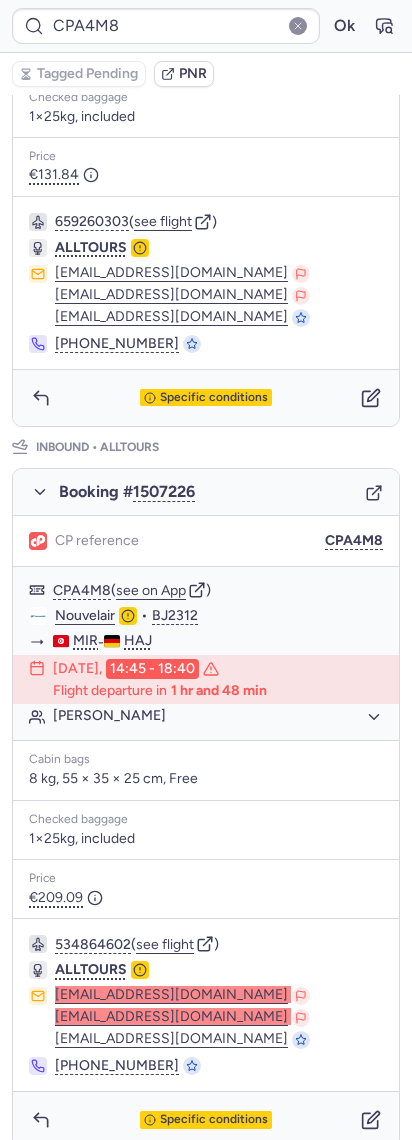 click on "534864602  ( see flight )" at bounding box center (219, 944) 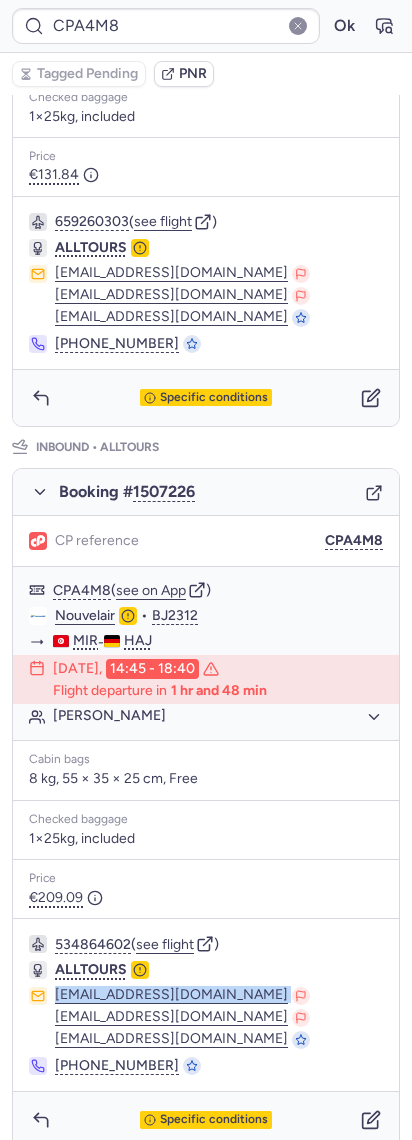 drag, startPoint x: 264, startPoint y: 974, endPoint x: 46, endPoint y: 978, distance: 218.0367 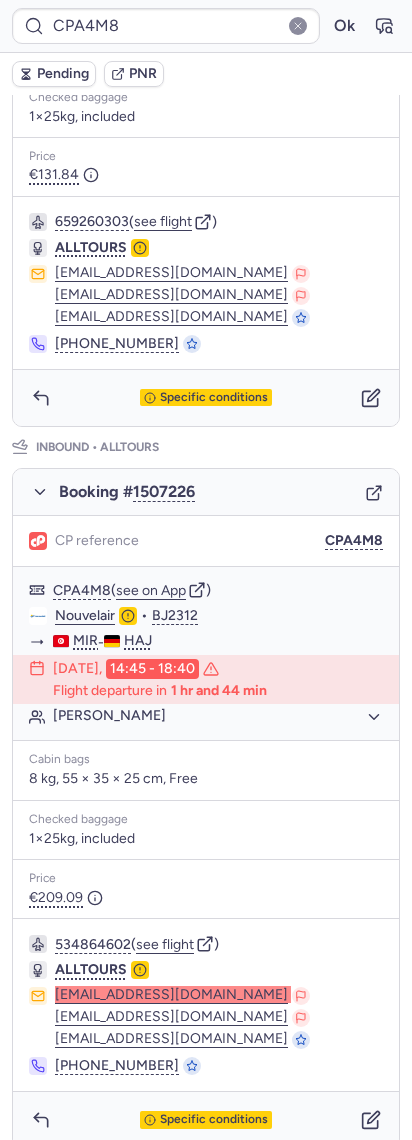 click on "Pending" at bounding box center [54, 74] 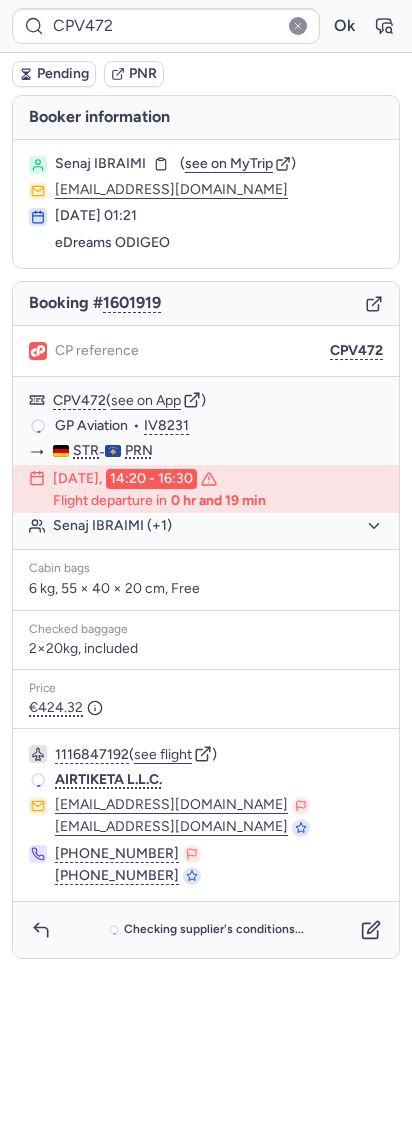 scroll, scrollTop: 0, scrollLeft: 0, axis: both 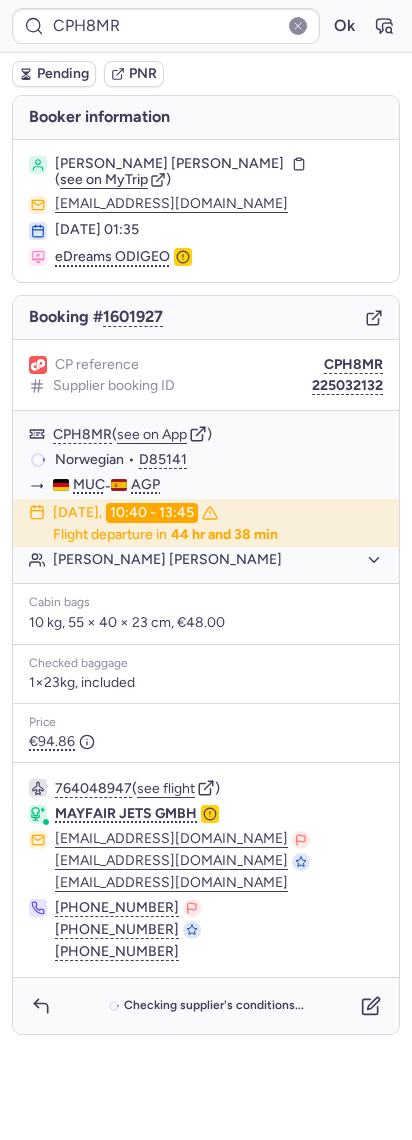type on "CPVWVZ" 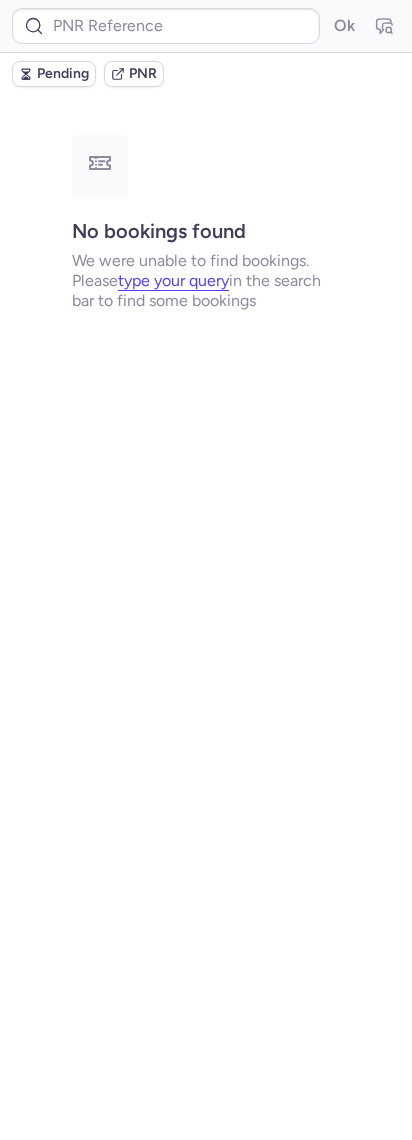 type on "CPB8HW" 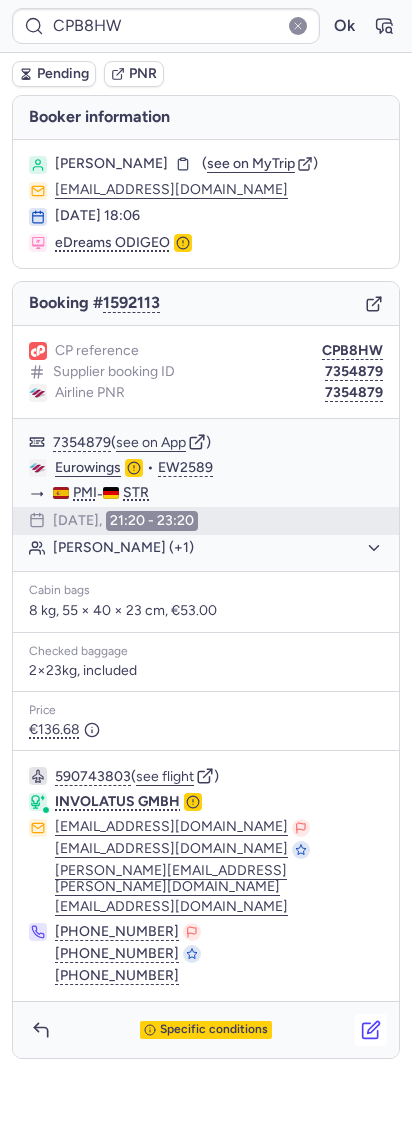 click at bounding box center (371, 1030) 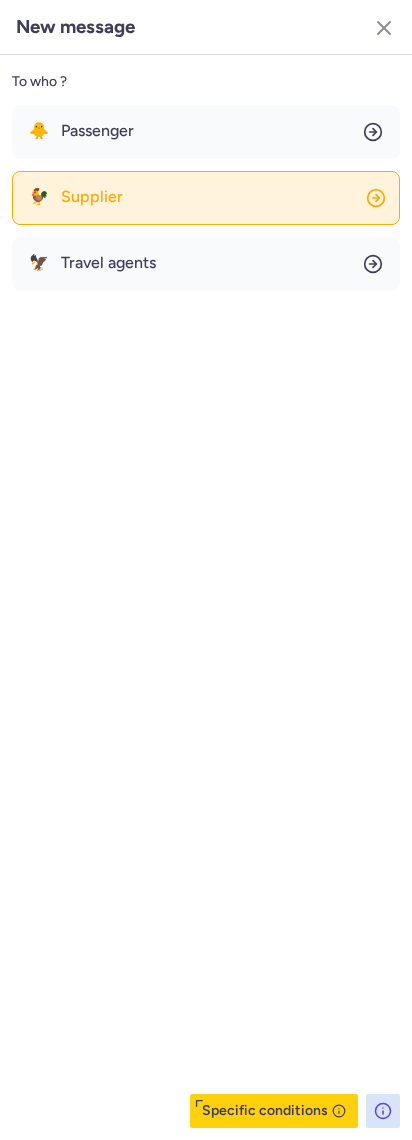click on "🐓 Supplier" 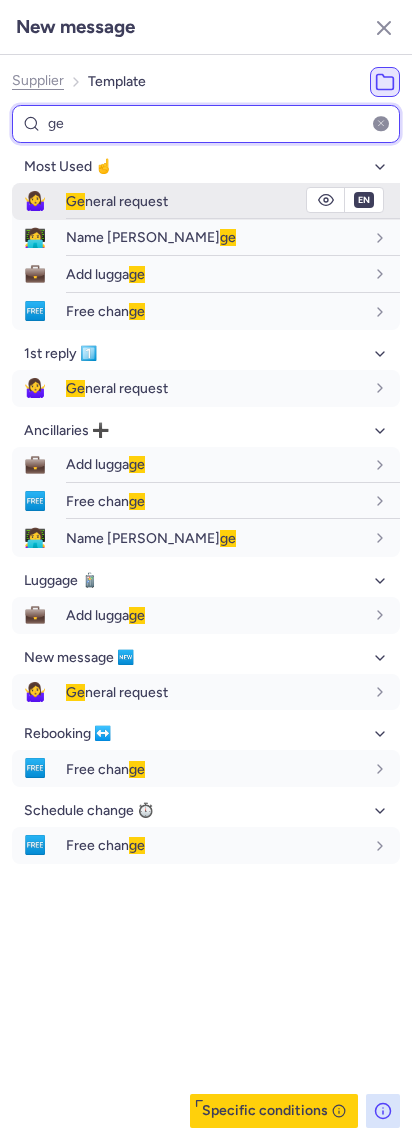 type on "ge" 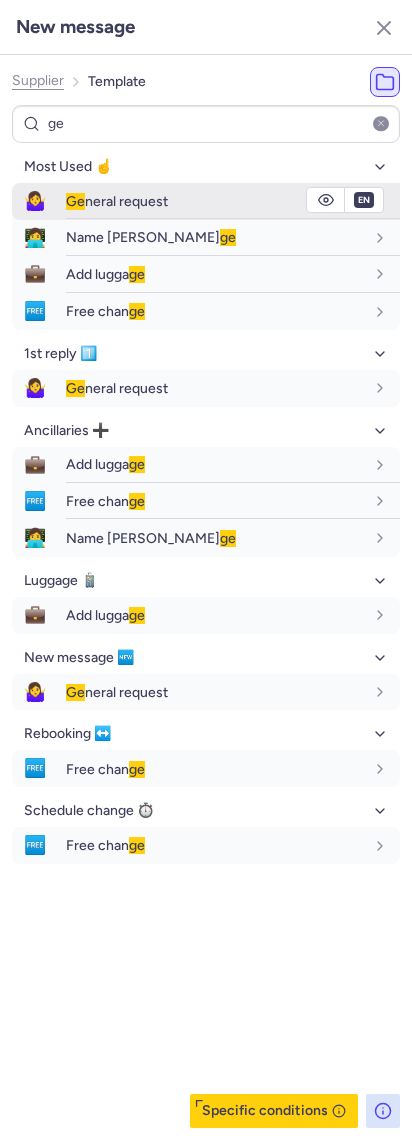 click on "Ge neral request" at bounding box center (117, 201) 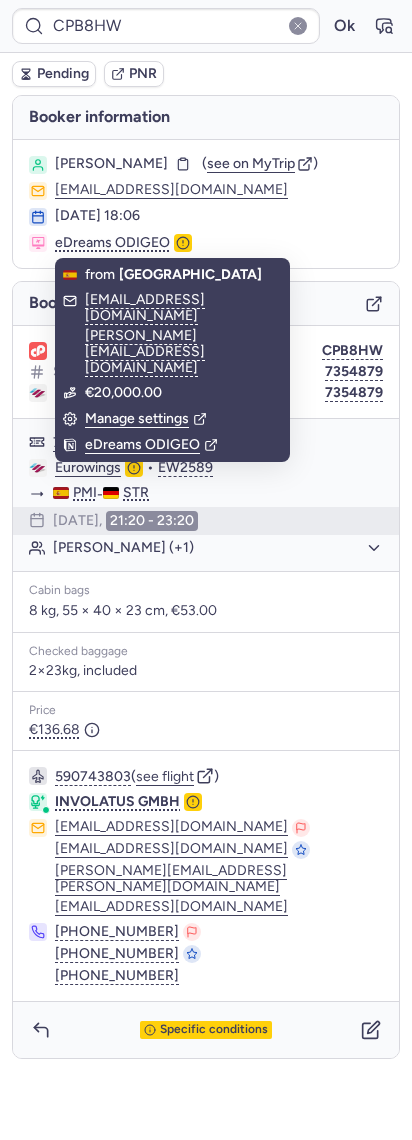click on "Pending" at bounding box center (54, 74) 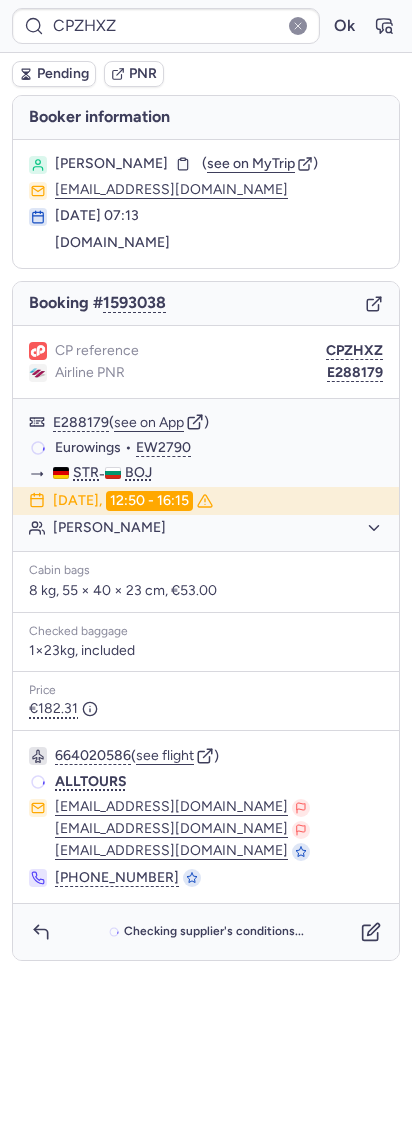 type on "CPH8MR" 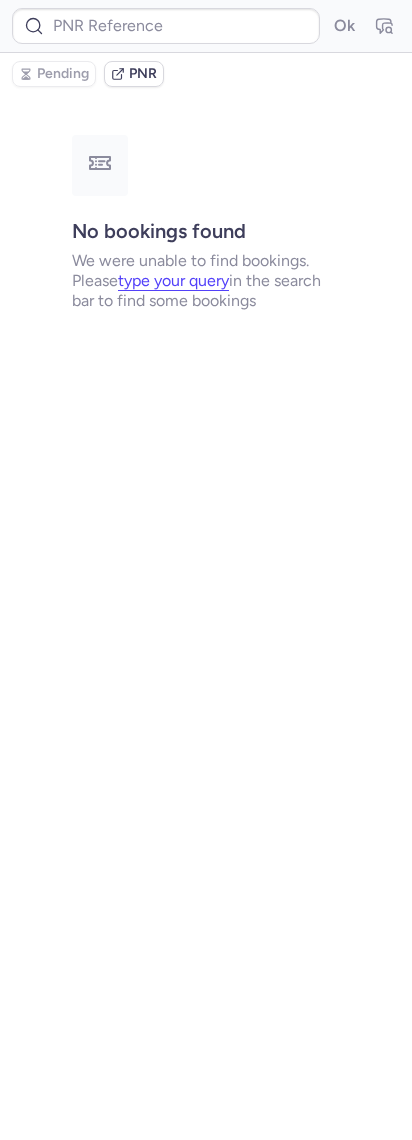 type on "CPRHVF" 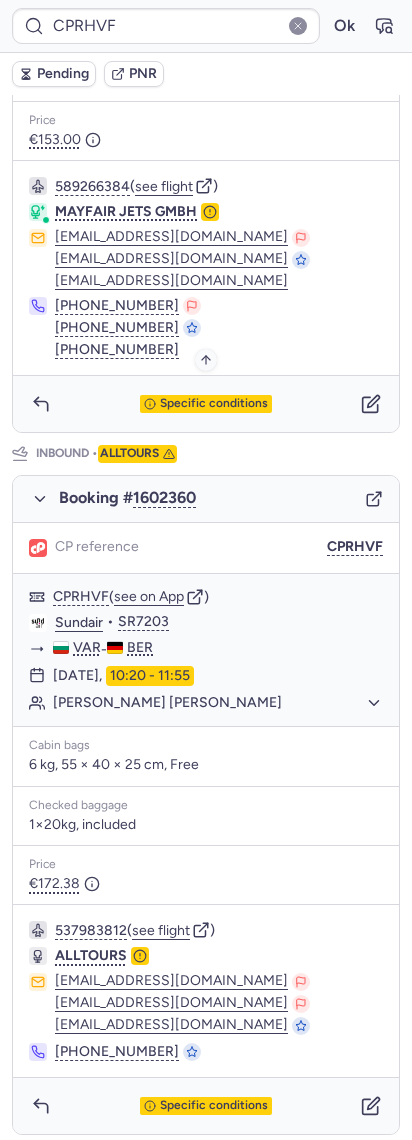 scroll, scrollTop: 308, scrollLeft: 0, axis: vertical 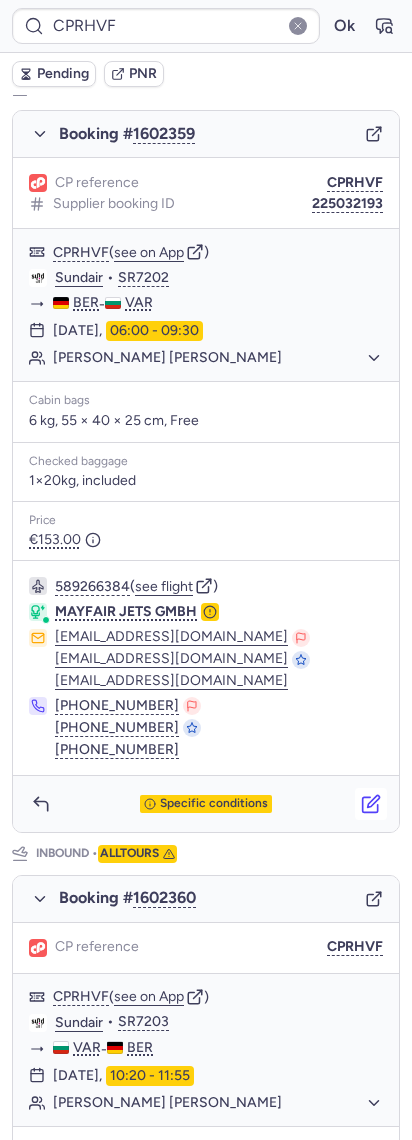click 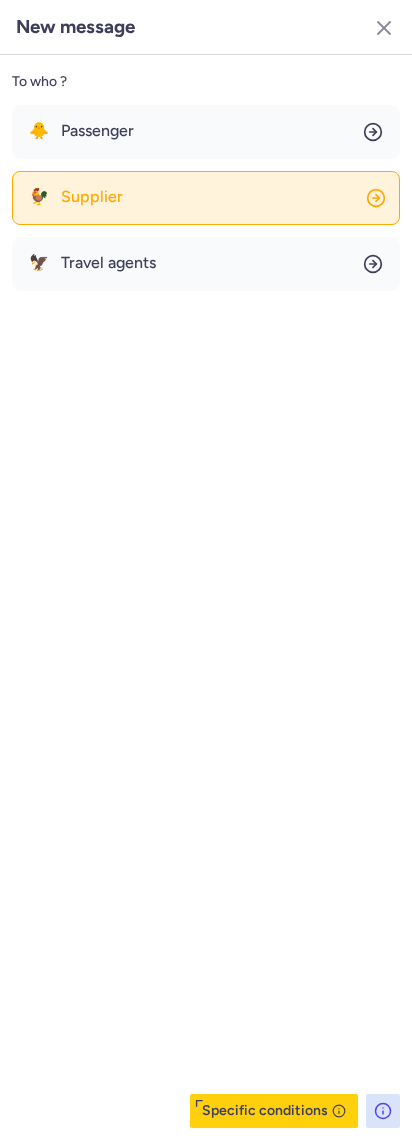 click on "🐓 Supplier" 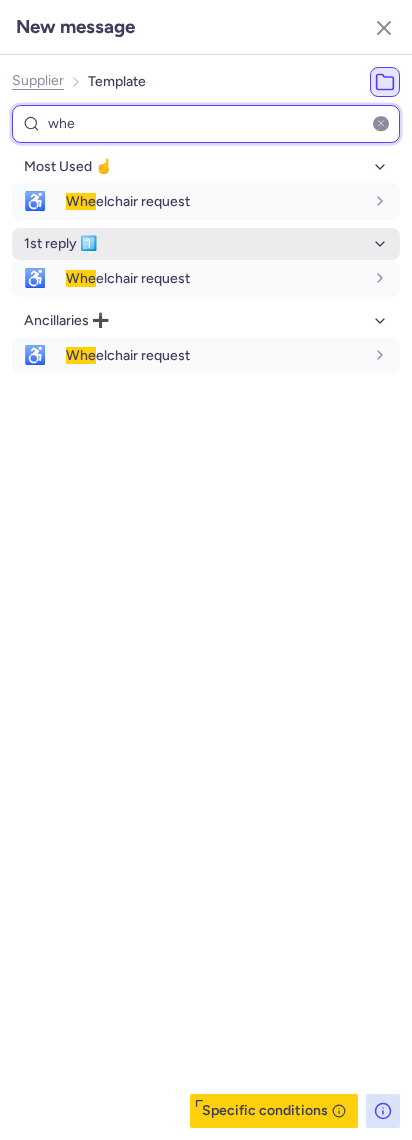 type on "whe" 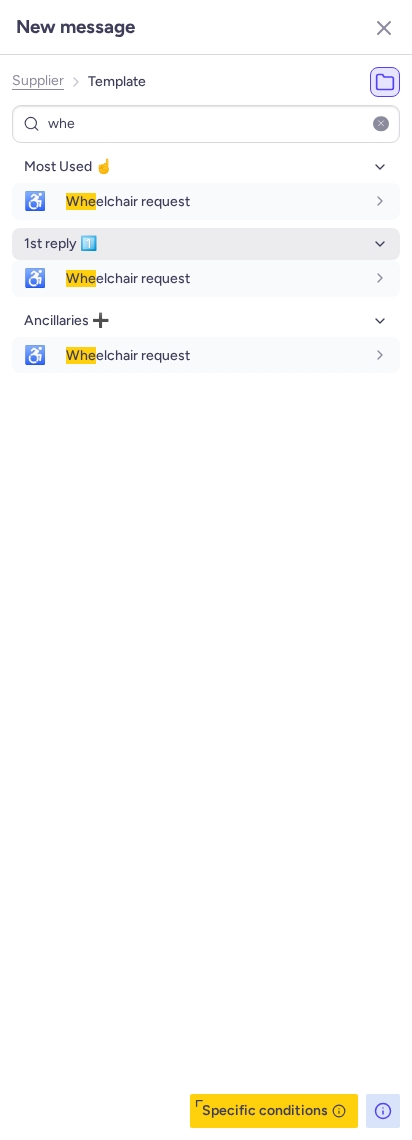 click on "1st reply 1️⃣" at bounding box center (206, 244) 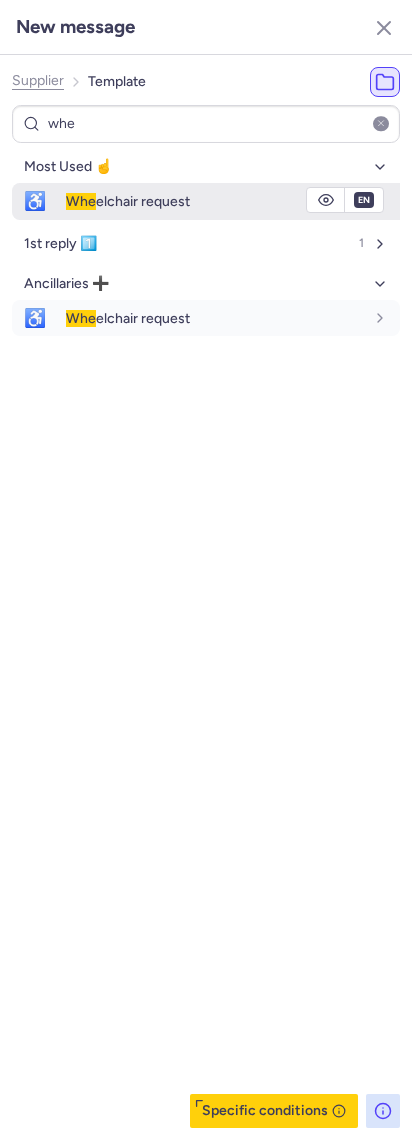 click on "Whe" at bounding box center [81, 201] 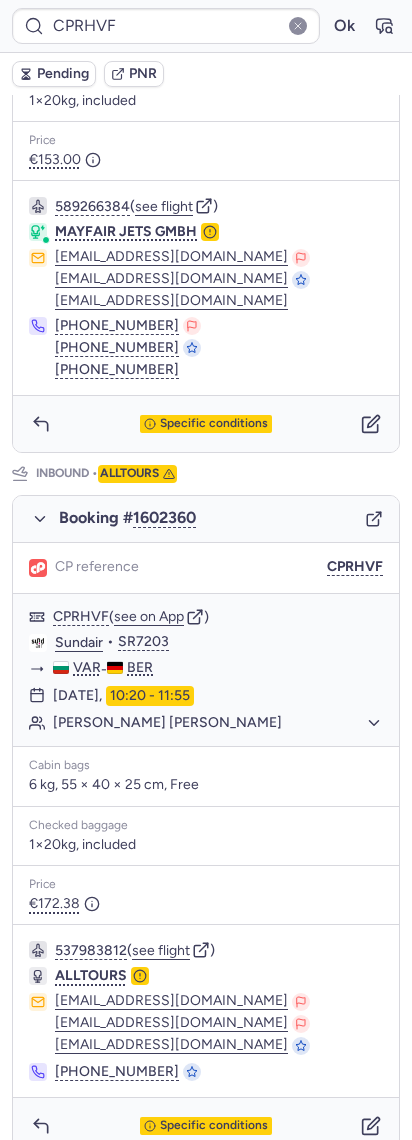 scroll, scrollTop: 708, scrollLeft: 0, axis: vertical 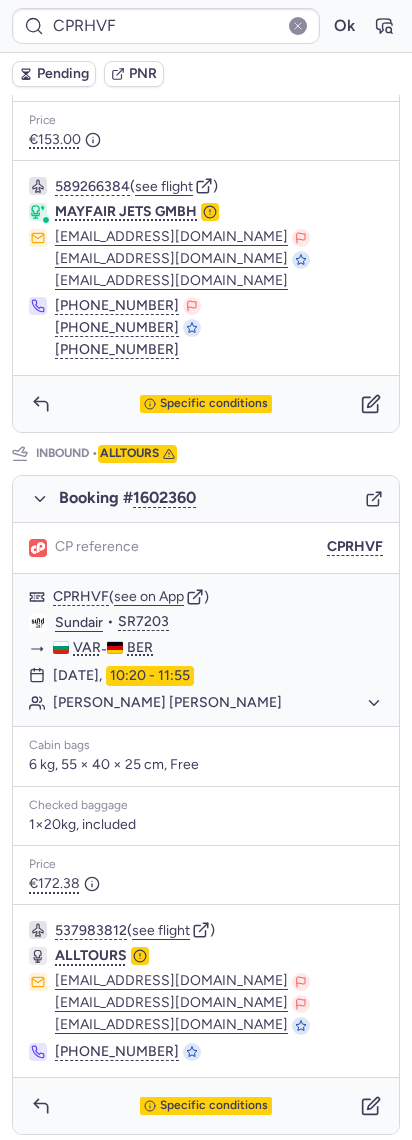 click on "Specific conditions" at bounding box center [206, 1106] 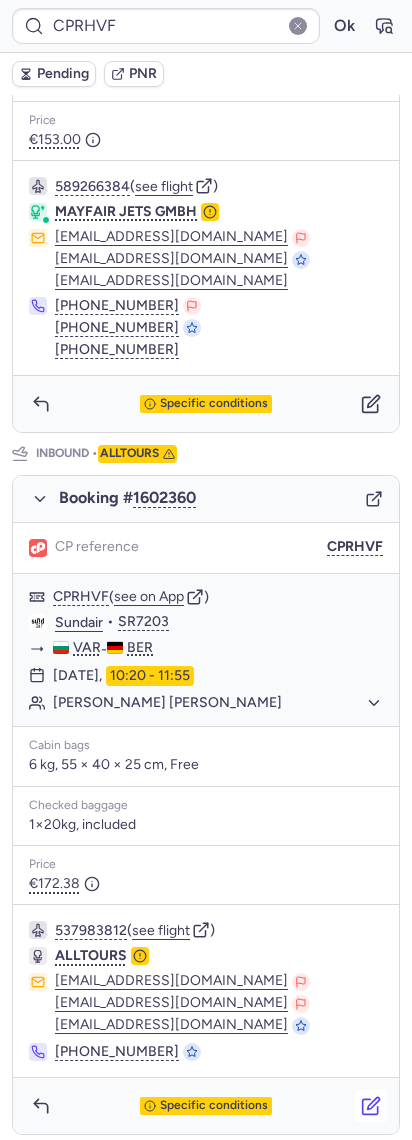 click at bounding box center [371, 1106] 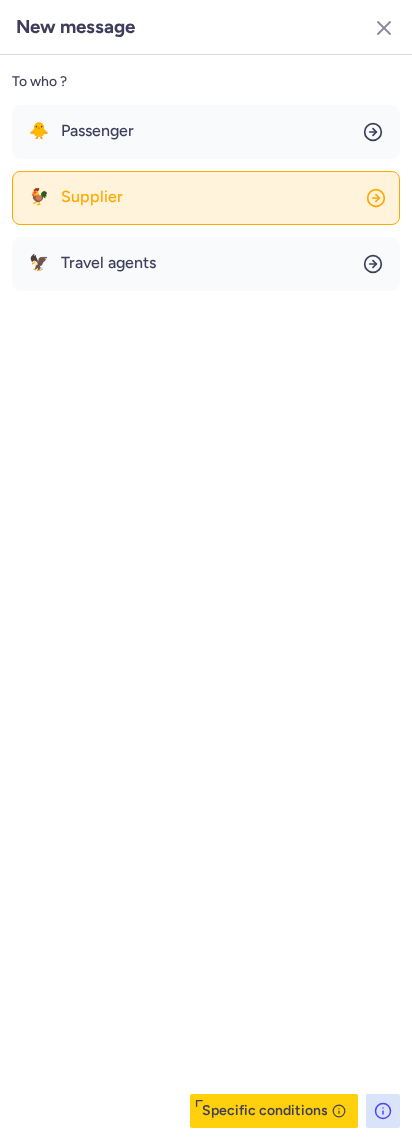 click on "Supplier" at bounding box center [92, 197] 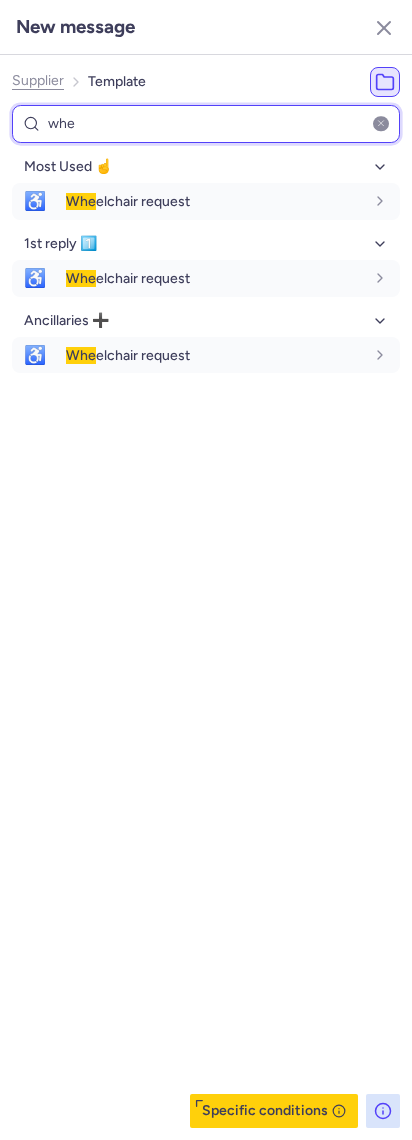 type on "whe" 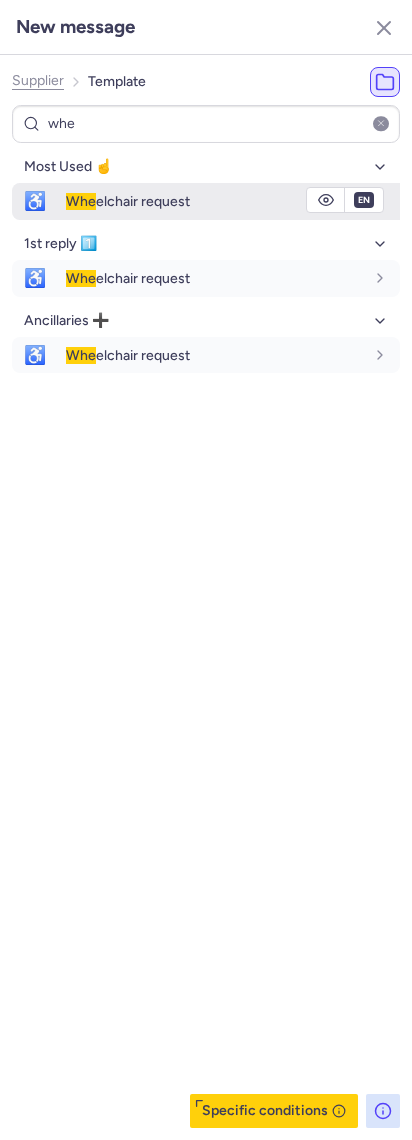 click on "Whe elchair request" at bounding box center (128, 201) 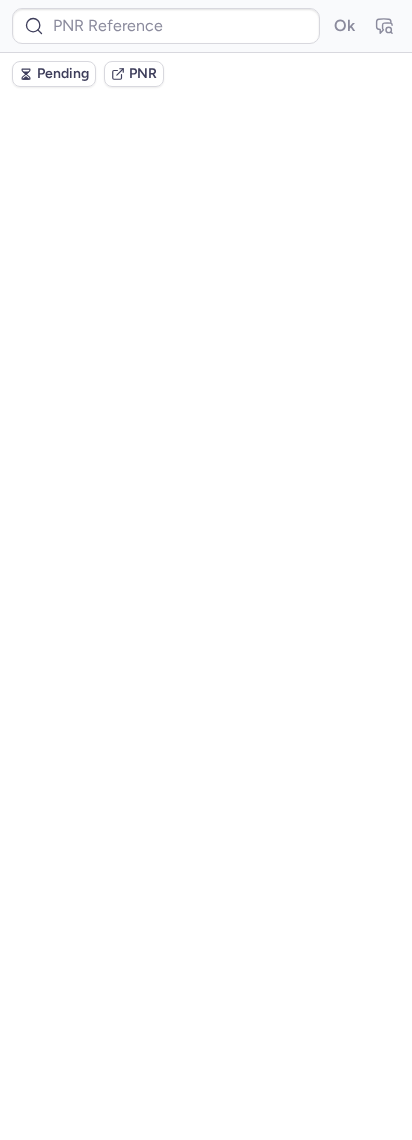 scroll, scrollTop: 0, scrollLeft: 0, axis: both 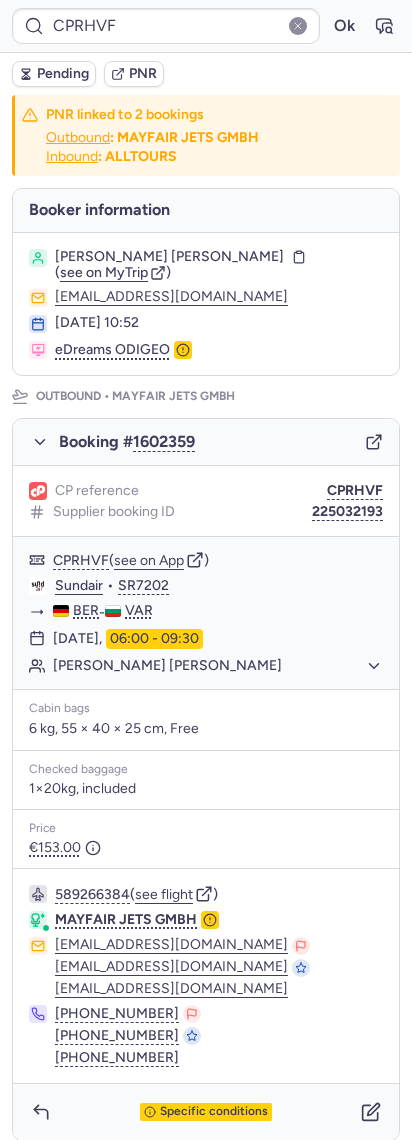 click on "Pending" at bounding box center [63, 74] 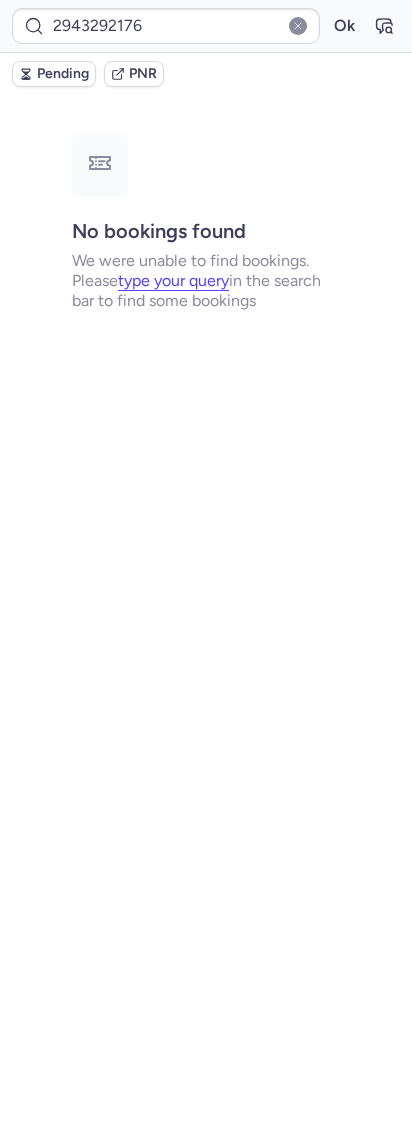 type on "CP6SXD" 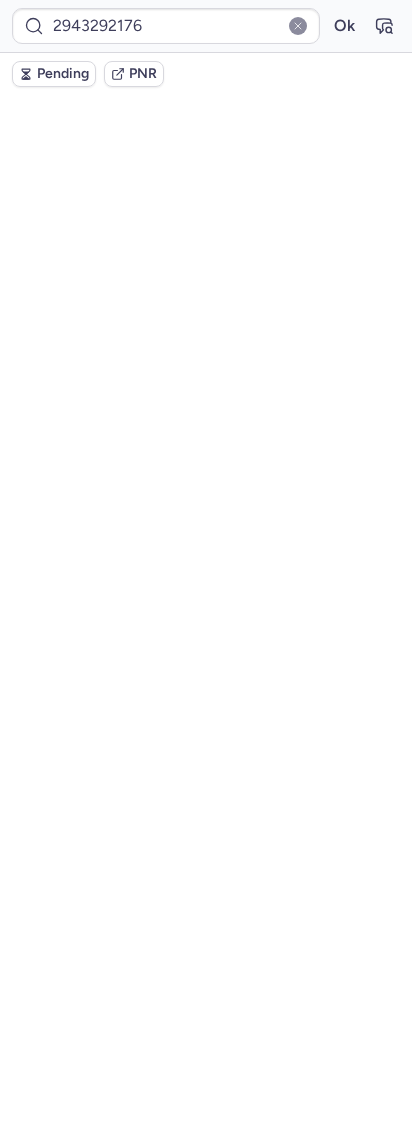 scroll, scrollTop: 0, scrollLeft: 0, axis: both 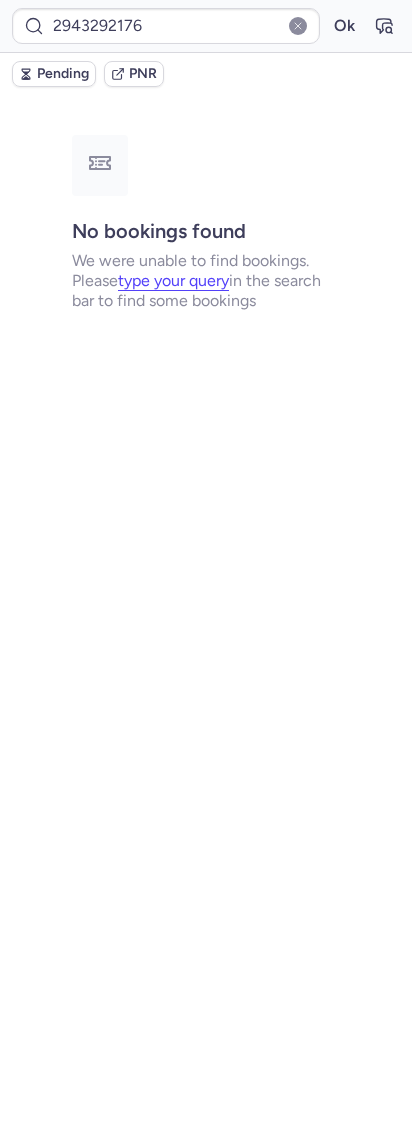 type on "CPEEFC" 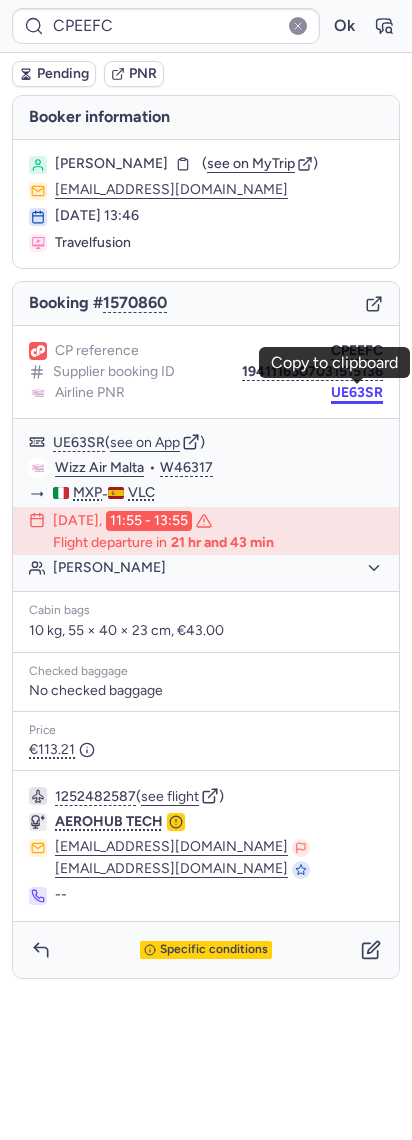 click on "UE63SR" at bounding box center [357, 393] 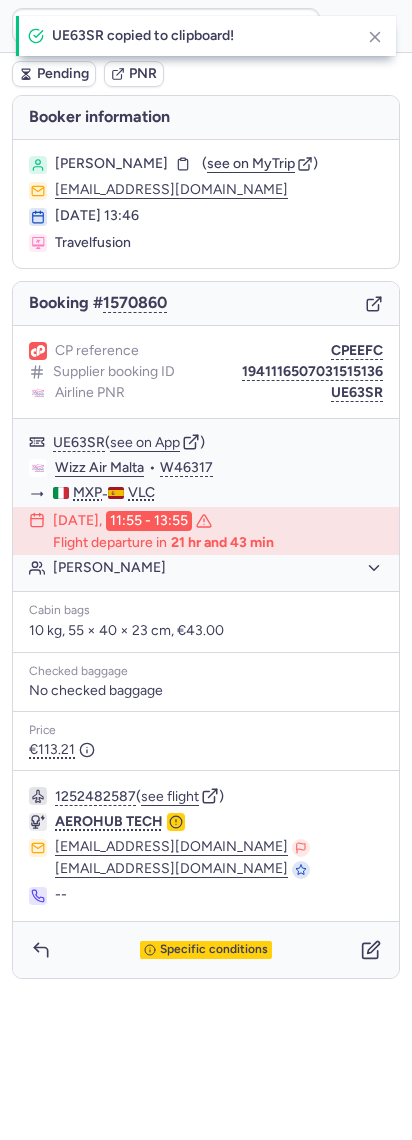 click on "Specific conditions" at bounding box center [206, 950] 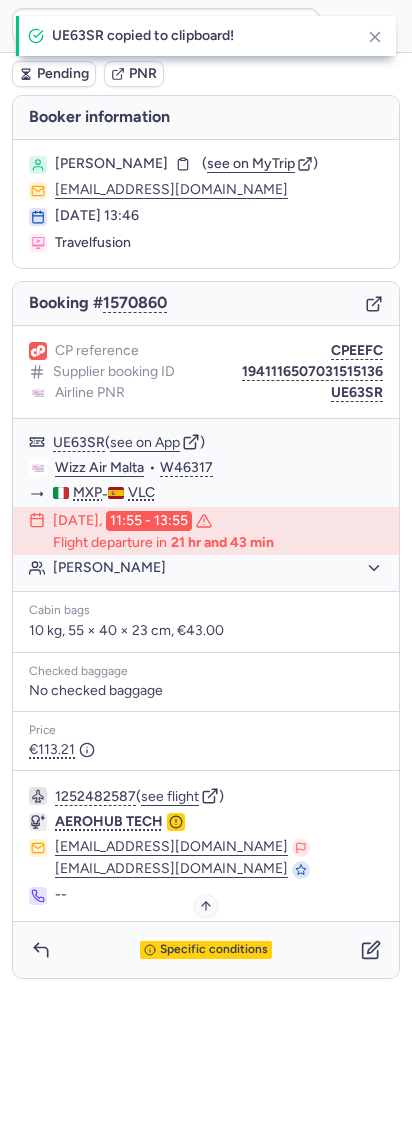 click on "Specific conditions" at bounding box center [214, 950] 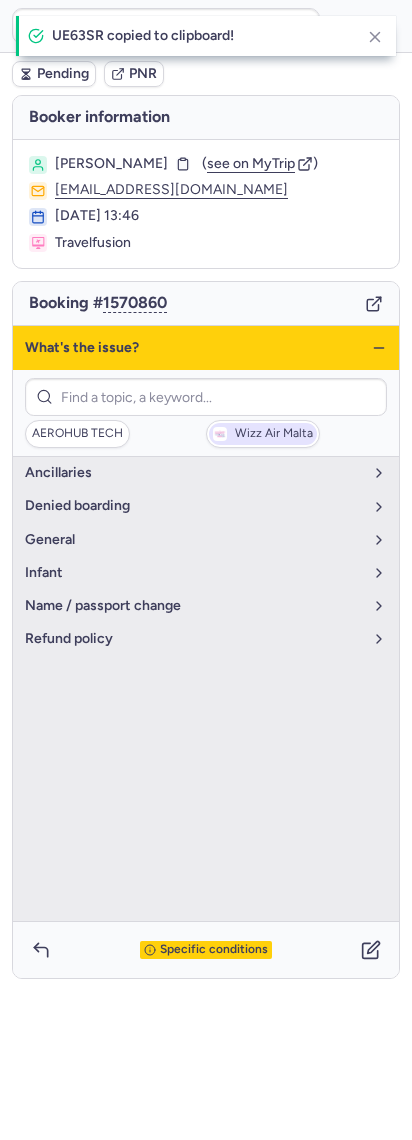 click on "Wizz Air Malta" at bounding box center [263, 434] 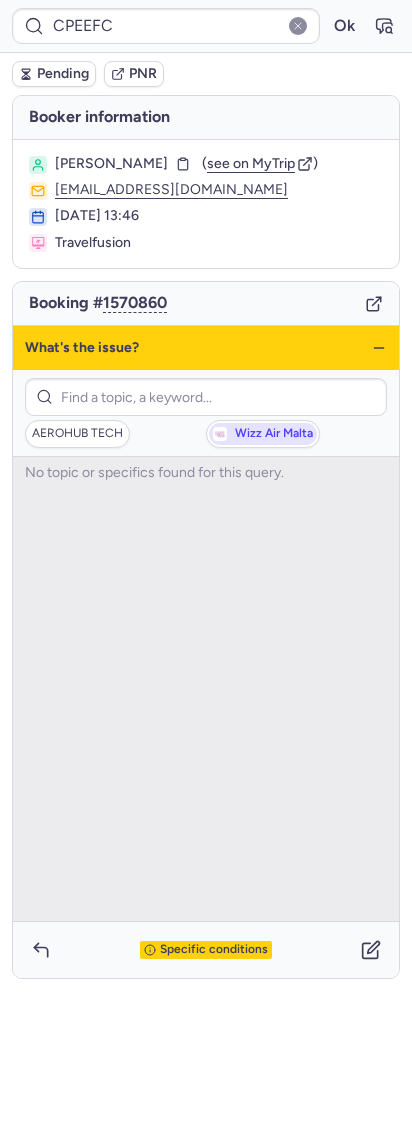 click on "Wizz Air Malta" at bounding box center (263, 434) 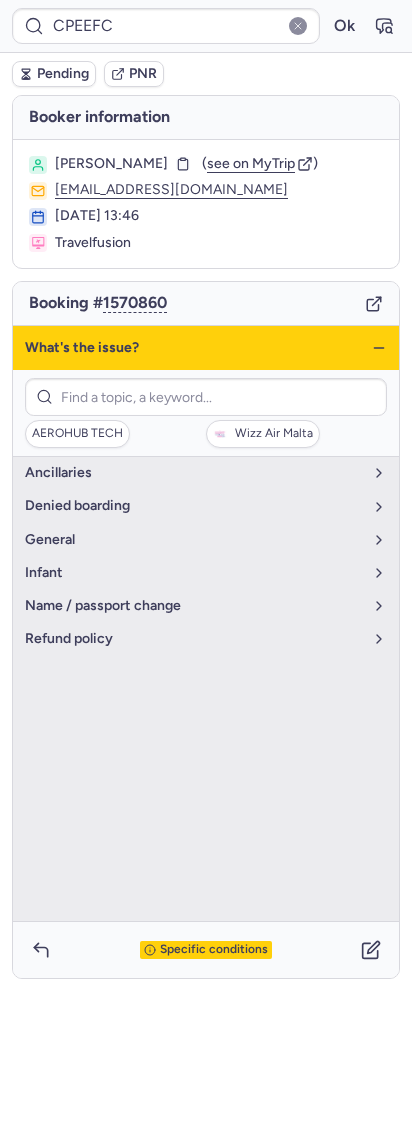 click 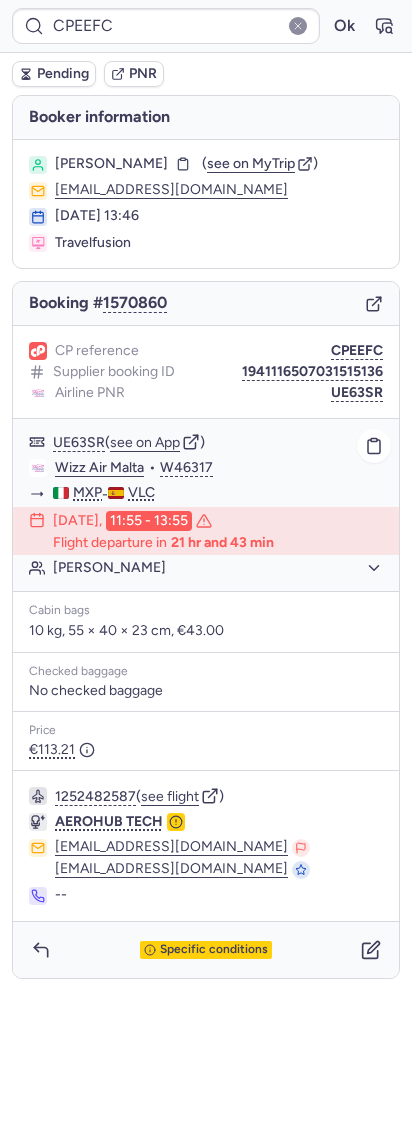 click on "Wizz Air Malta" 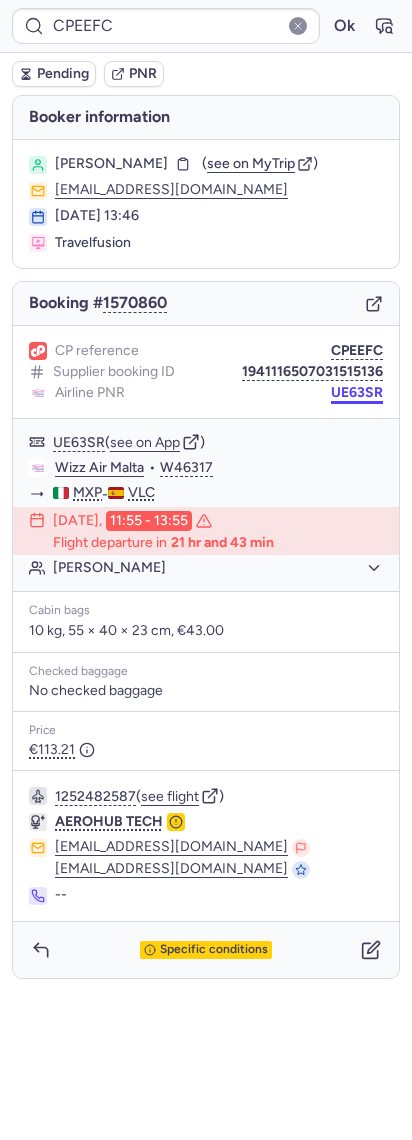 click on "UE63SR" at bounding box center (357, 393) 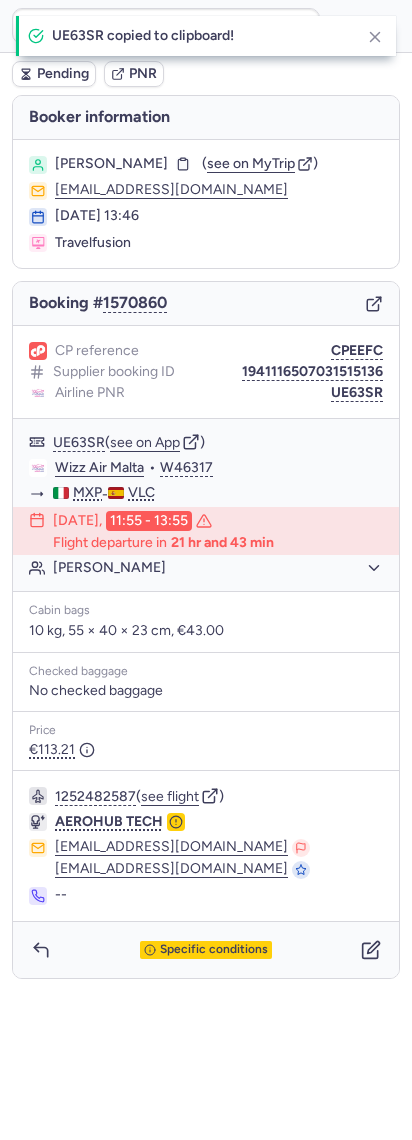 click on "Federico ARCIONI" at bounding box center (111, 164) 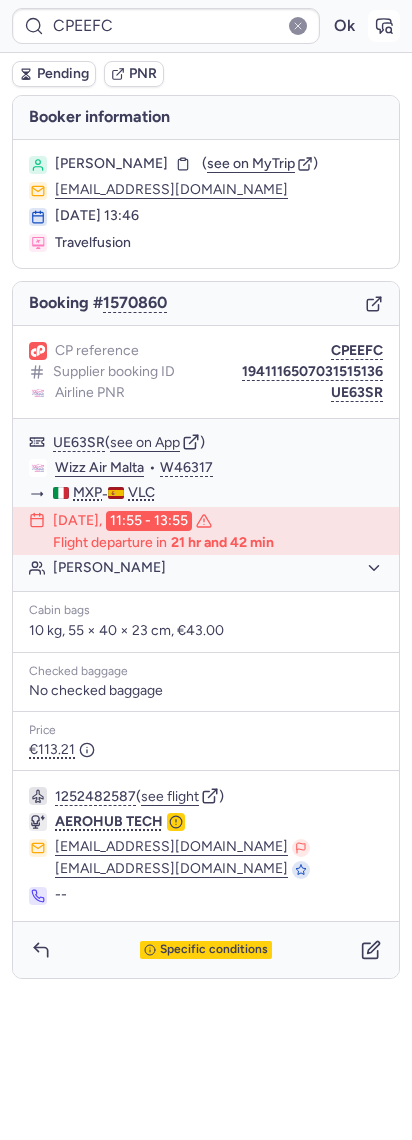 click 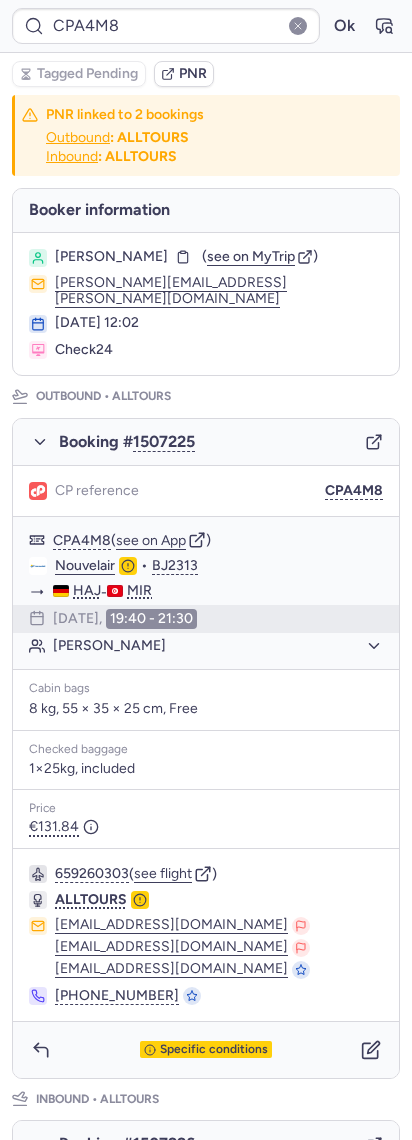 type on "CPB8HW" 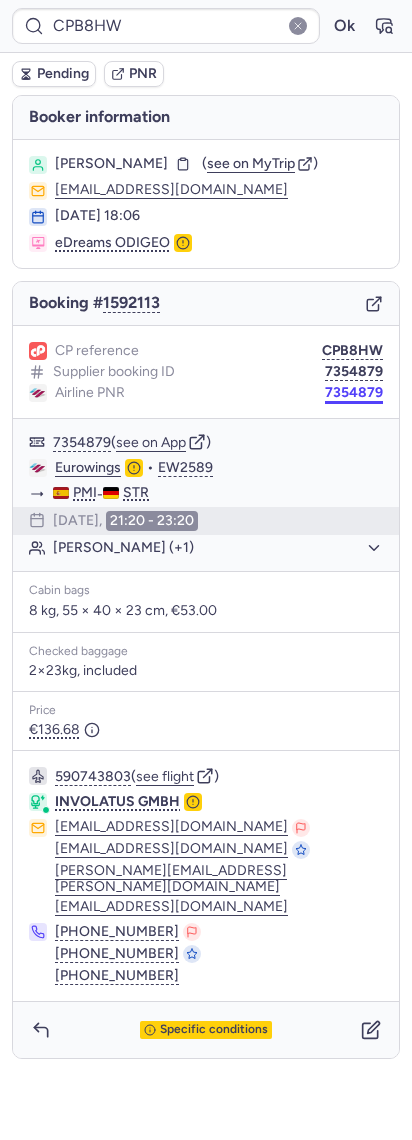 click on "7354879" at bounding box center (354, 393) 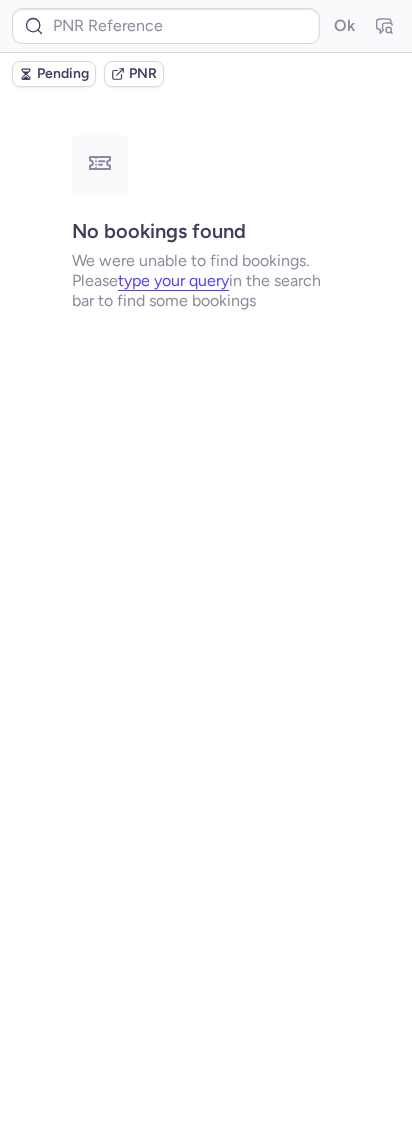 type on "CPWNNL" 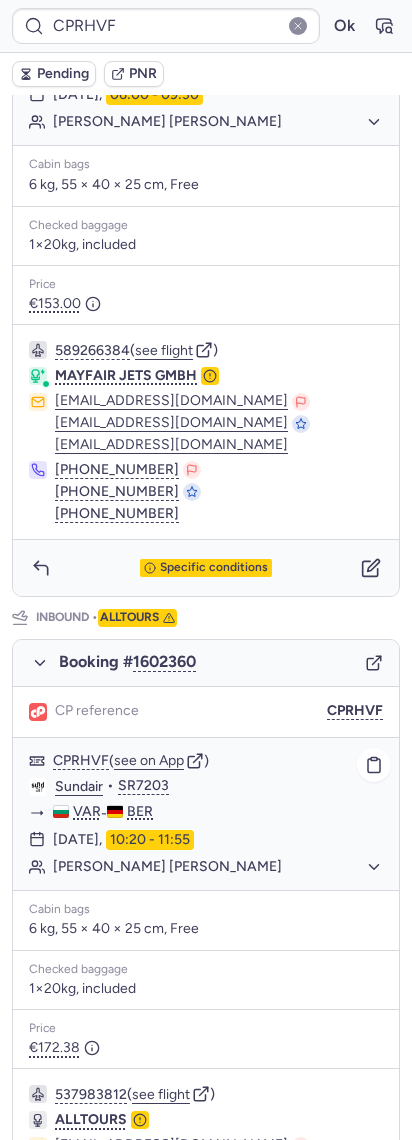scroll, scrollTop: 708, scrollLeft: 0, axis: vertical 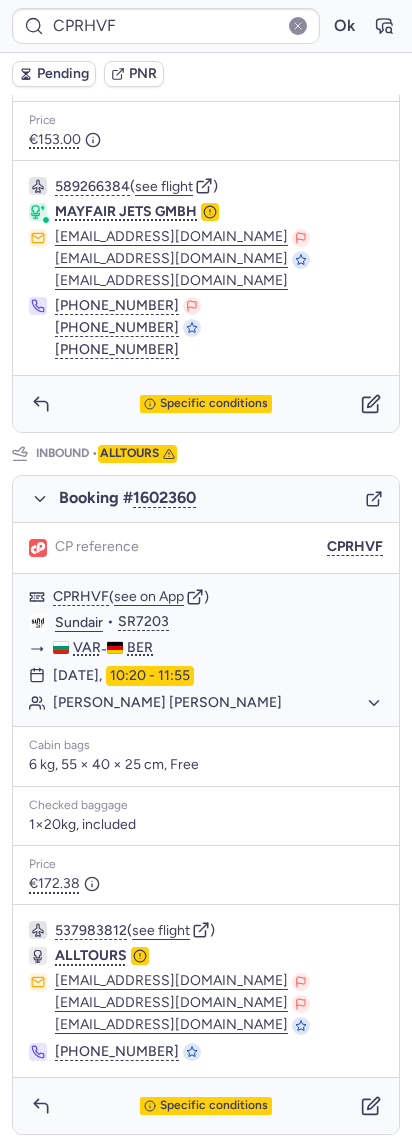 click on "Specific conditions" at bounding box center [206, 1106] 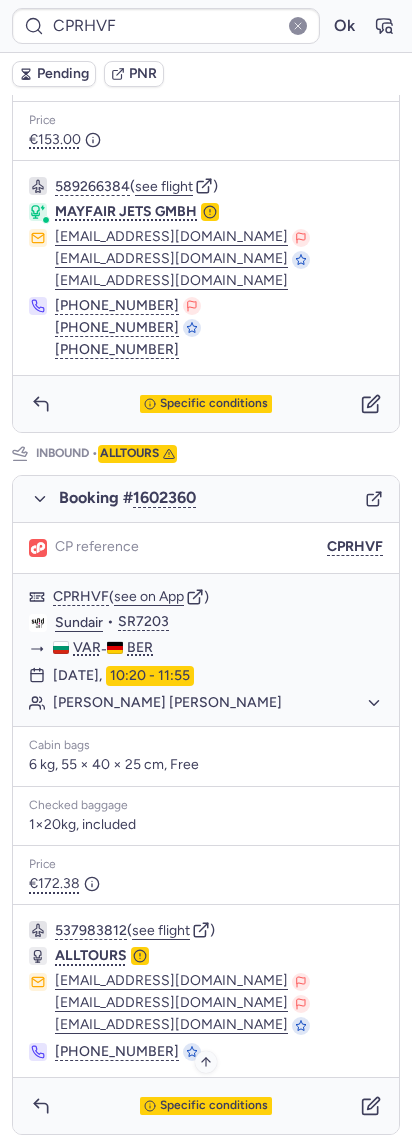 click on "Specific conditions" at bounding box center (206, 1106) 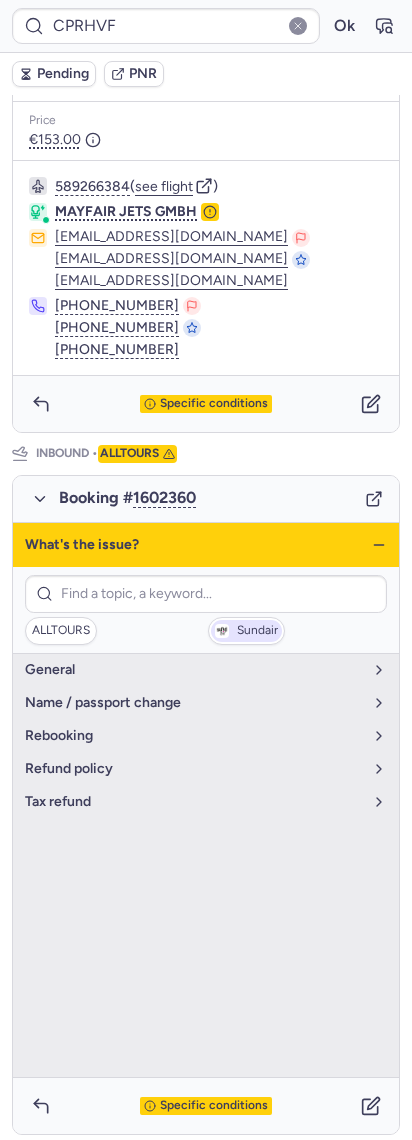 click on "Sundair" at bounding box center (257, 631) 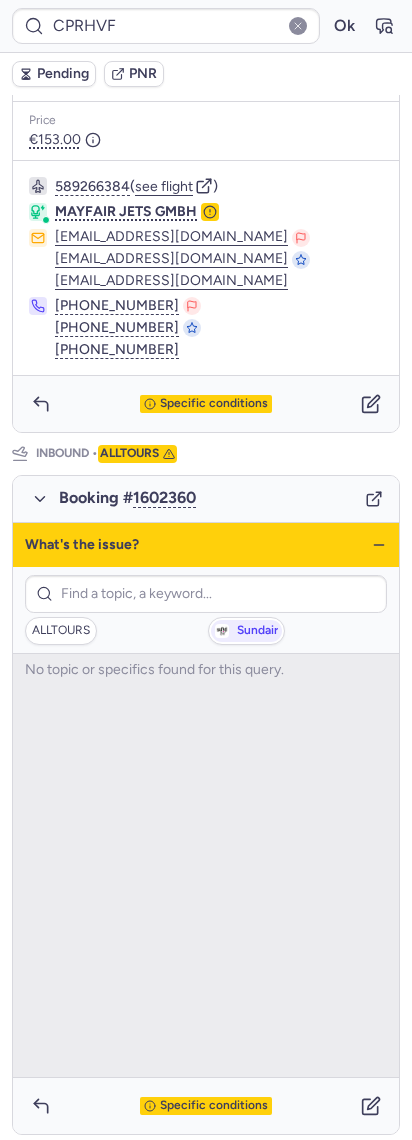 click on "What's the issue?" at bounding box center (206, 545) 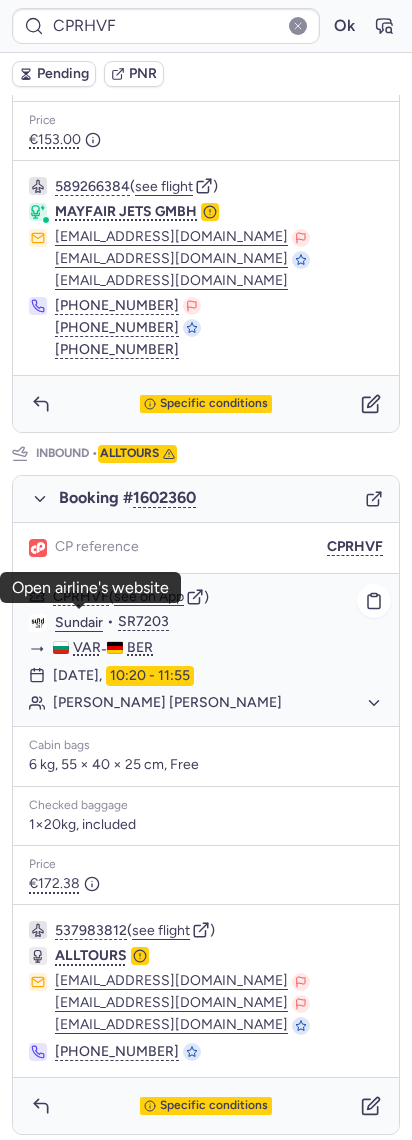 click on "Sundair" 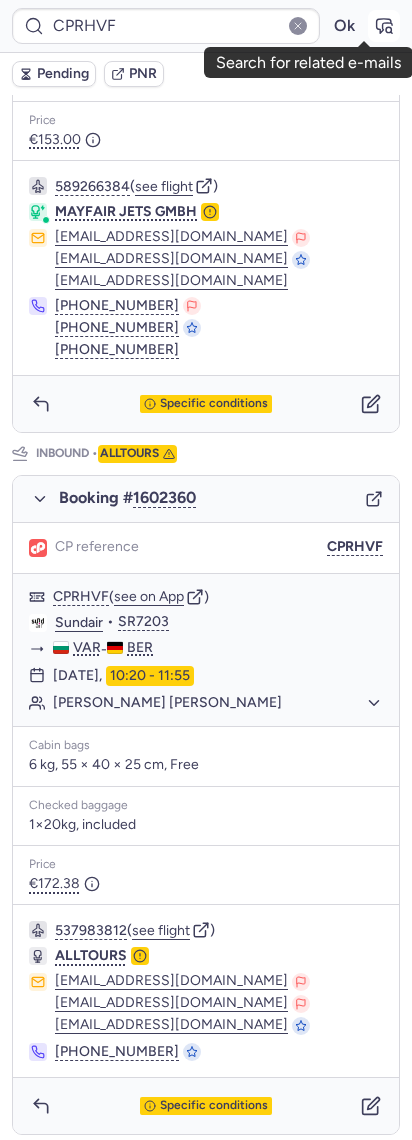 click at bounding box center (384, 26) 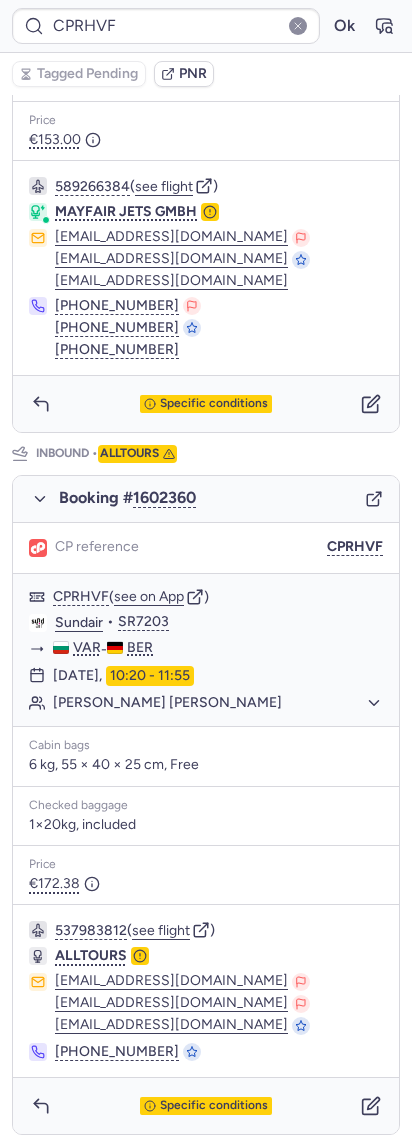type on "CPGOAI" 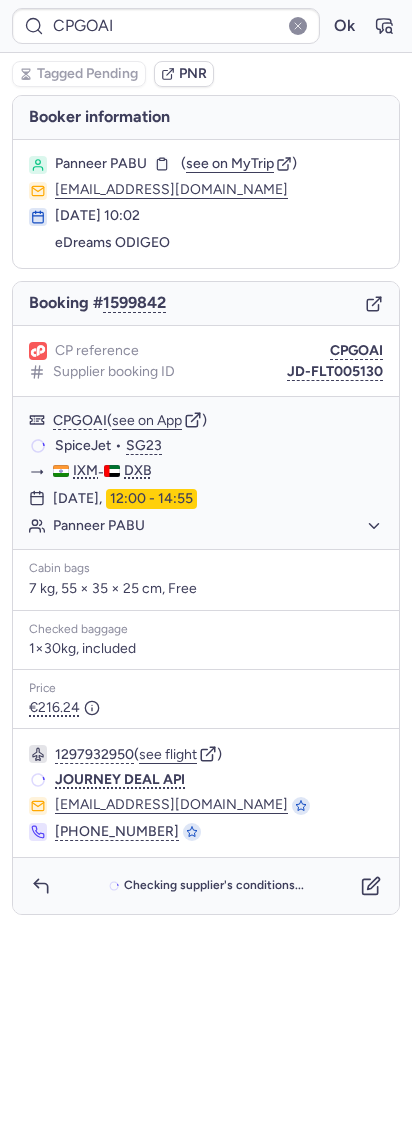 scroll, scrollTop: 0, scrollLeft: 0, axis: both 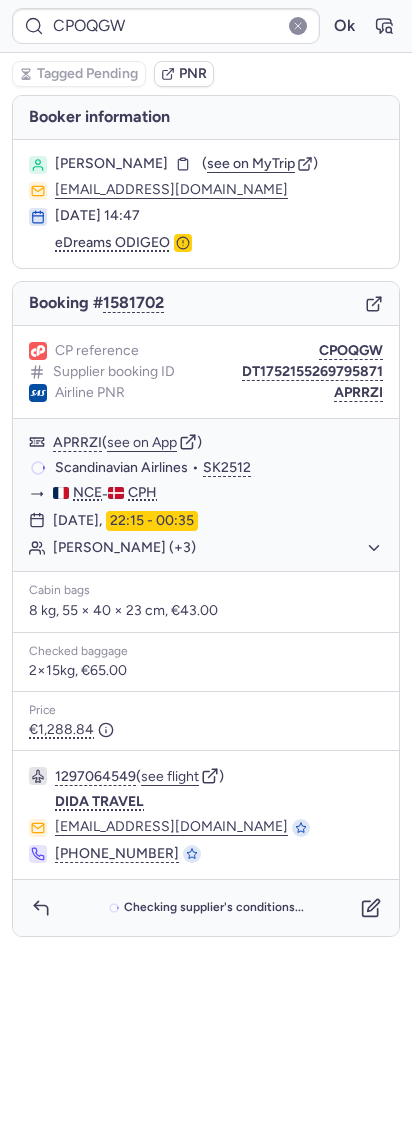 type on "CPRHVF" 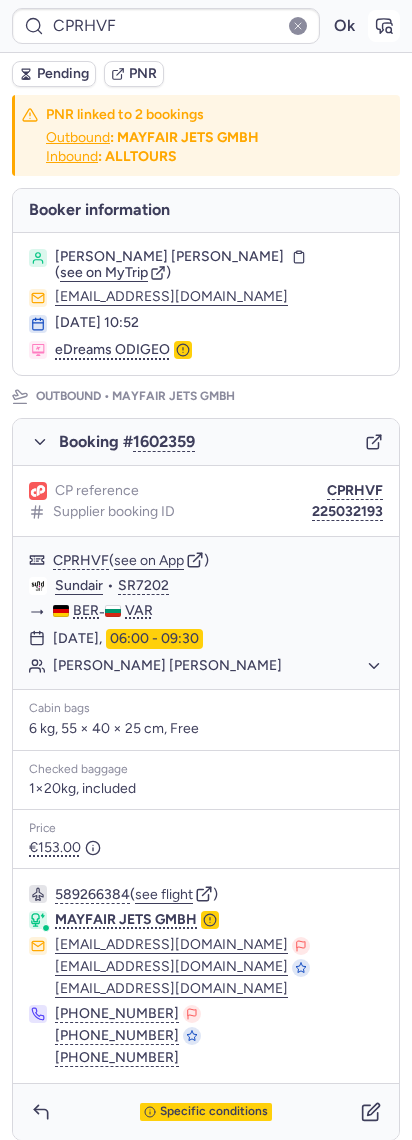 click 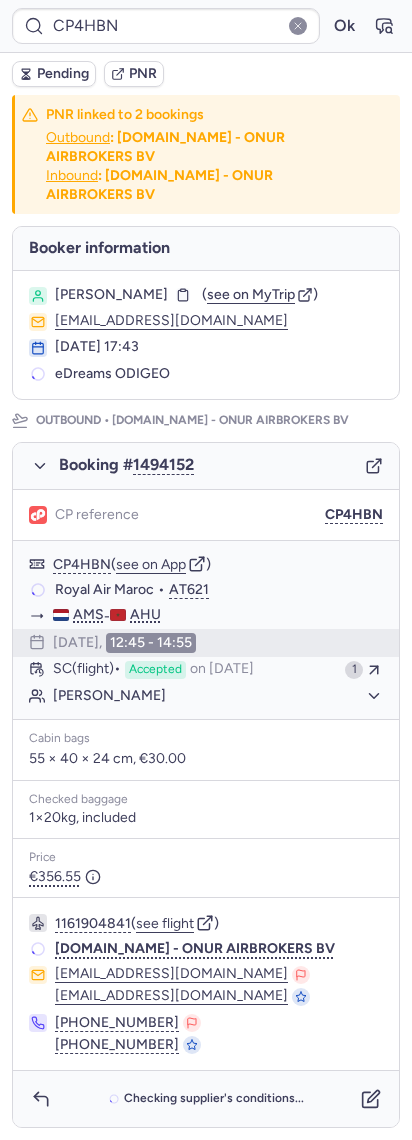 type on "CPYM7A" 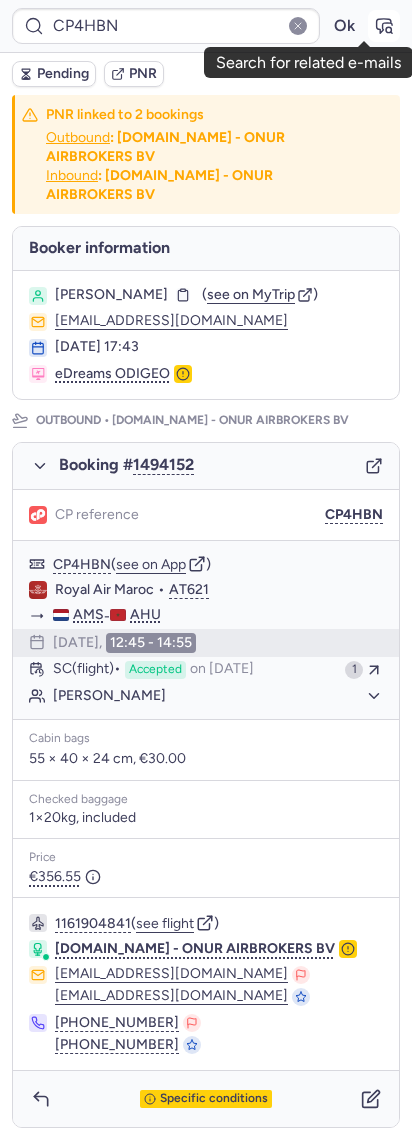 click 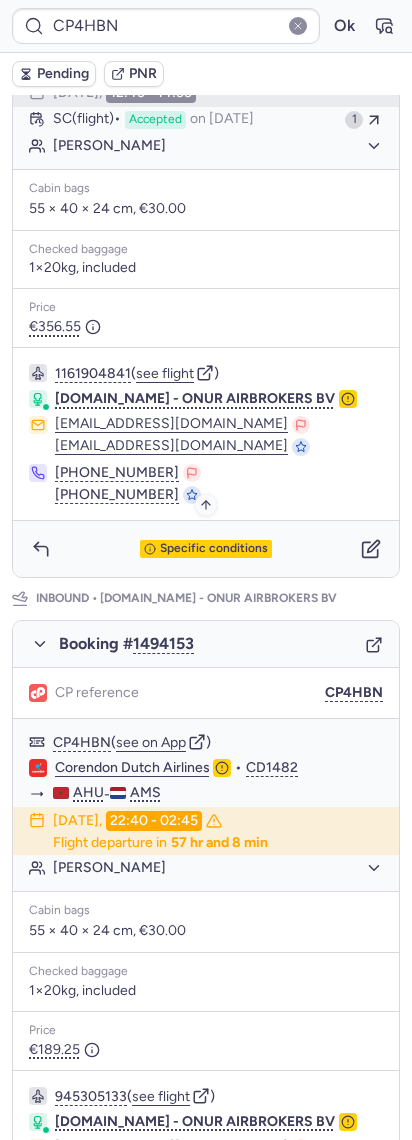 scroll, scrollTop: 716, scrollLeft: 0, axis: vertical 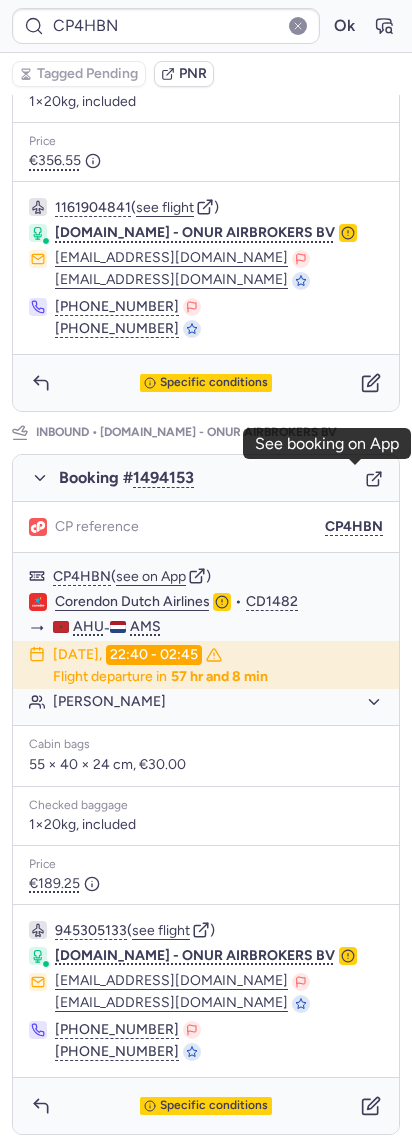 click 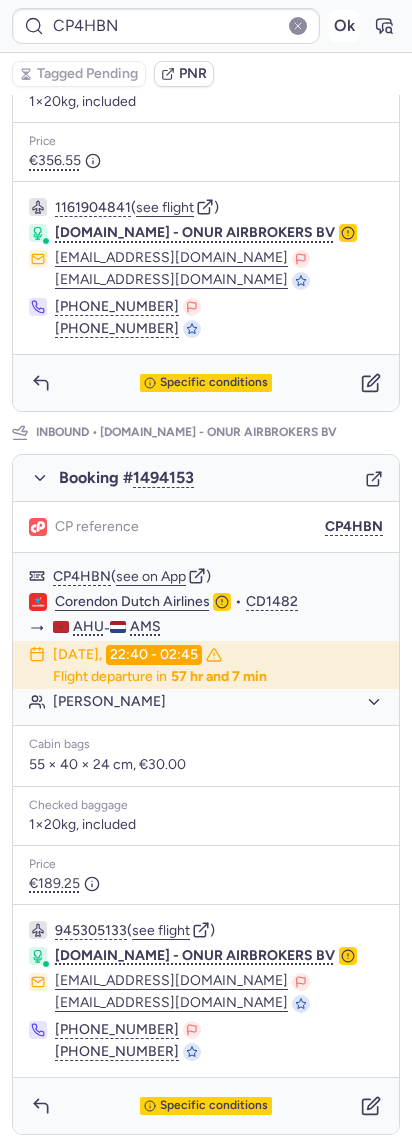 click on "Ok" at bounding box center (344, 26) 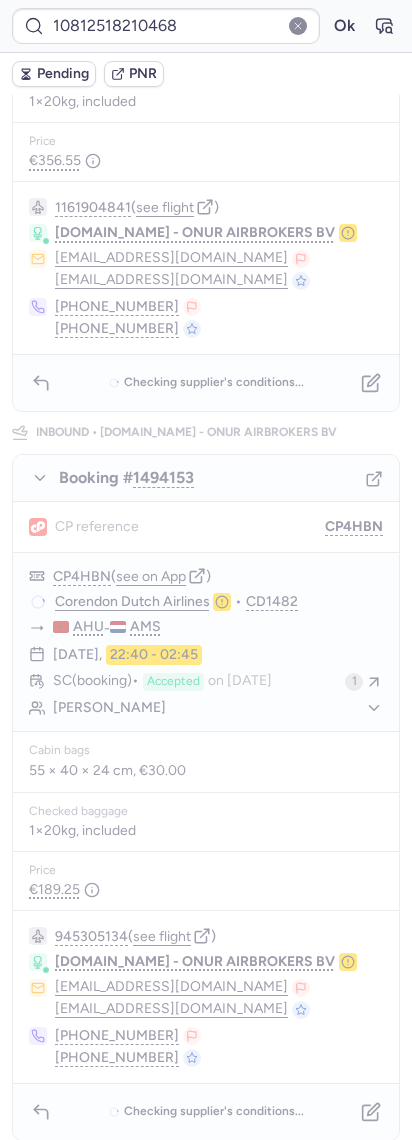 scroll, scrollTop: 0, scrollLeft: 0, axis: both 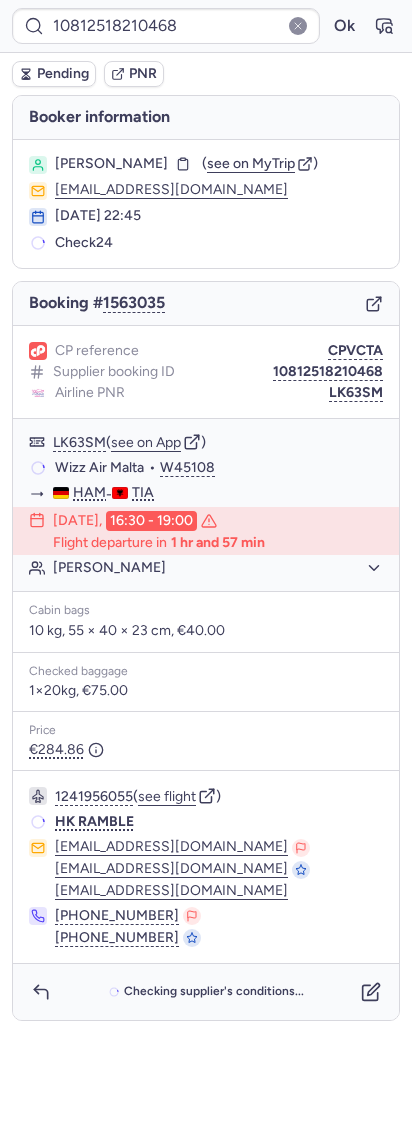 type on "CPFWOY" 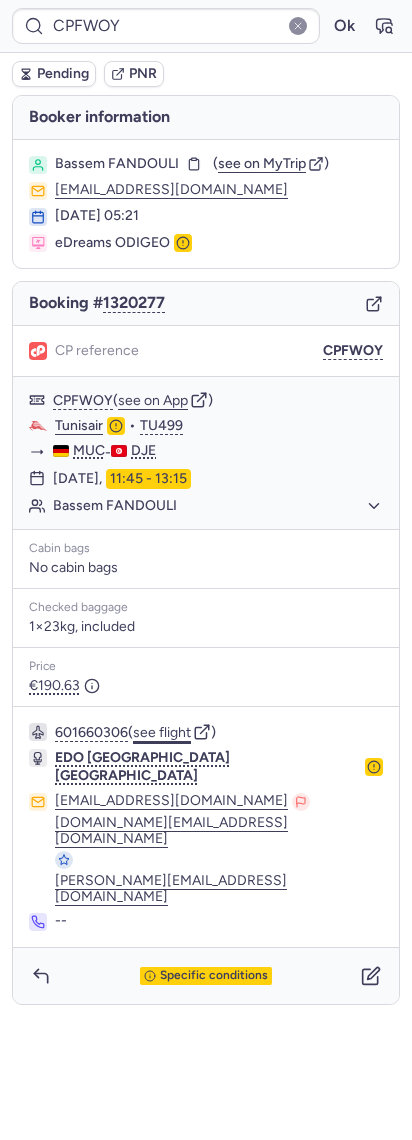 click on "see flight" 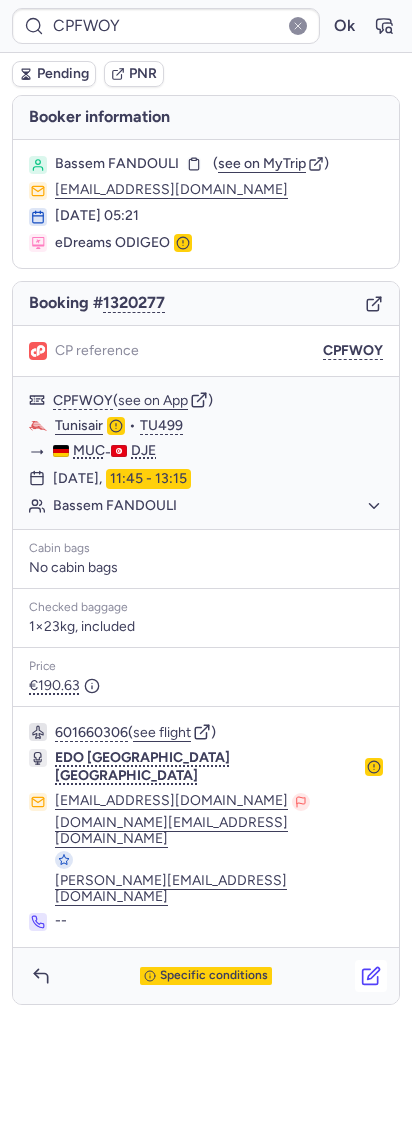 click at bounding box center [371, 976] 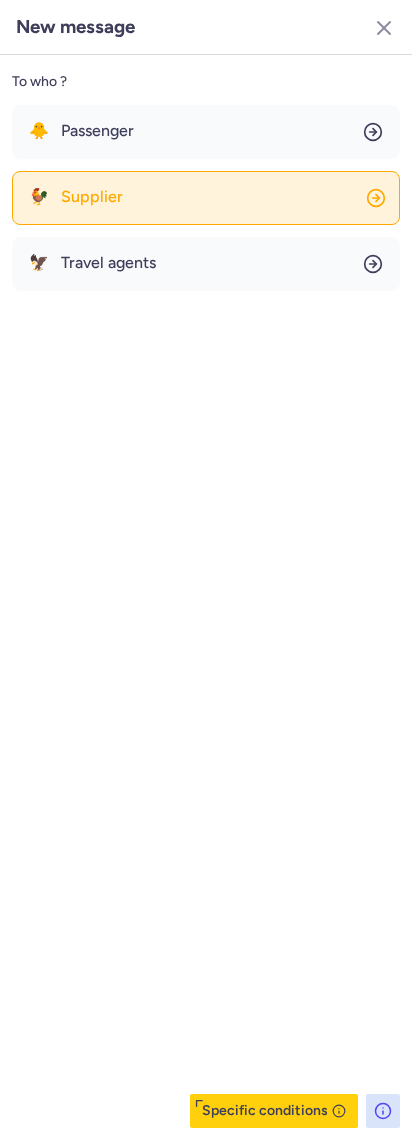 click on "🐓 Supplier" 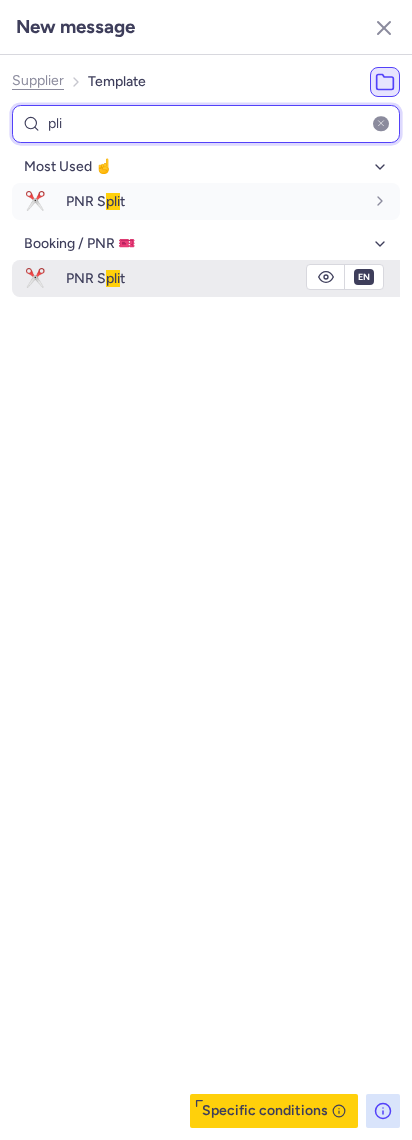 type on "pli" 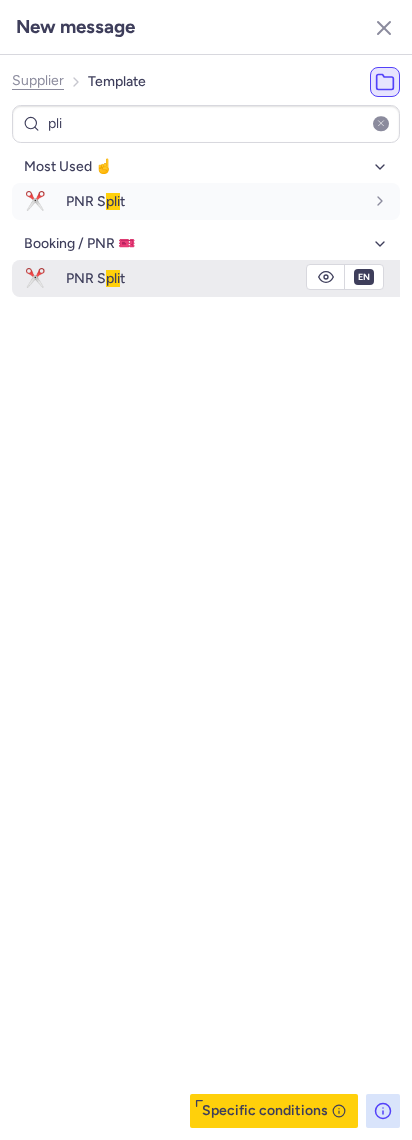 click on "PNR S pli t" at bounding box center (233, 278) 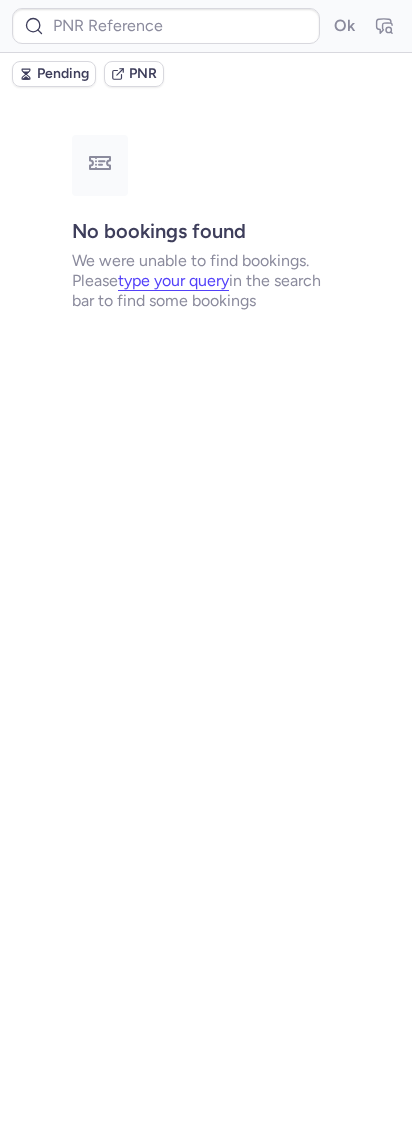 type on "CPFWOY" 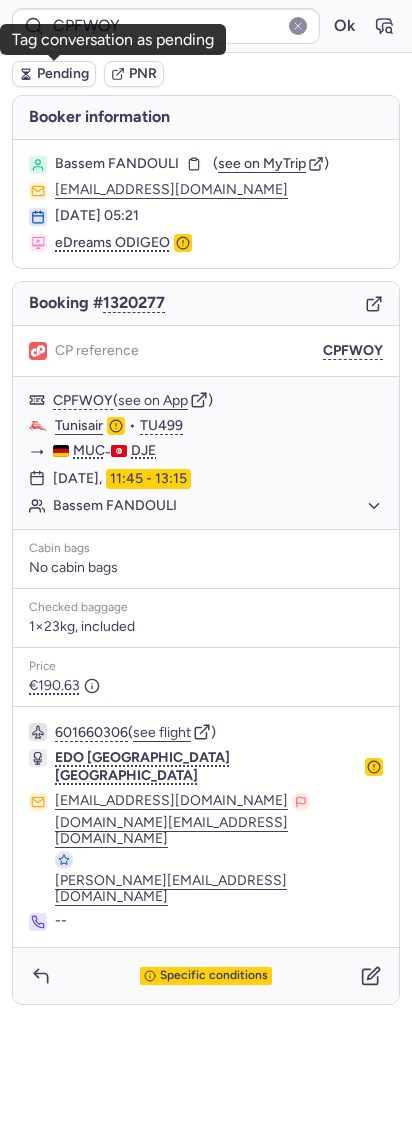 click on "Pending" at bounding box center (63, 74) 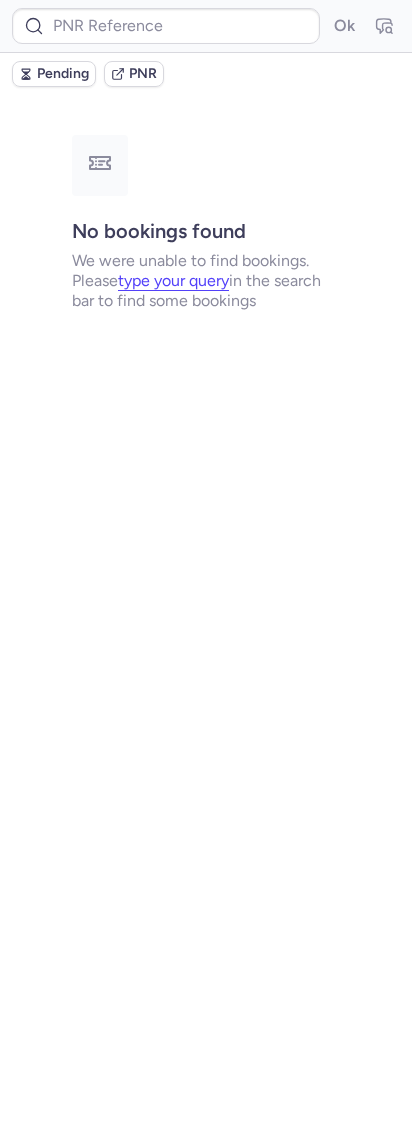 type on "10812518210468" 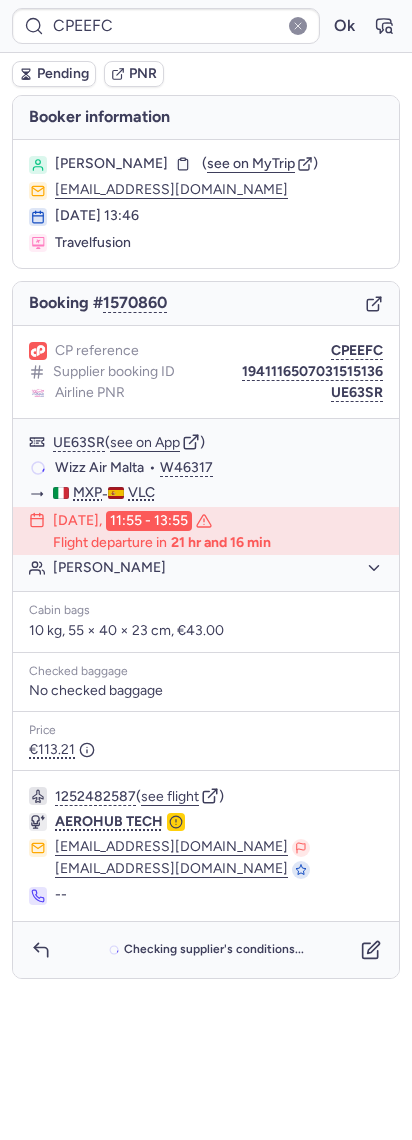 type on "10812518210468" 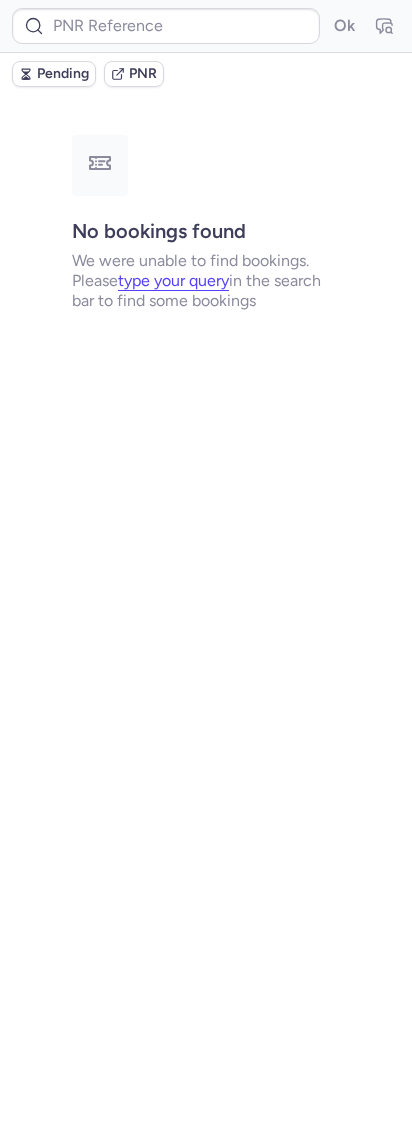 type on "CPXJN6" 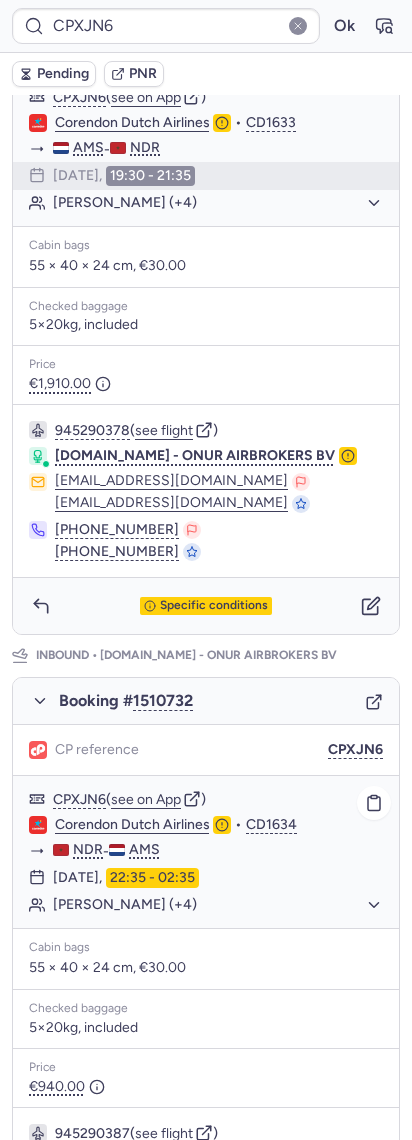 scroll, scrollTop: 533, scrollLeft: 0, axis: vertical 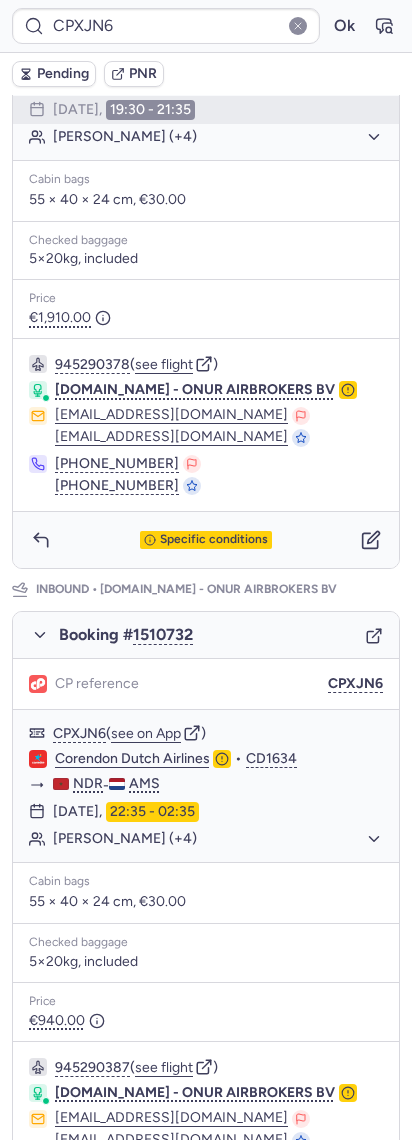 click on "Specific conditions" at bounding box center (206, 540) 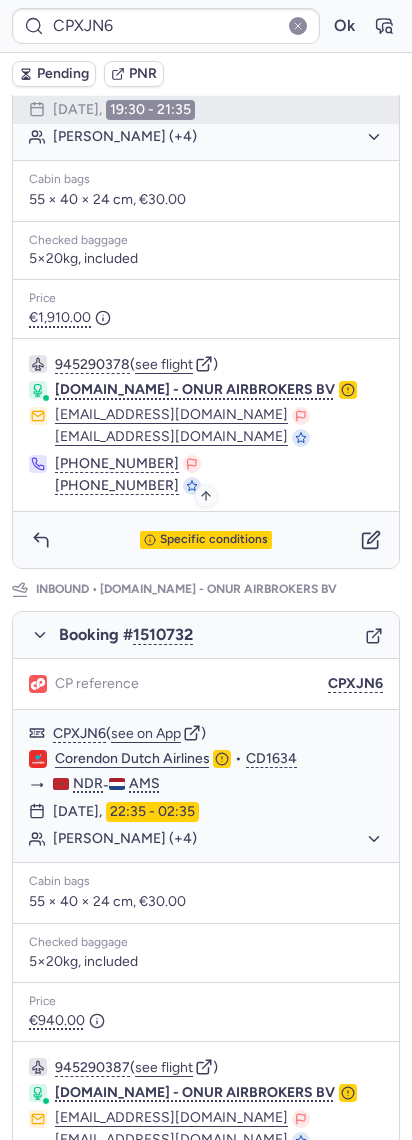 click on "Specific conditions" at bounding box center (214, 540) 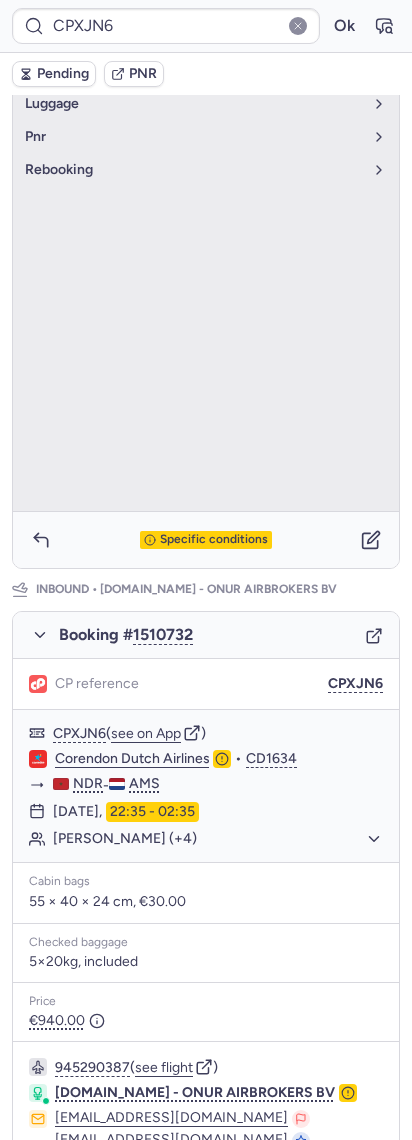 scroll, scrollTop: 266, scrollLeft: 0, axis: vertical 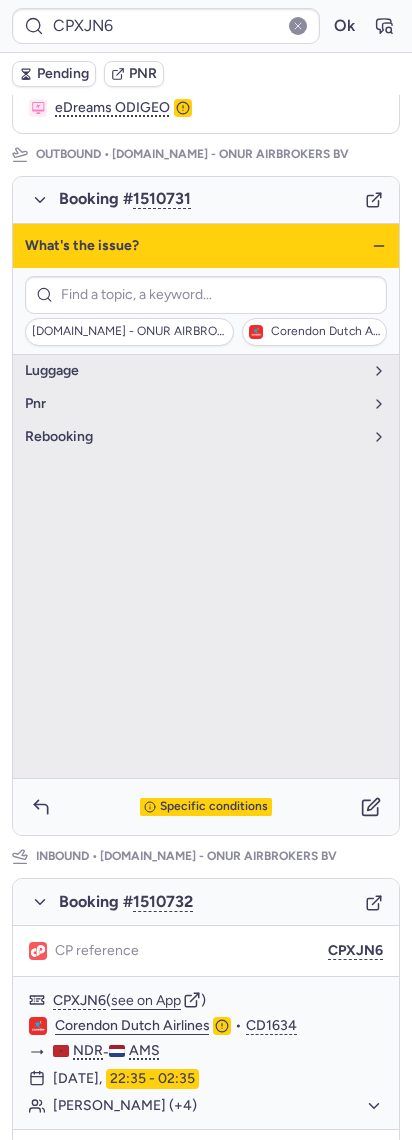 click 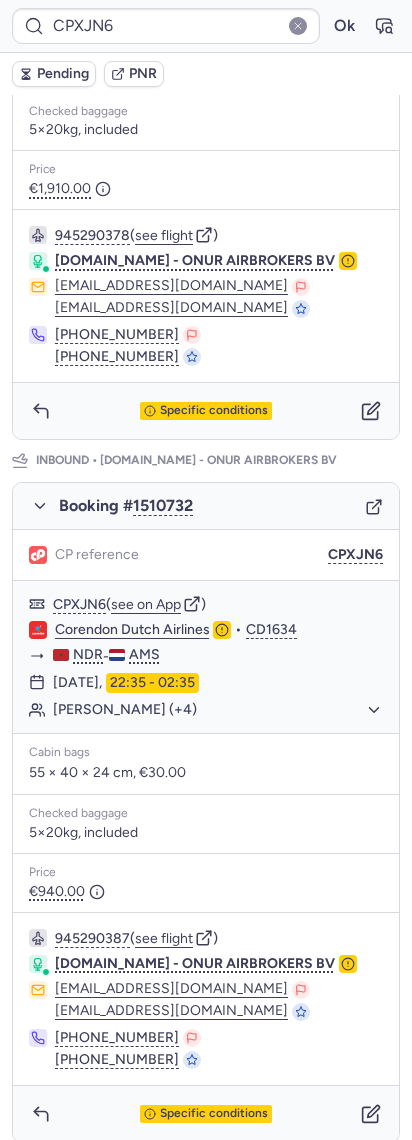 scroll, scrollTop: 684, scrollLeft: 0, axis: vertical 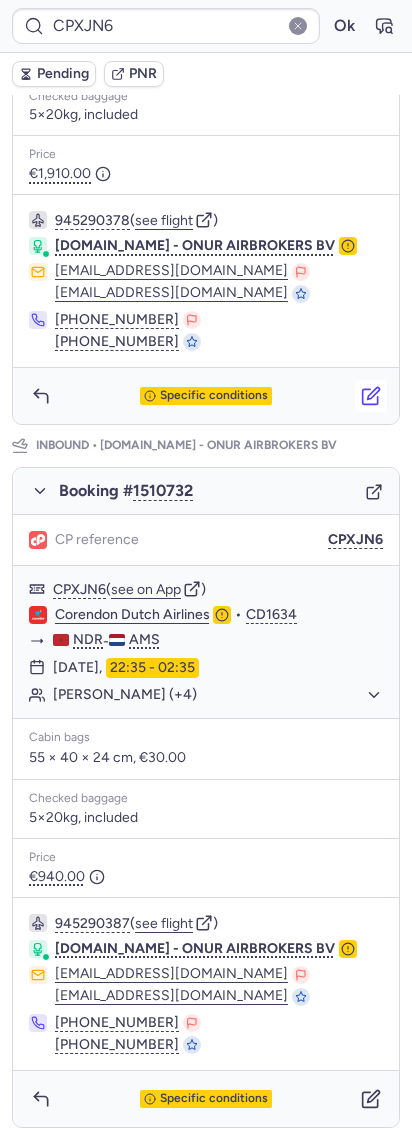 click at bounding box center (371, 396) 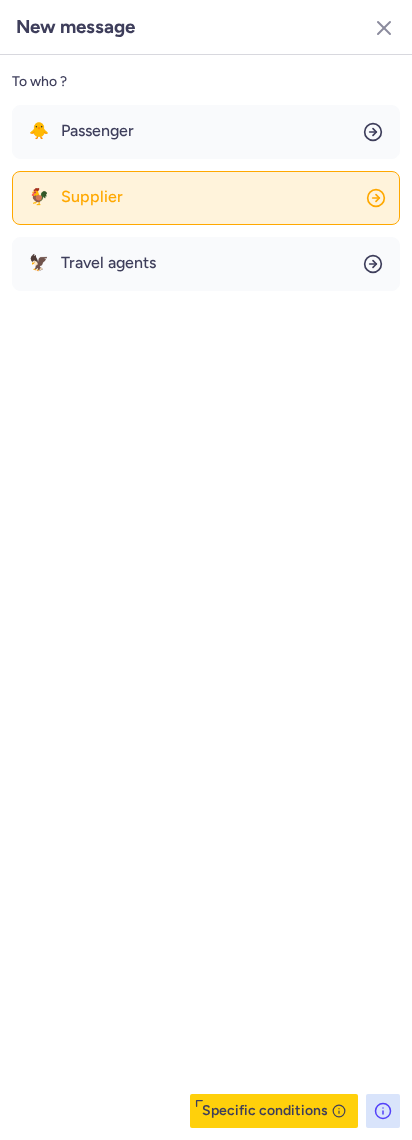 click on "🐓 Supplier" 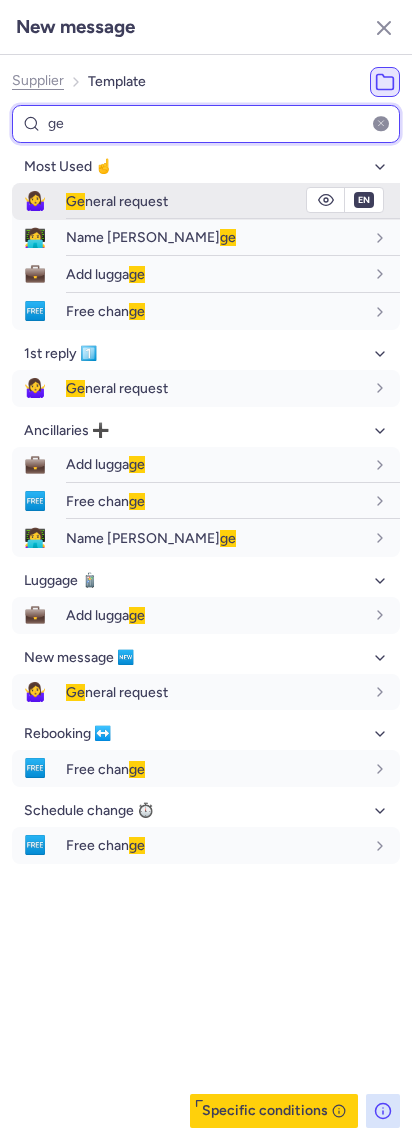 type on "ge" 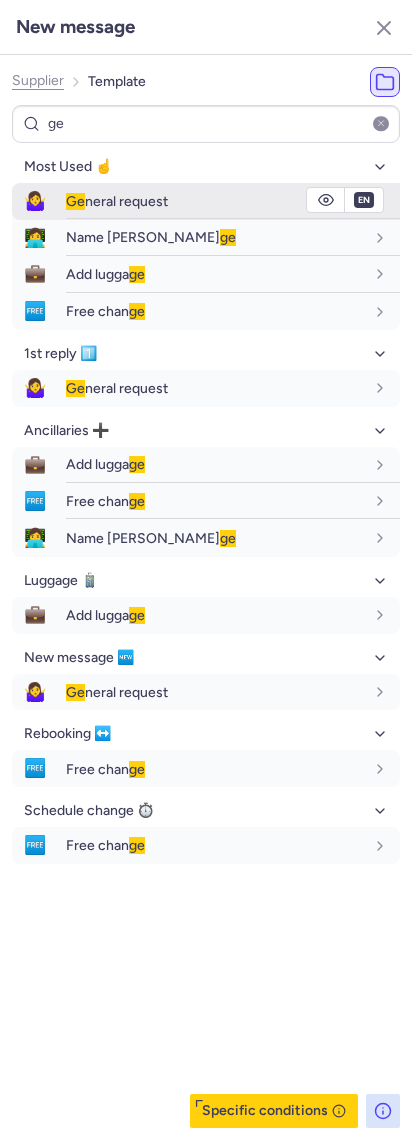 click on "Ge neral request" at bounding box center [233, 201] 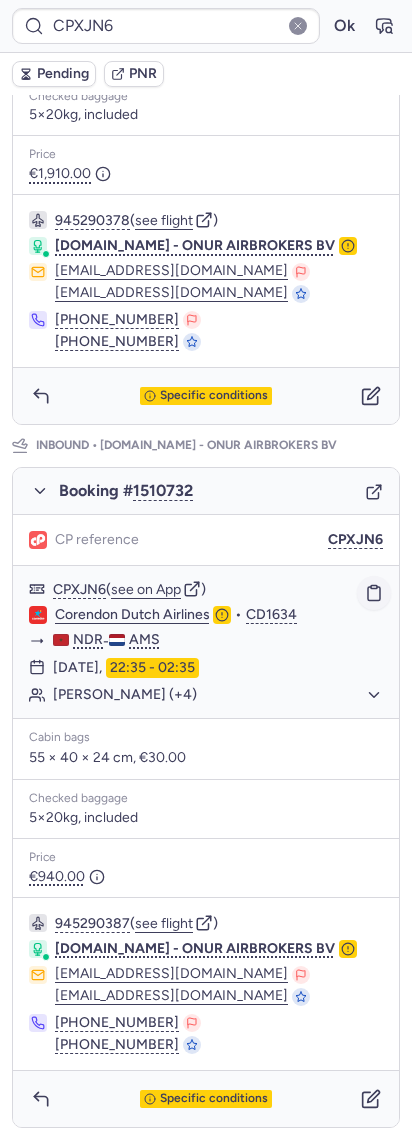 drag, startPoint x: 363, startPoint y: 654, endPoint x: 354, endPoint y: 589, distance: 65.62012 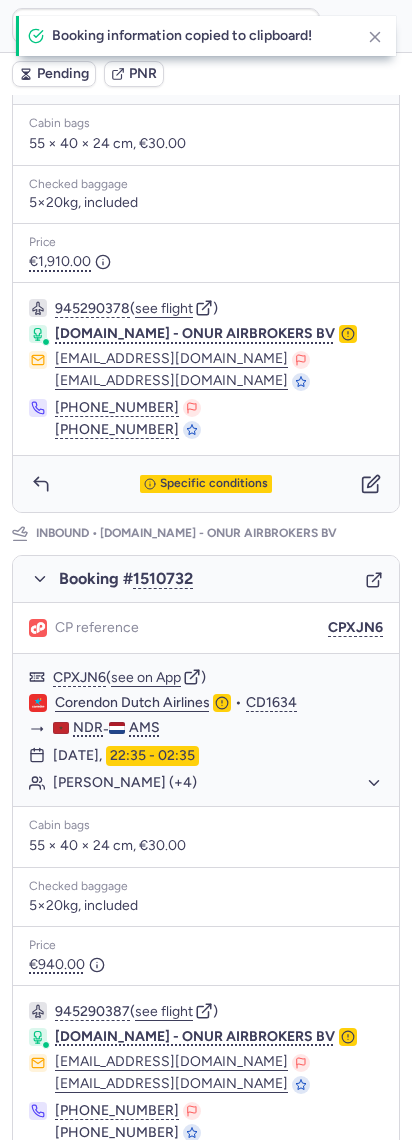 scroll, scrollTop: 284, scrollLeft: 0, axis: vertical 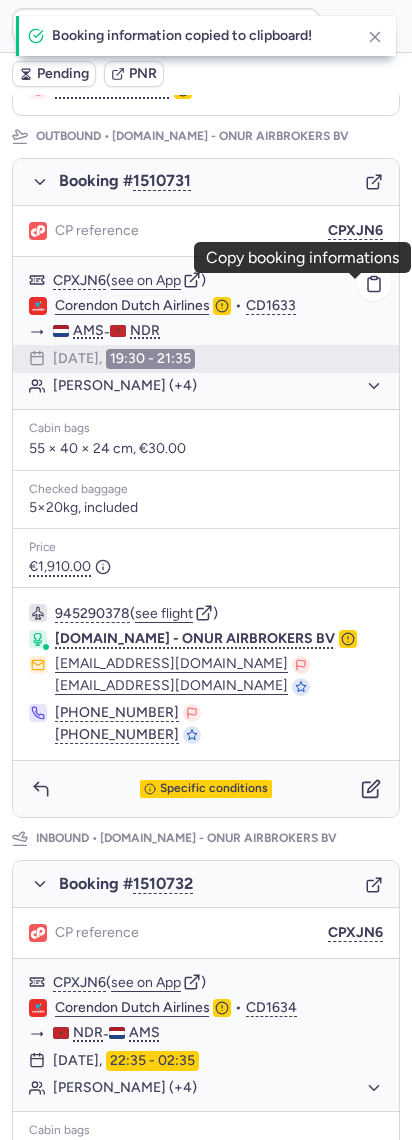 drag, startPoint x: 348, startPoint y: 300, endPoint x: 330, endPoint y: 295, distance: 18.681541 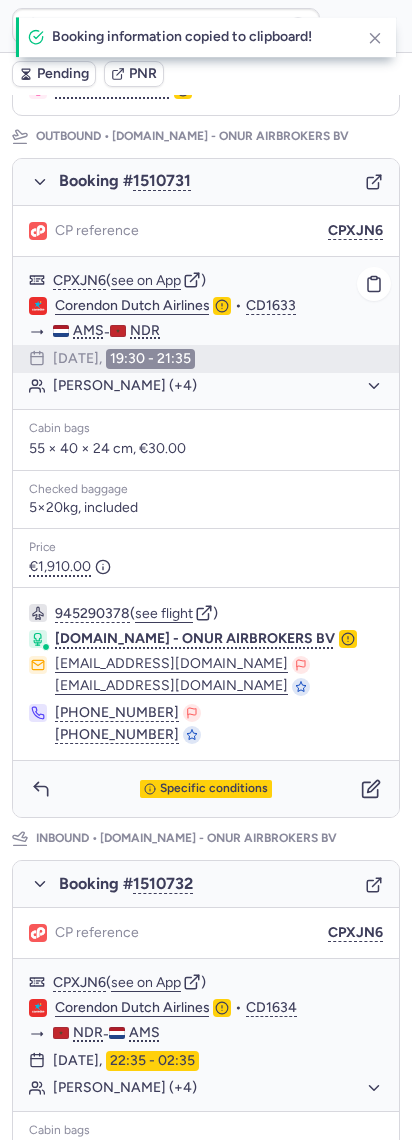 type 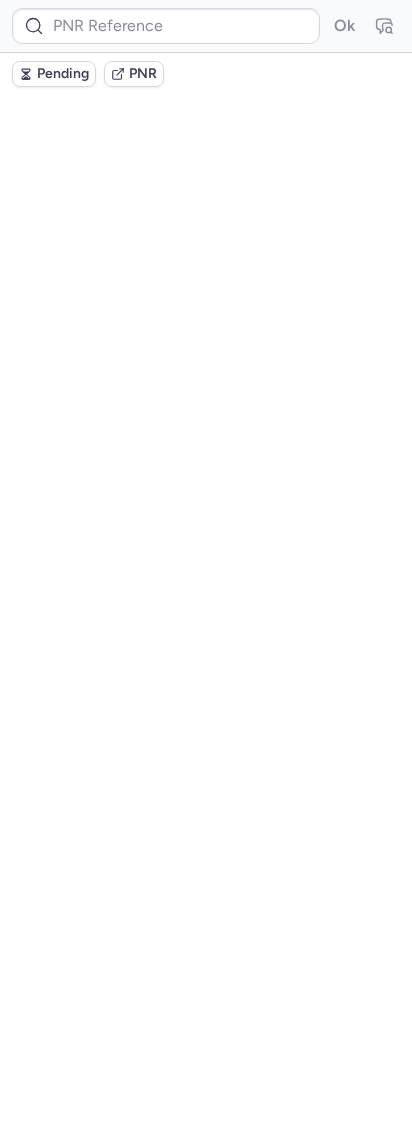 scroll, scrollTop: 0, scrollLeft: 0, axis: both 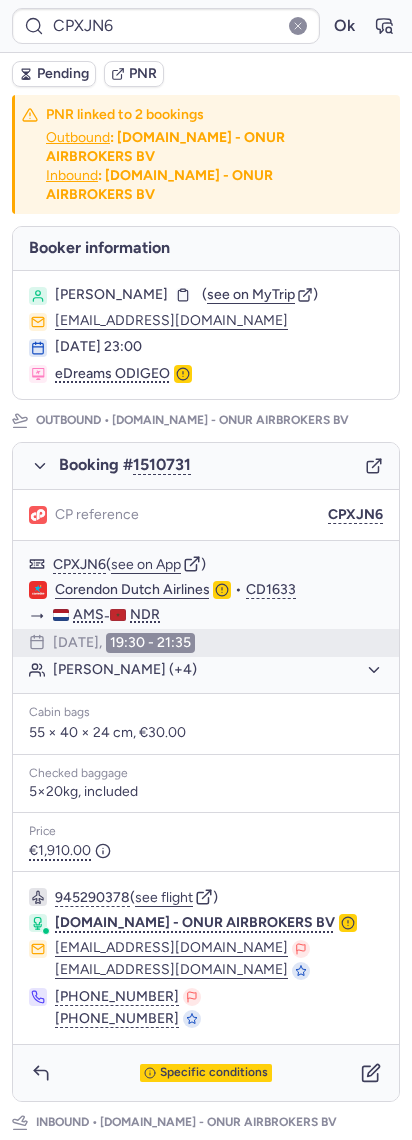 click 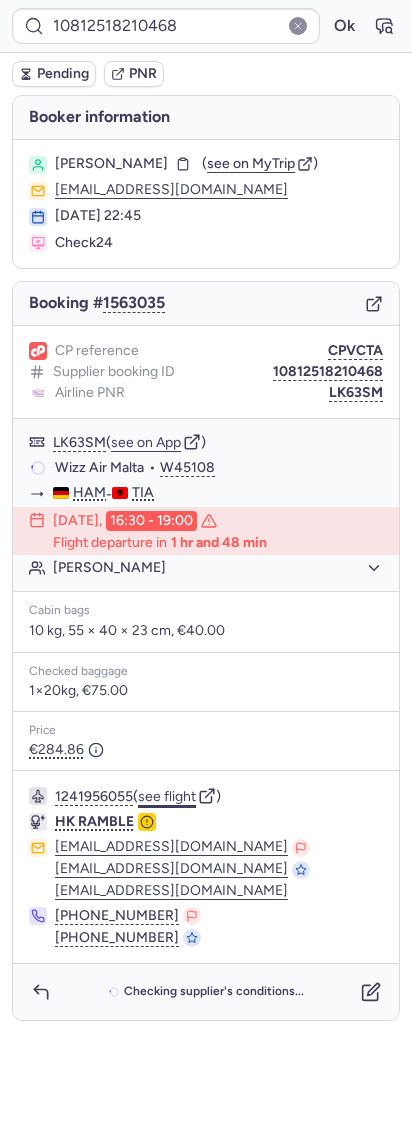 click on "see flight" 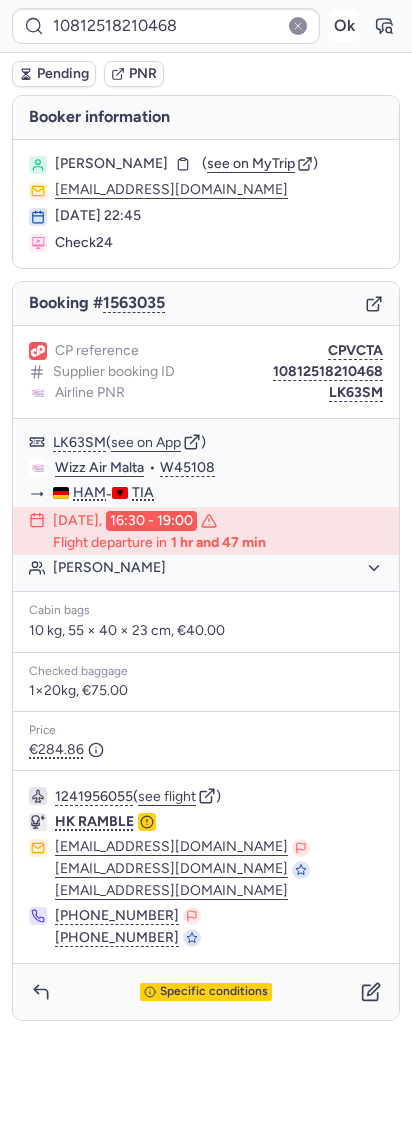 click on "Ok" at bounding box center (344, 26) 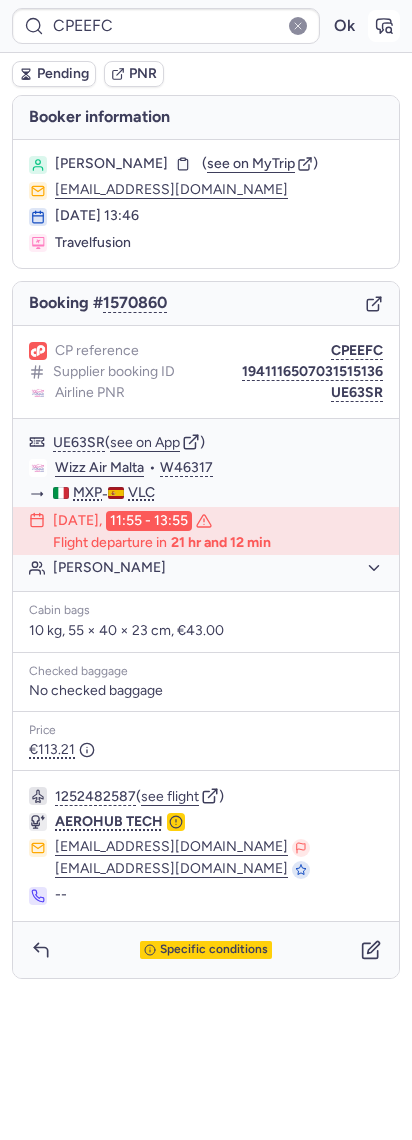 click 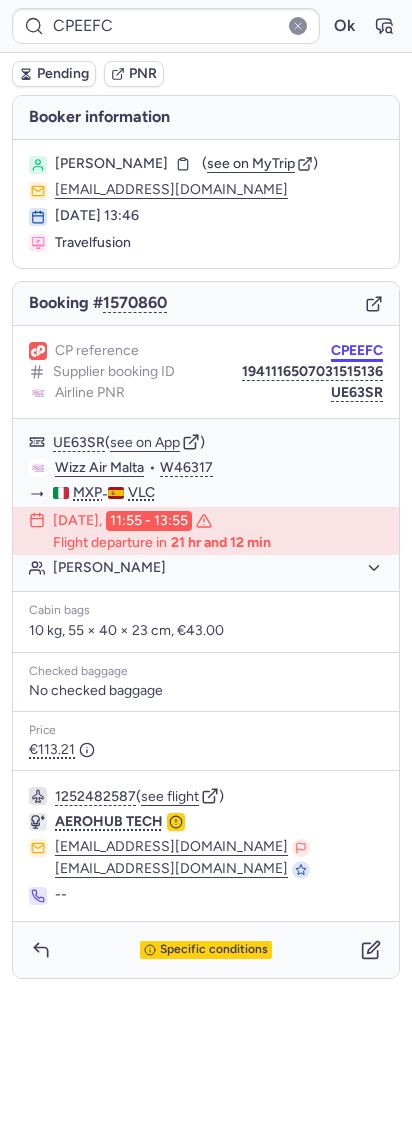 click on "CPEEFC" at bounding box center (357, 351) 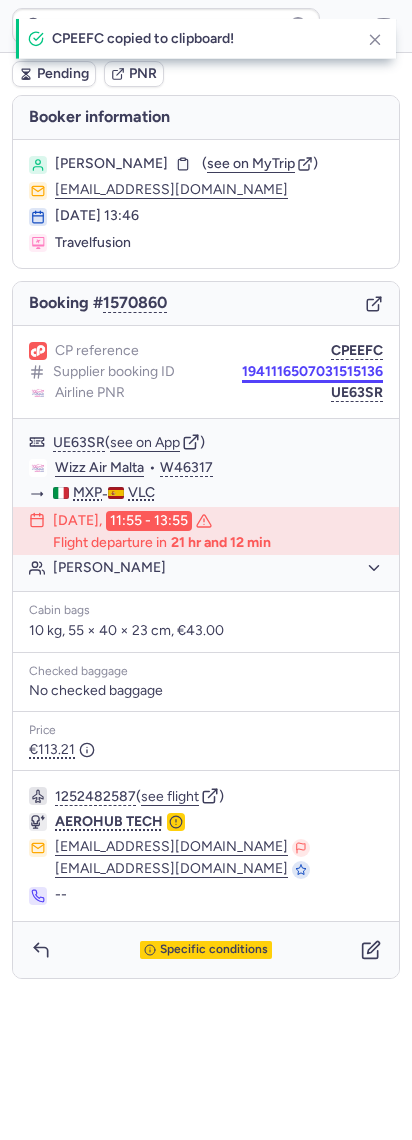 click on "1941116507031515136" at bounding box center (312, 372) 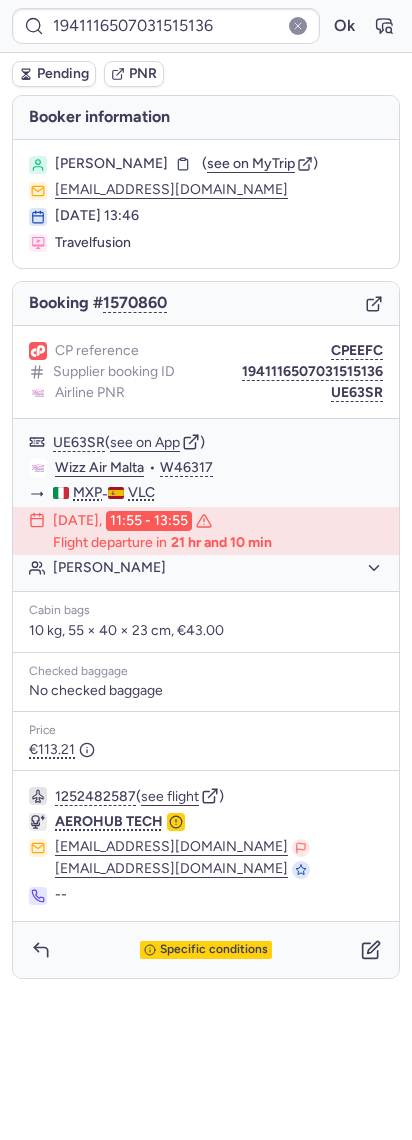 click on "CP reference CPEEFC Supplier booking ID 1941116507031515136 Airline PNR UE63SR" at bounding box center (206, 372) 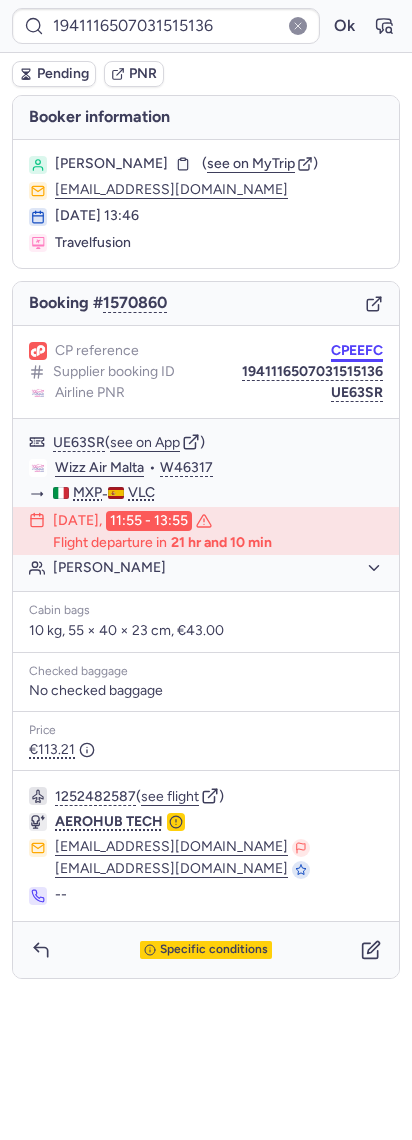 click on "CPEEFC" at bounding box center (357, 351) 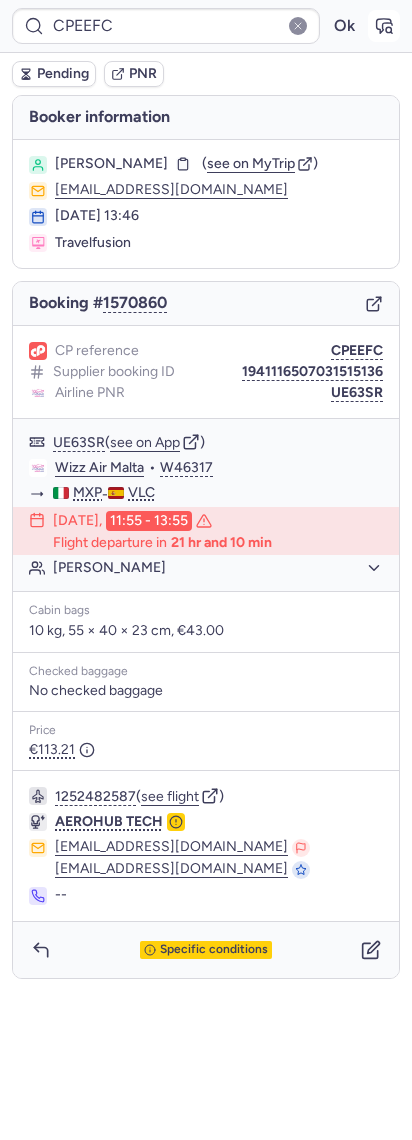 click at bounding box center [384, 26] 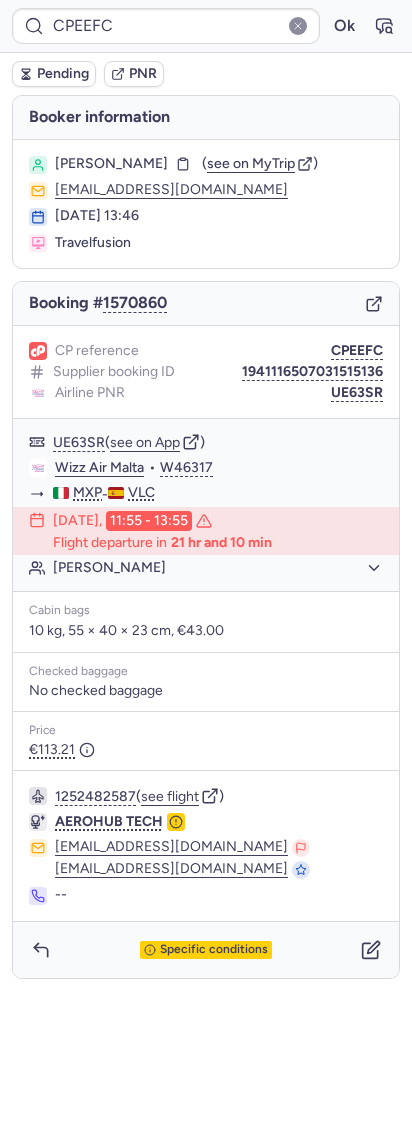 click on "Pending" at bounding box center (63, 74) 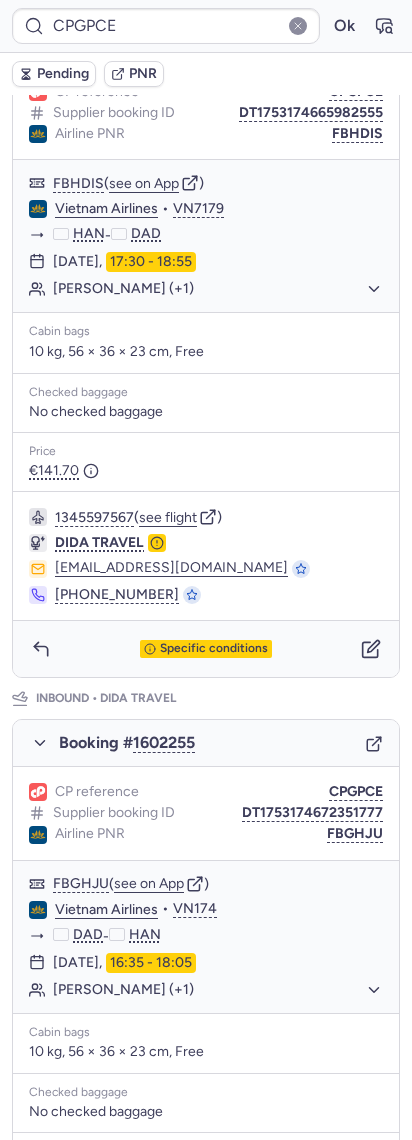 scroll, scrollTop: 400, scrollLeft: 0, axis: vertical 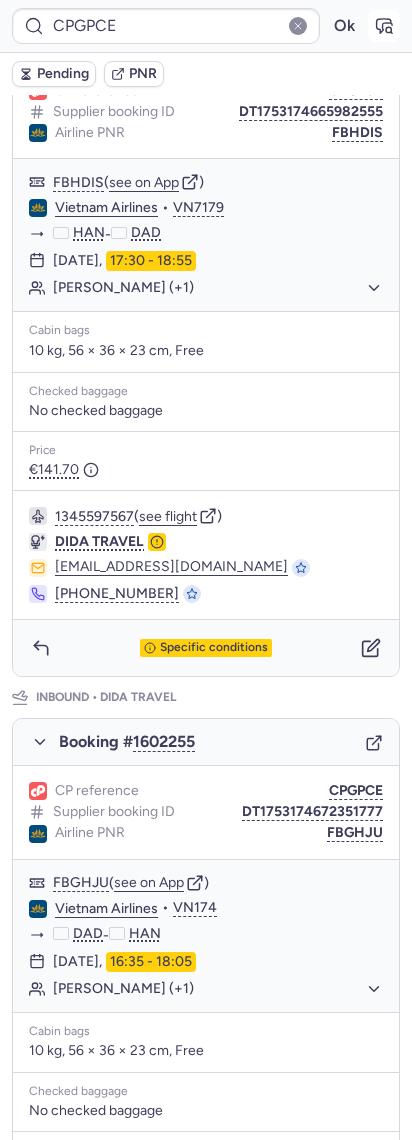 click at bounding box center [384, 26] 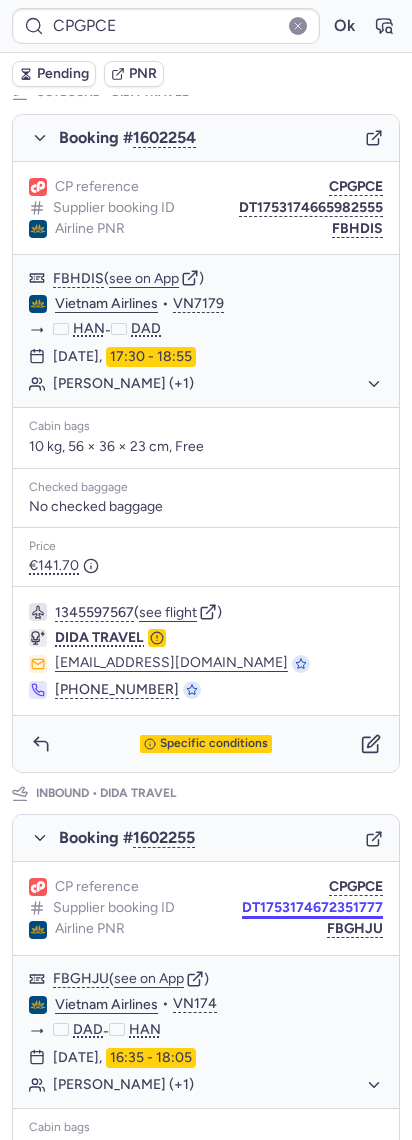 scroll, scrollTop: 95, scrollLeft: 0, axis: vertical 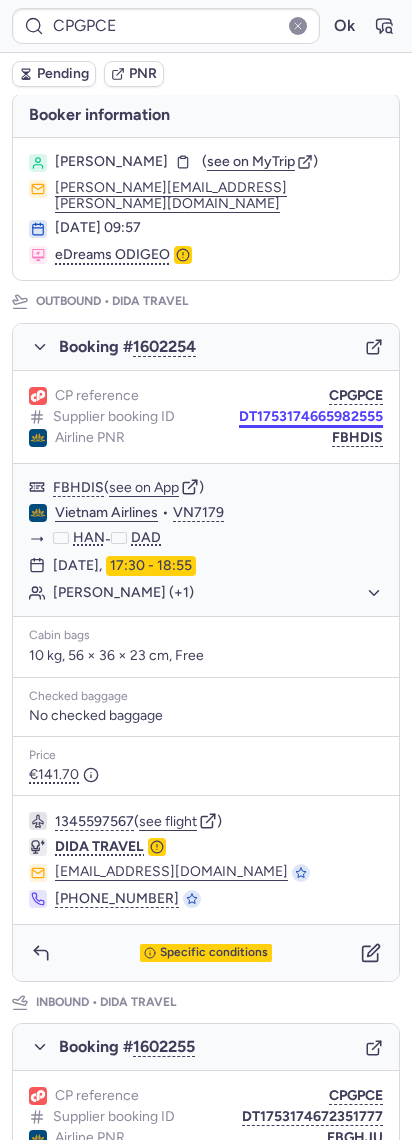 click on "DT1753174665982555" at bounding box center [311, 417] 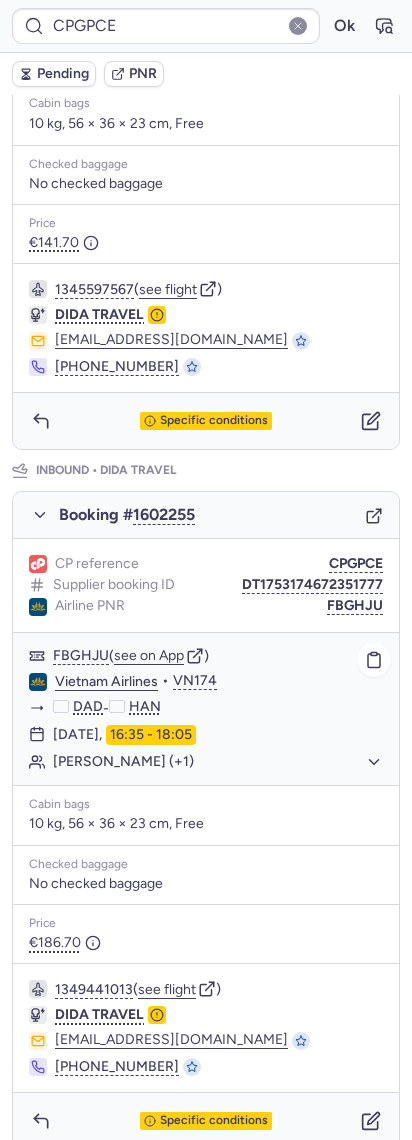 scroll, scrollTop: 628, scrollLeft: 0, axis: vertical 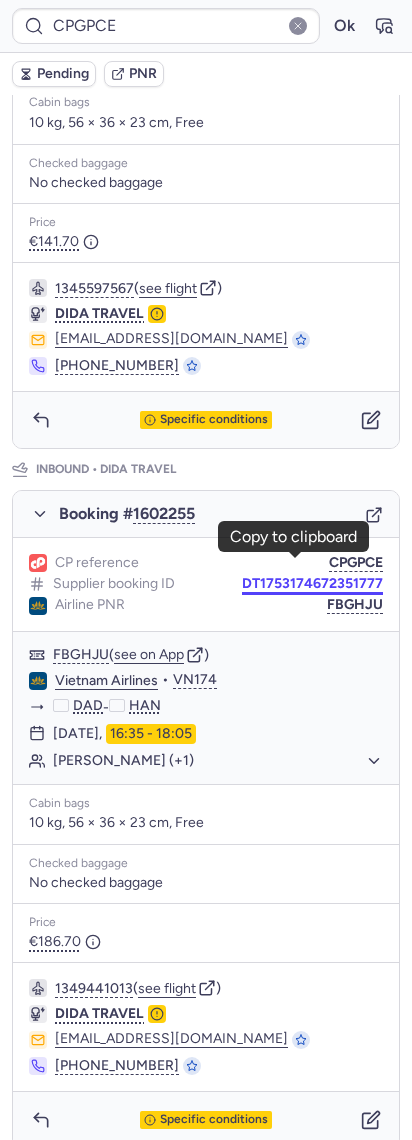 click on "DT1753174672351777" at bounding box center [312, 584] 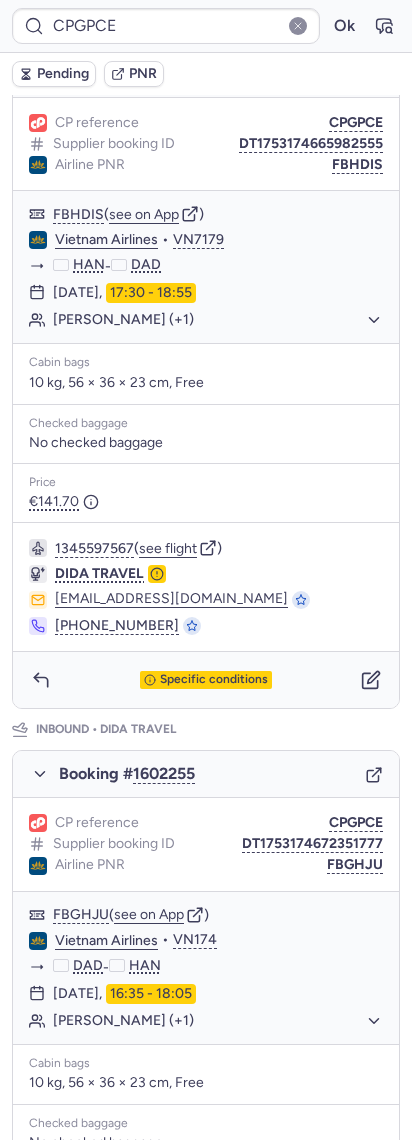 scroll, scrollTop: 228, scrollLeft: 0, axis: vertical 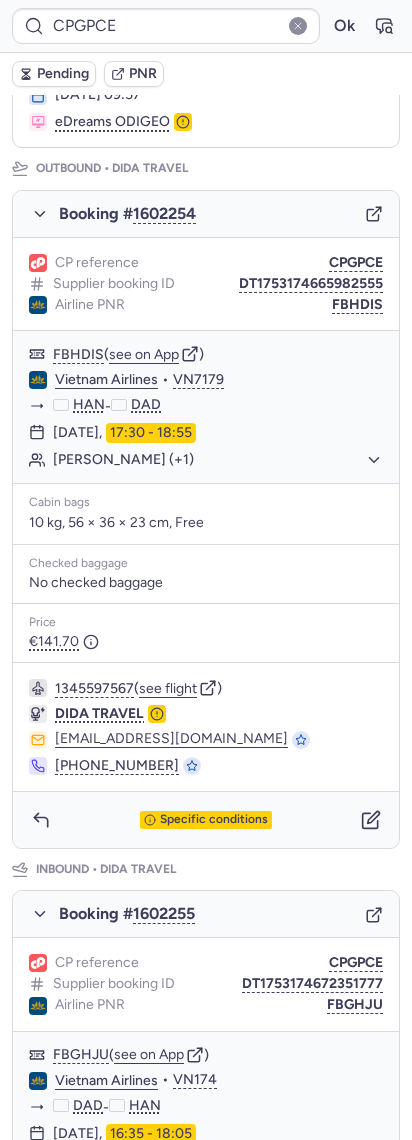 type on "CPA4M8" 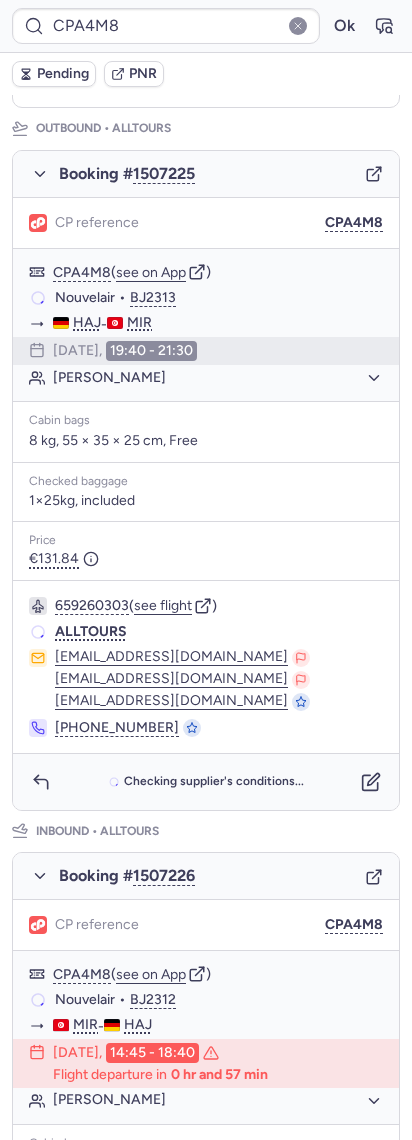 scroll, scrollTop: 0, scrollLeft: 0, axis: both 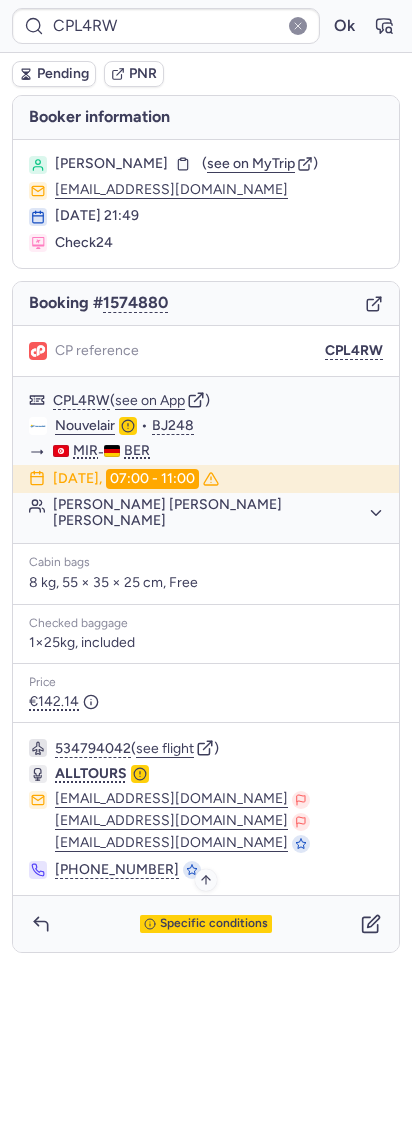 click on "Specific conditions" at bounding box center (206, 924) 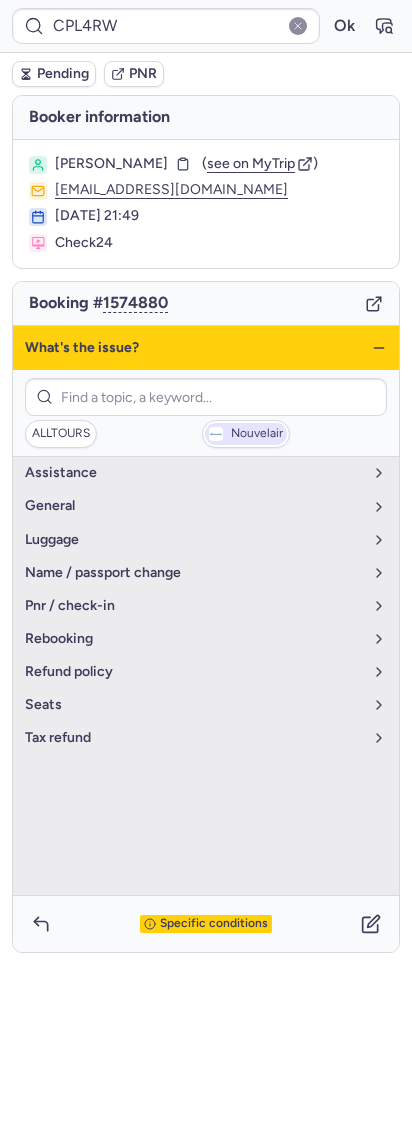 click on "Nouvelair" at bounding box center [246, 434] 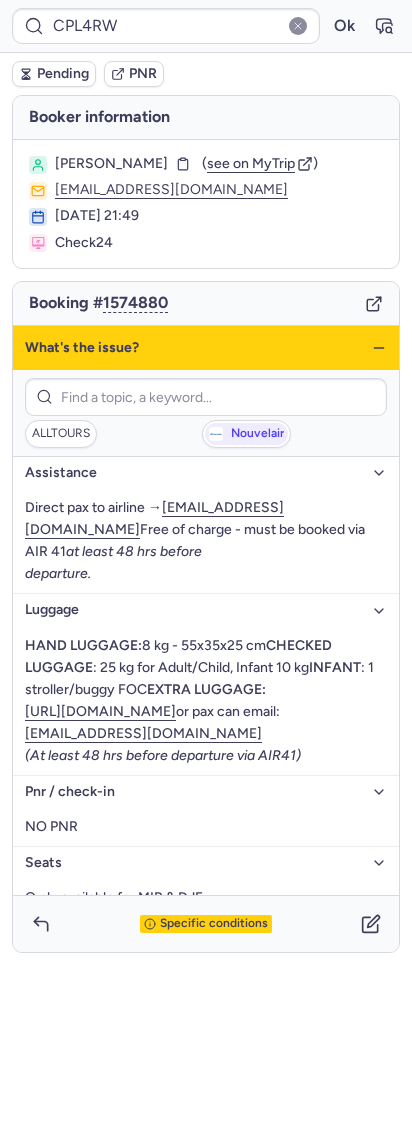 click 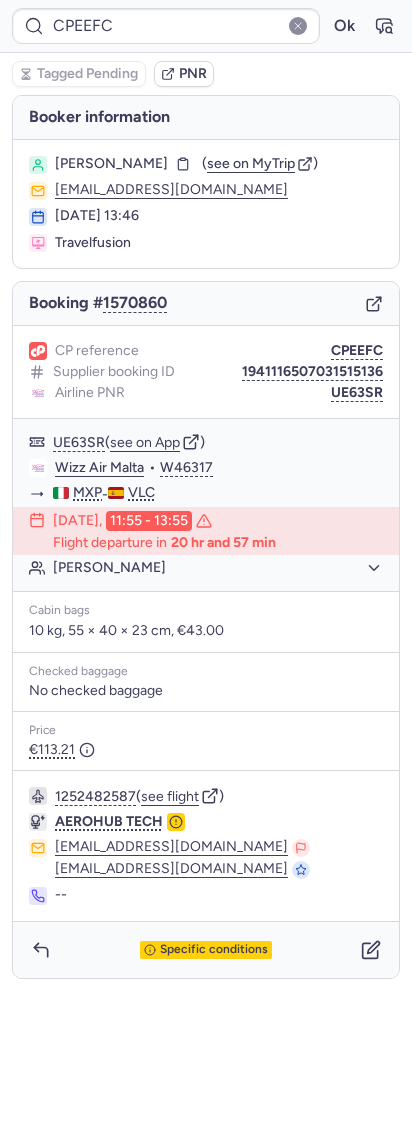 type on "CPWXP9" 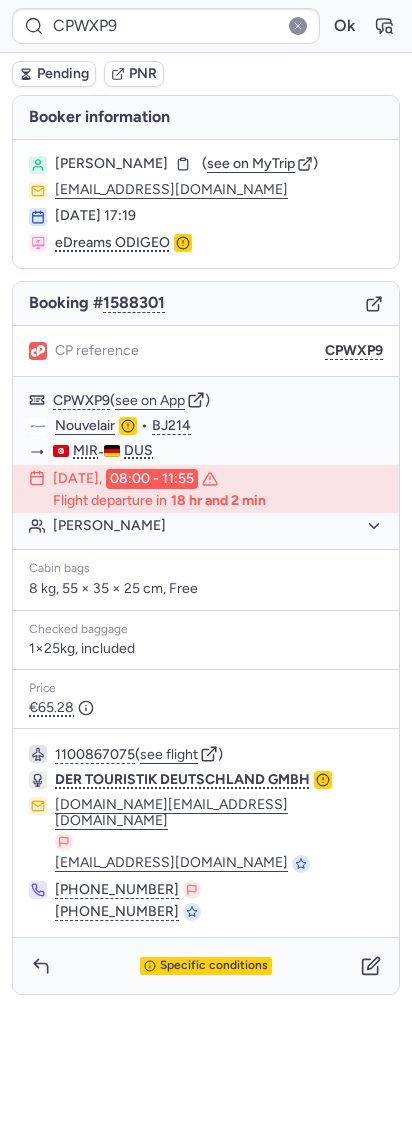 click on "Specific conditions" at bounding box center (206, 966) 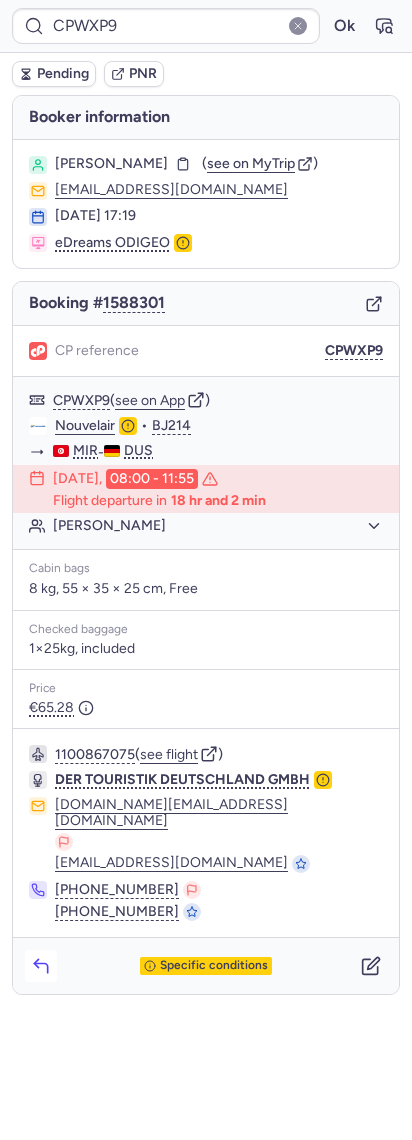 click 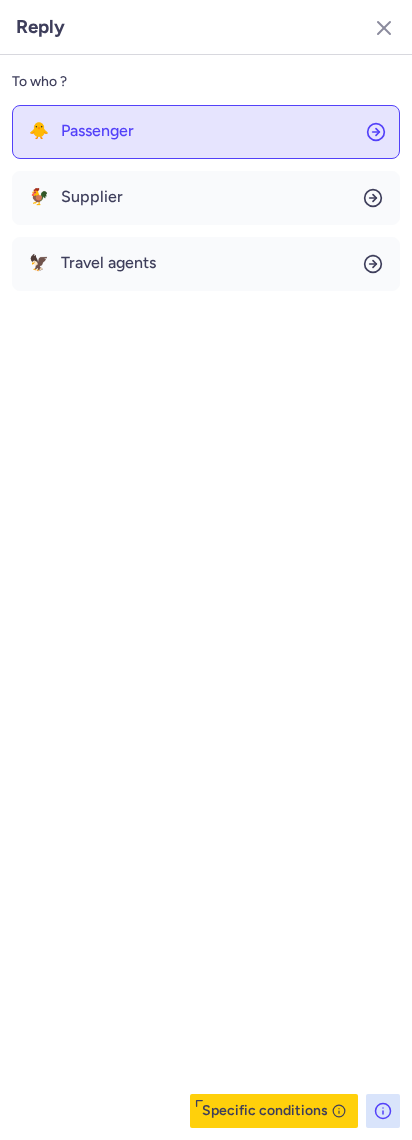 click on "🐥 Passenger" 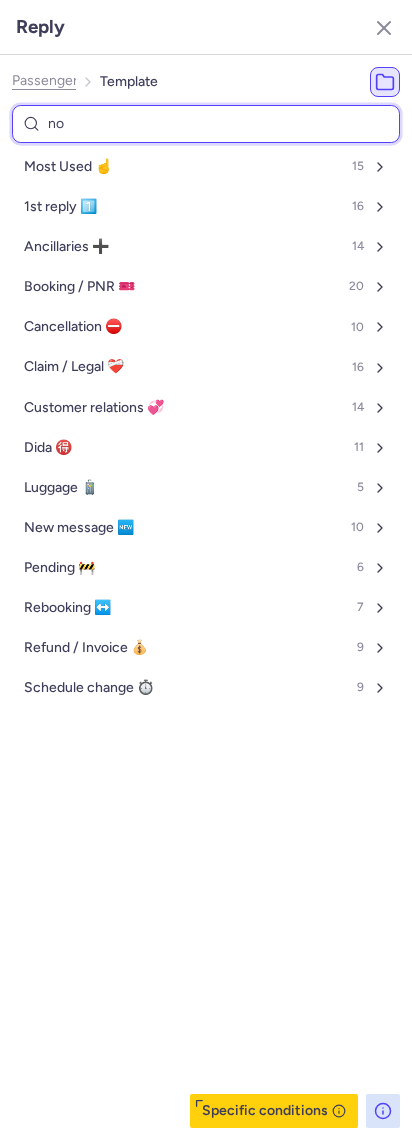 type on "non" 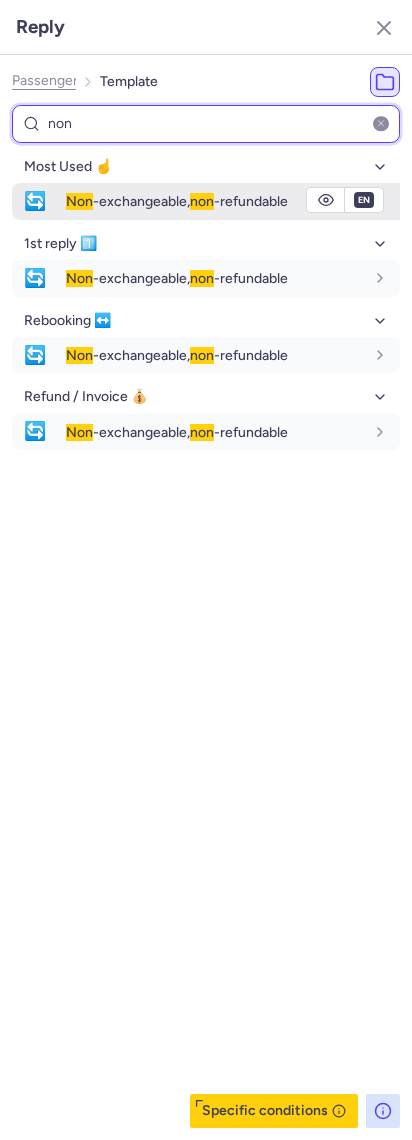 type on "non" 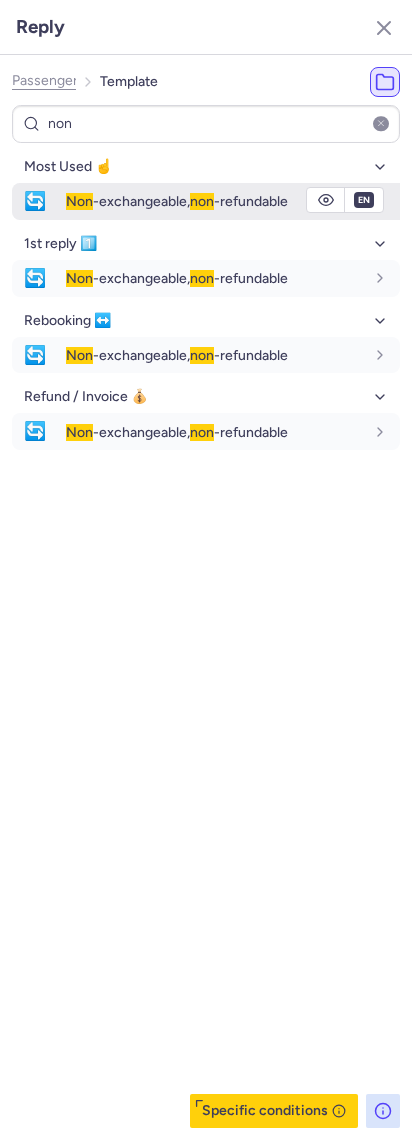 click on "fr en de nl pt es it ru en" at bounding box center (364, 200) 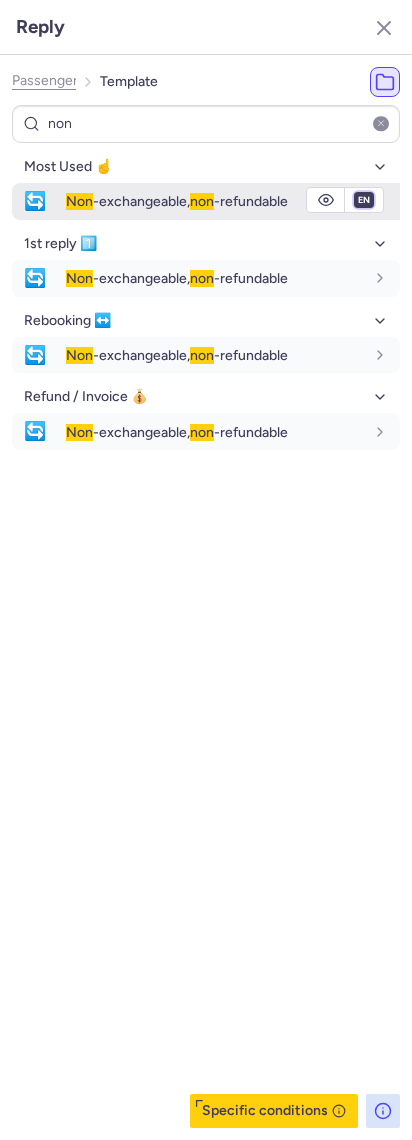 click on "fr en de nl pt es it ru" at bounding box center [364, 200] 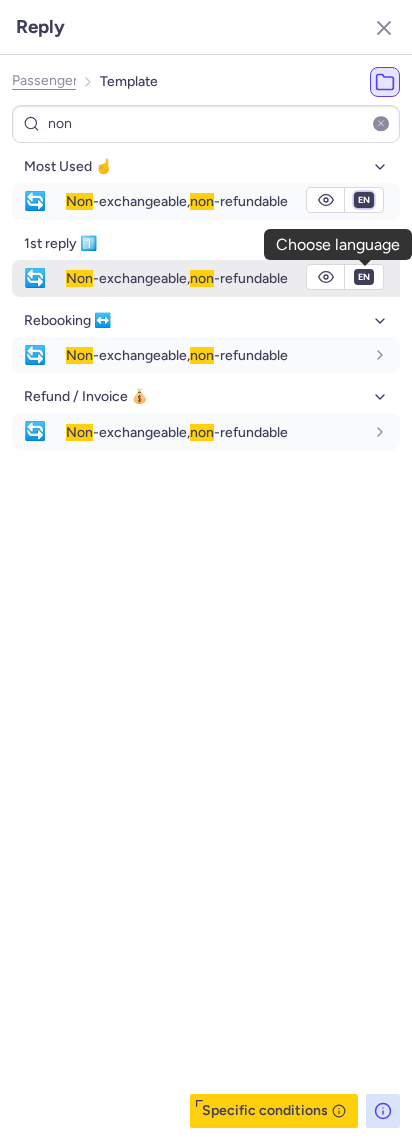 select on "de" 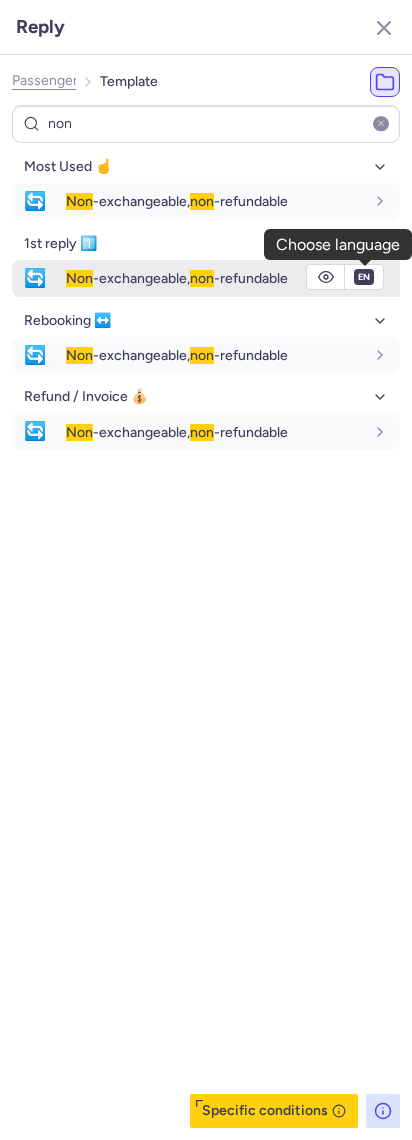 click on "fr en de nl pt es it ru" at bounding box center (364, 200) 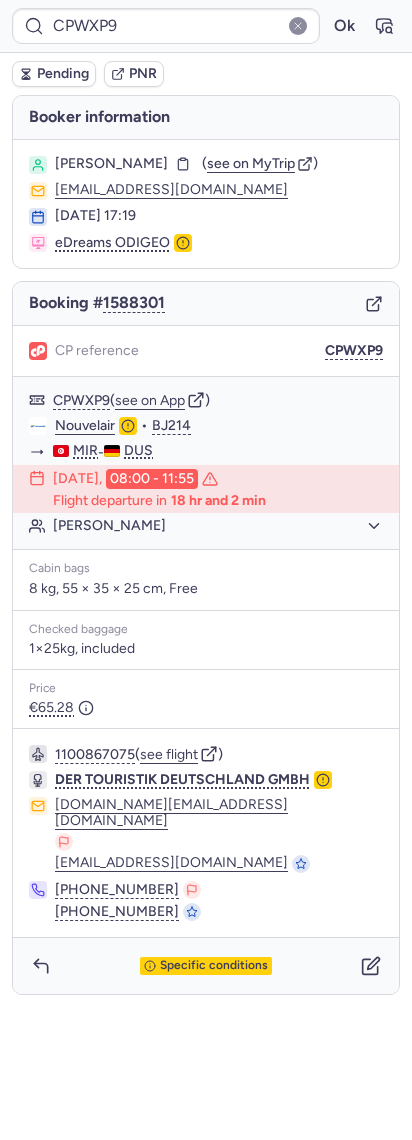 type on "CPRU73" 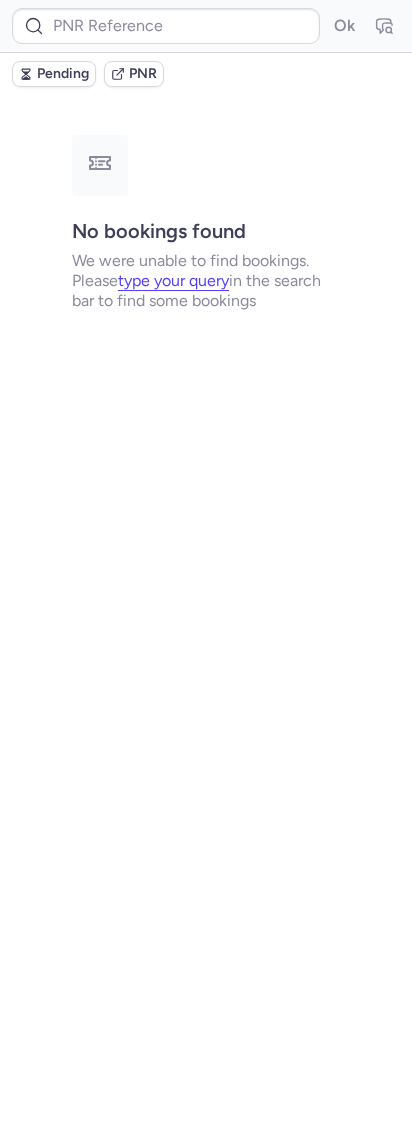 type on "CPMOLQ" 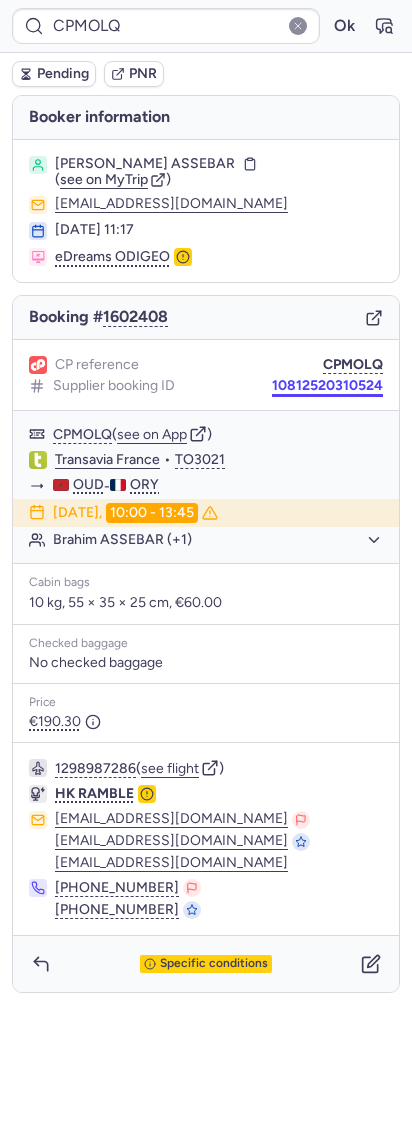 click on "10812520310524" at bounding box center (327, 386) 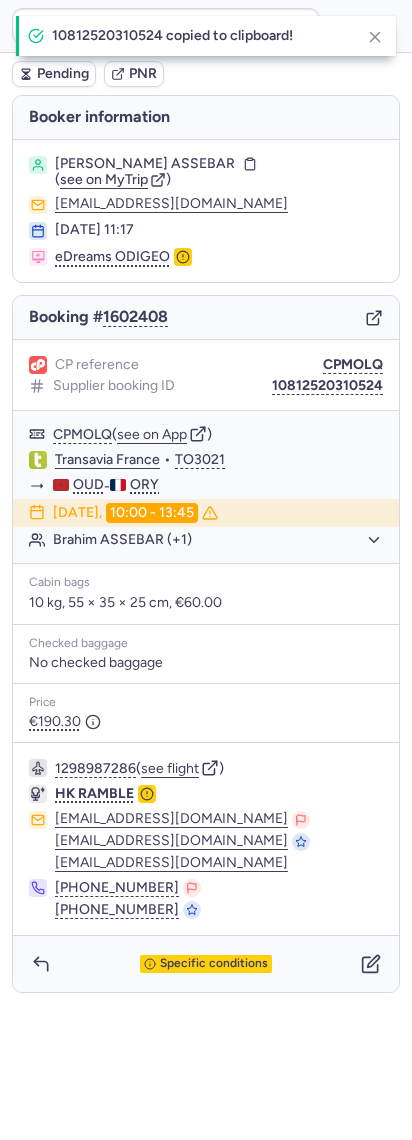 click on "Booking # 1602408" at bounding box center (206, 318) 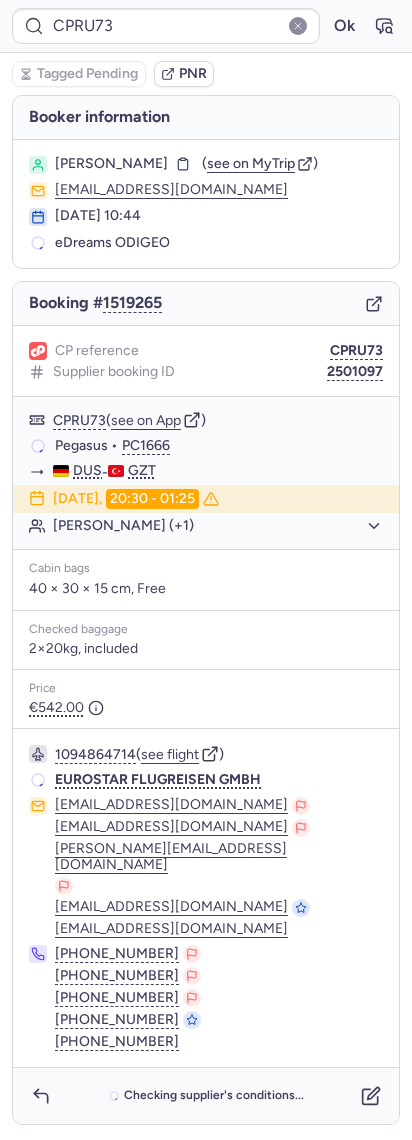type on "CPOJLB" 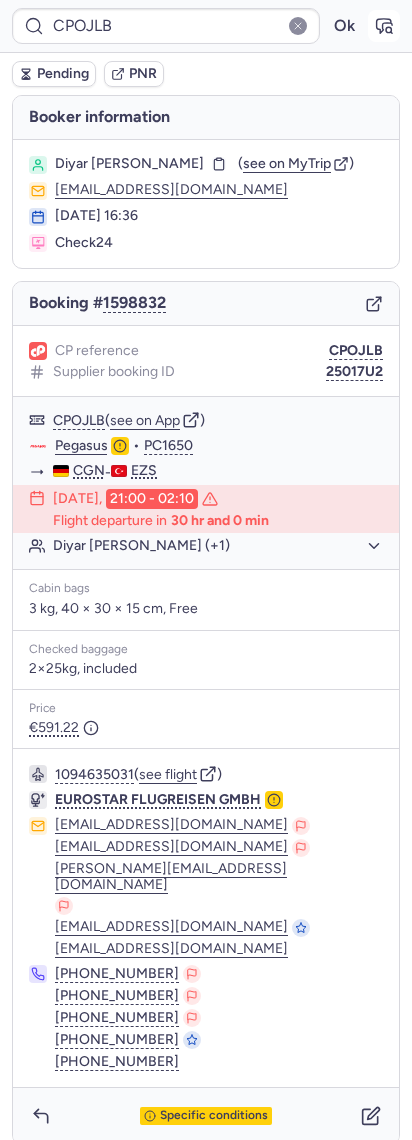 click 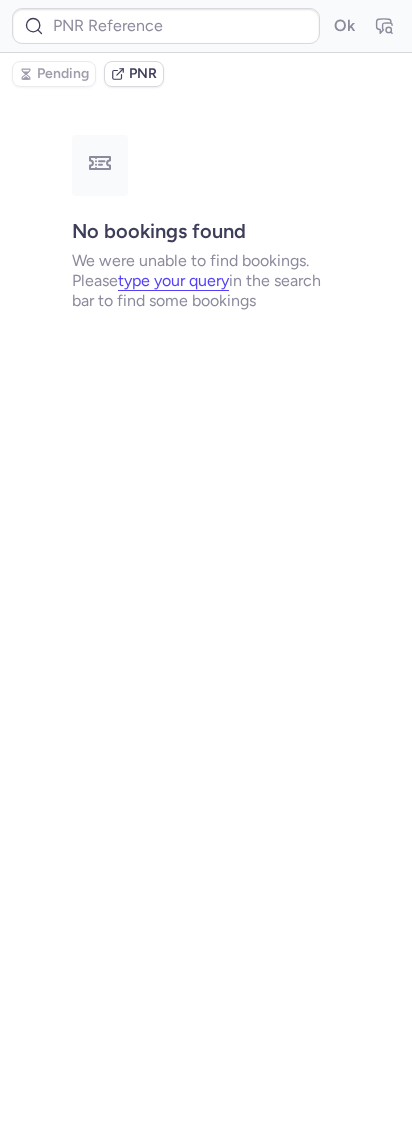 type on "CPOJLB" 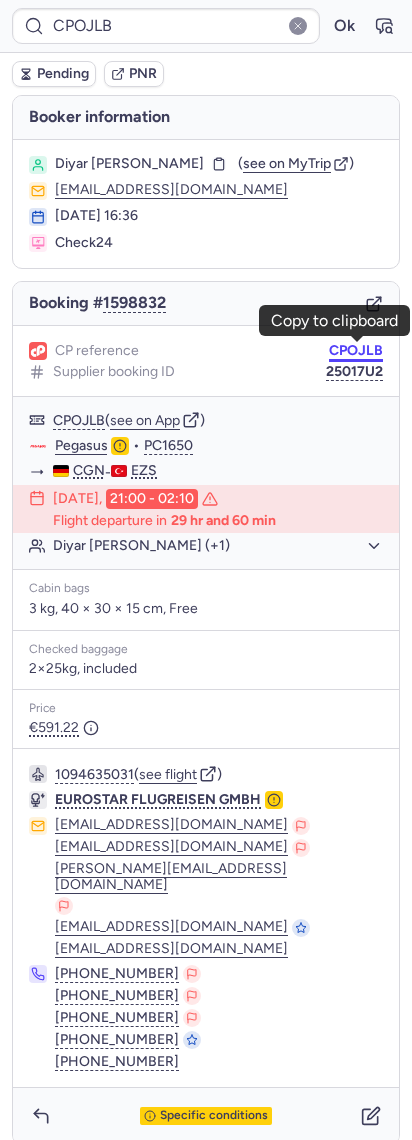 click on "CPOJLB" at bounding box center (356, 351) 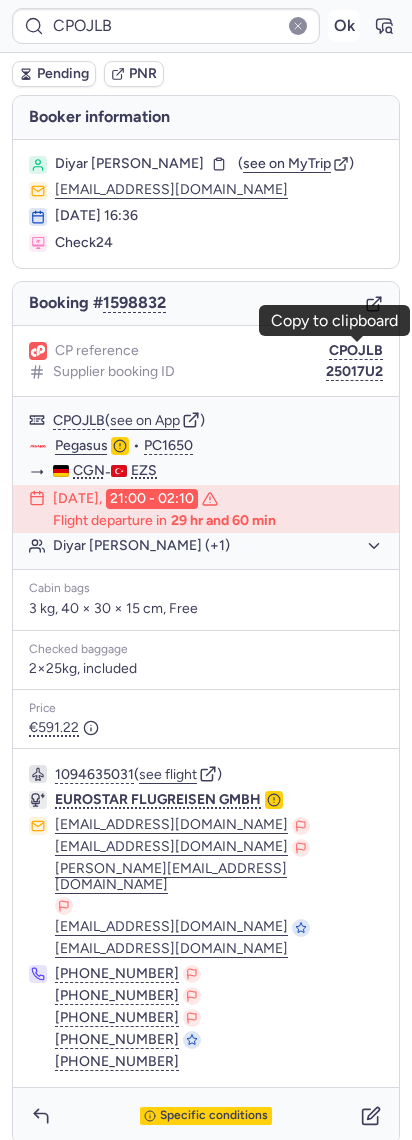 click on "Ok" at bounding box center [344, 26] 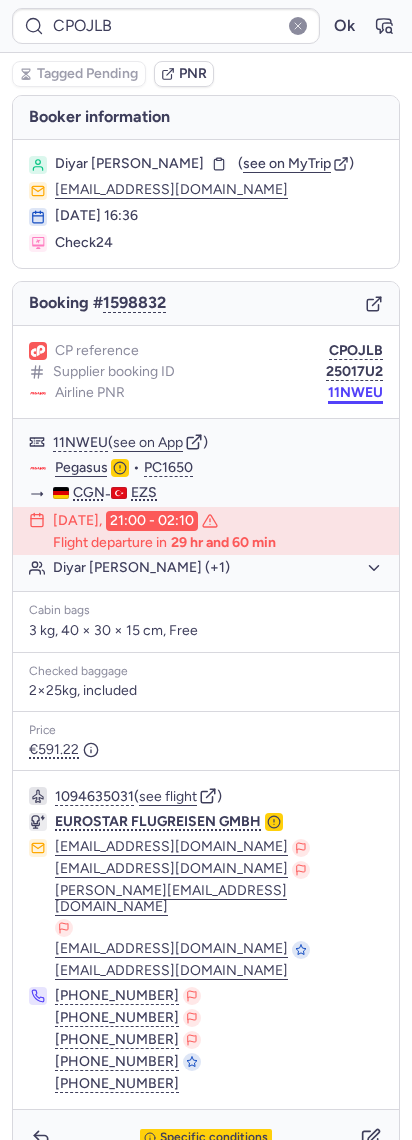 click on "11NWEU" at bounding box center (355, 393) 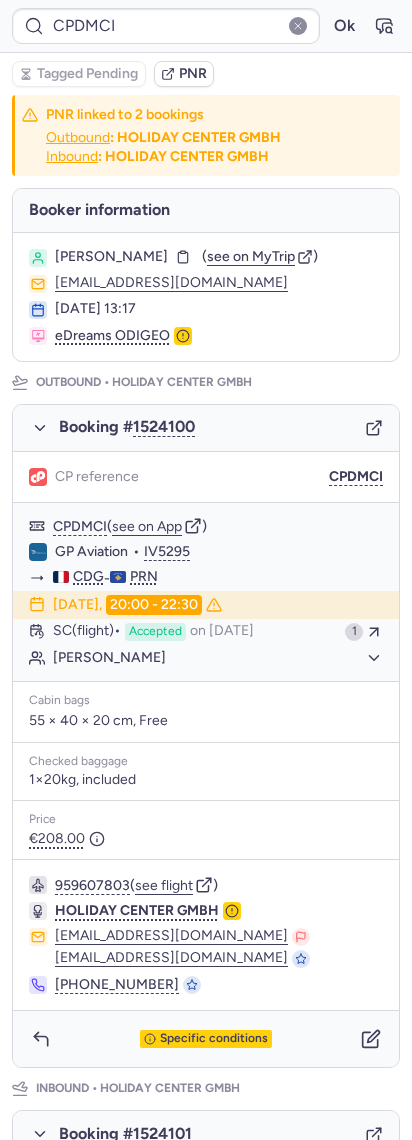 type on "CPHKWN" 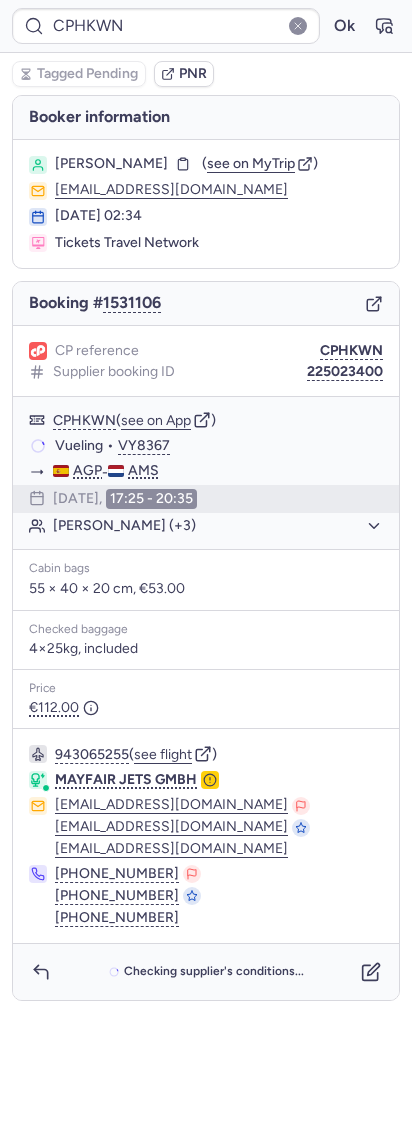 type 